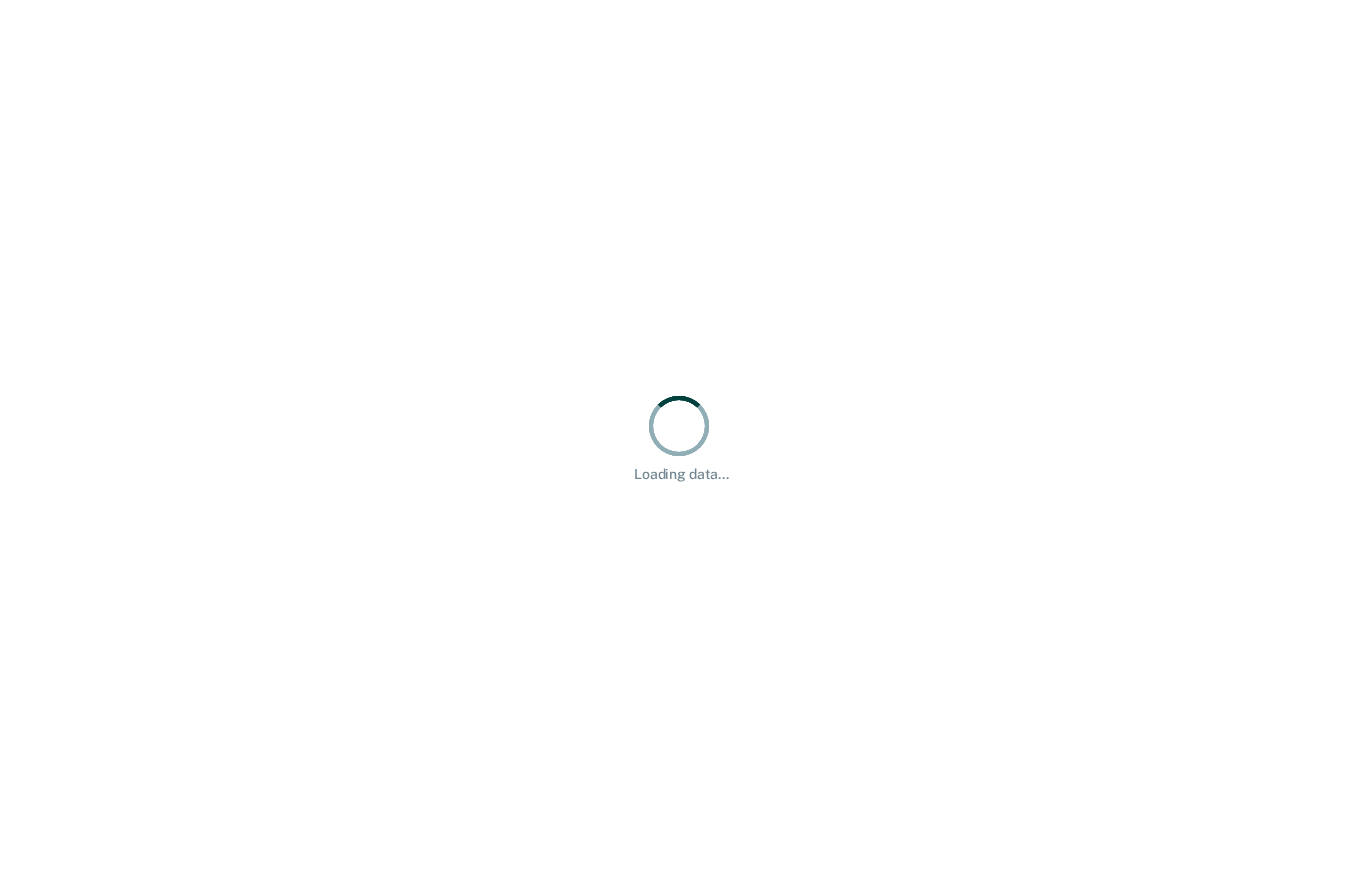 scroll, scrollTop: 0, scrollLeft: 0, axis: both 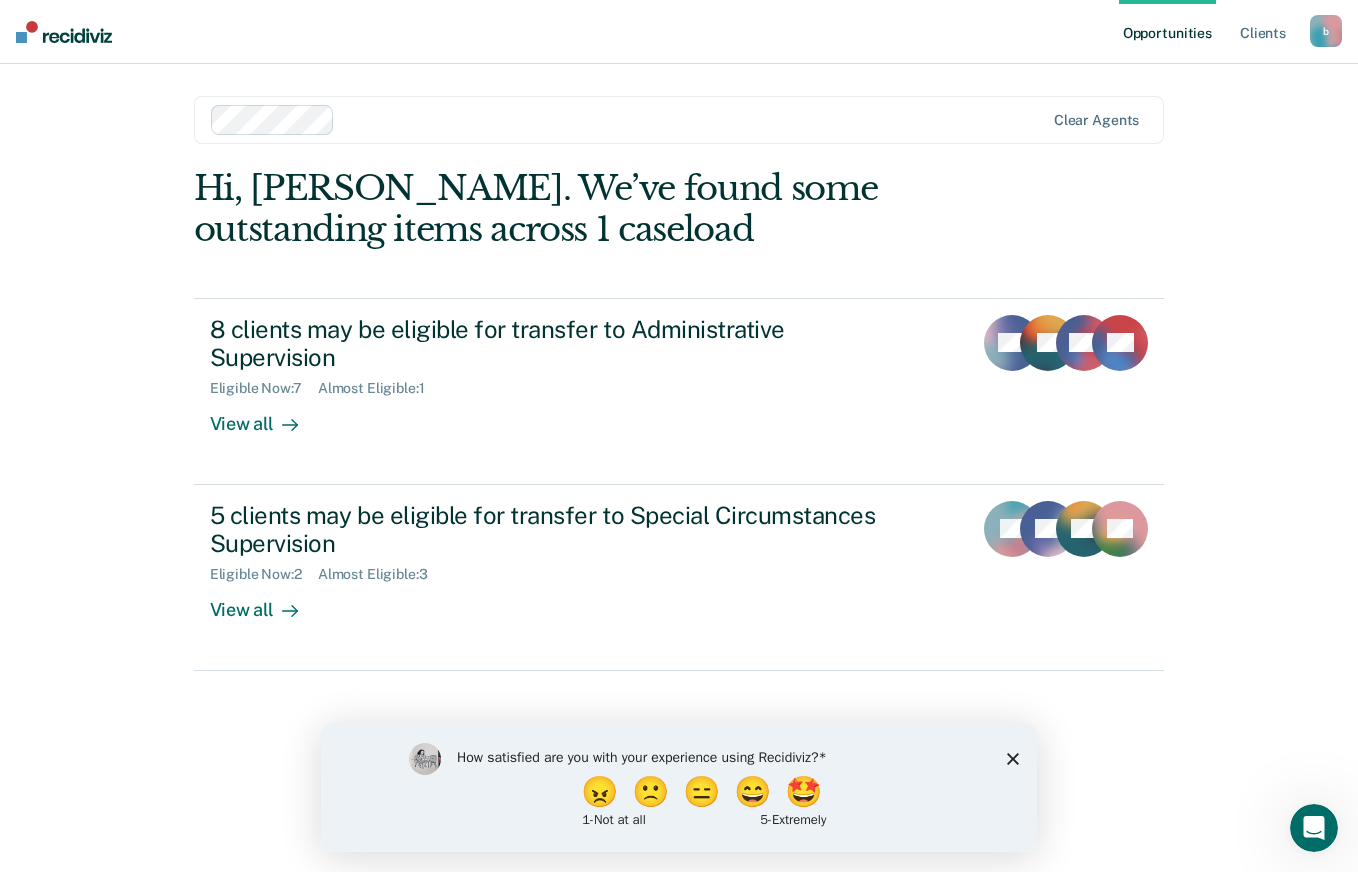 click 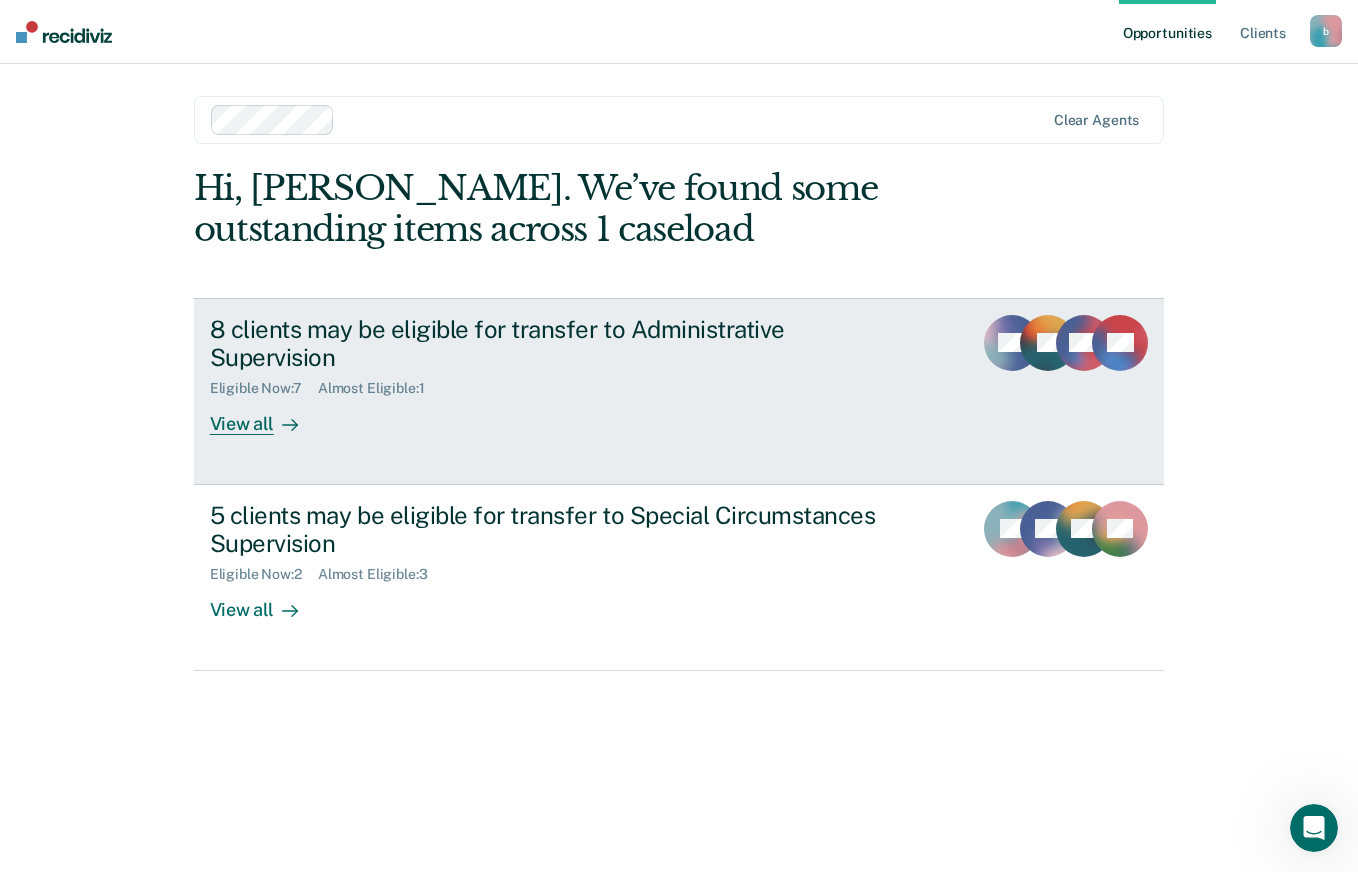 click on "8 clients may be eligible for transfer to Administrative Supervision" at bounding box center (561, 344) 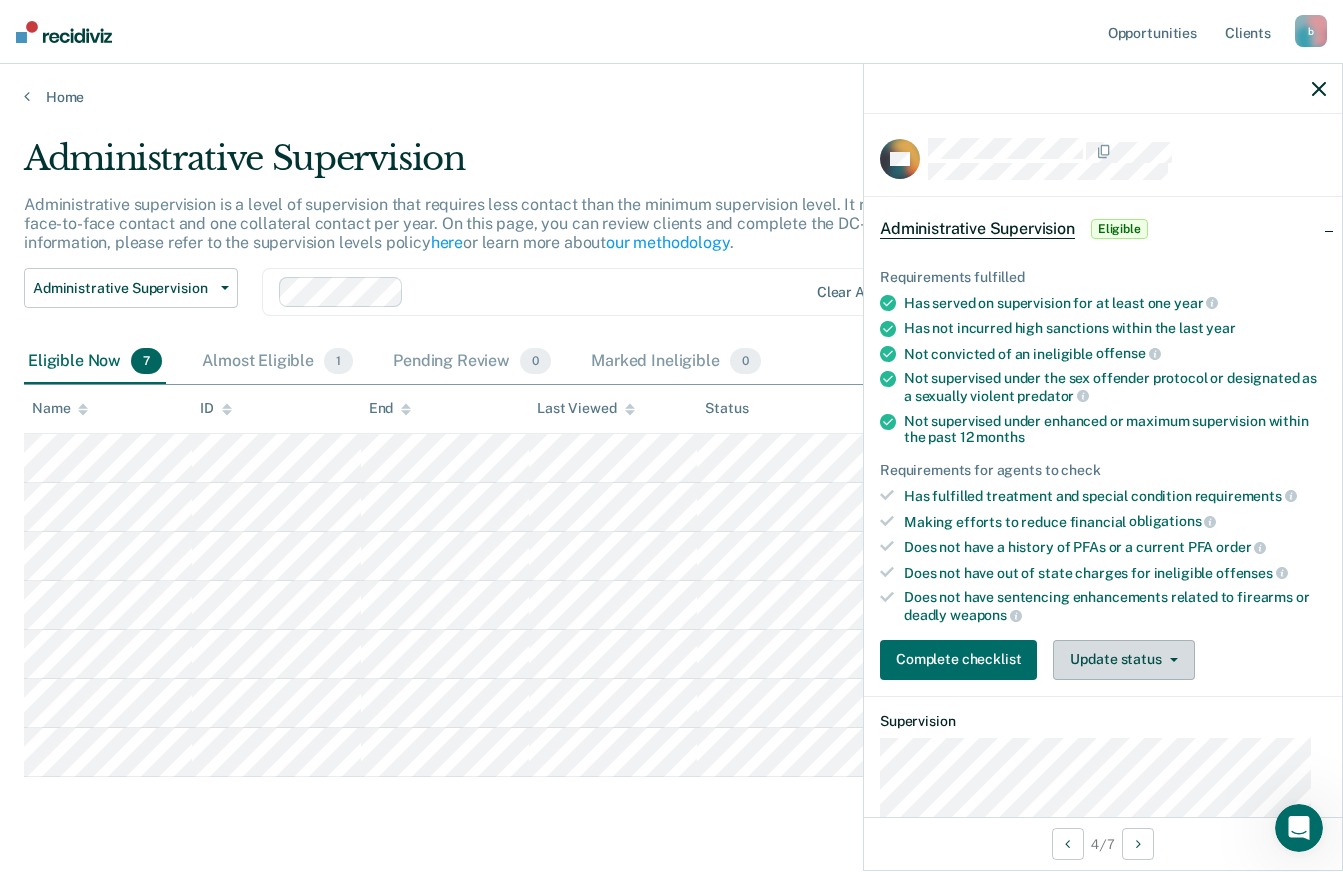 click 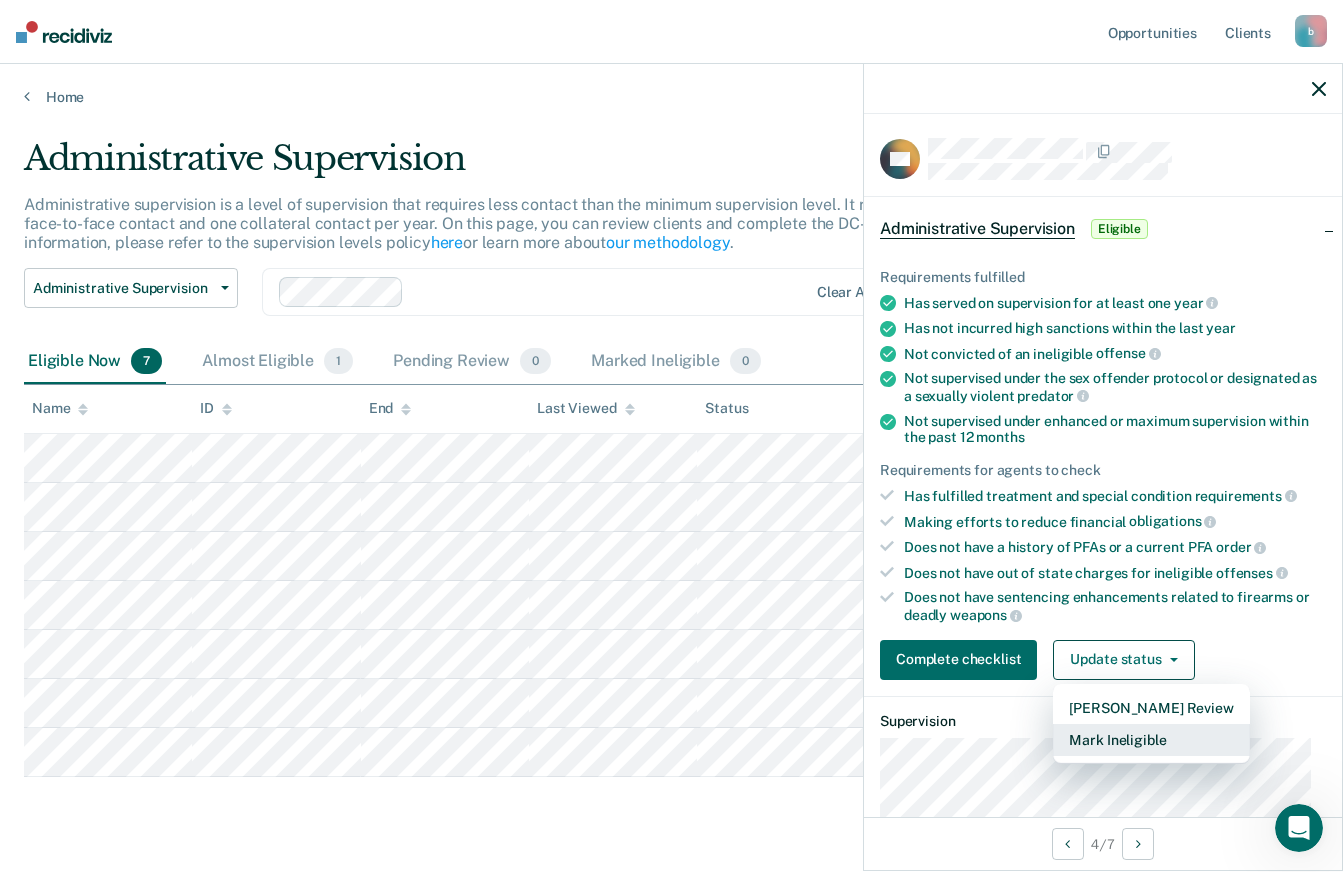 click on "Mark Ineligible" at bounding box center [1151, 740] 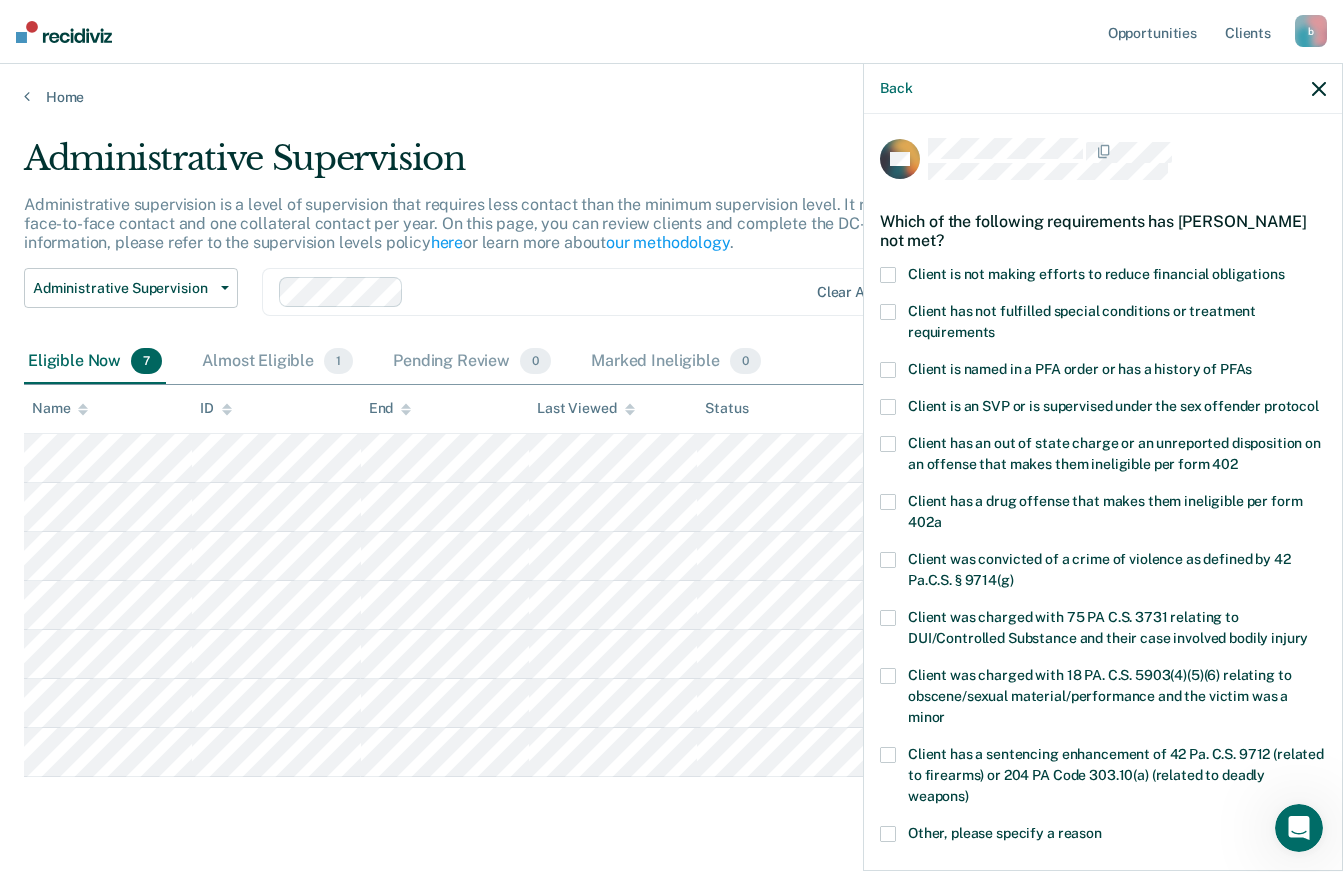 click on "CG   Which of the following requirements has [PERSON_NAME] not met? Client is not making efforts to reduce financial obligations Client has not fulfilled special conditions or treatment requirements Client is named in a PFA order or has a history of PFAs Client is an SVP or is supervised under the sex offender protocol Client has an out of state charge or an unreported disposition on an offense that makes them ineligible per form 402 Client has a drug offense that makes them ineligible per form 402a Client was convicted of a crime of violence as defined by 42 Pa.C.S. § 9714(g)  Client was charged with 75 PA C.S. 3731 relating to DUI/Controlled Substance and their case involved bodily injury Client was charged with 18 PA. C.S. 5903(4)(5)(6) relating to obscene/sexual material/performance and the victim was a minor Client has a sentencing enhancement of 42 Pa. C.S. 9712 (related to firearms) or 204 PA Code 303.10(a) (related to deadly weapons) Other, please specify a reason Snooze for: 30 days Save" at bounding box center [1103, 490] 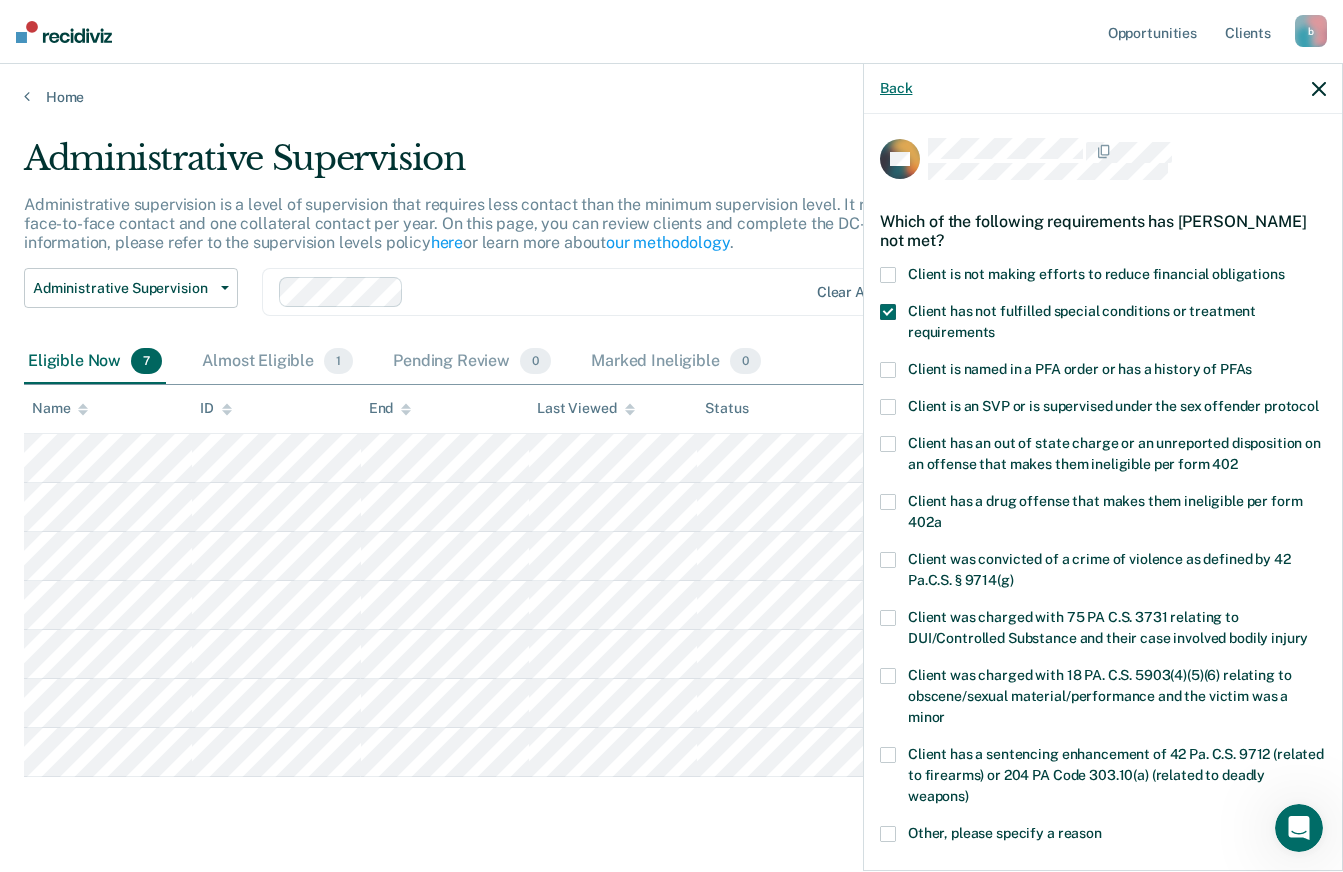 click on "Back" at bounding box center [896, 88] 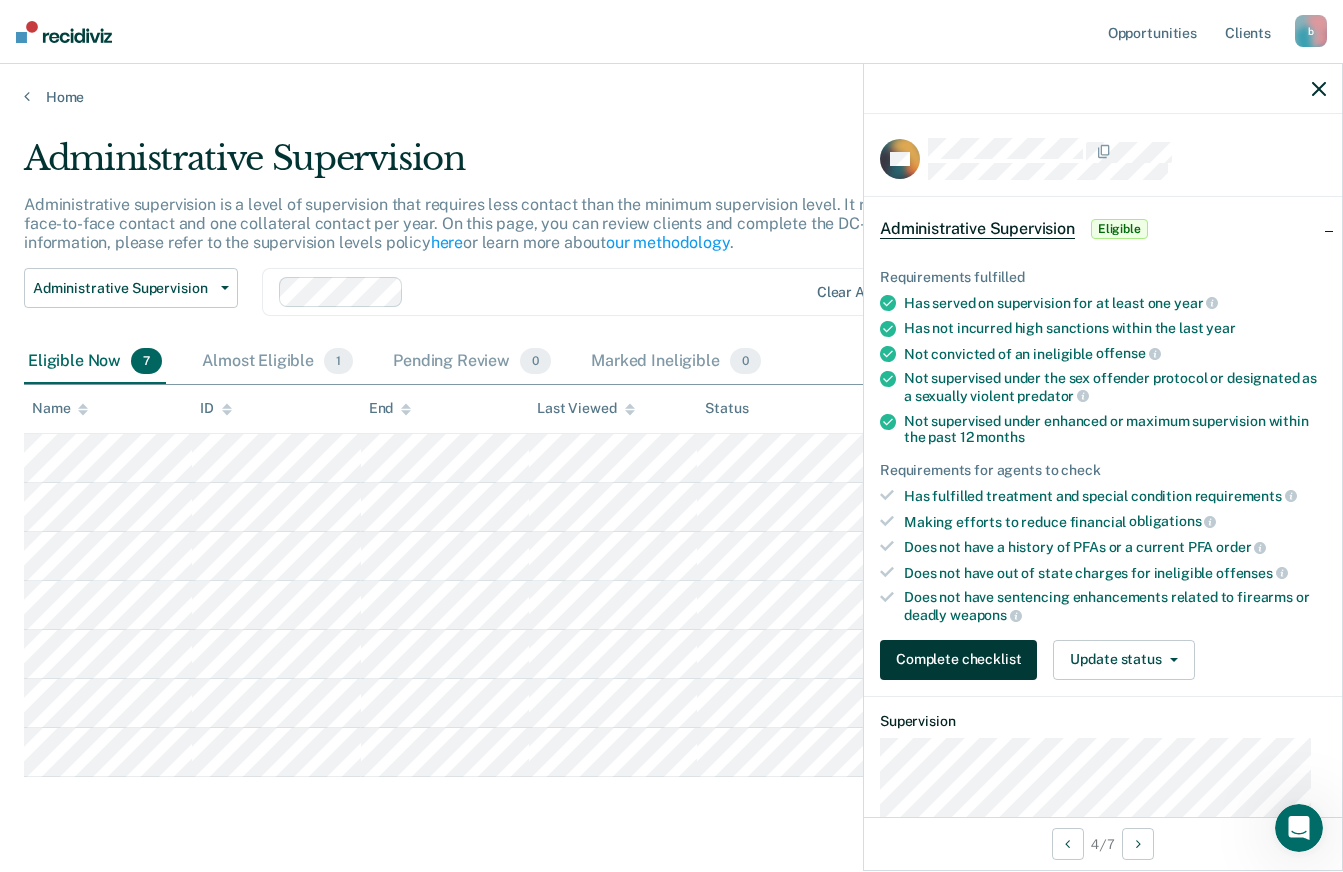 click on "Complete checklist" at bounding box center [958, 660] 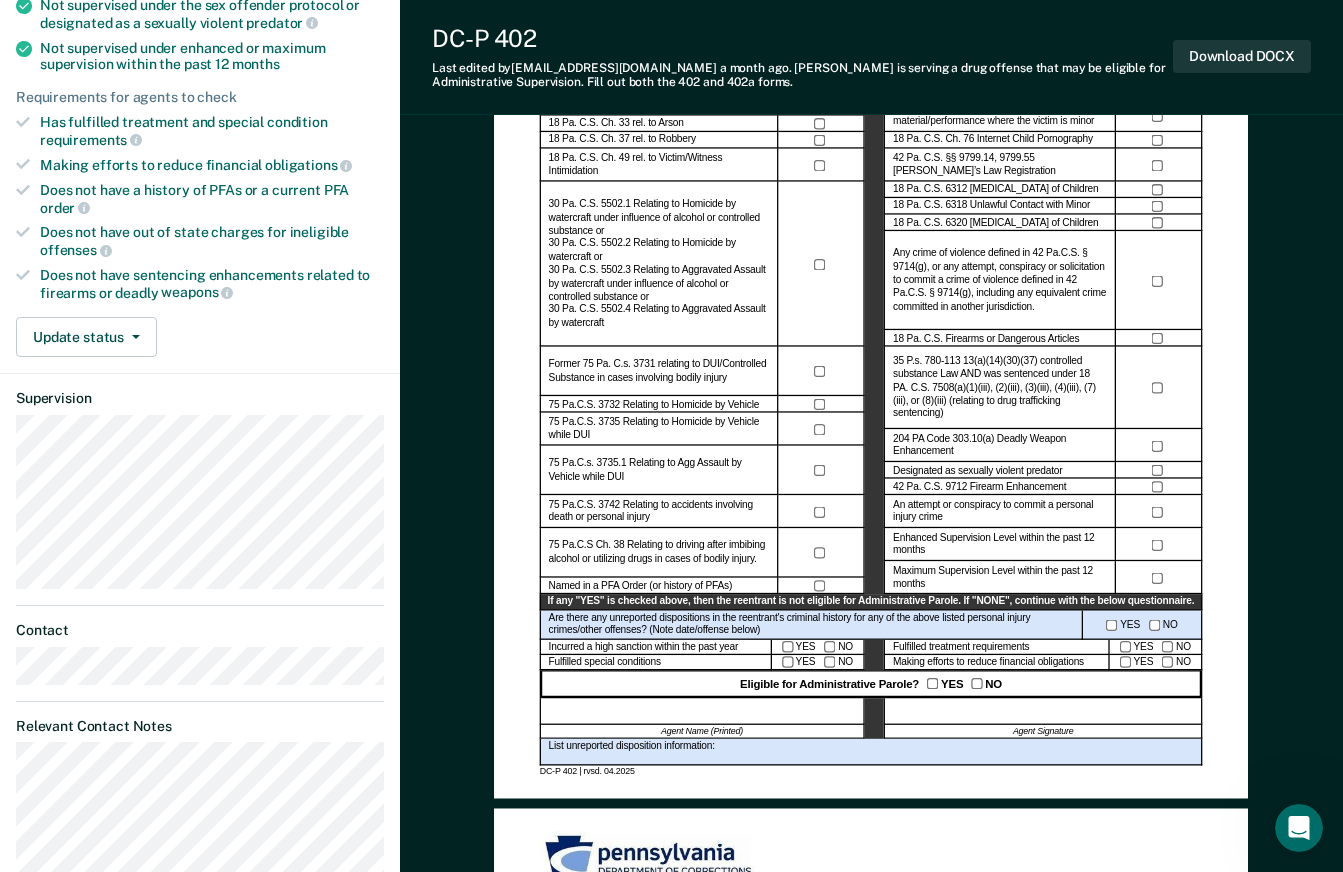 scroll, scrollTop: 368, scrollLeft: 0, axis: vertical 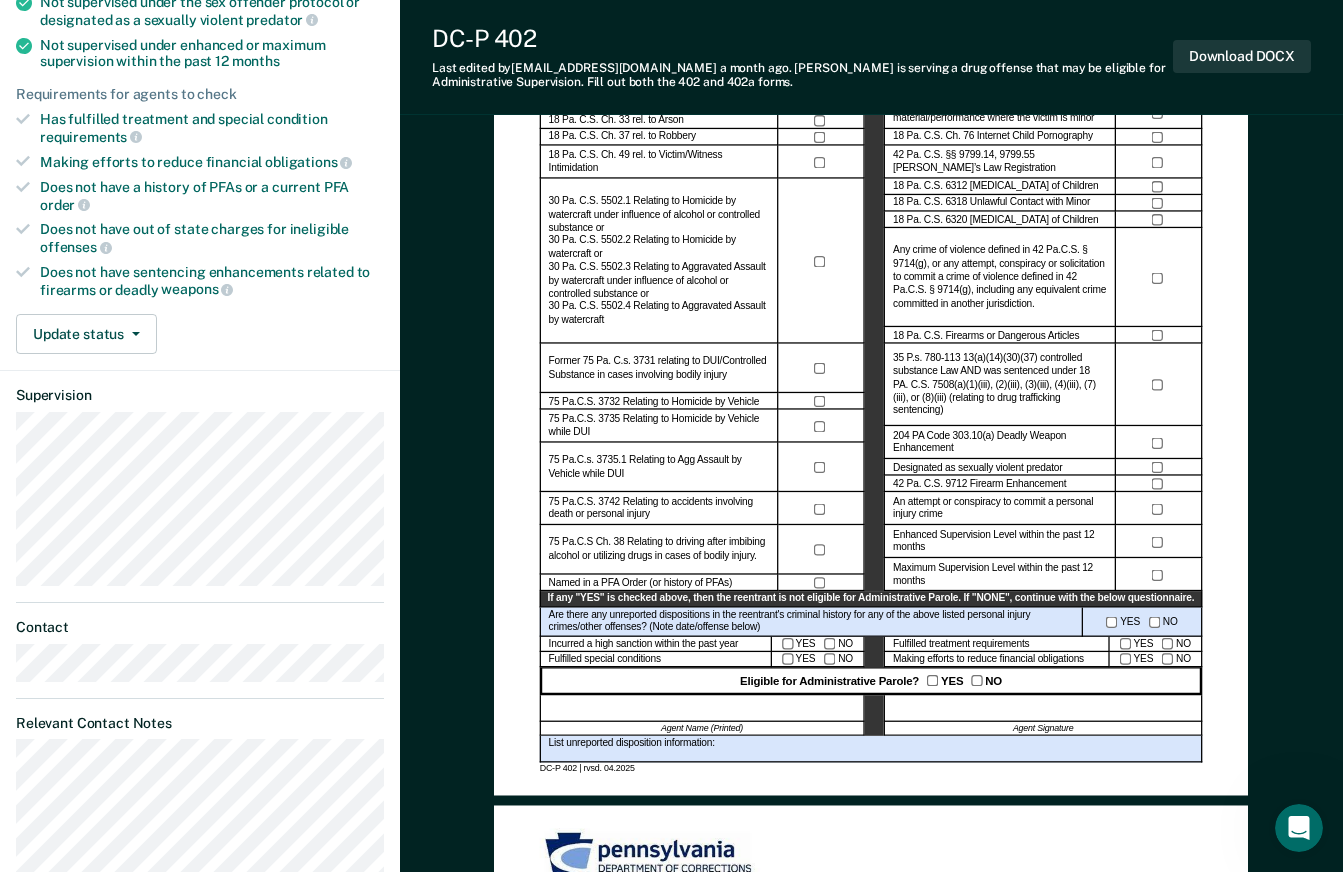 click at bounding box center (702, 708) 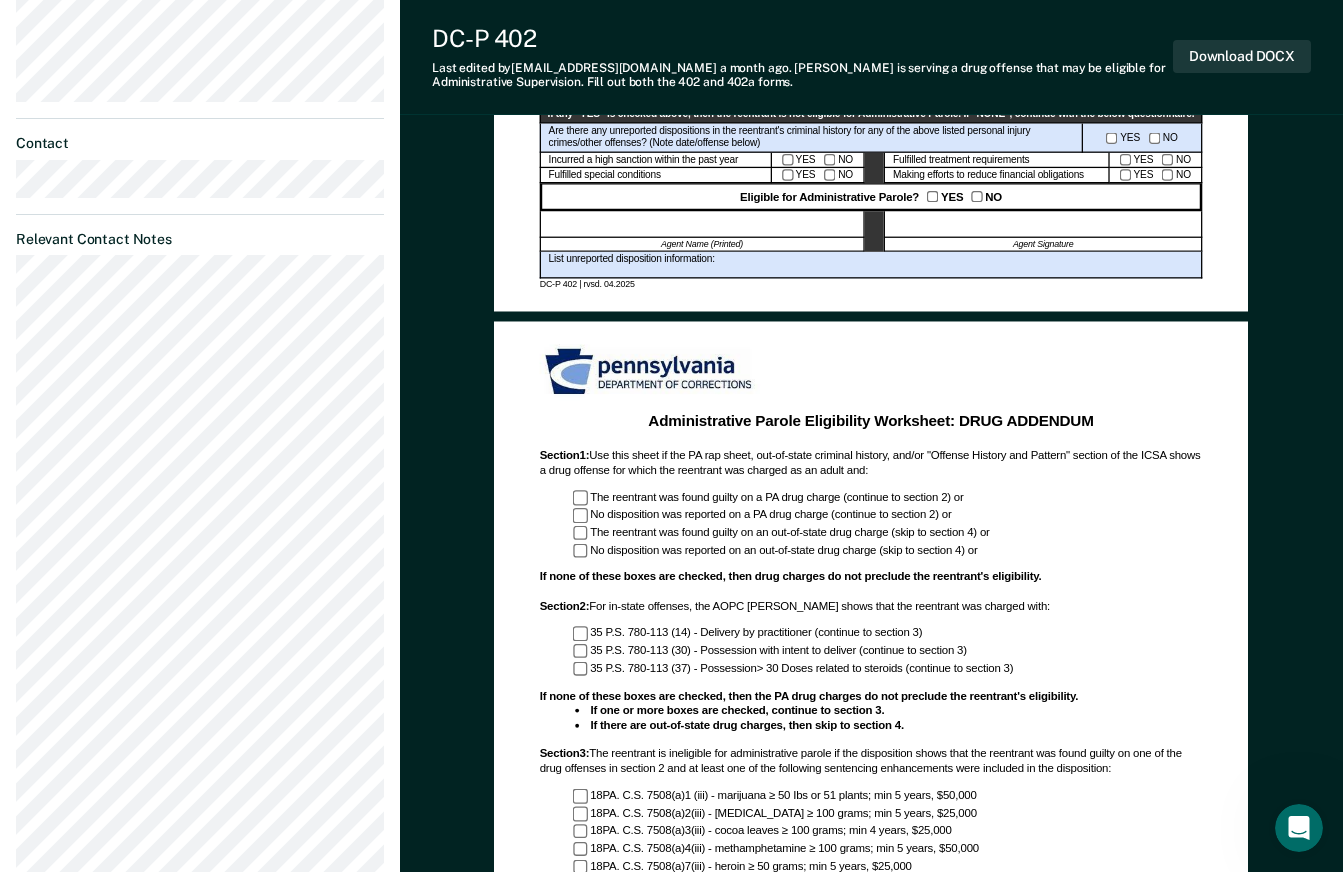 scroll, scrollTop: 859, scrollLeft: 0, axis: vertical 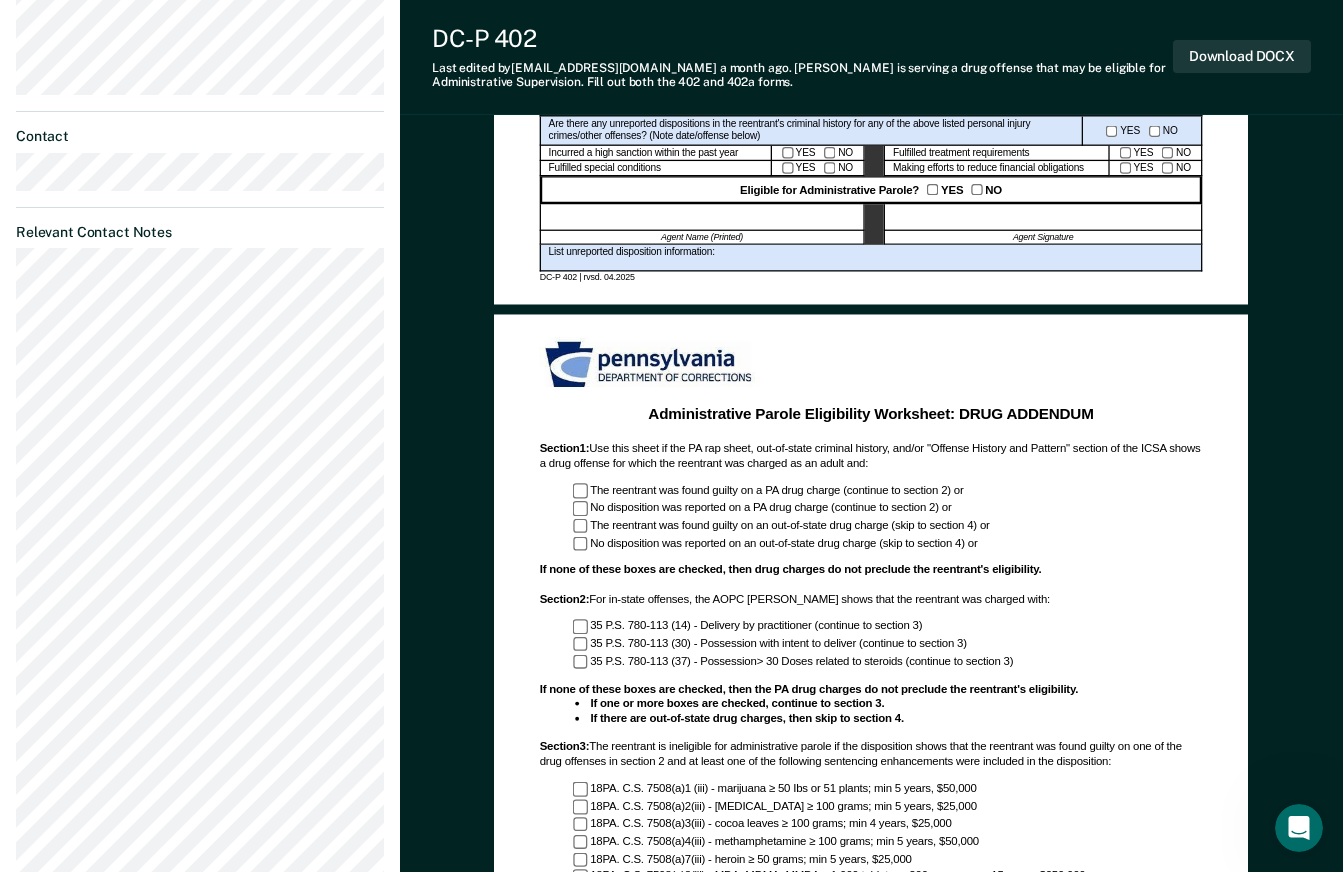 click on "Section  3 :  The reentrant is ineligible for administrative parole if the disposition shows that the reentrant was found guilty on one of the drug offenses in section 2 and at least one of the following sentencing enhancements were included in the disposition:" at bounding box center (871, 754) 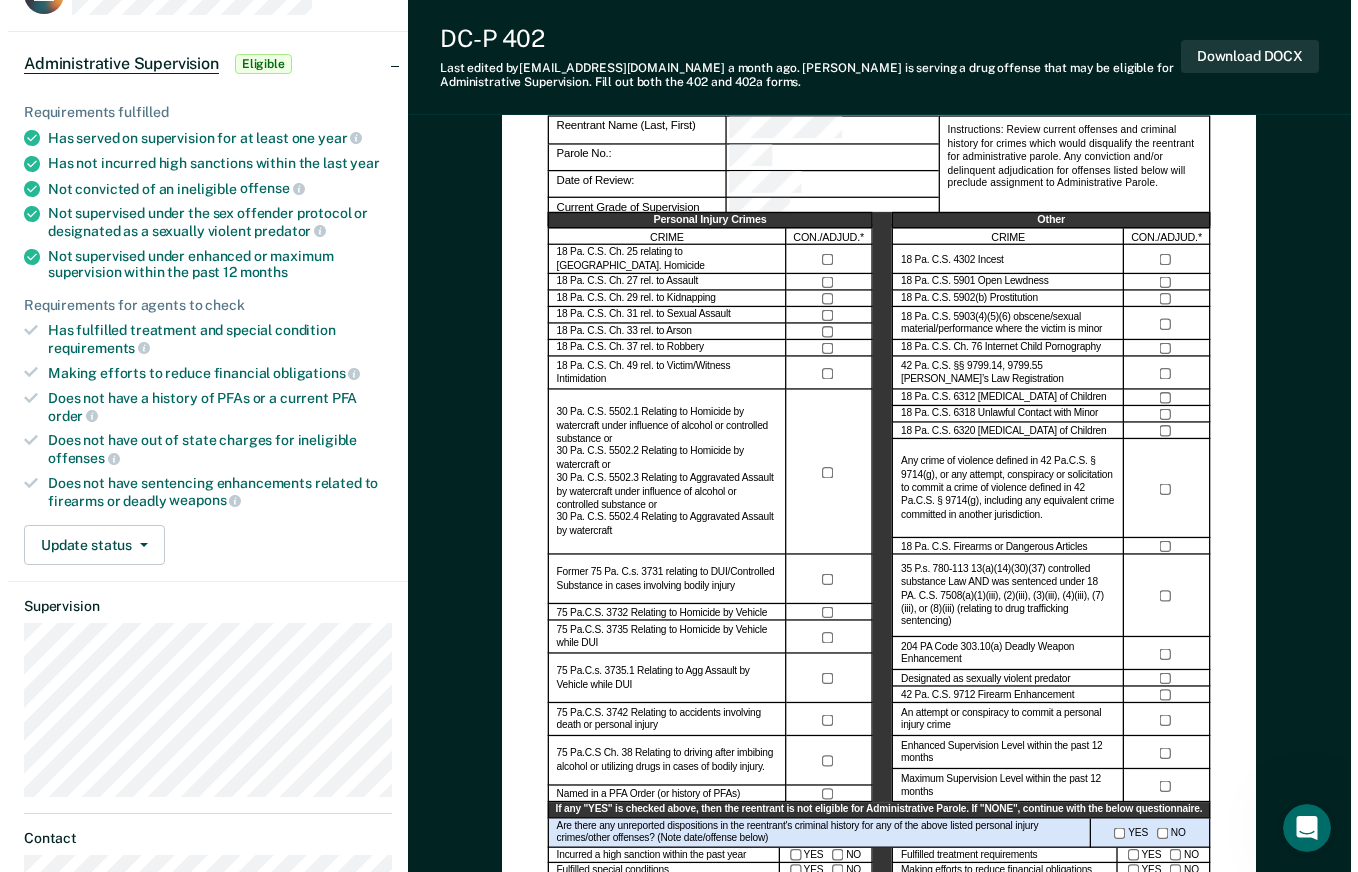 scroll, scrollTop: 0, scrollLeft: 0, axis: both 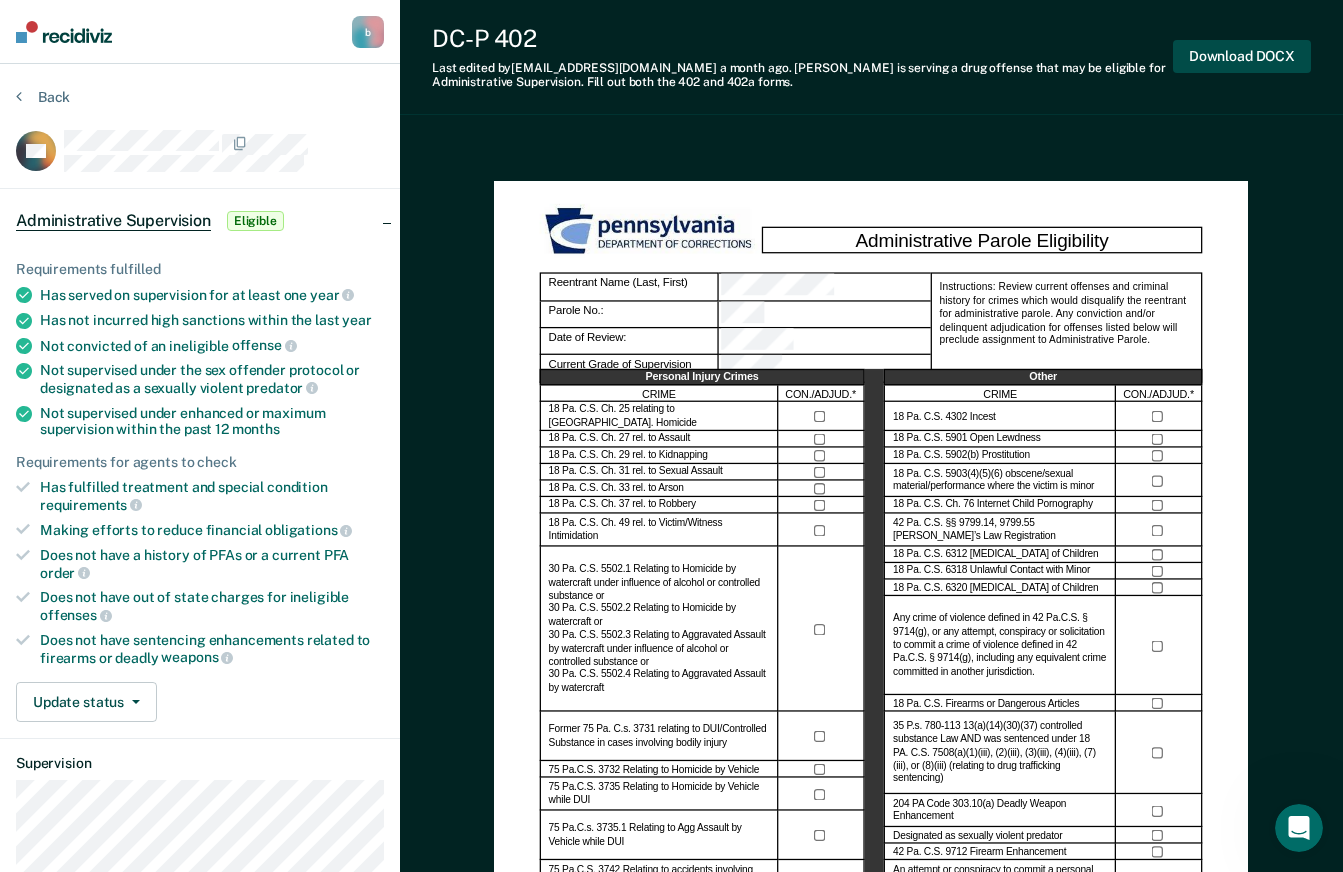 click on "Download DOCX" at bounding box center (1242, 56) 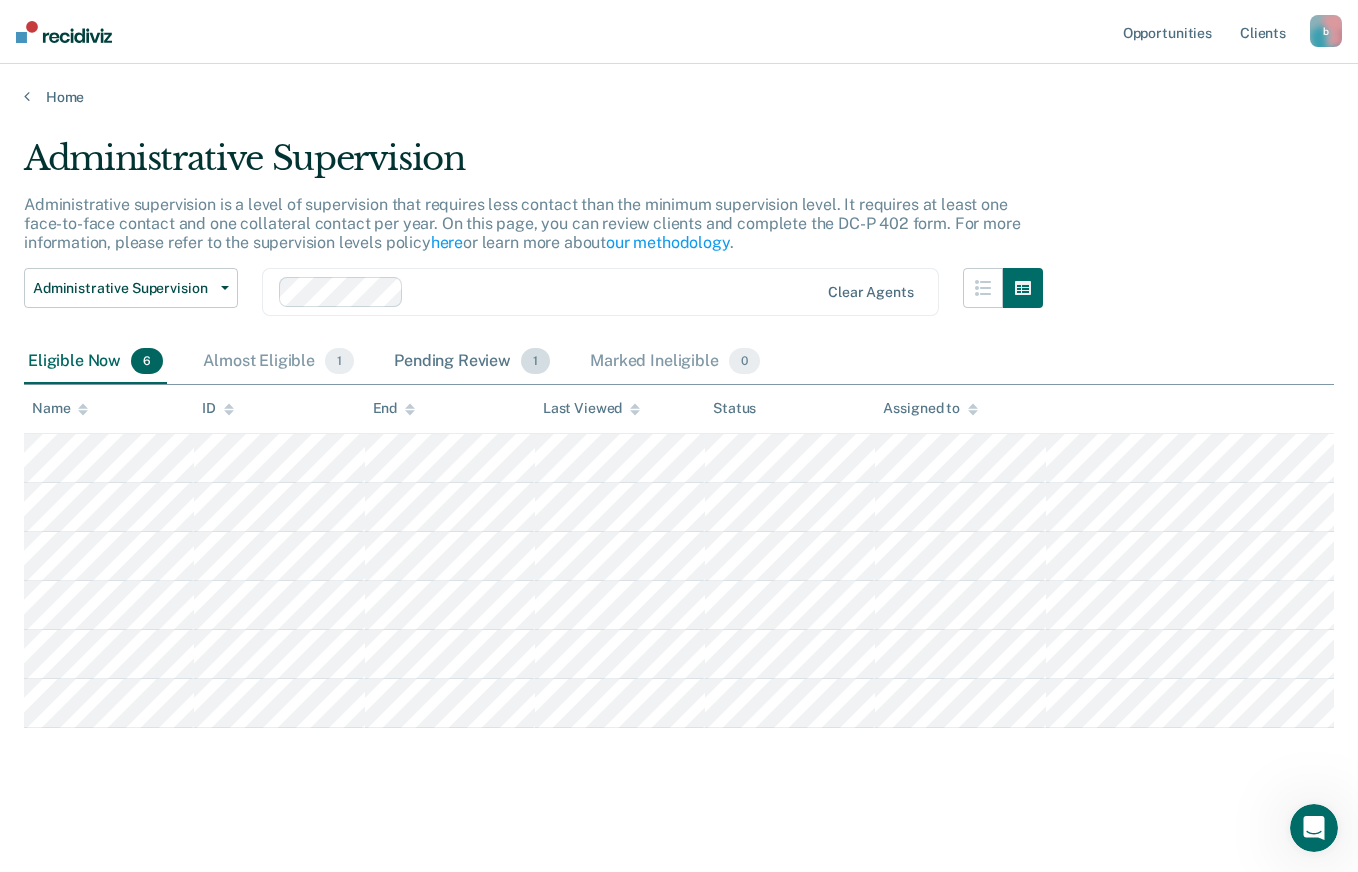 click on "Pending Review 1" at bounding box center [472, 362] 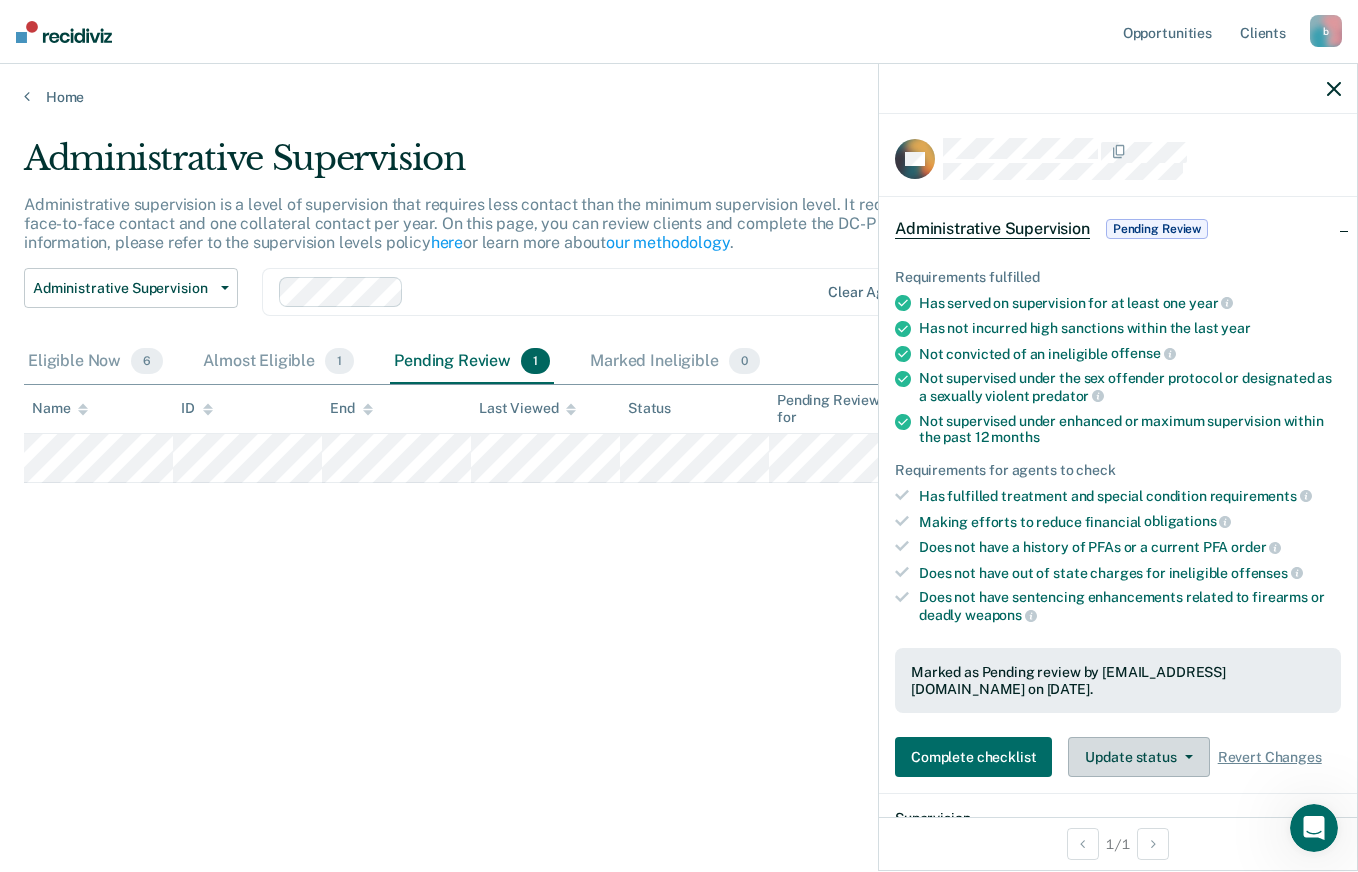 click on "Update status" at bounding box center [1138, 757] 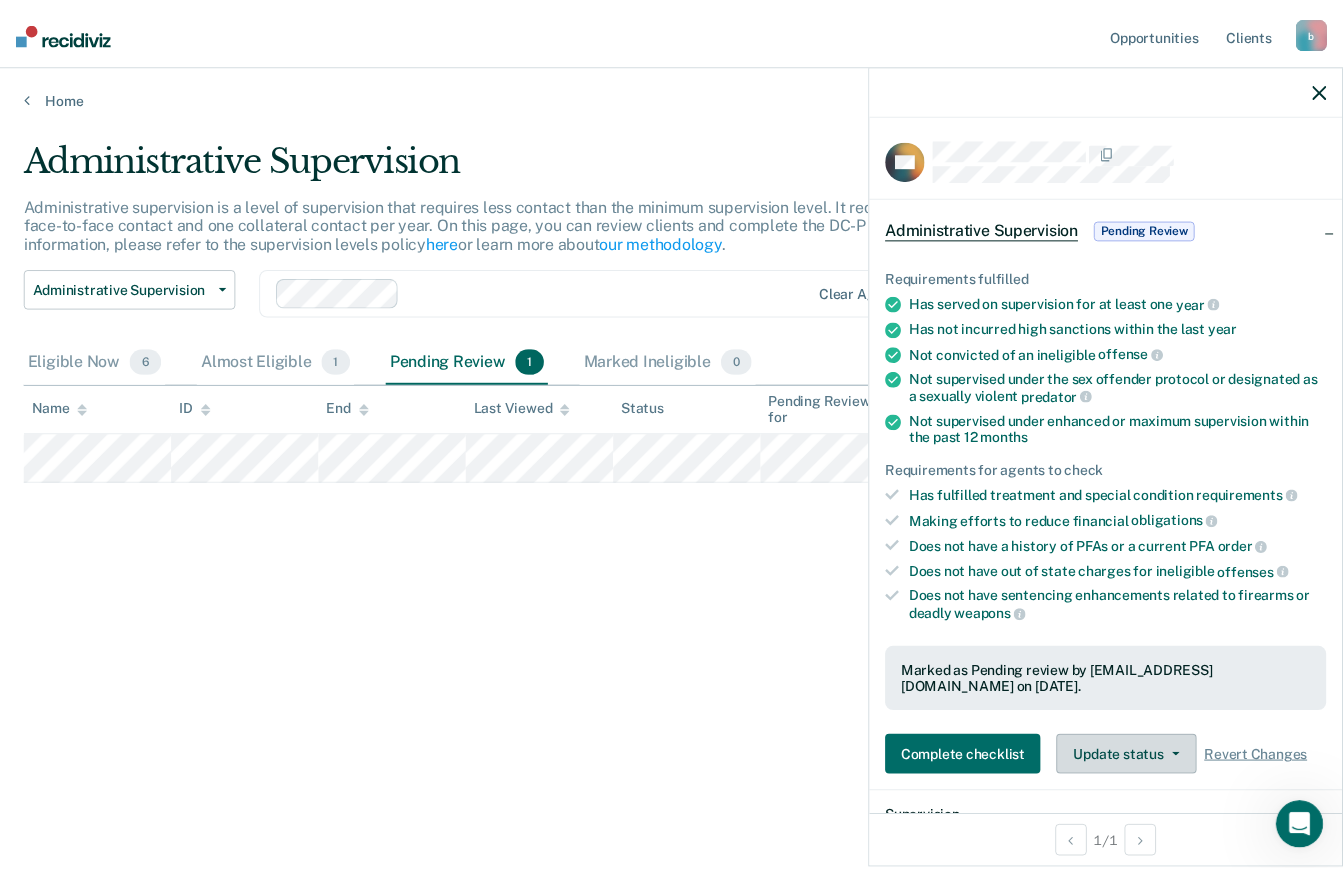 scroll, scrollTop: 2, scrollLeft: 0, axis: vertical 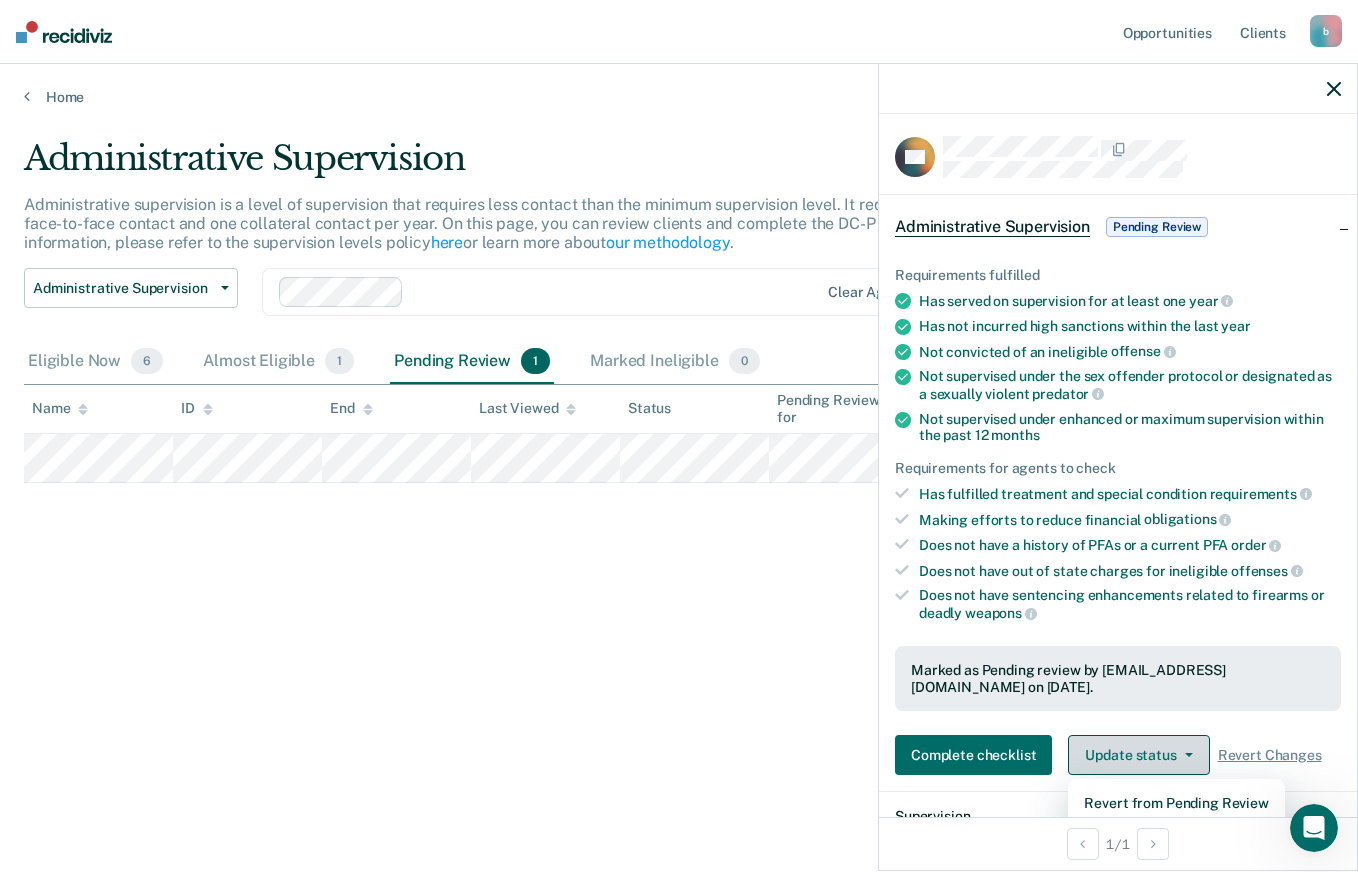 click 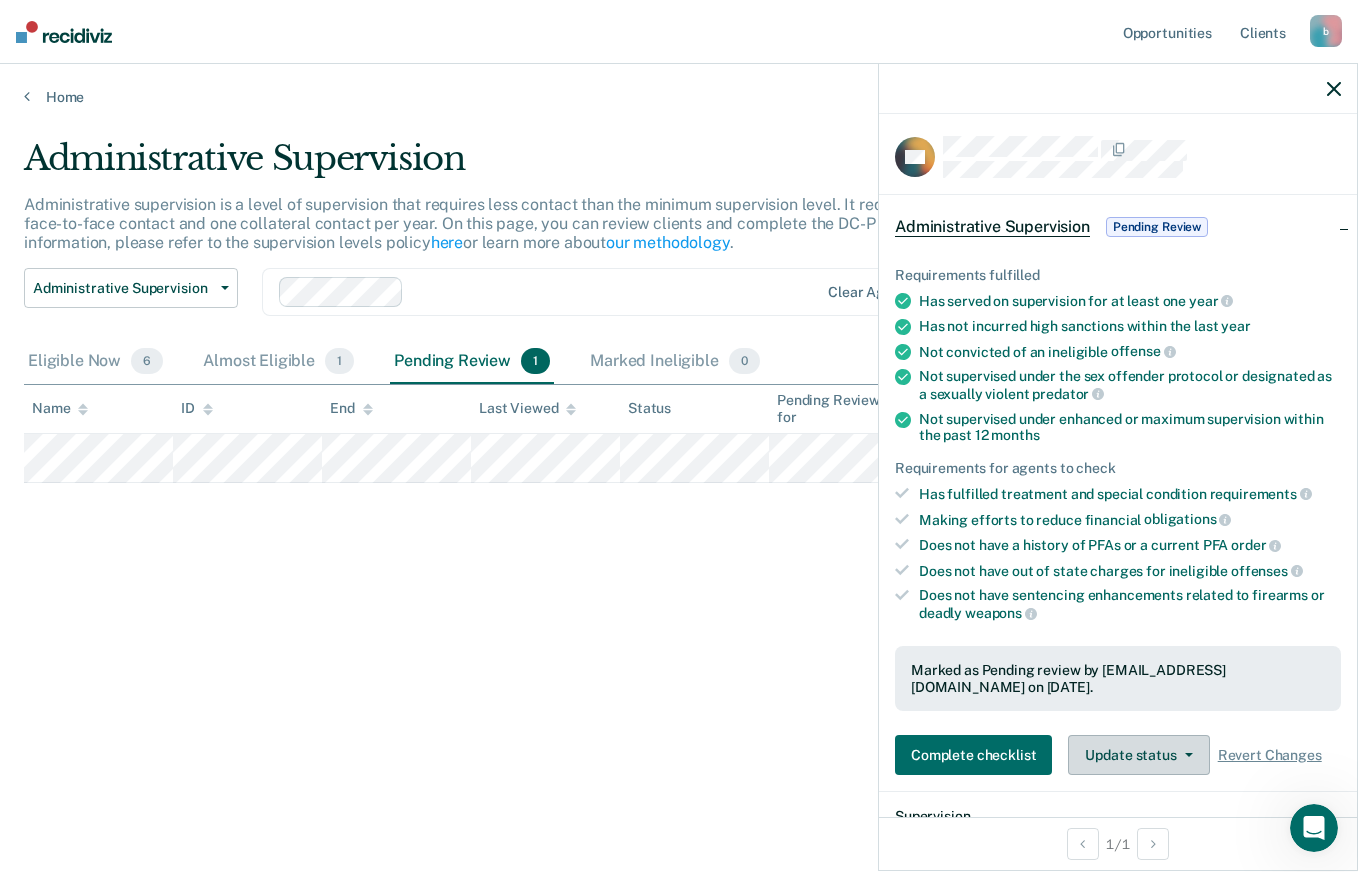 click 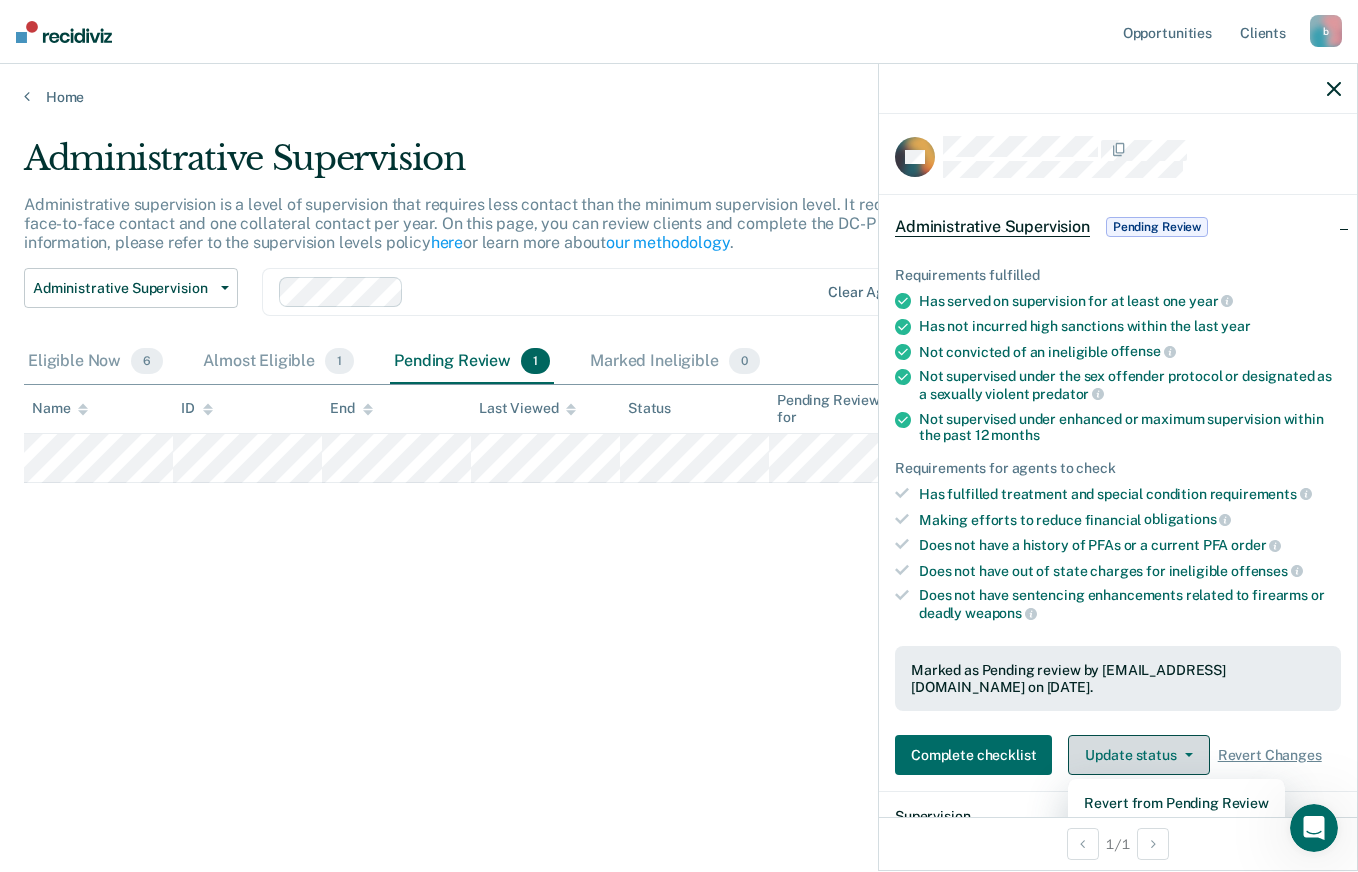 click 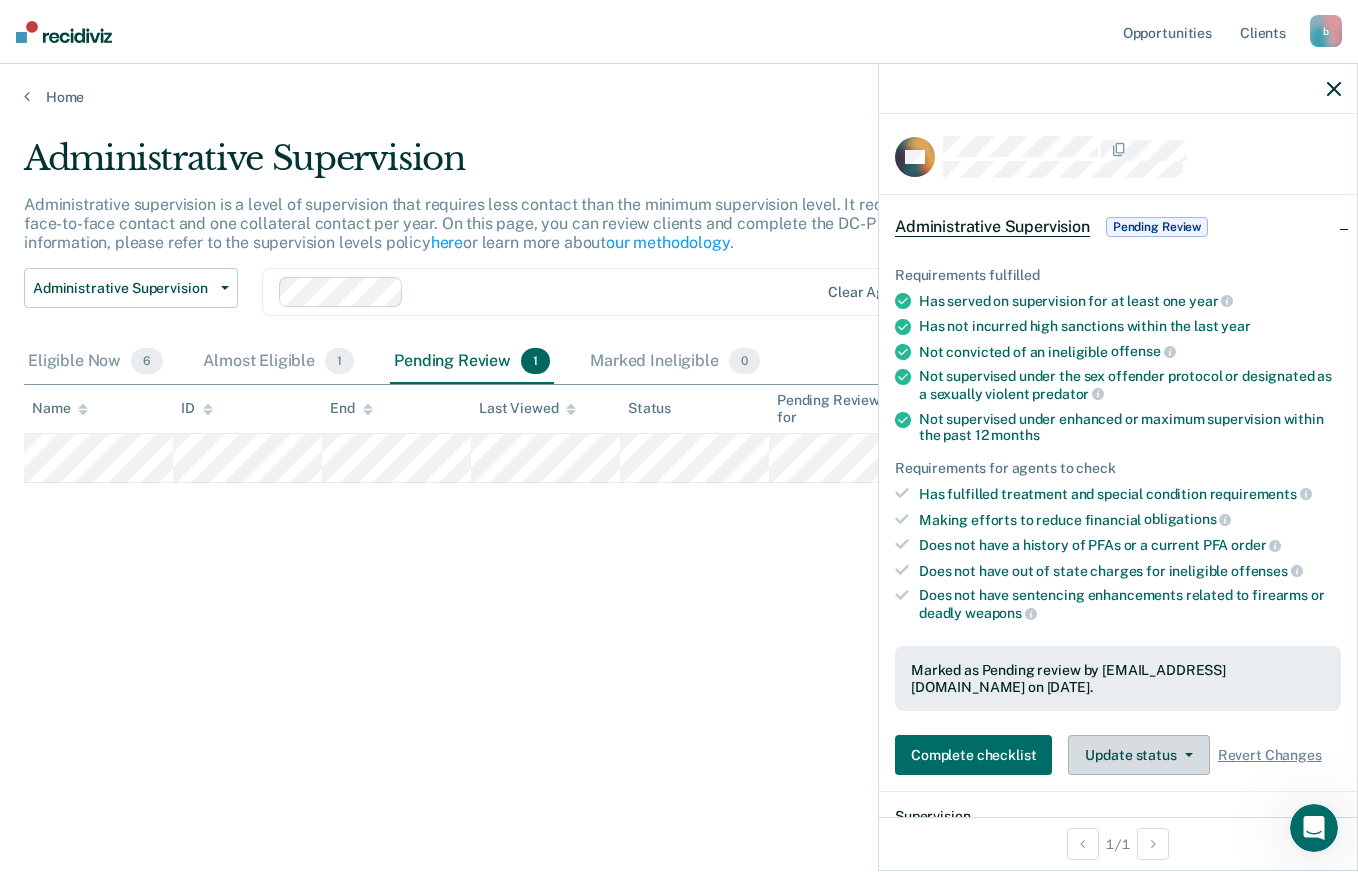 click 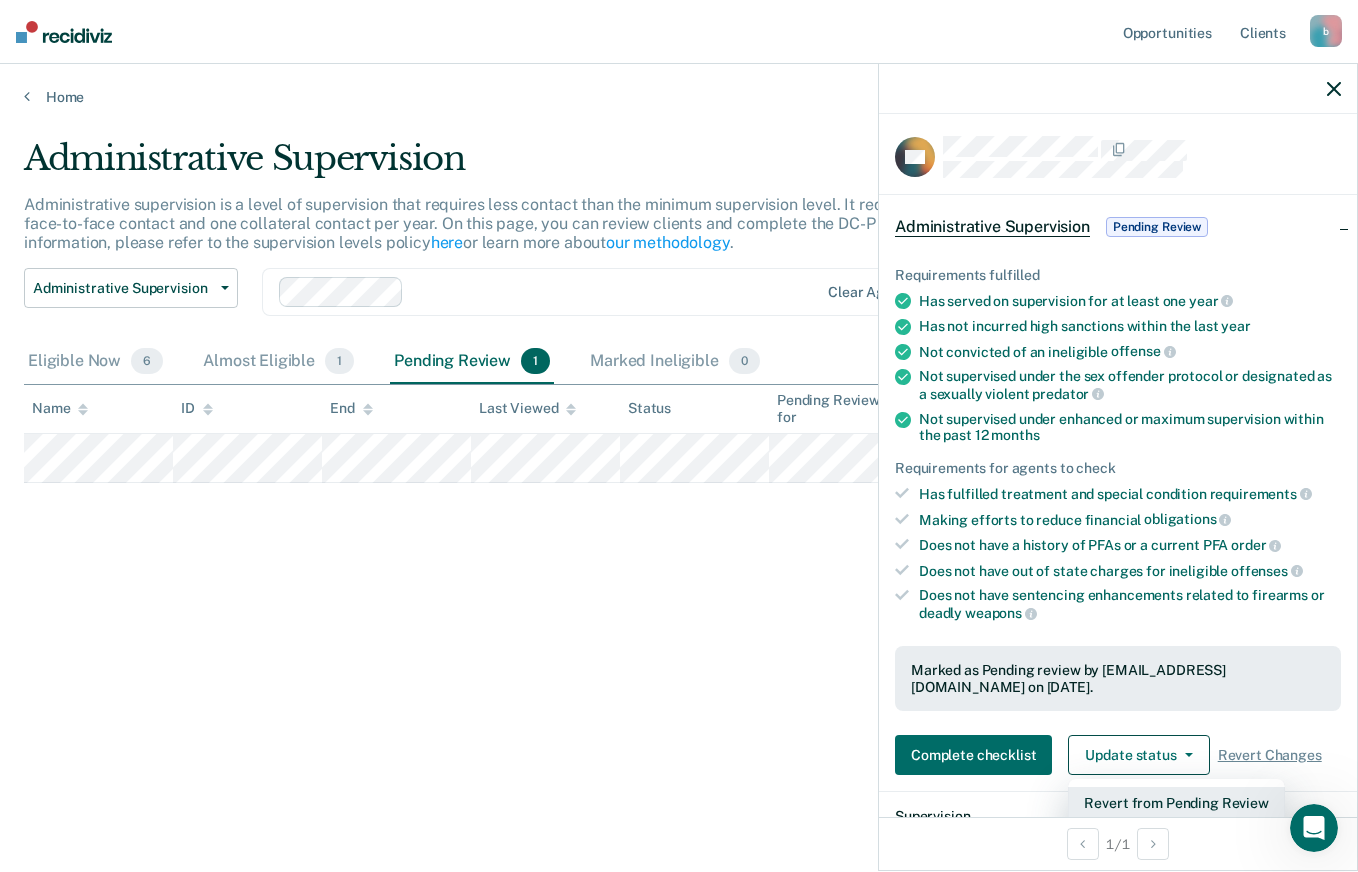 click on "Revert from Pending Review" at bounding box center (1176, 803) 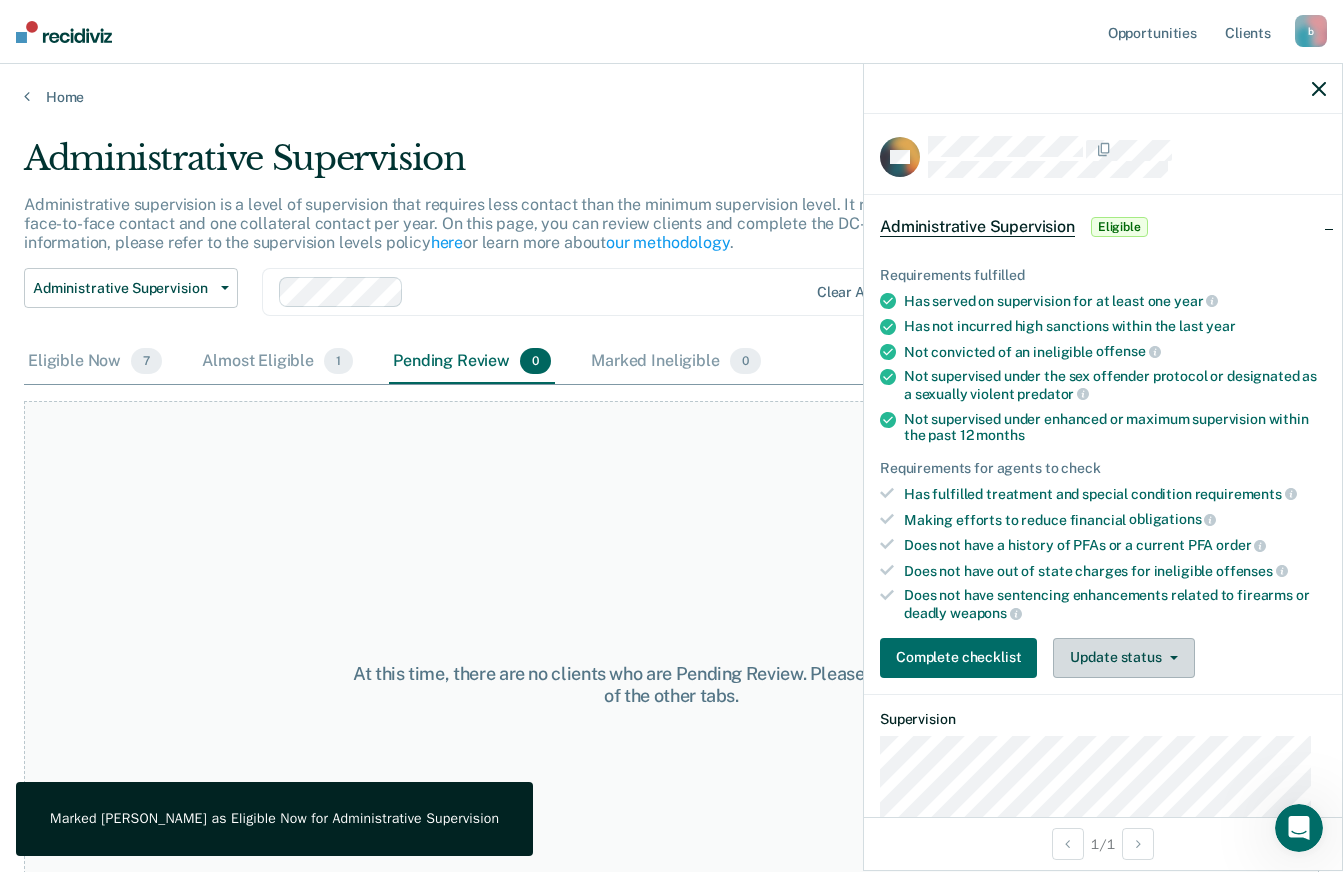 click 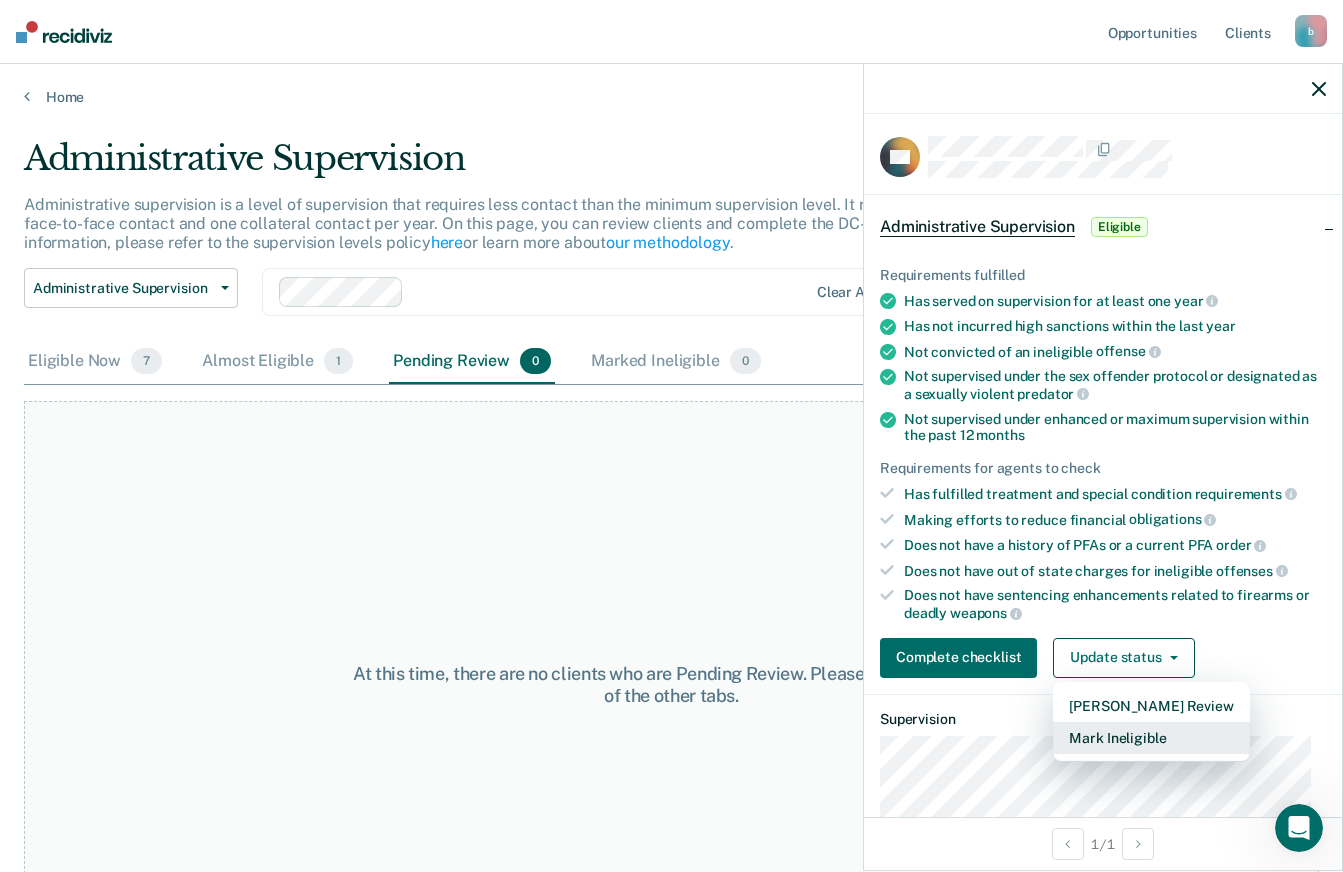 click on "Mark Ineligible" at bounding box center [1151, 738] 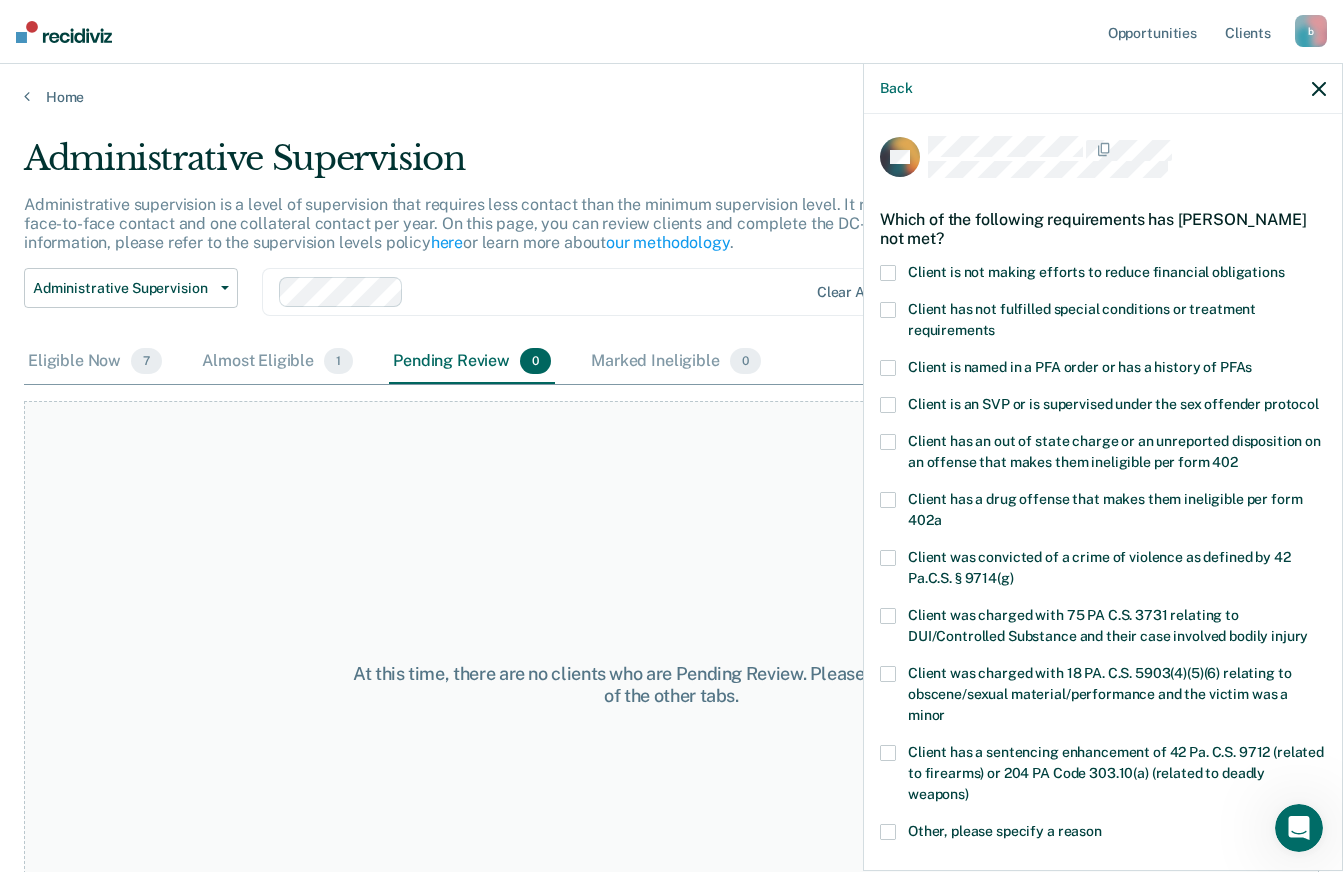 click on "Client was charged with 18 PA. C.S. 5903(4)(5)(6) relating to obscene/sexual material/performance and the victim was a minor" at bounding box center (1103, 697) 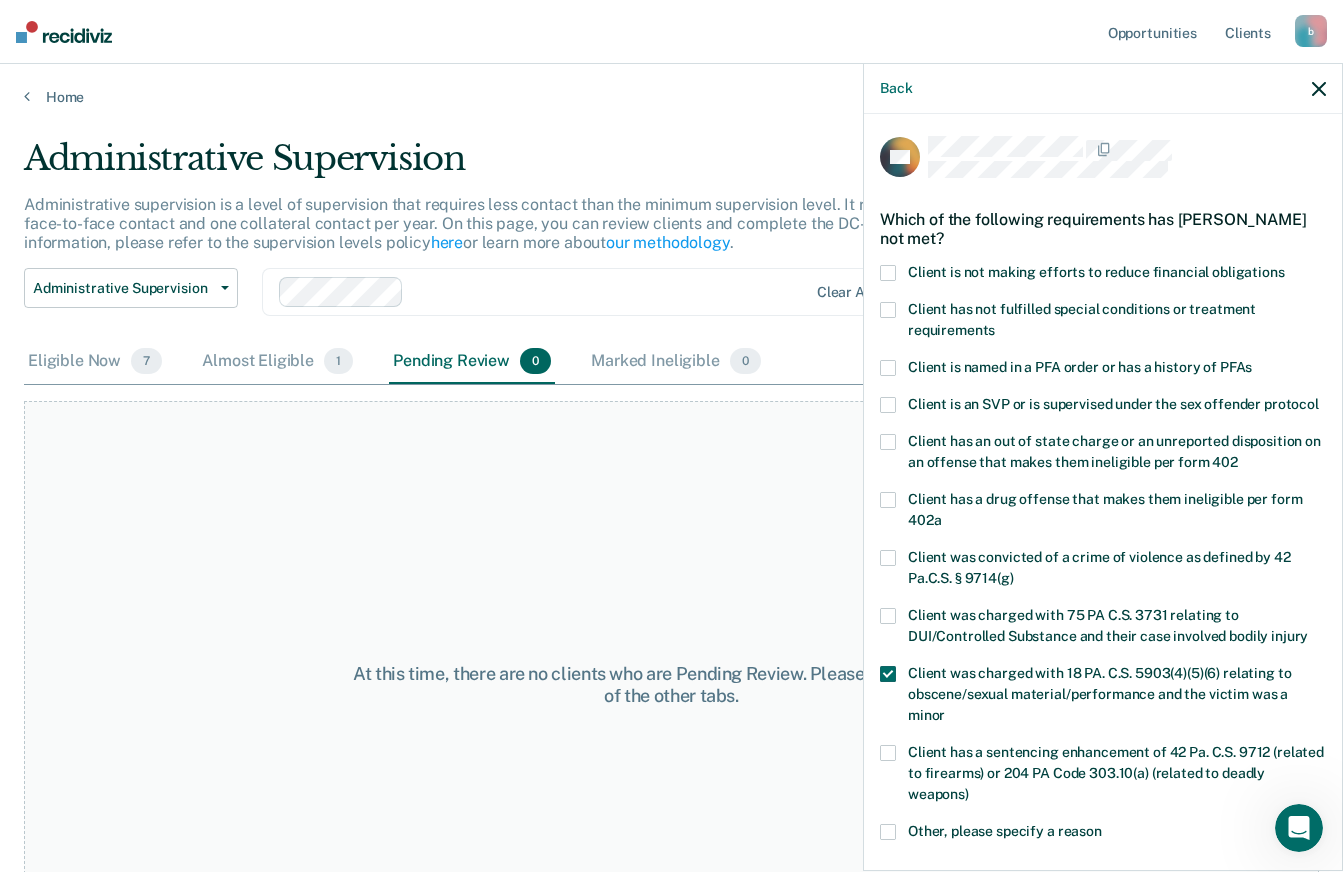 click at bounding box center (888, 674) 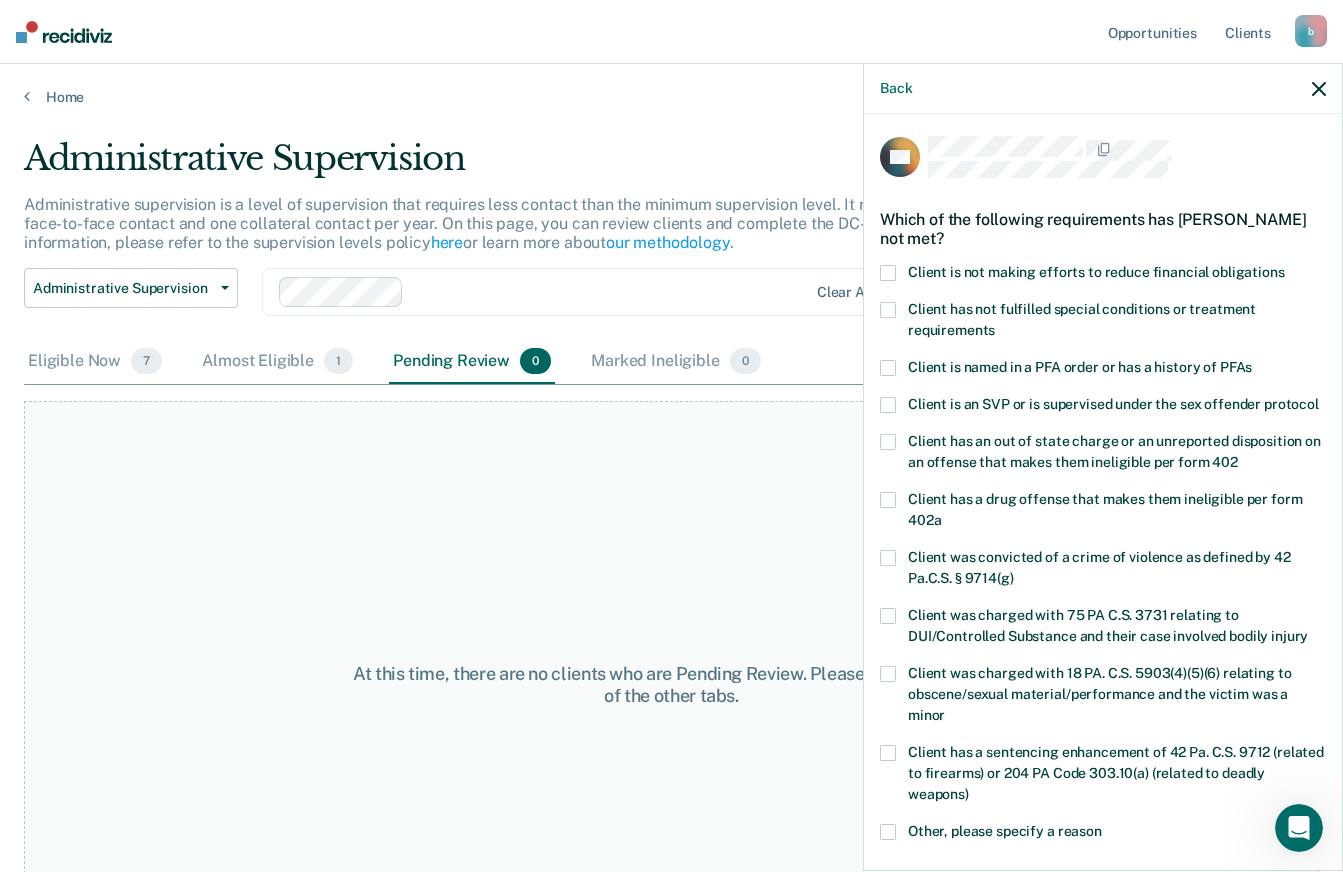 click at bounding box center (888, 310) 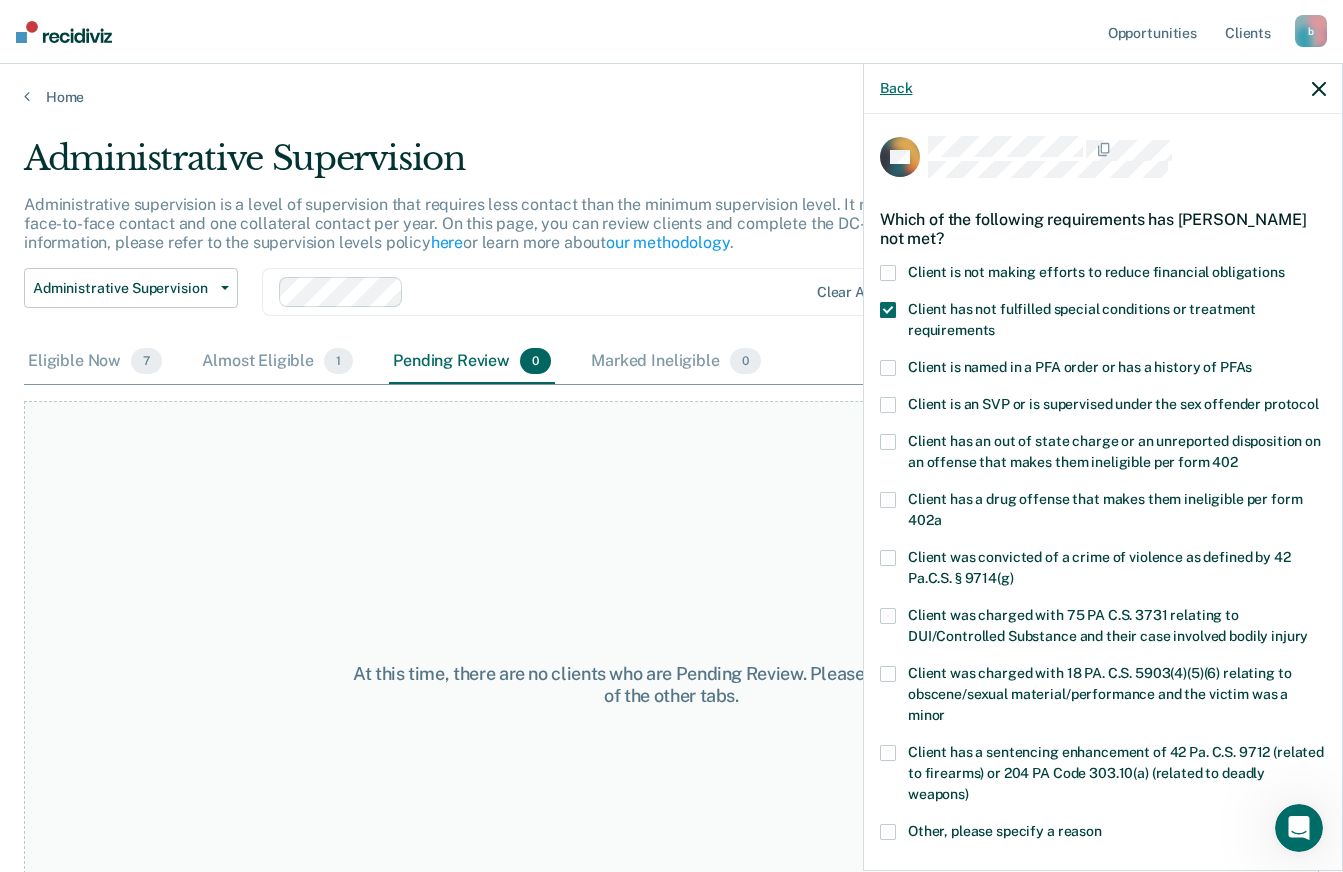 click on "Back" at bounding box center (896, 88) 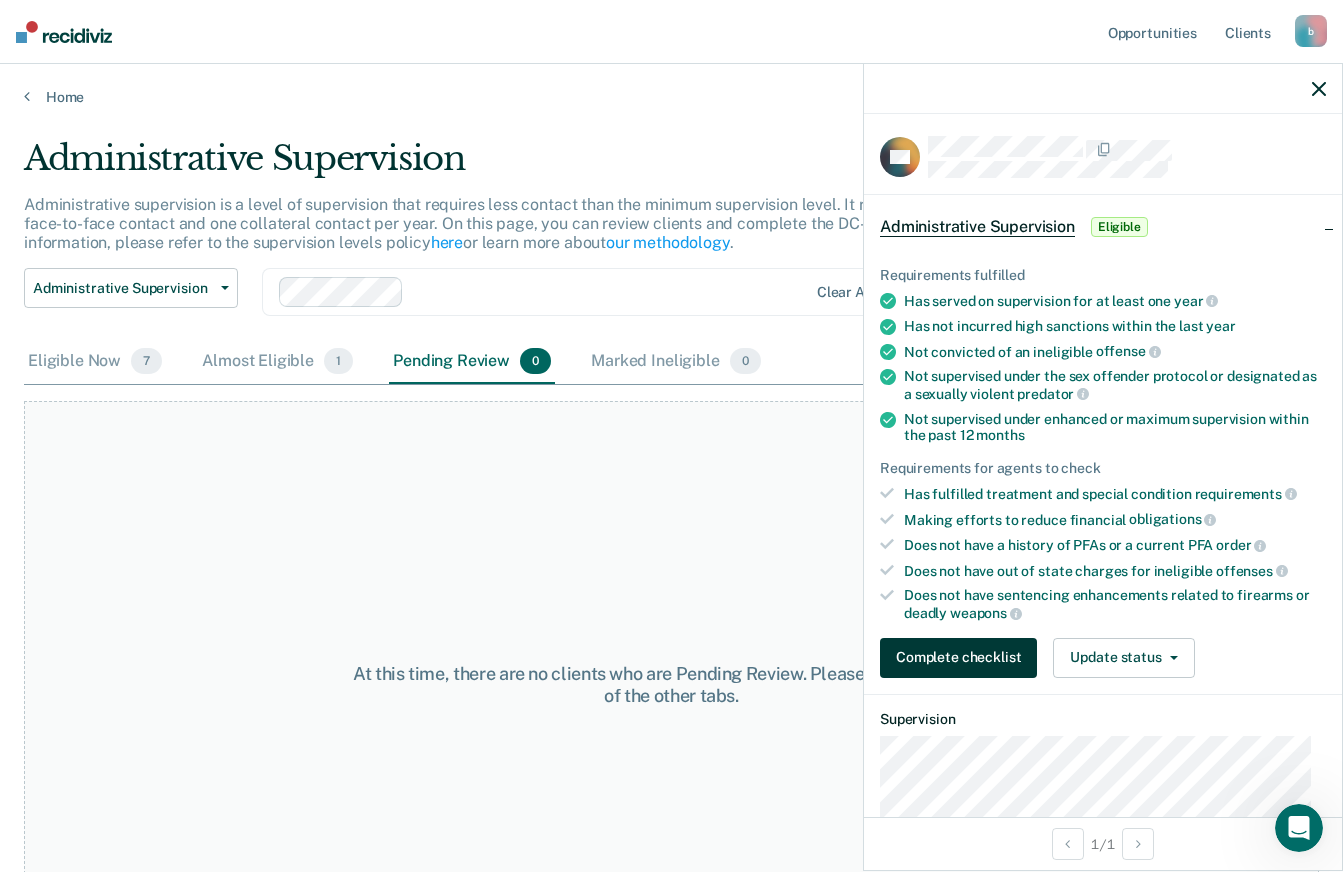 click on "Complete checklist" at bounding box center (958, 658) 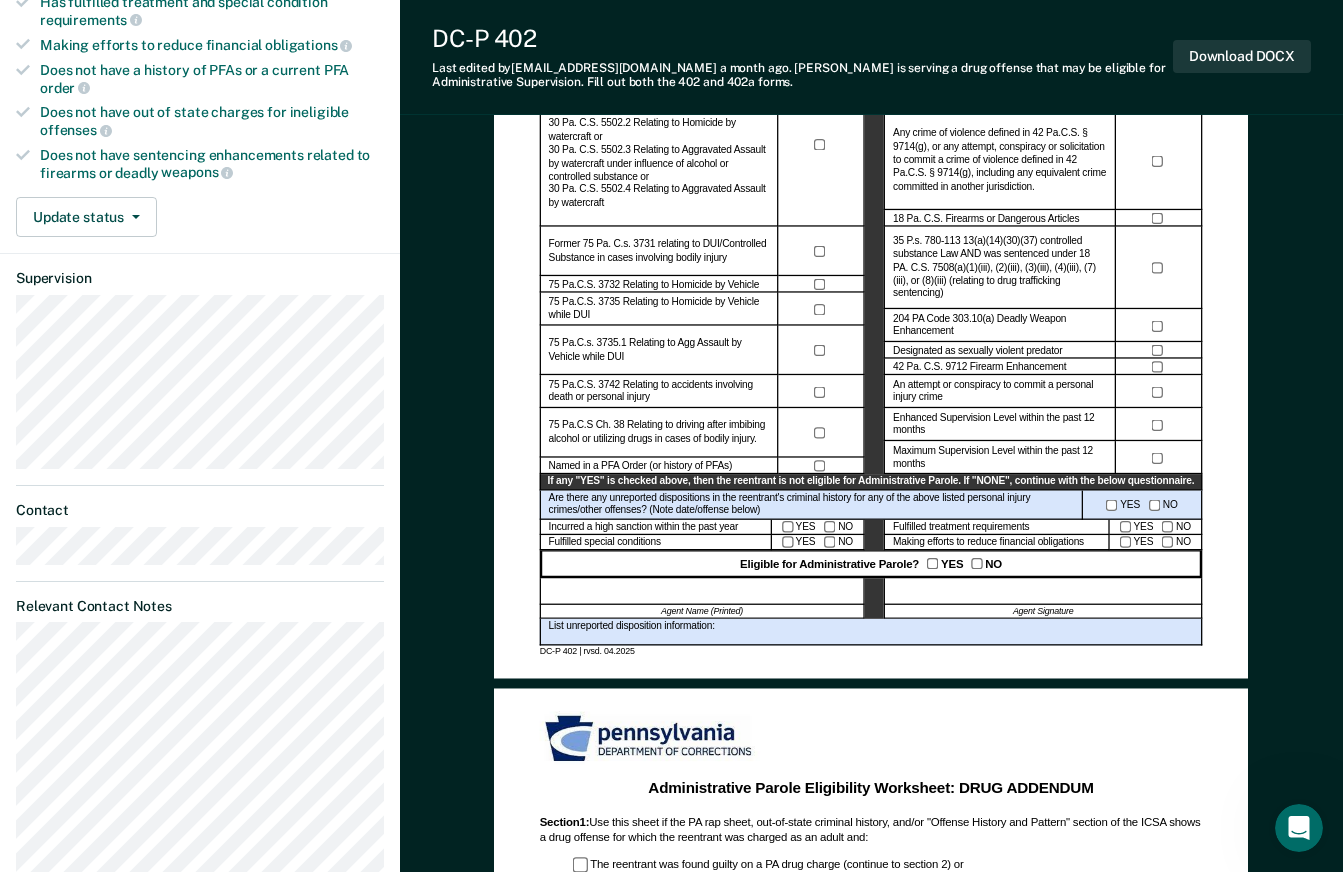 scroll, scrollTop: 476, scrollLeft: 0, axis: vertical 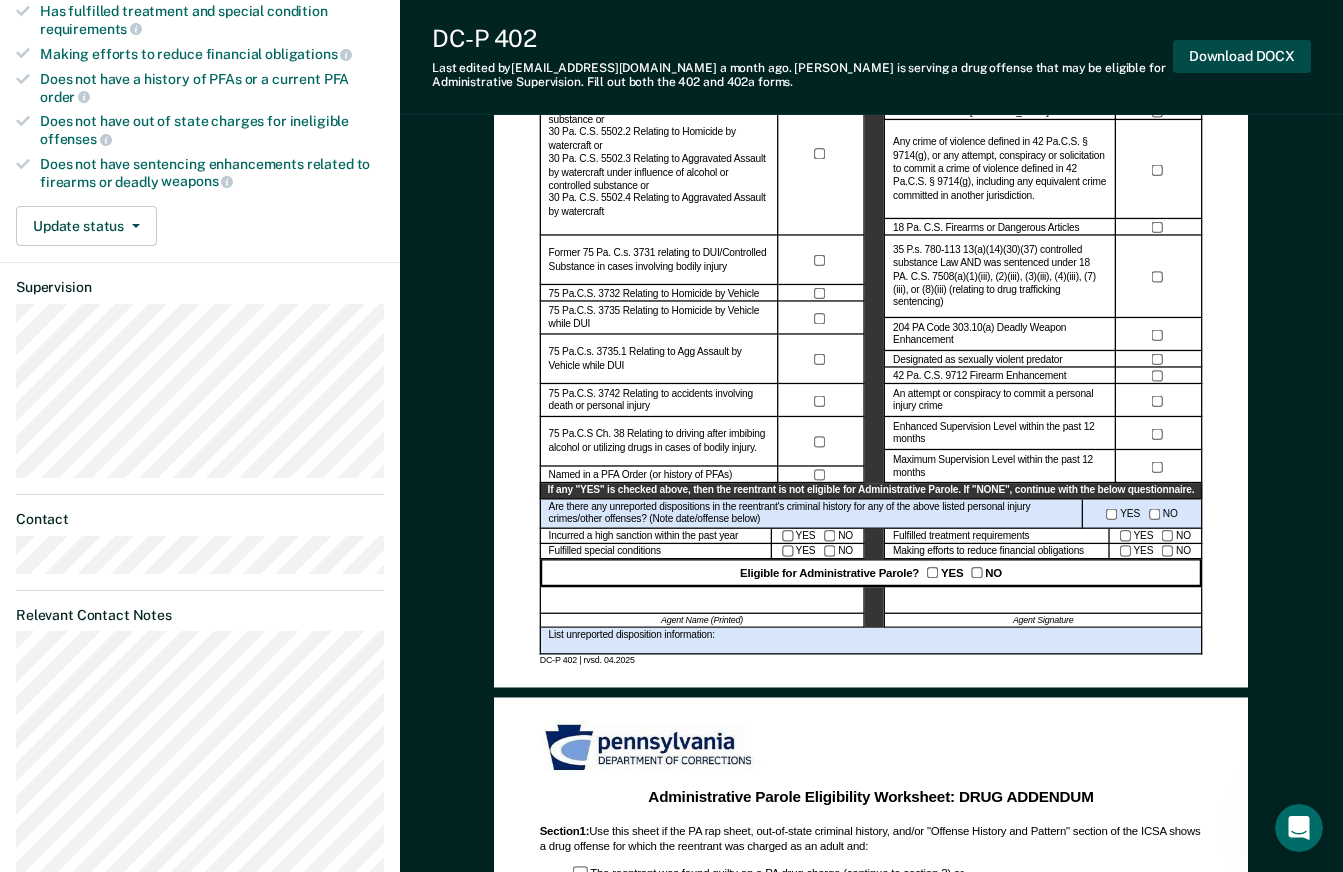 click on "Download DOCX" at bounding box center (1242, 56) 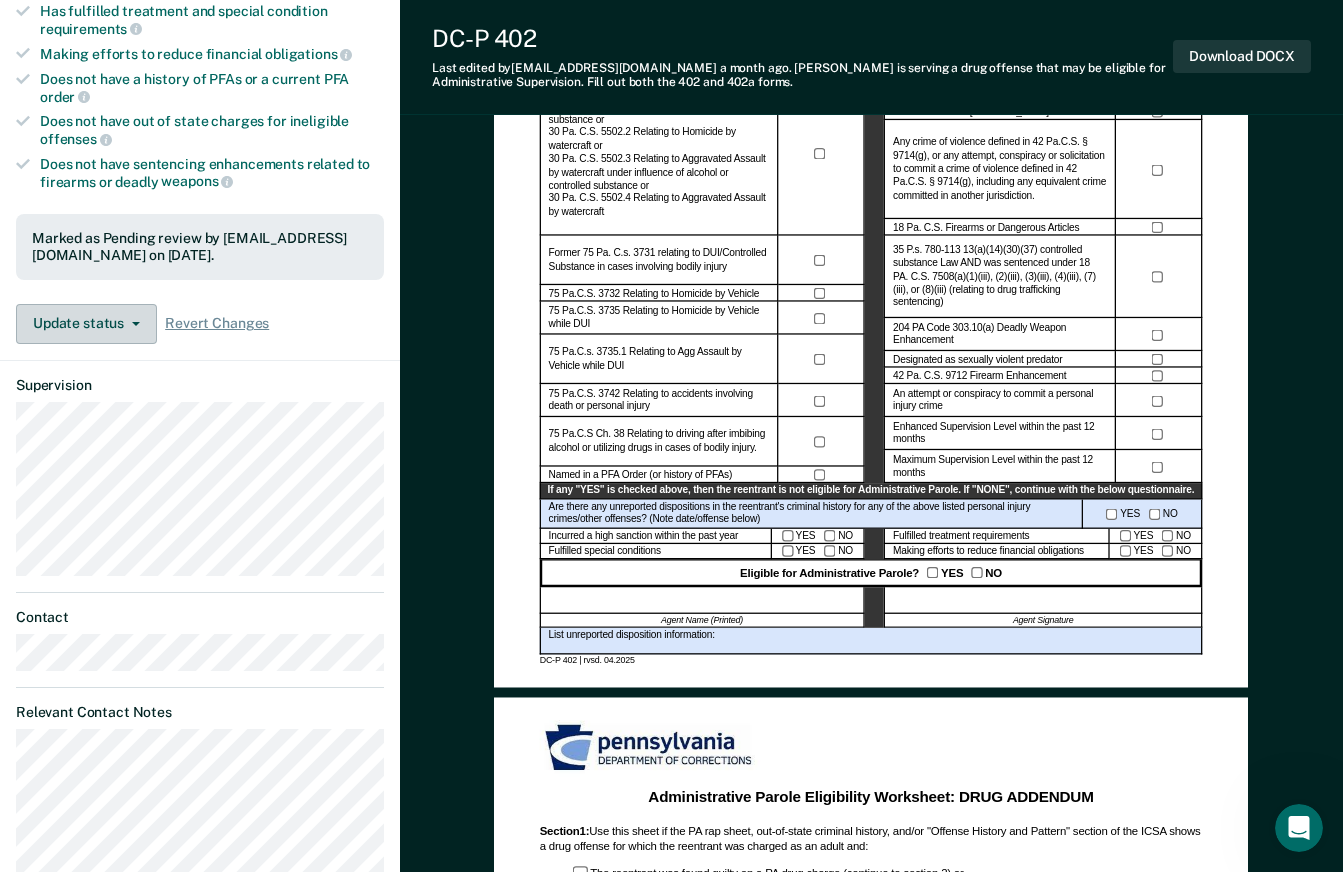 click on "Update status" at bounding box center (86, 324) 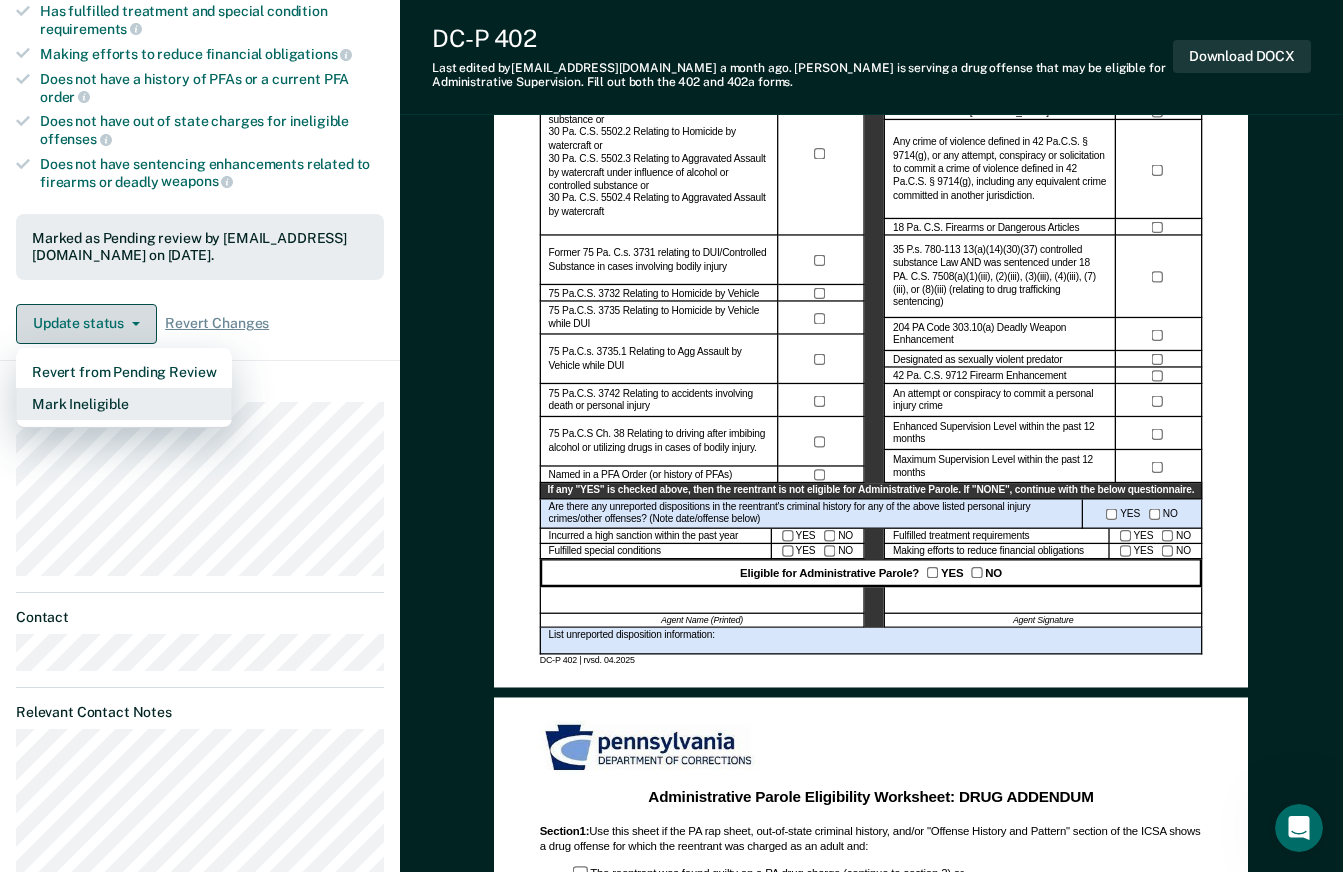 click on "Mark Ineligible" at bounding box center (124, 404) 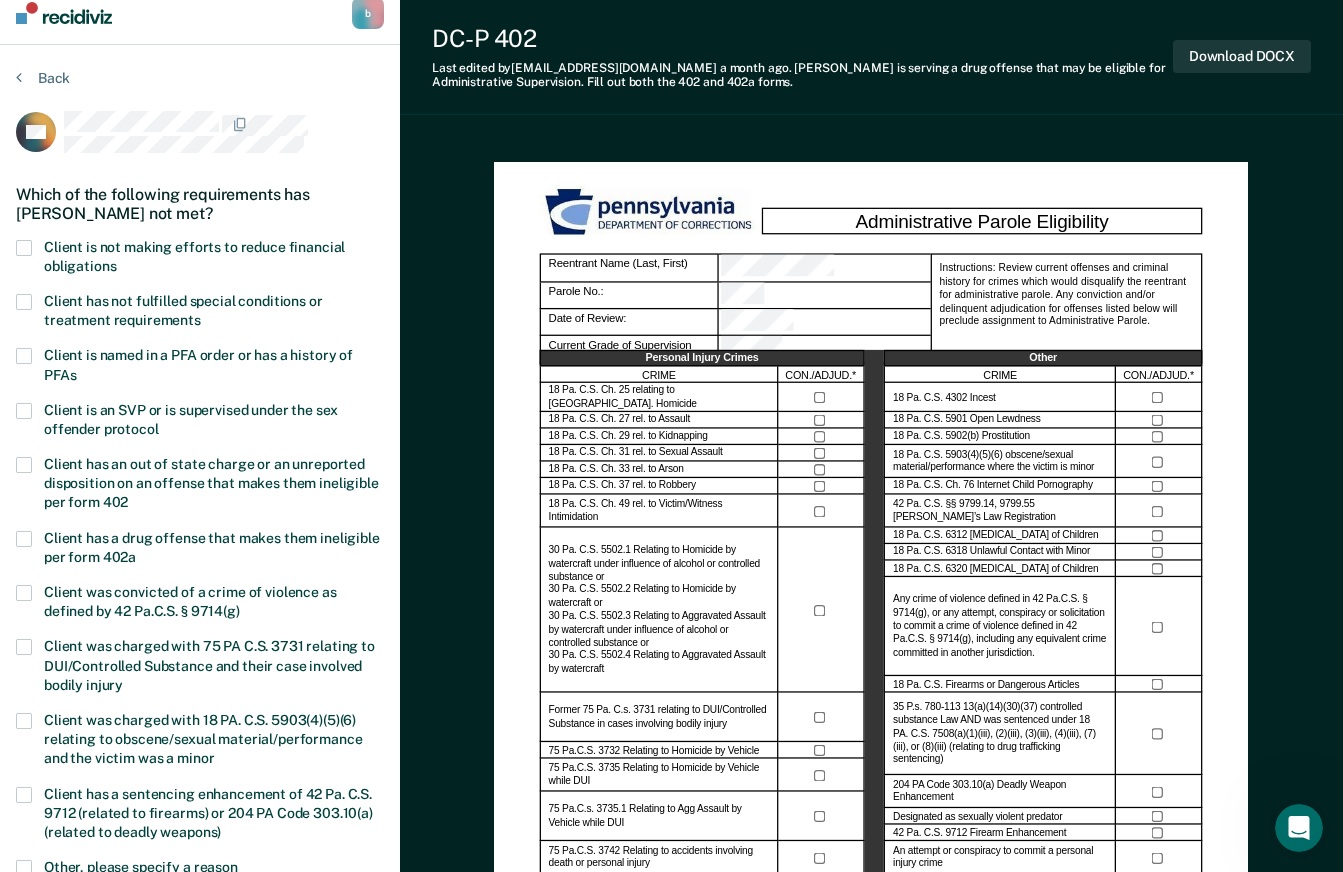 scroll, scrollTop: 0, scrollLeft: 0, axis: both 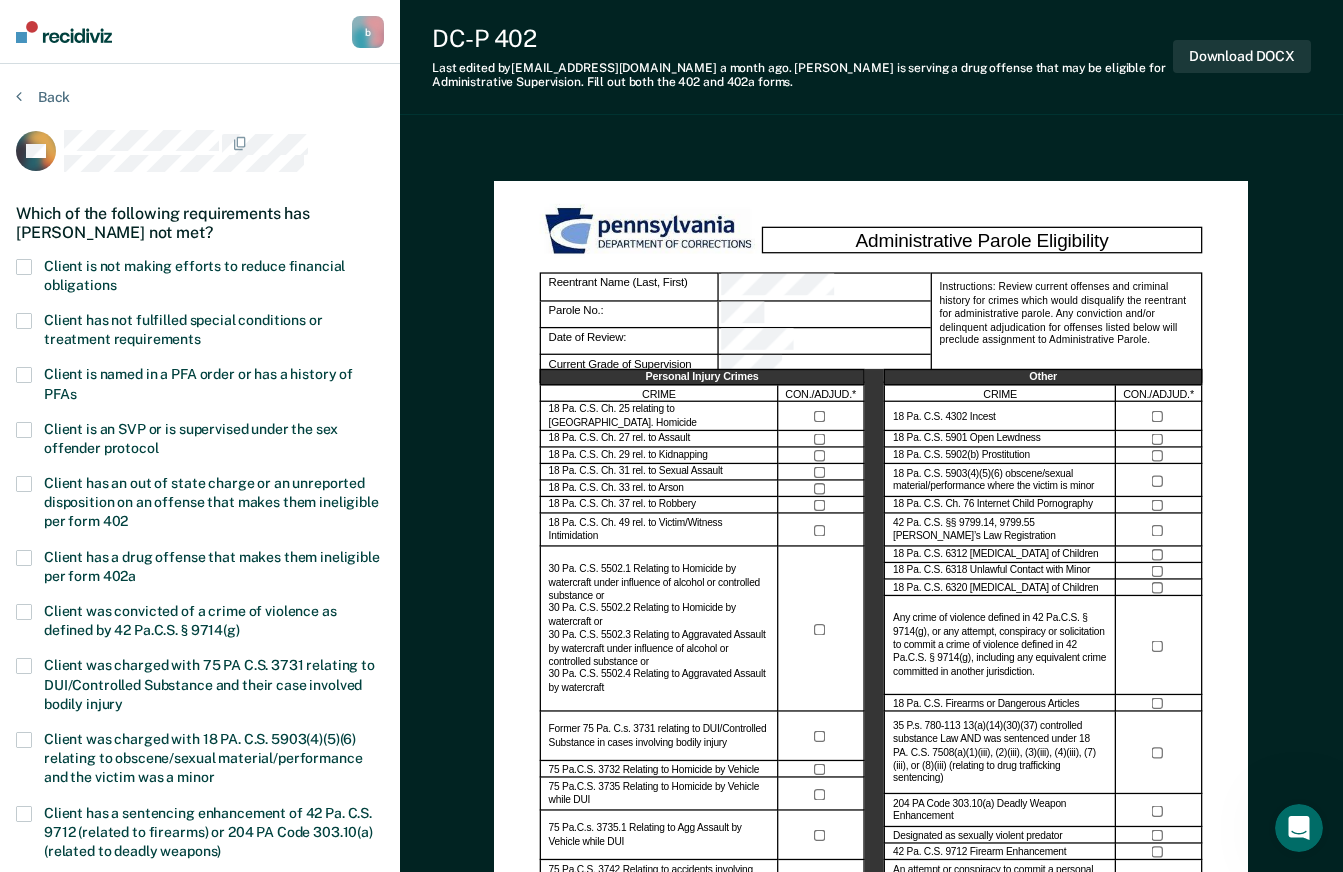 click at bounding box center (24, 321) 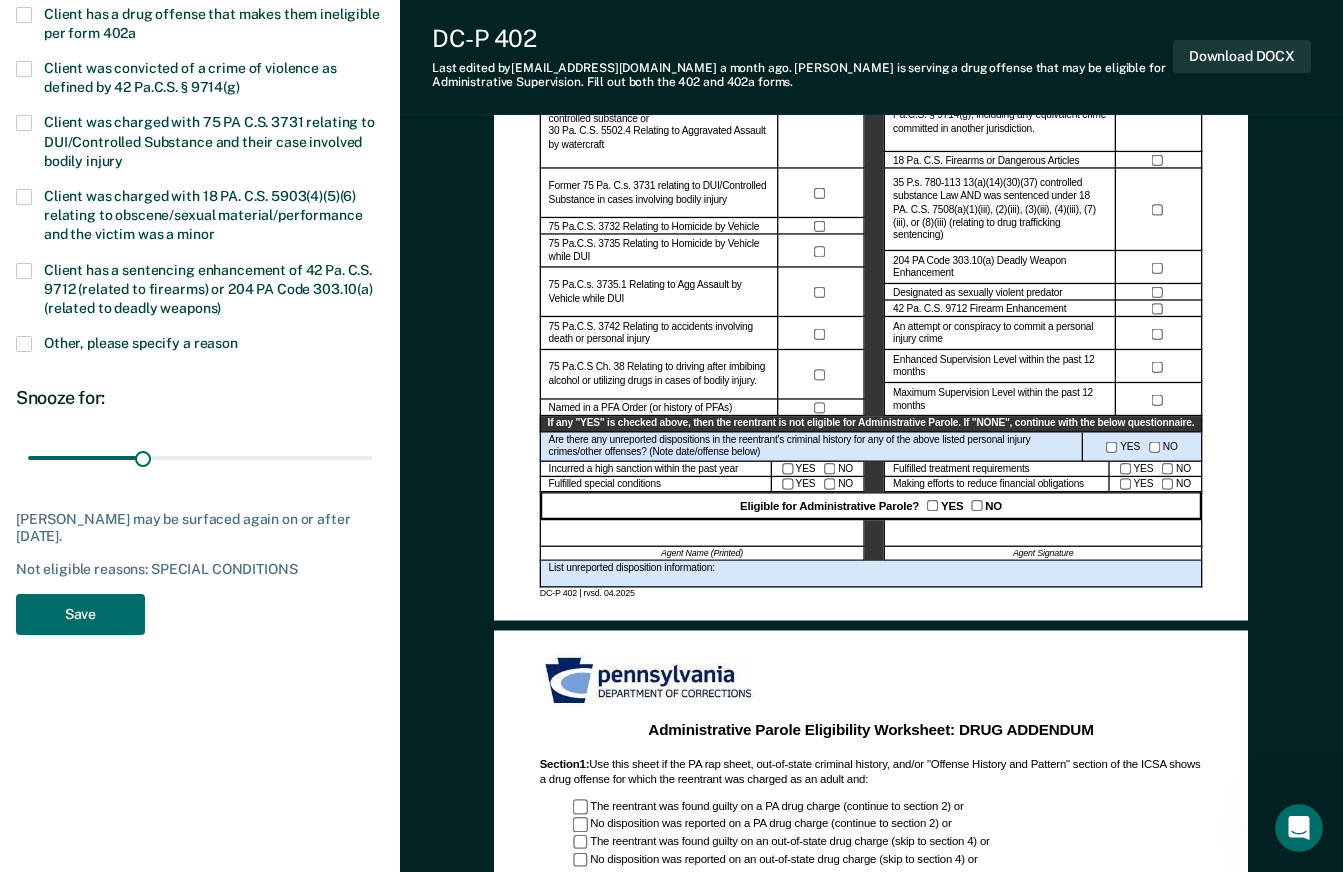 scroll, scrollTop: 549, scrollLeft: 0, axis: vertical 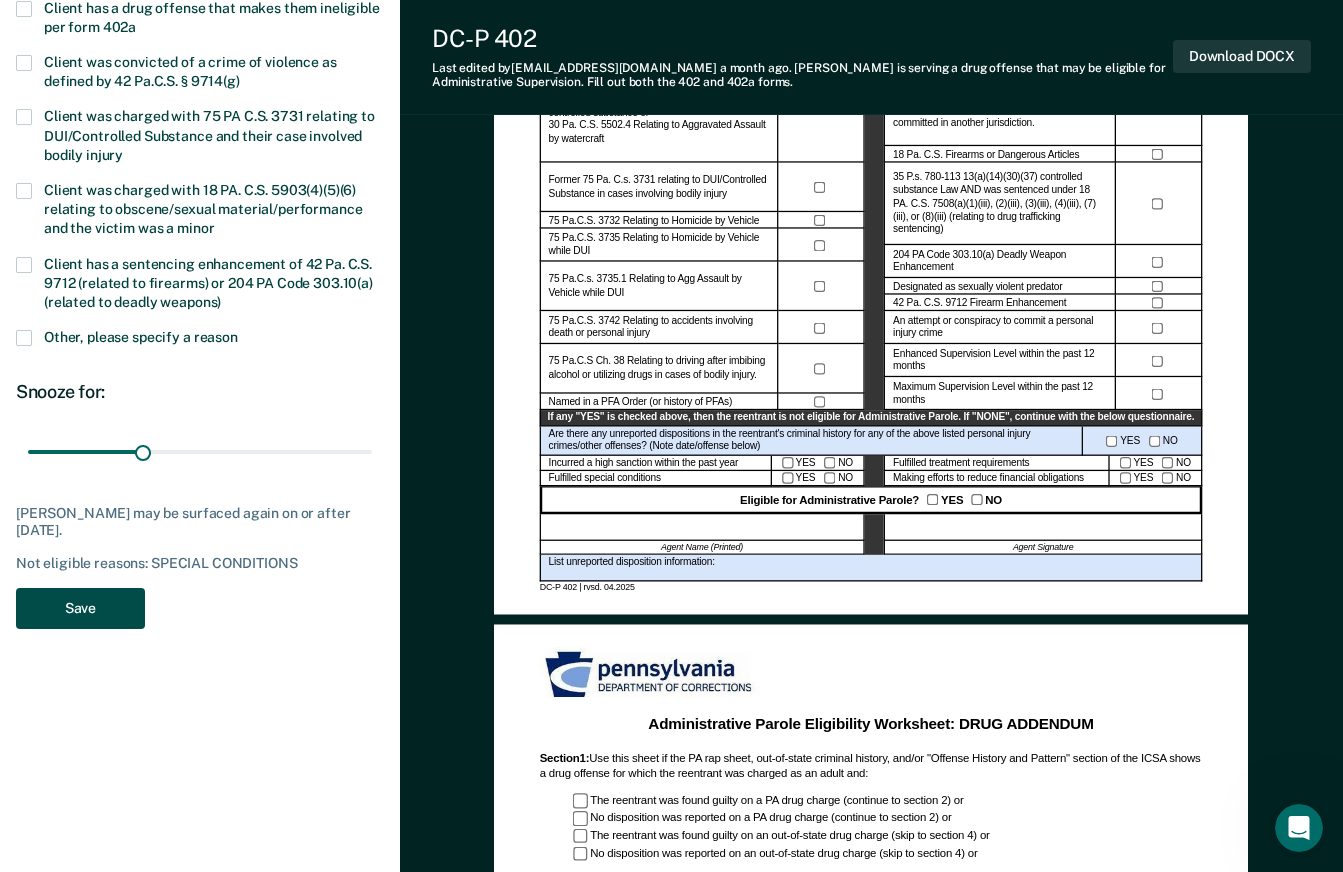 click on "Save" at bounding box center [80, 608] 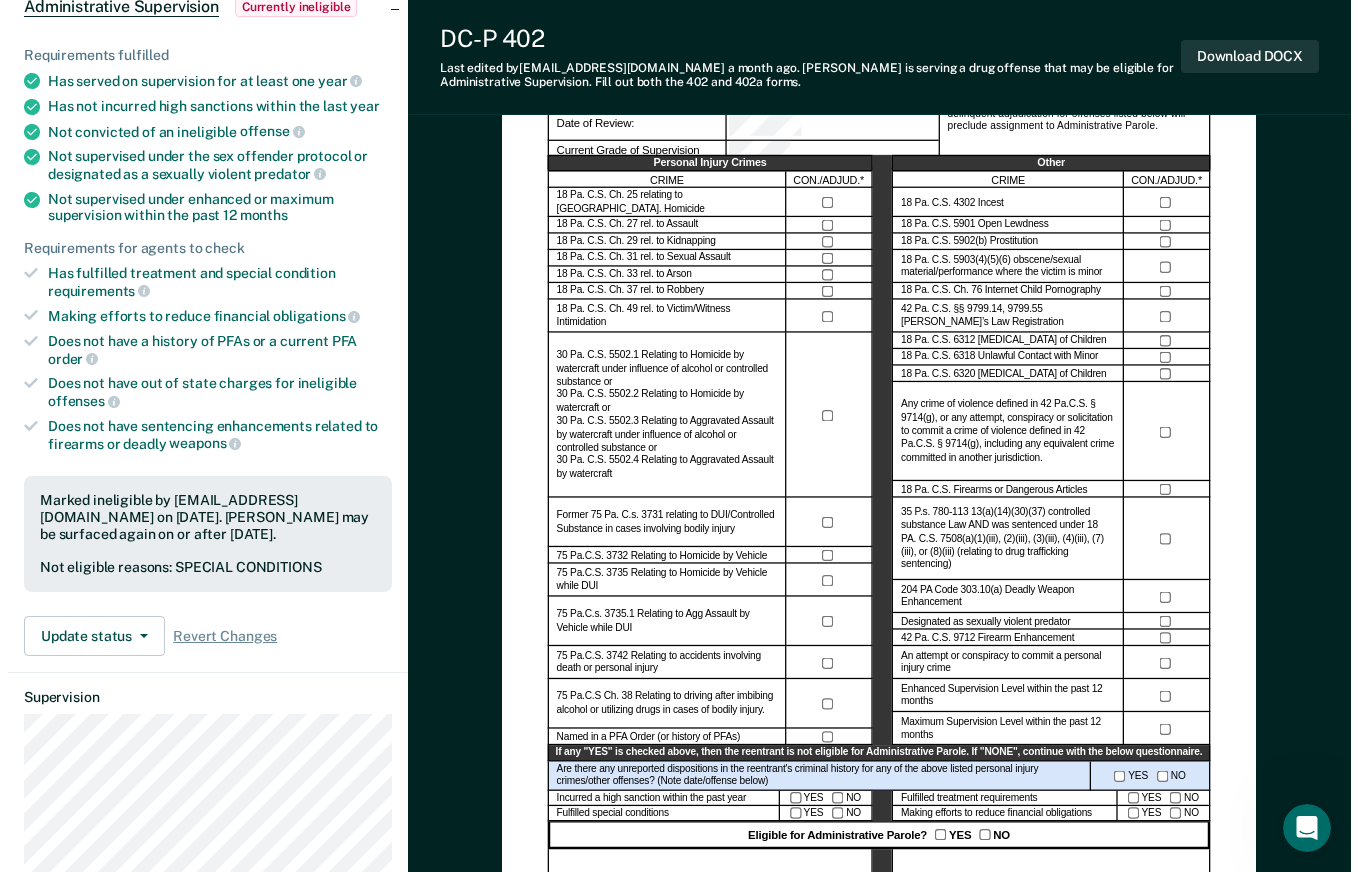 scroll, scrollTop: 0, scrollLeft: 0, axis: both 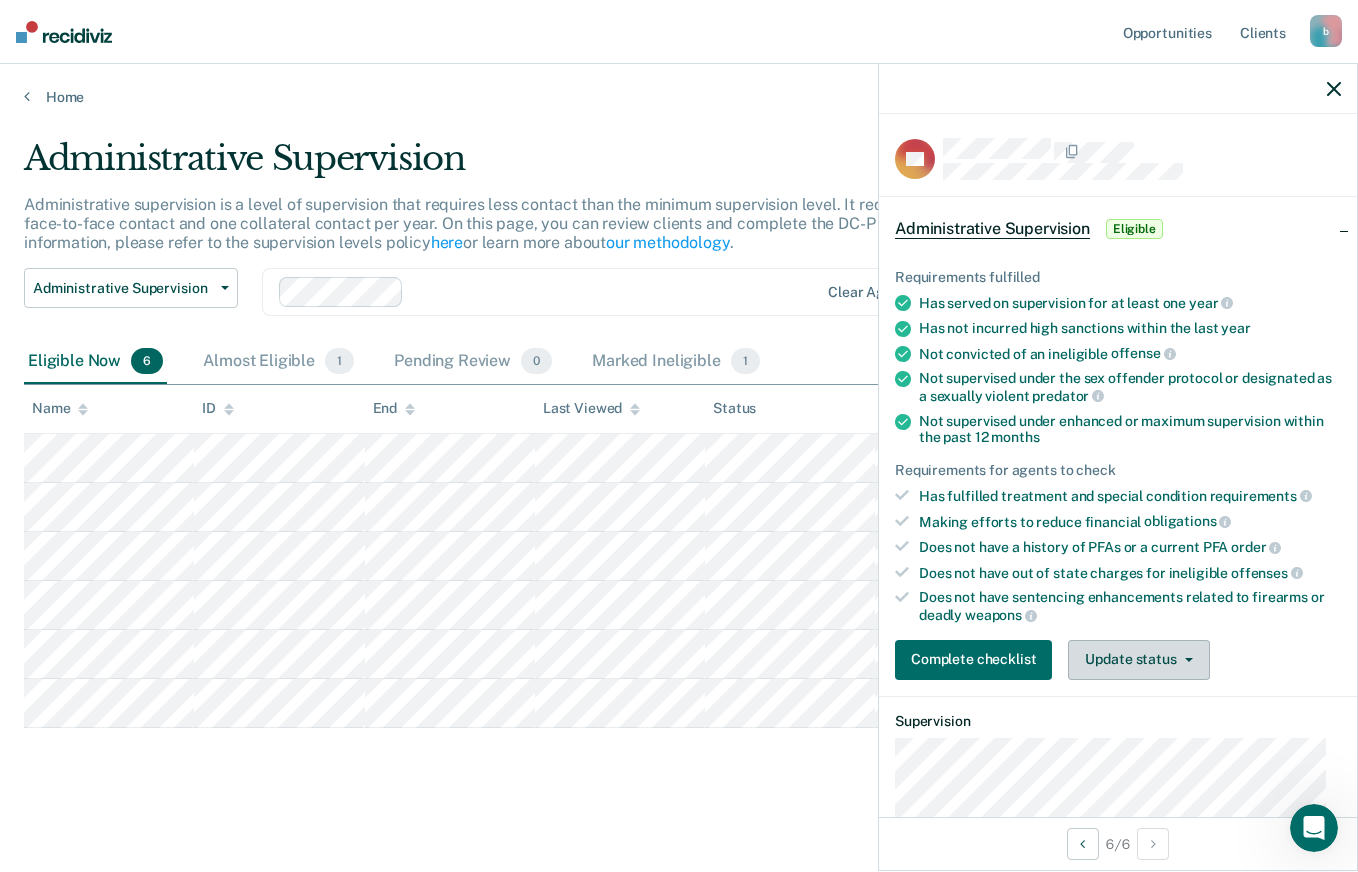 click on "Update status" at bounding box center (1138, 660) 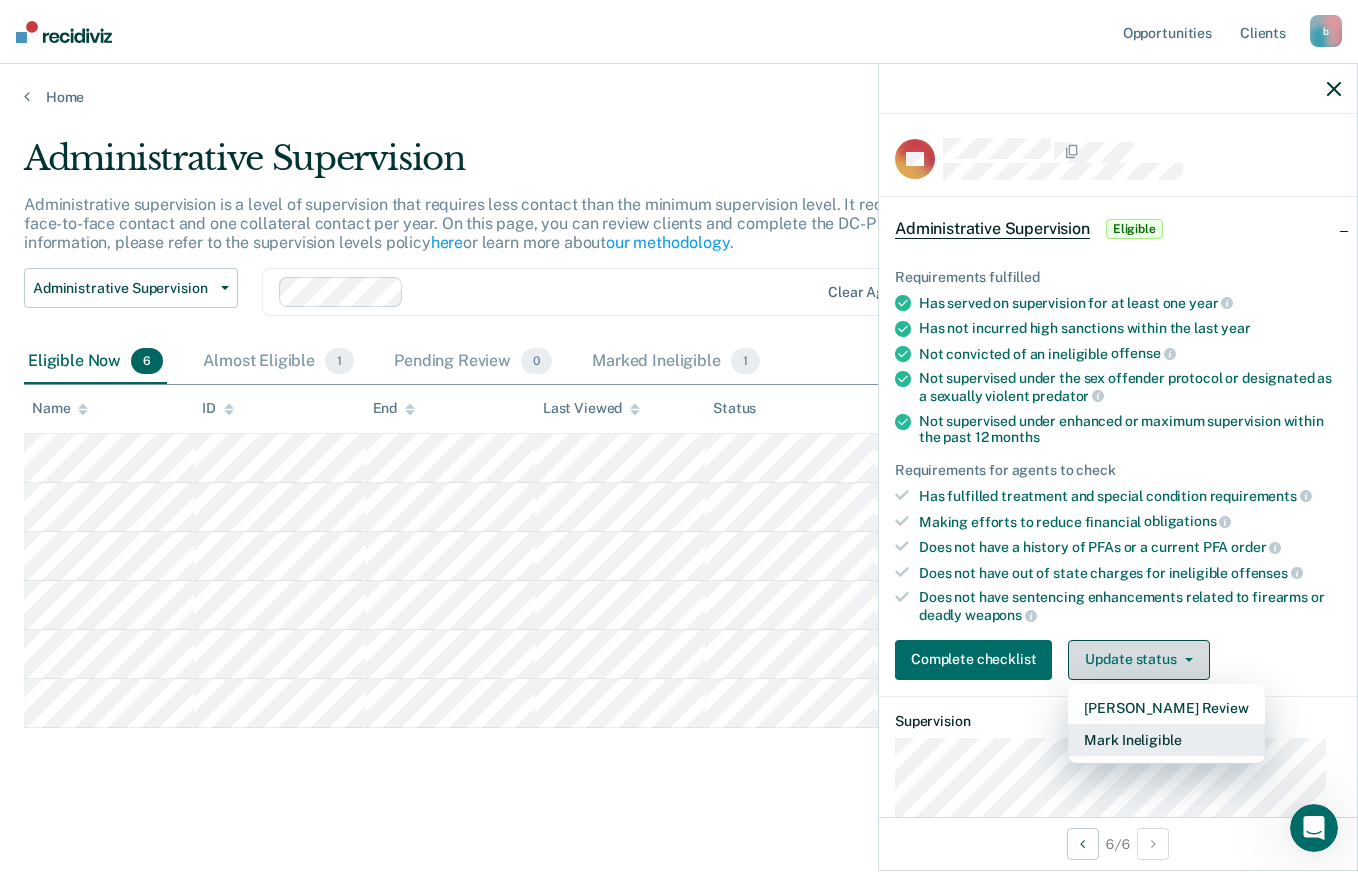 click on "Mark Ineligible" at bounding box center [1166, 740] 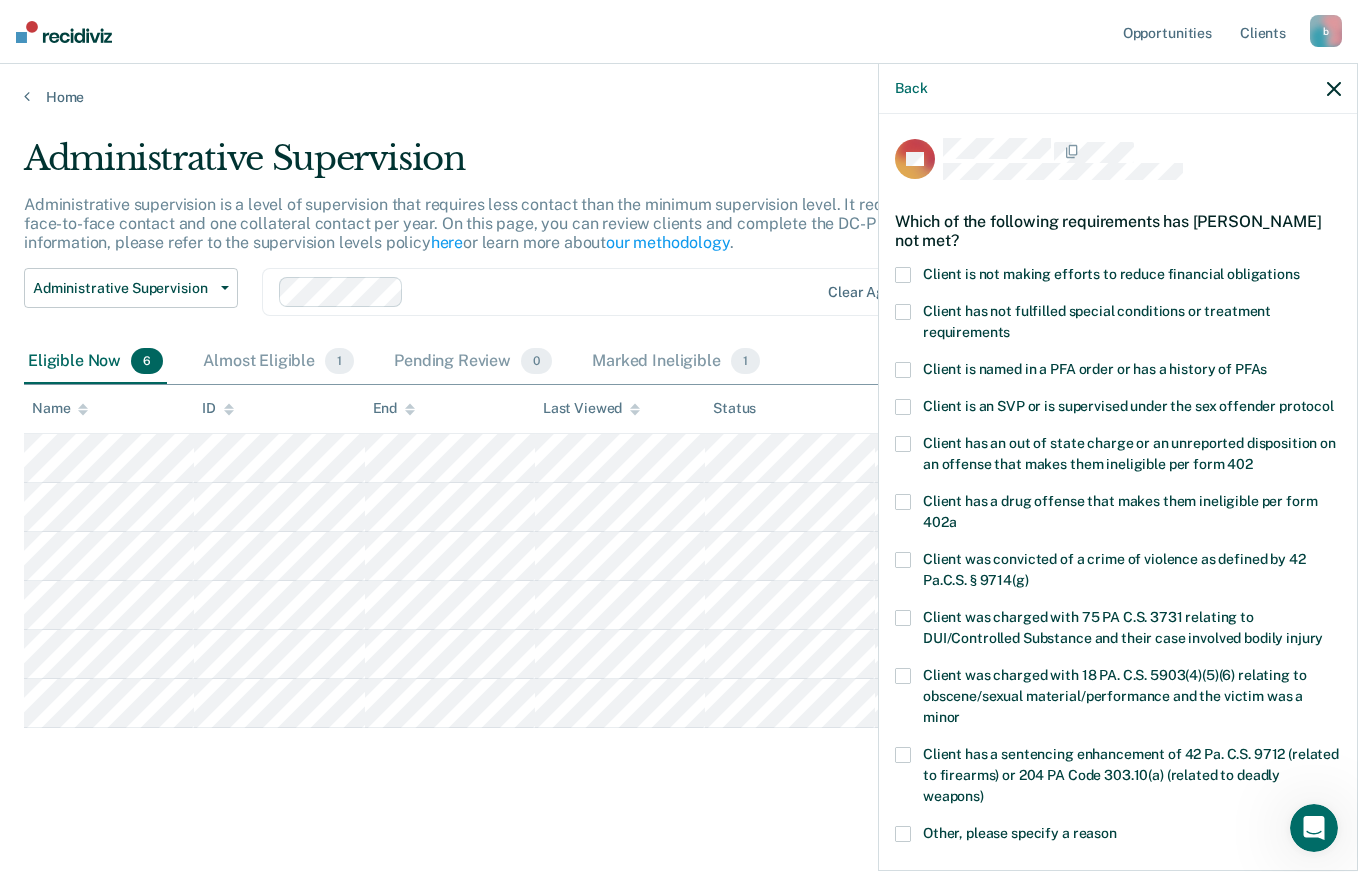 click at bounding box center (903, 275) 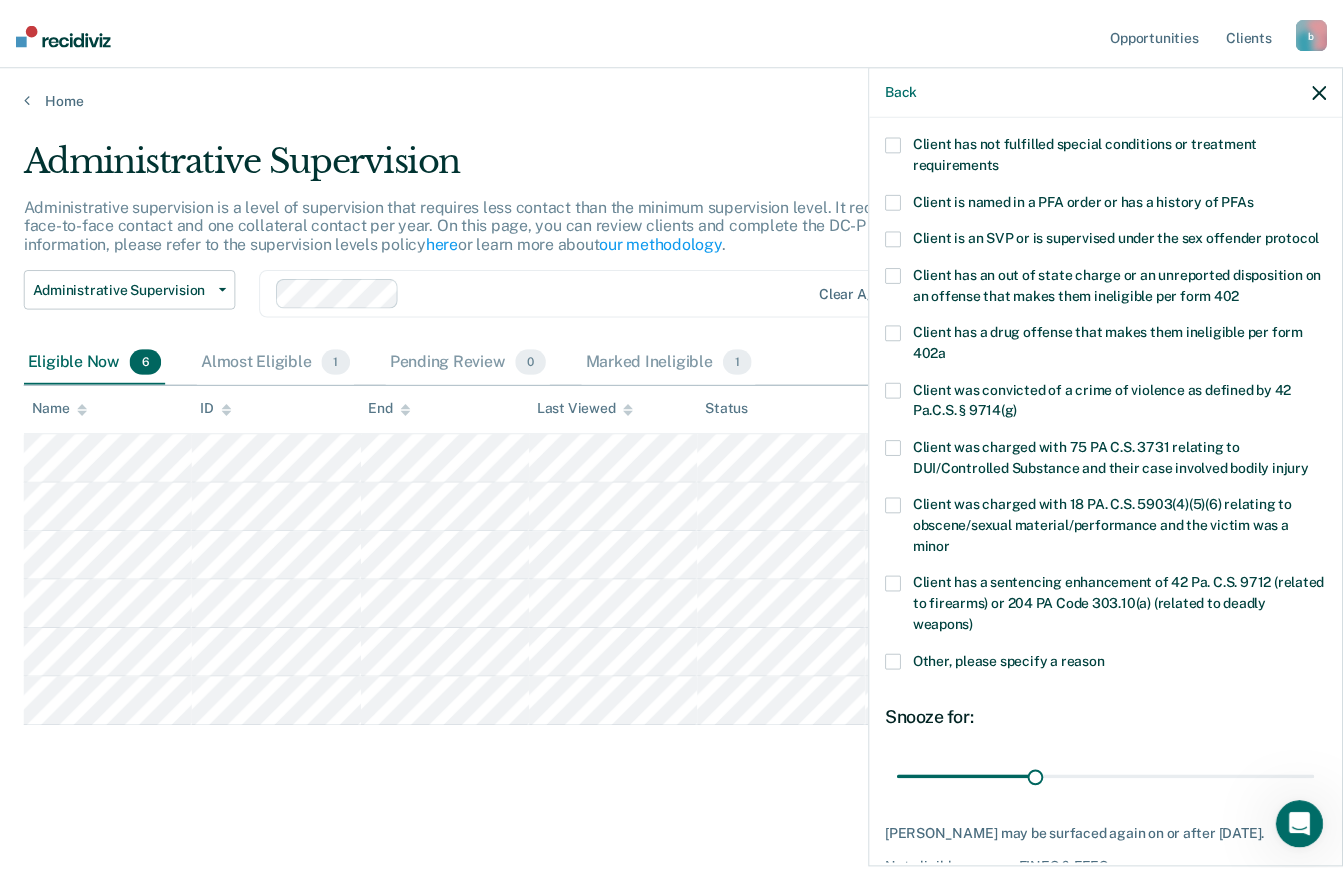 scroll, scrollTop: 294, scrollLeft: 0, axis: vertical 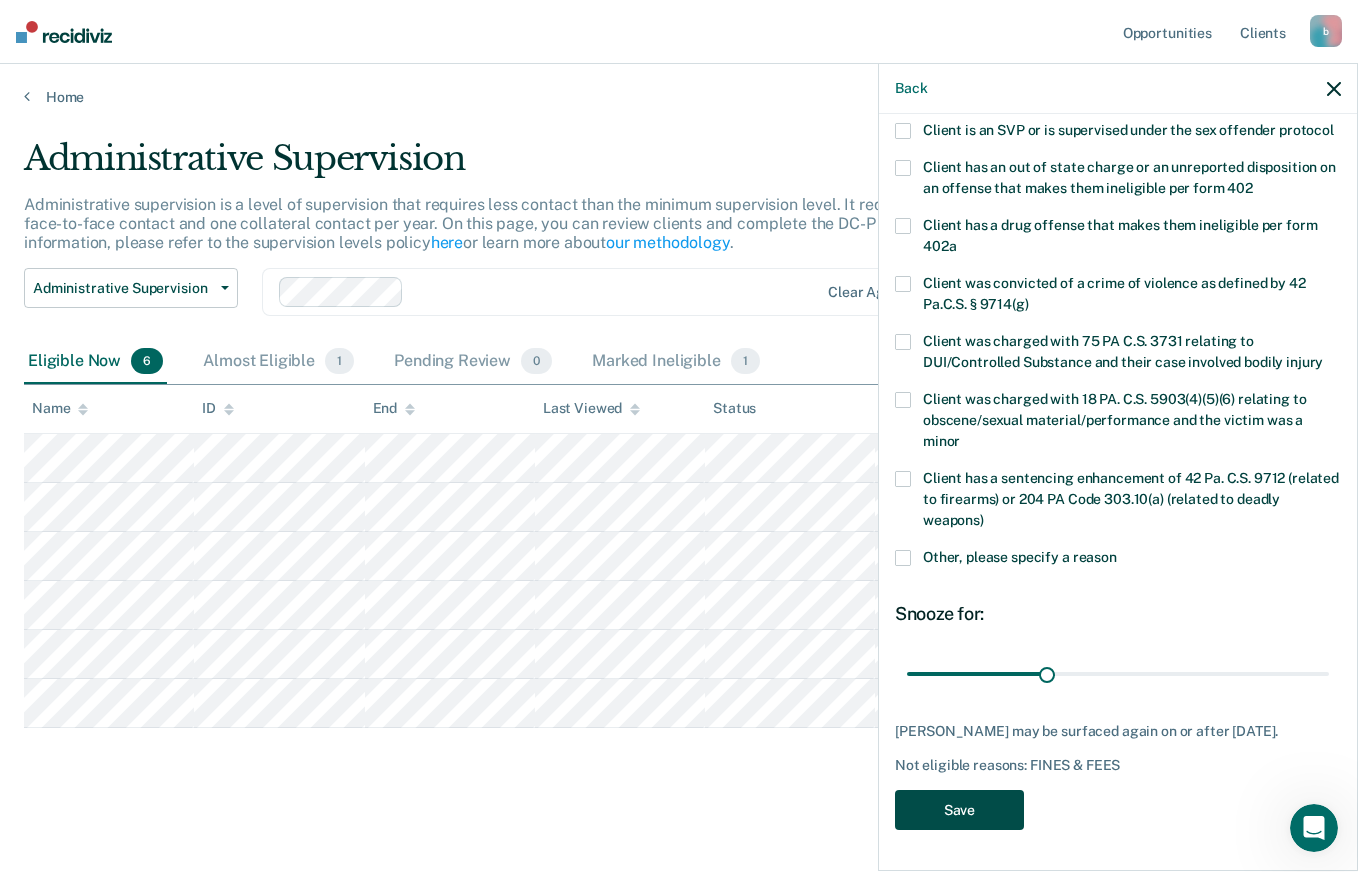 click on "Save" at bounding box center [959, 810] 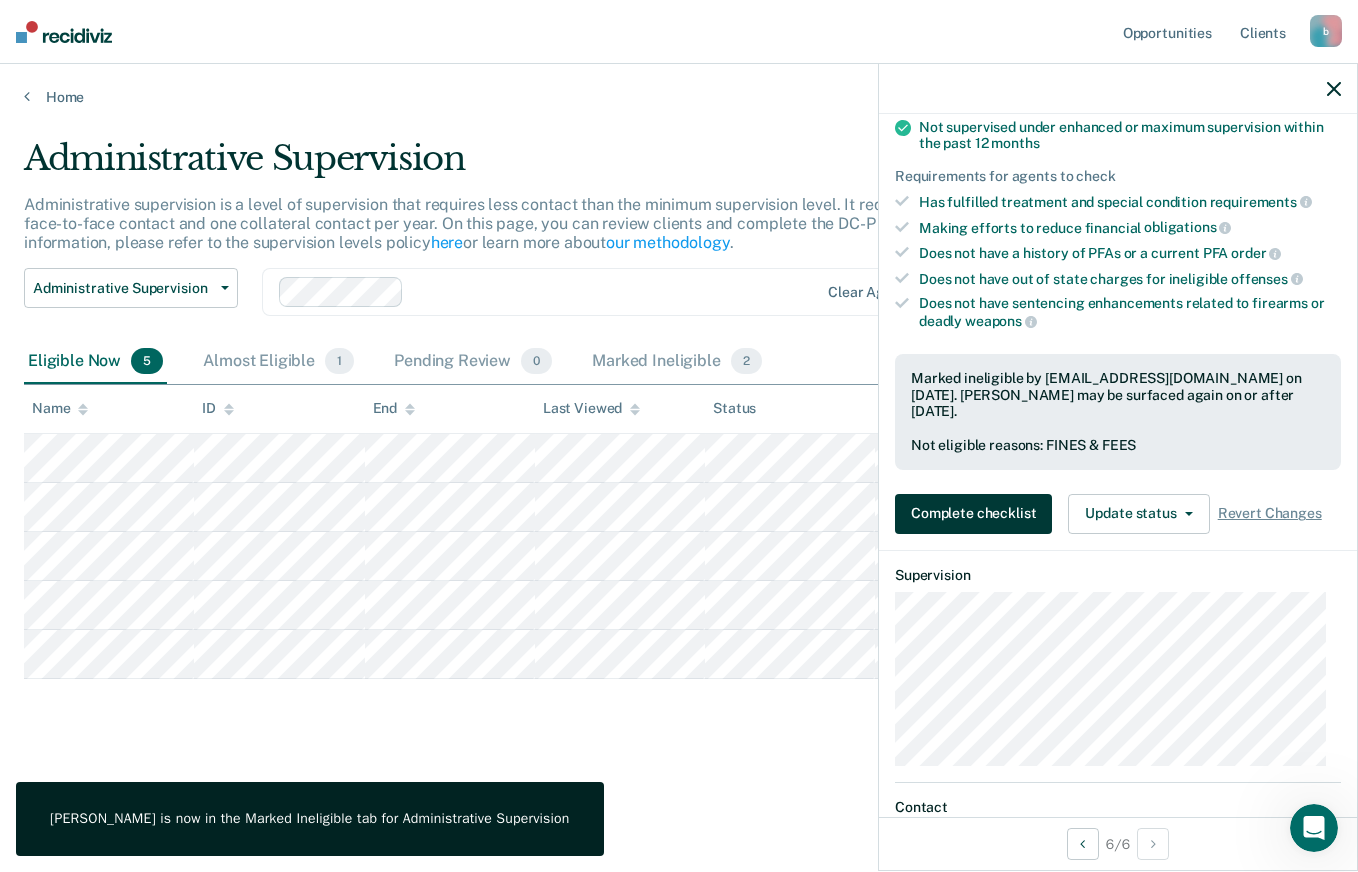 click on "Complete checklist" at bounding box center [973, 514] 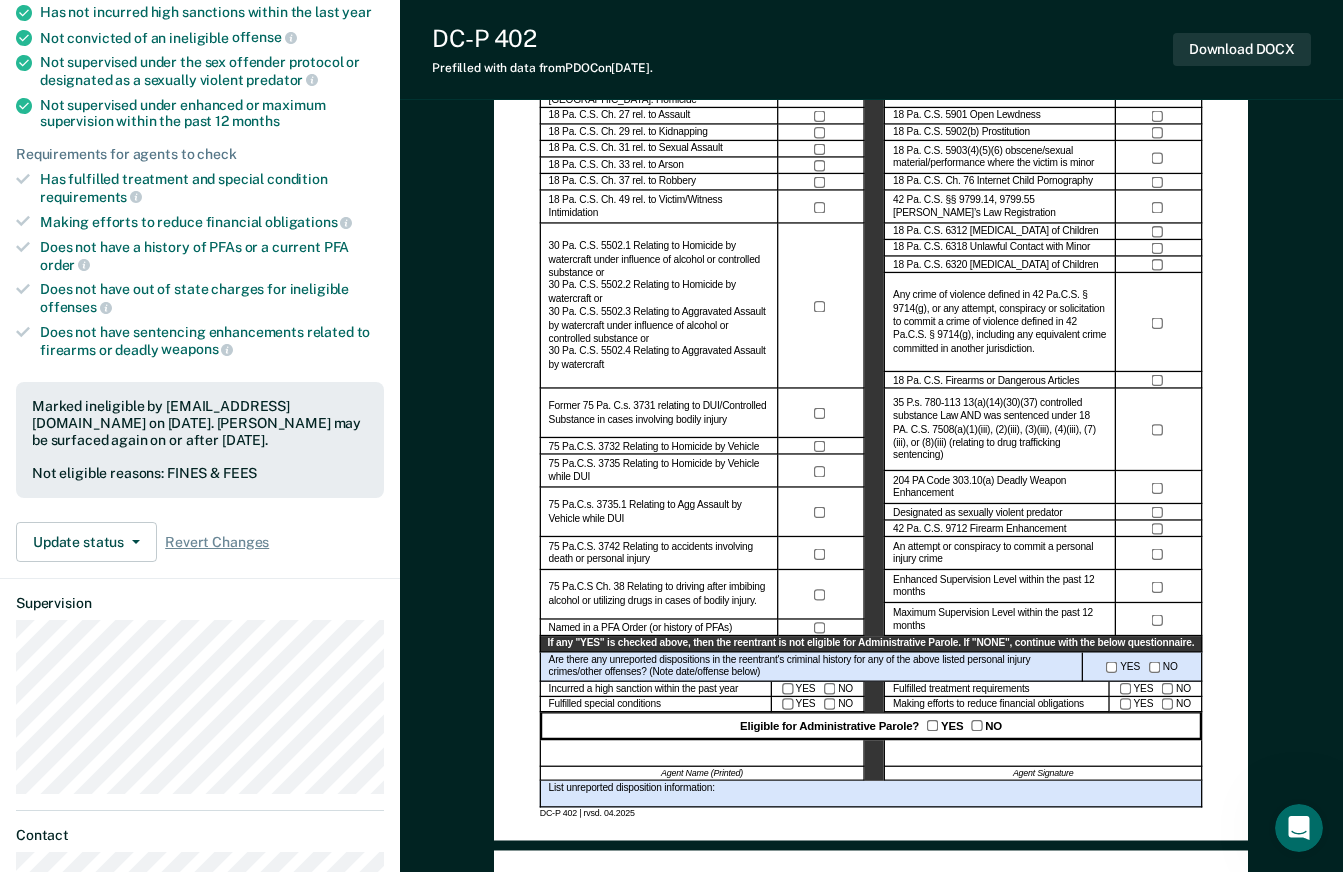 scroll, scrollTop: 329, scrollLeft: 0, axis: vertical 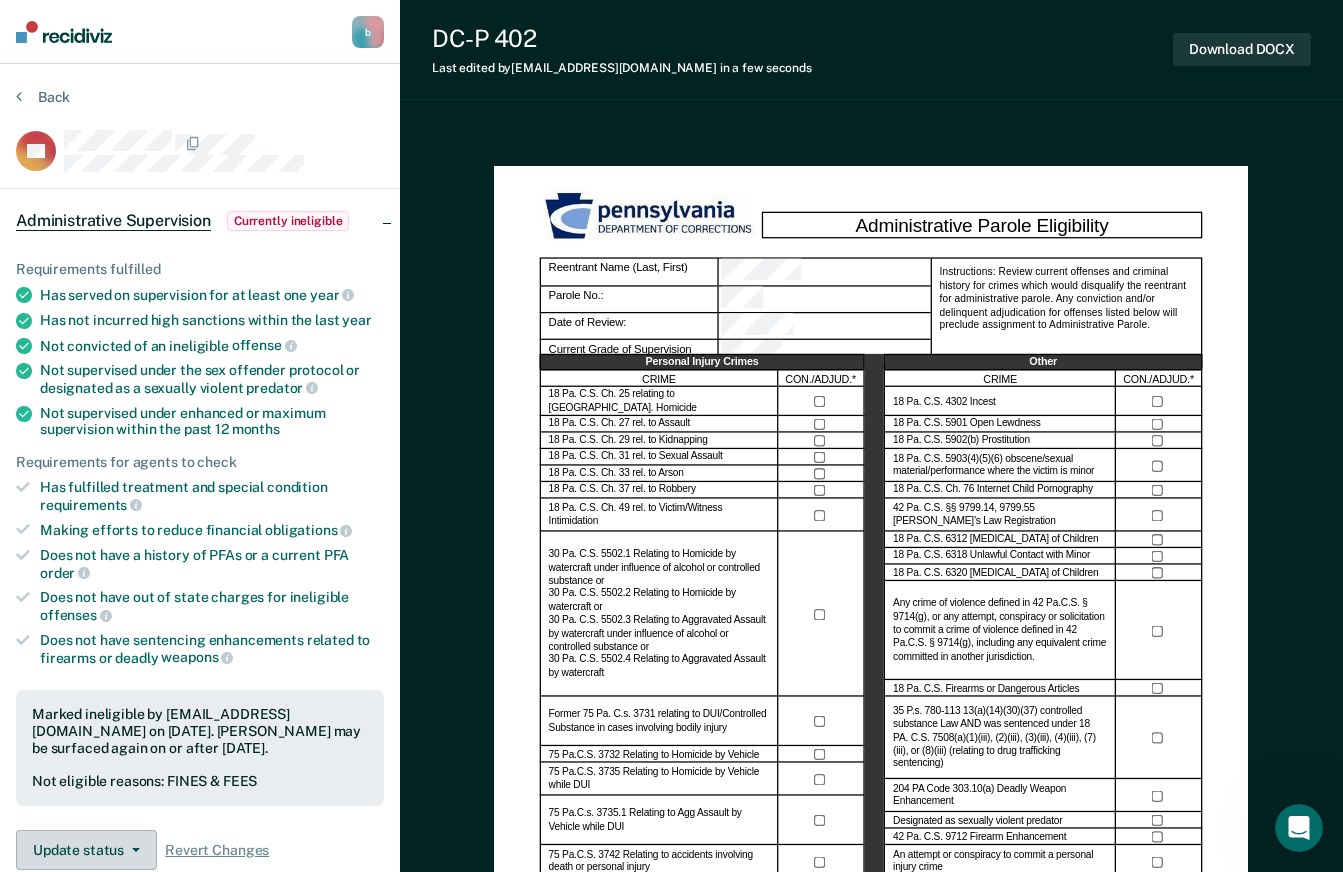 click on "Update status" at bounding box center [86, 850] 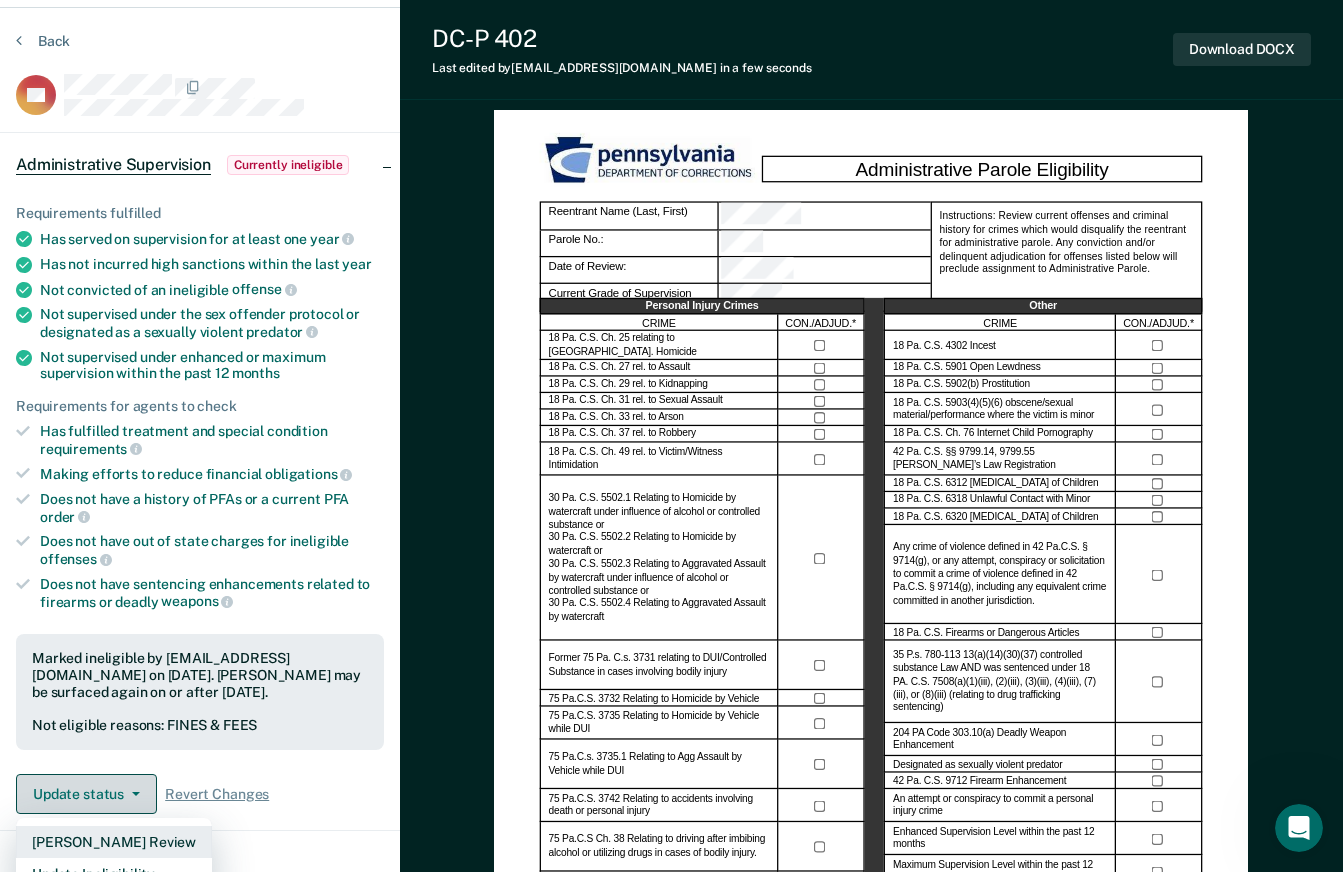 scroll, scrollTop: 195, scrollLeft: 0, axis: vertical 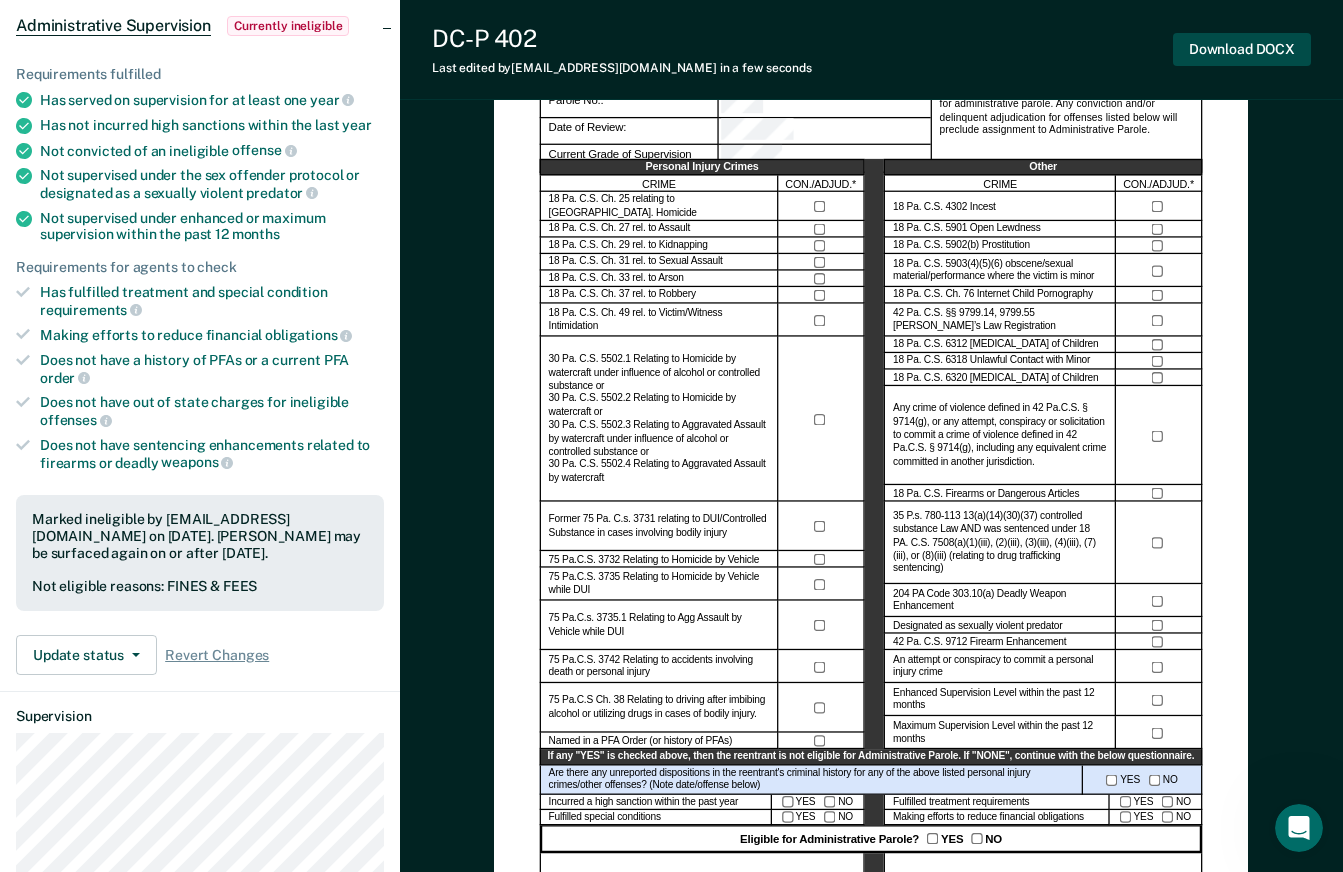 click on "Download DOCX" at bounding box center (1242, 49) 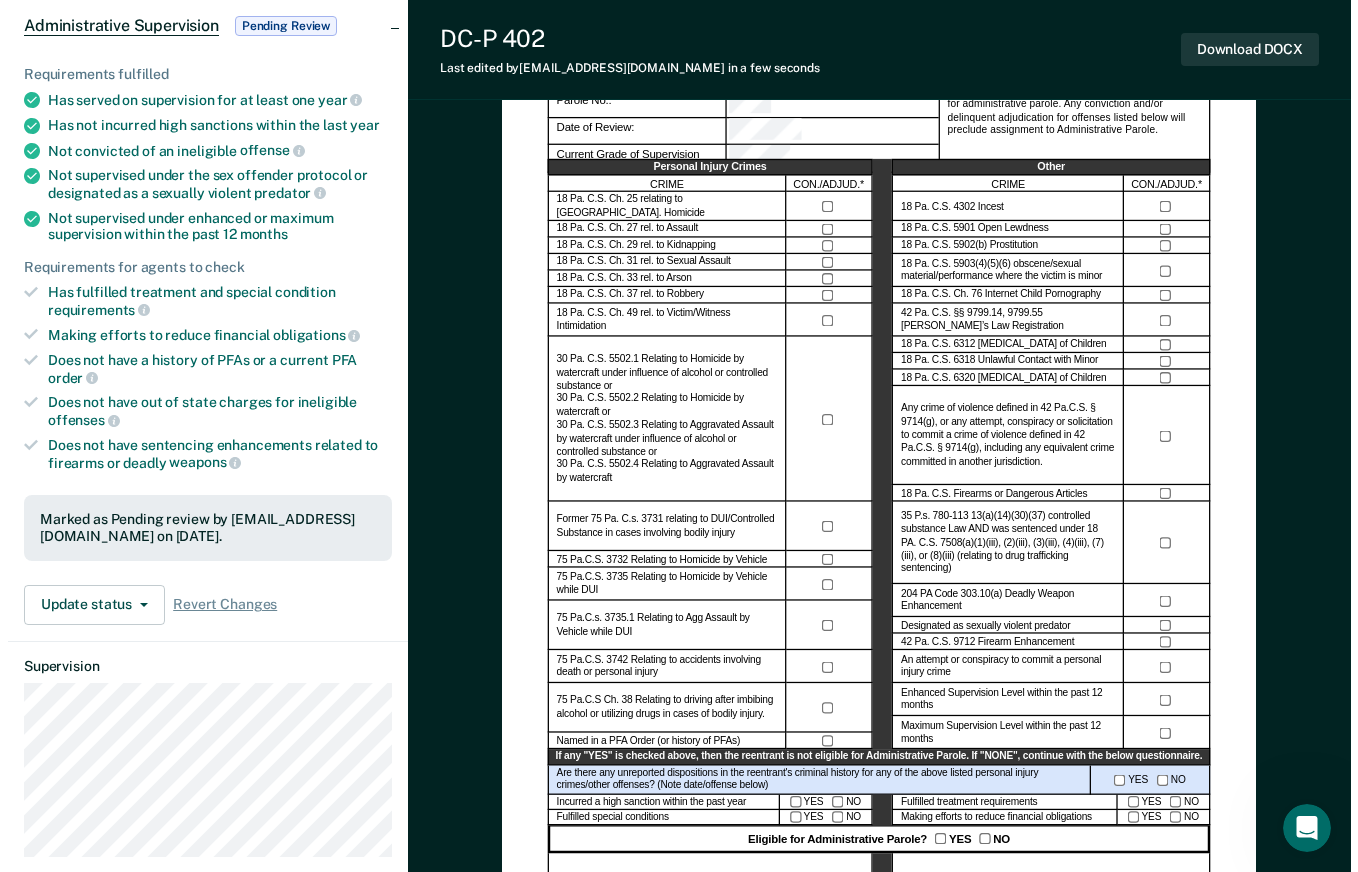 scroll, scrollTop: 0, scrollLeft: 0, axis: both 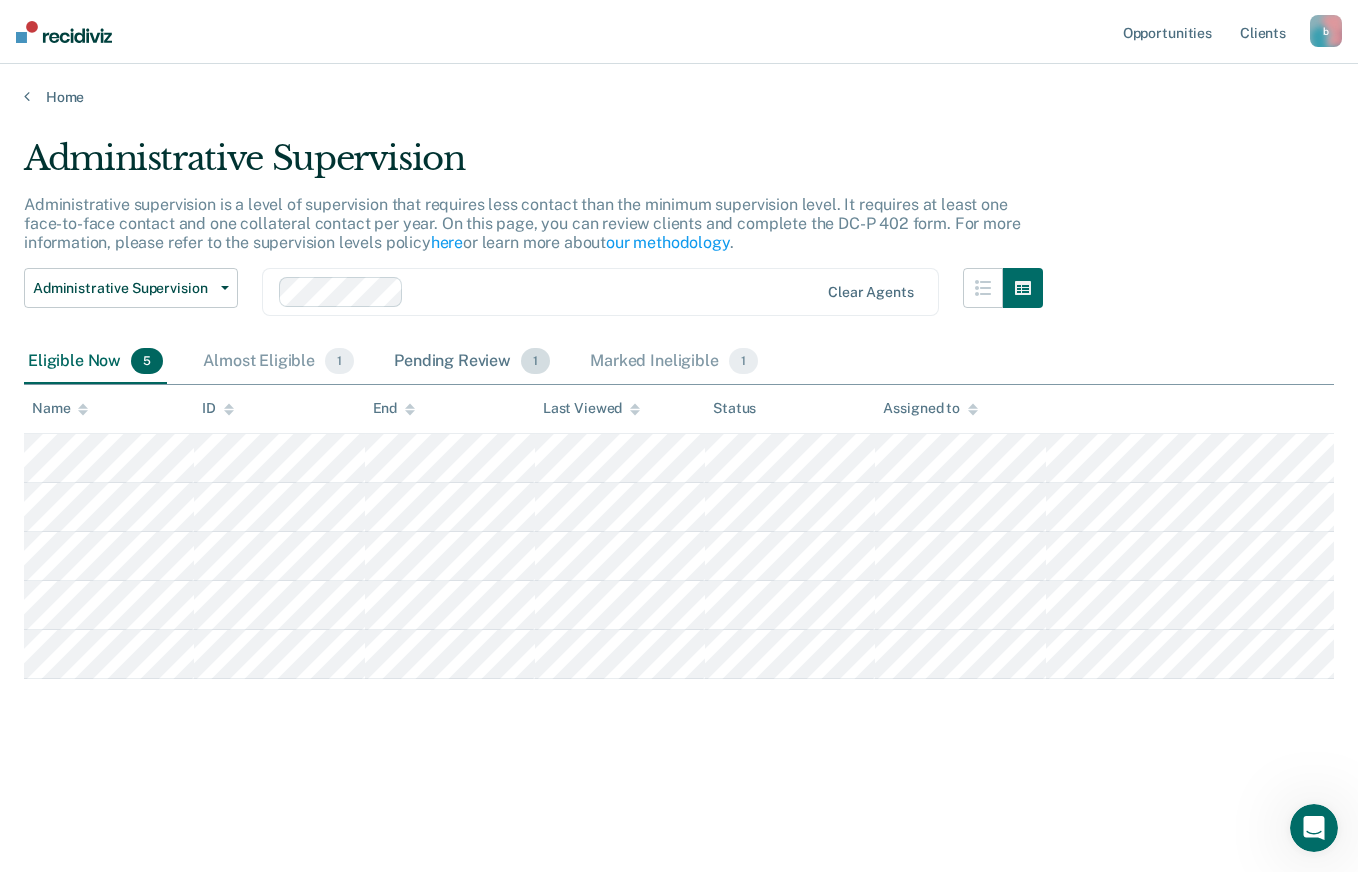 click on "Pending Review 1" at bounding box center [472, 362] 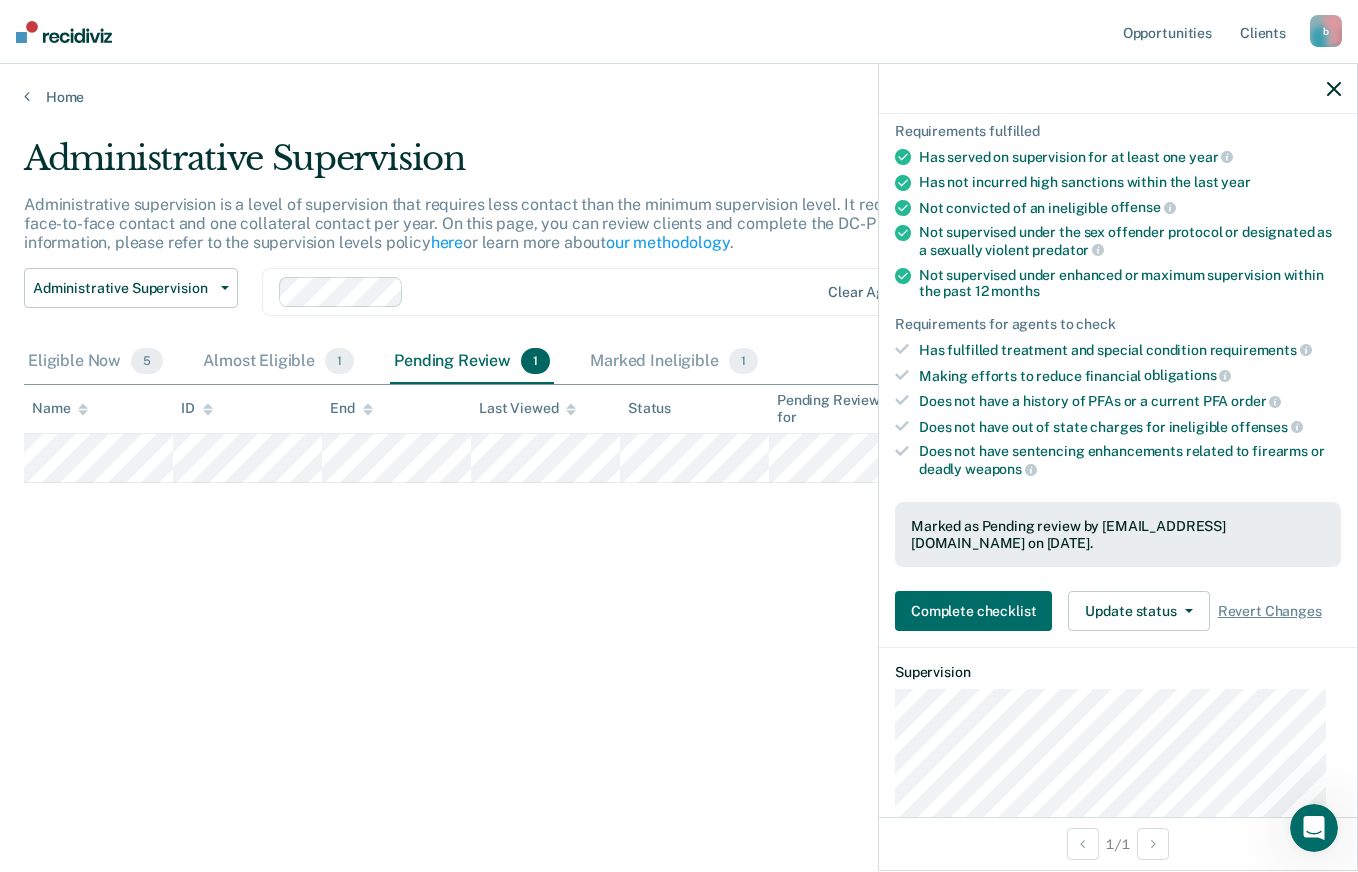 scroll, scrollTop: 421, scrollLeft: 0, axis: vertical 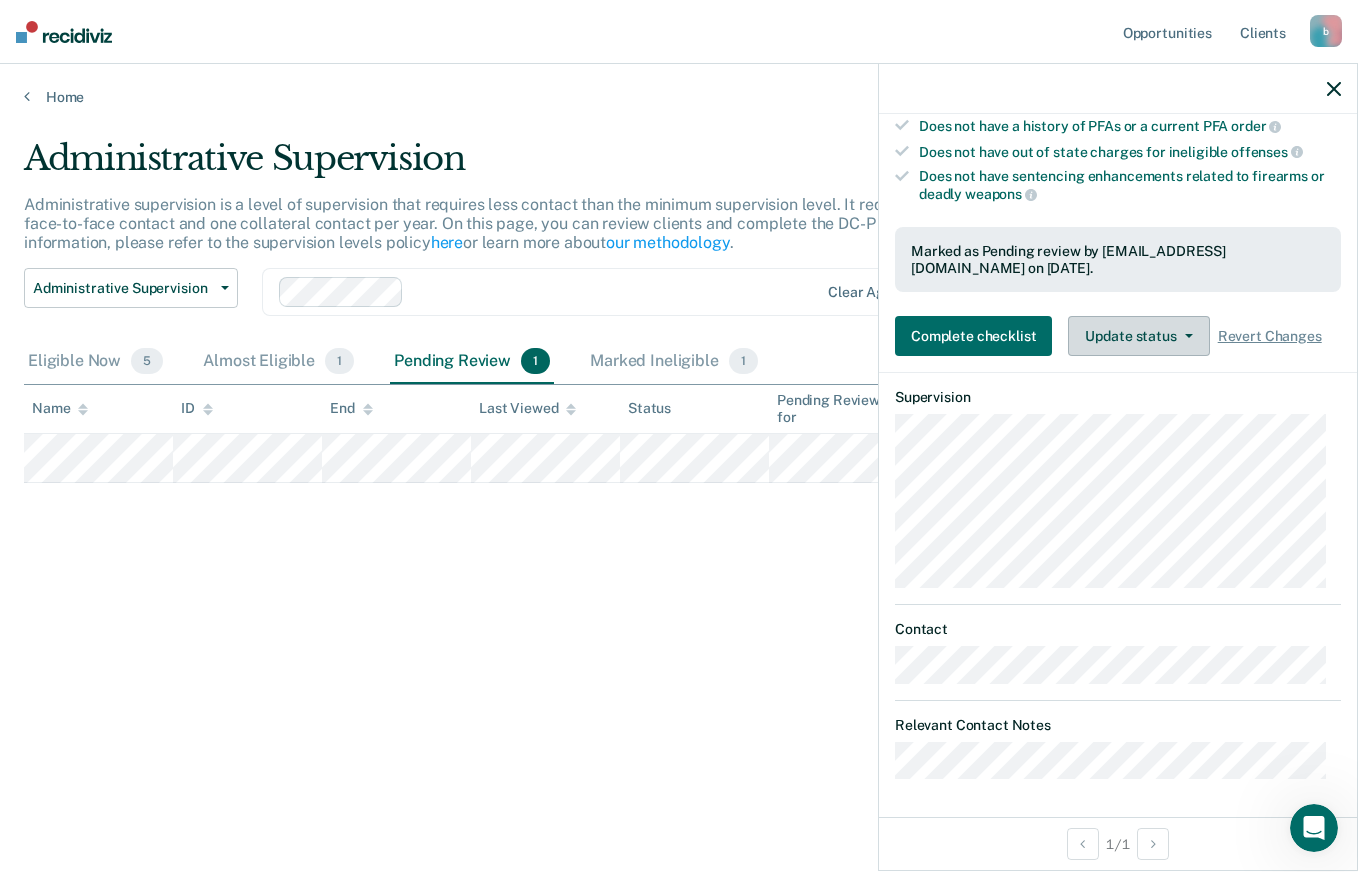 click on "Update status" at bounding box center (1138, 336) 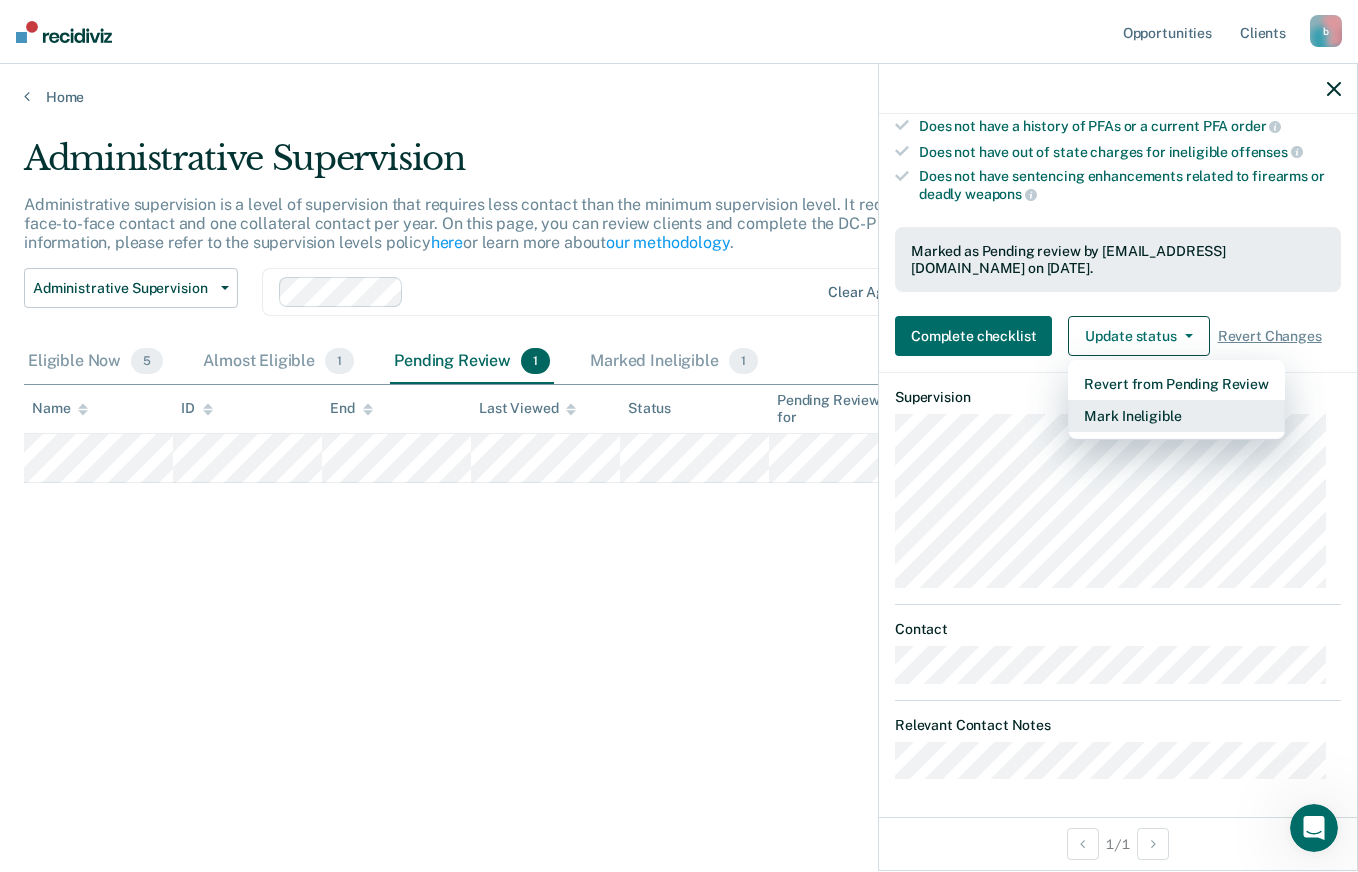click on "Mark Ineligible" at bounding box center [1176, 416] 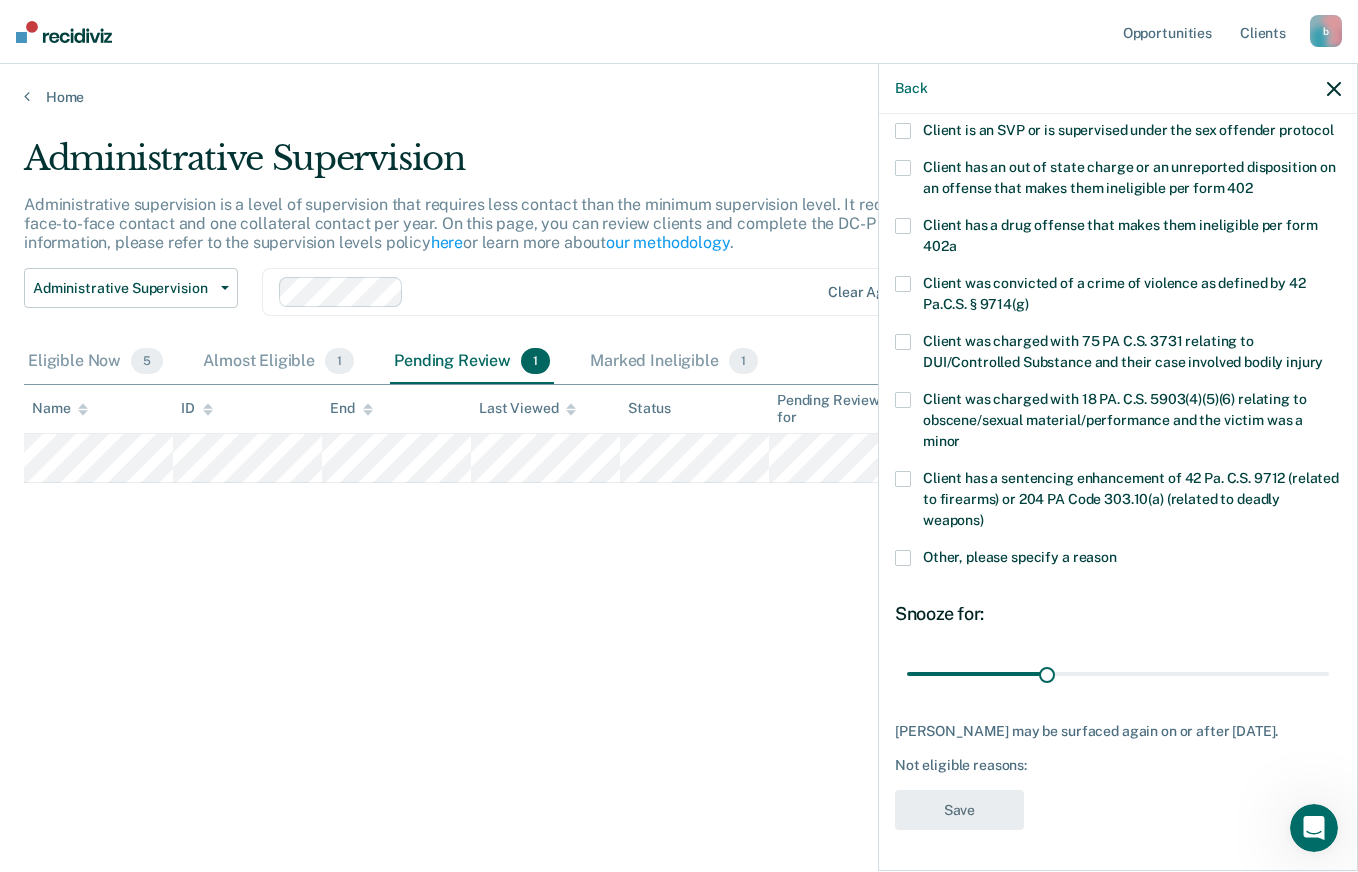 scroll, scrollTop: 0, scrollLeft: 0, axis: both 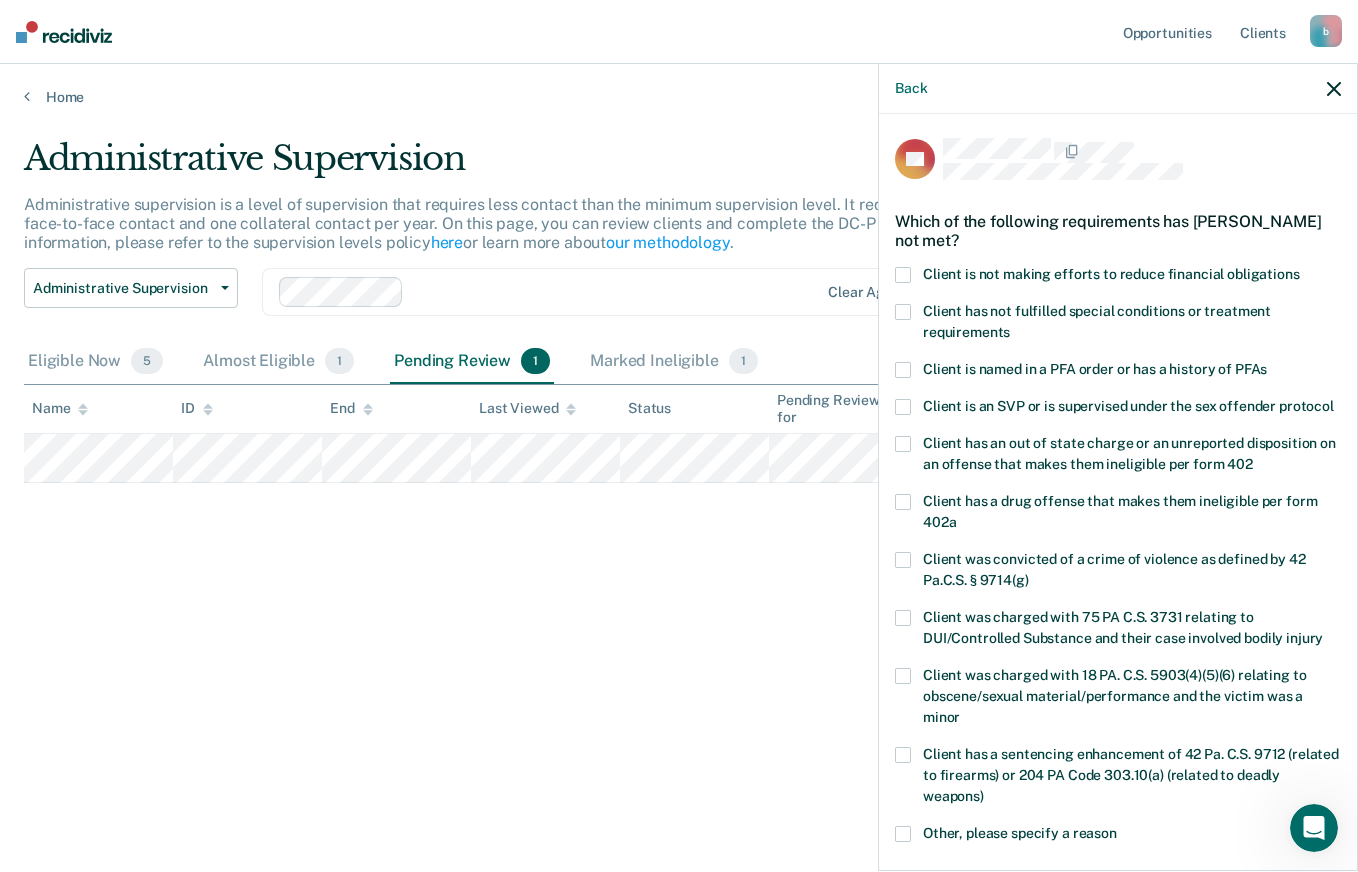 click on "Client is not making efforts to reduce financial obligations" at bounding box center (1118, 277) 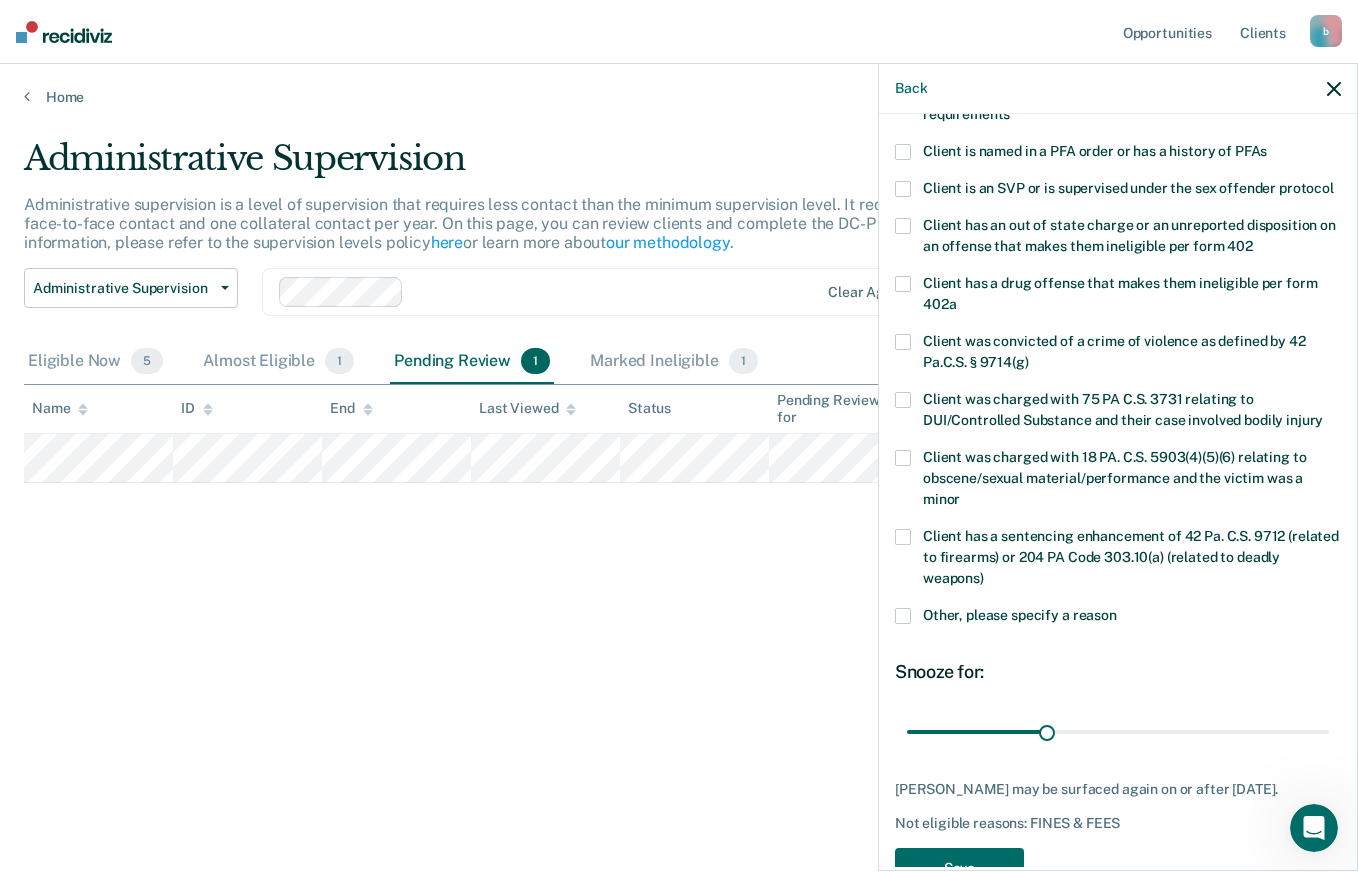 scroll, scrollTop: 294, scrollLeft: 0, axis: vertical 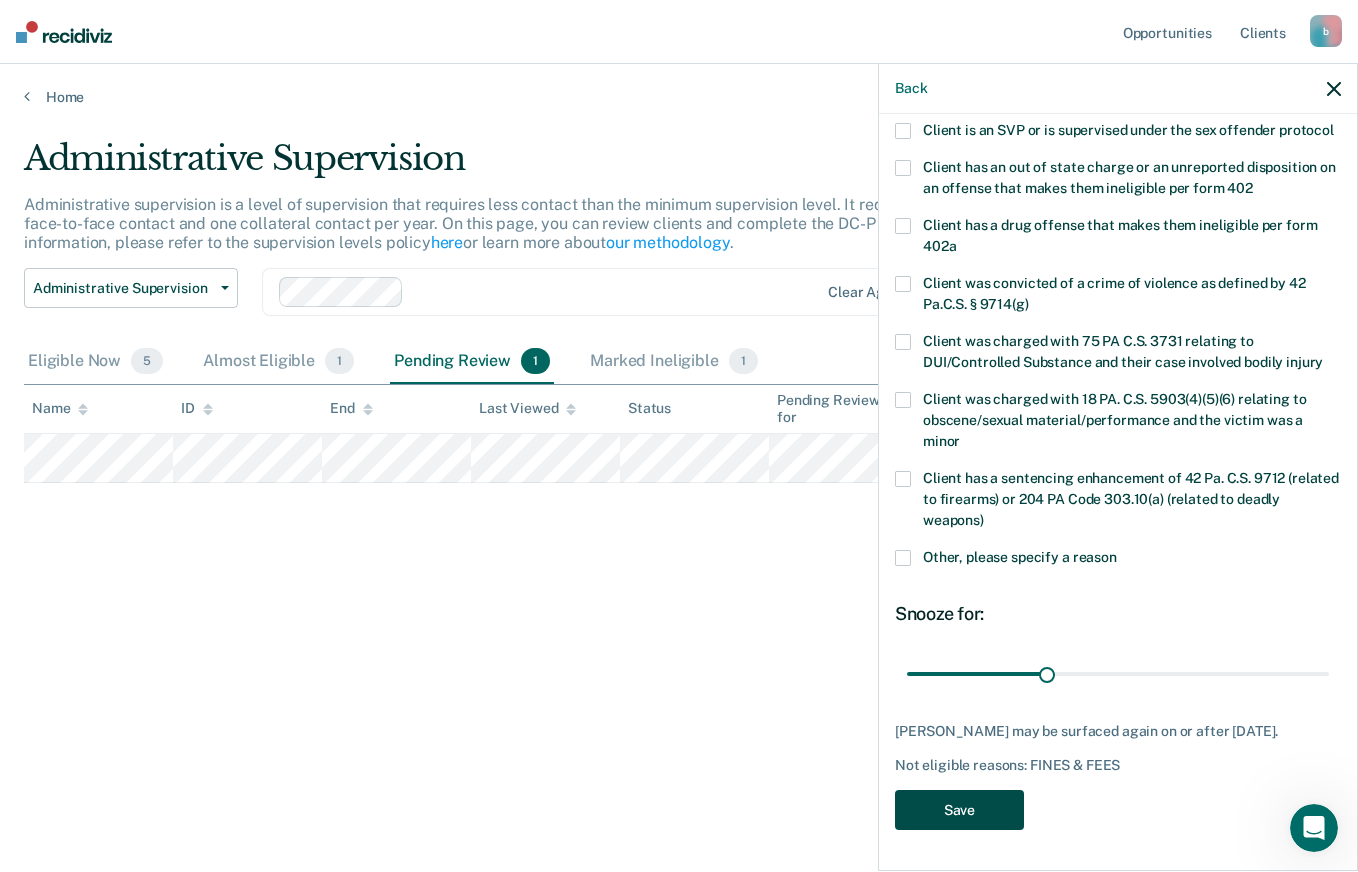 click on "Save" at bounding box center [959, 810] 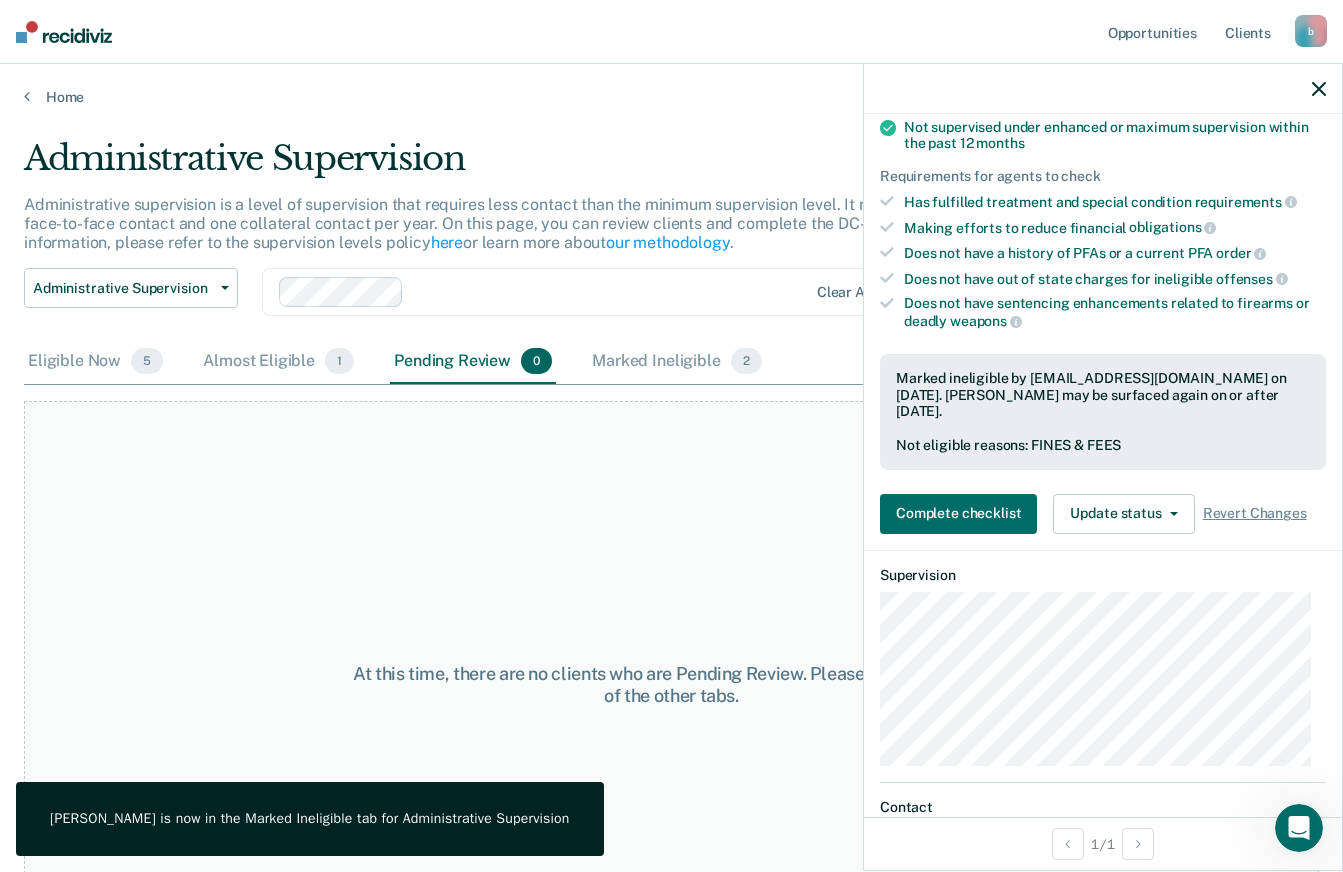 click 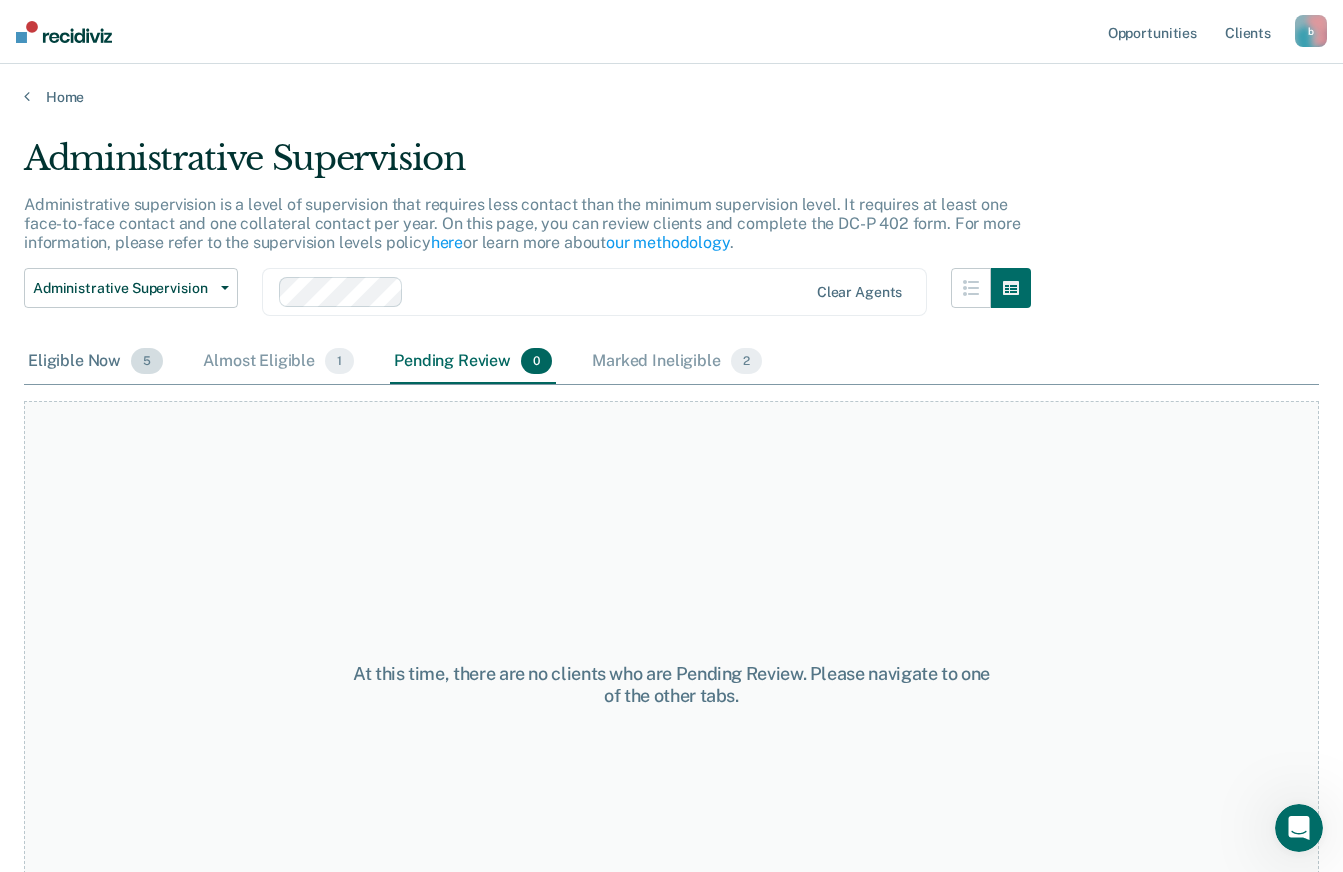 click on "Eligible Now 5" at bounding box center (95, 362) 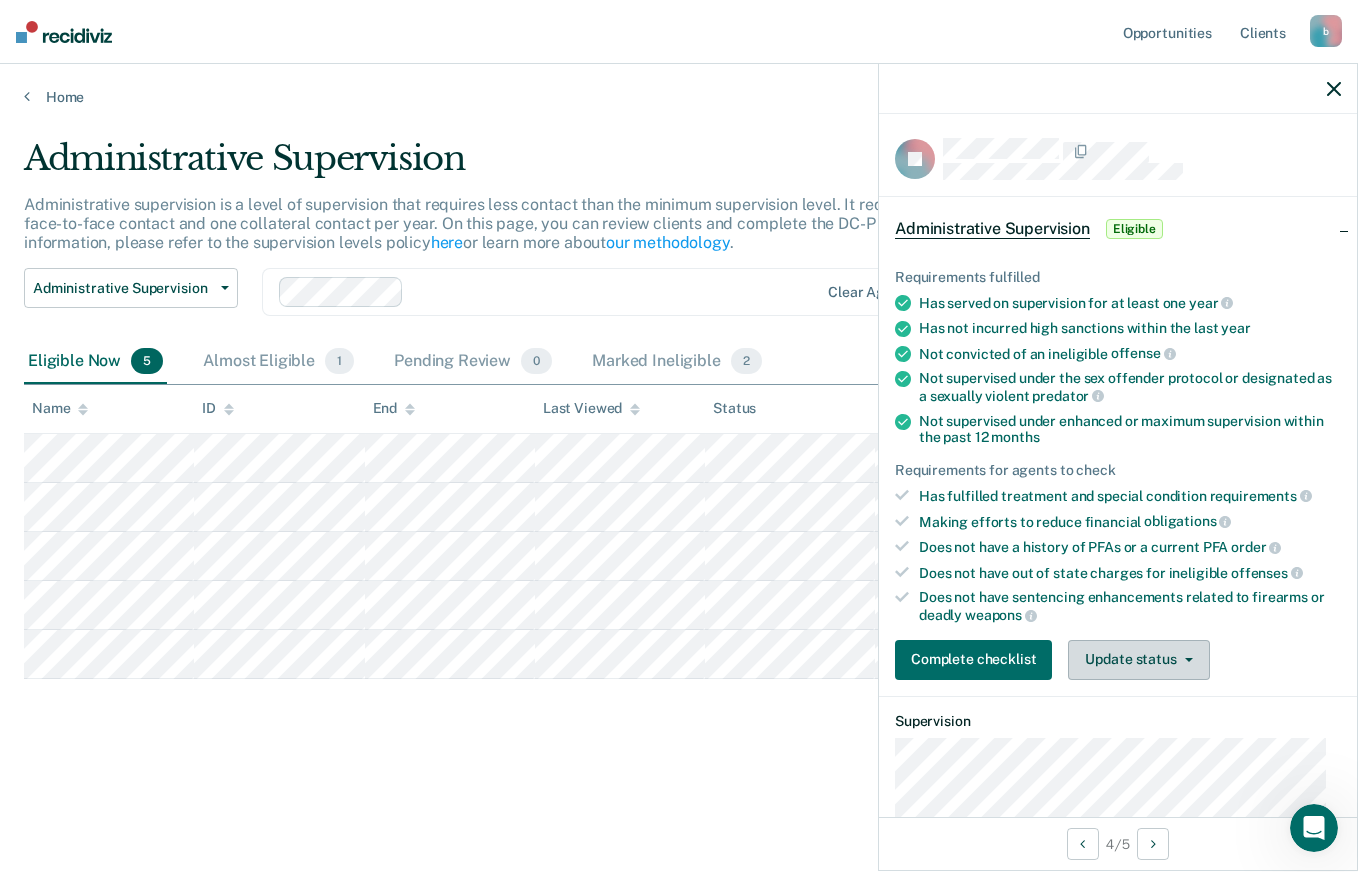 click on "Update status" at bounding box center [1138, 660] 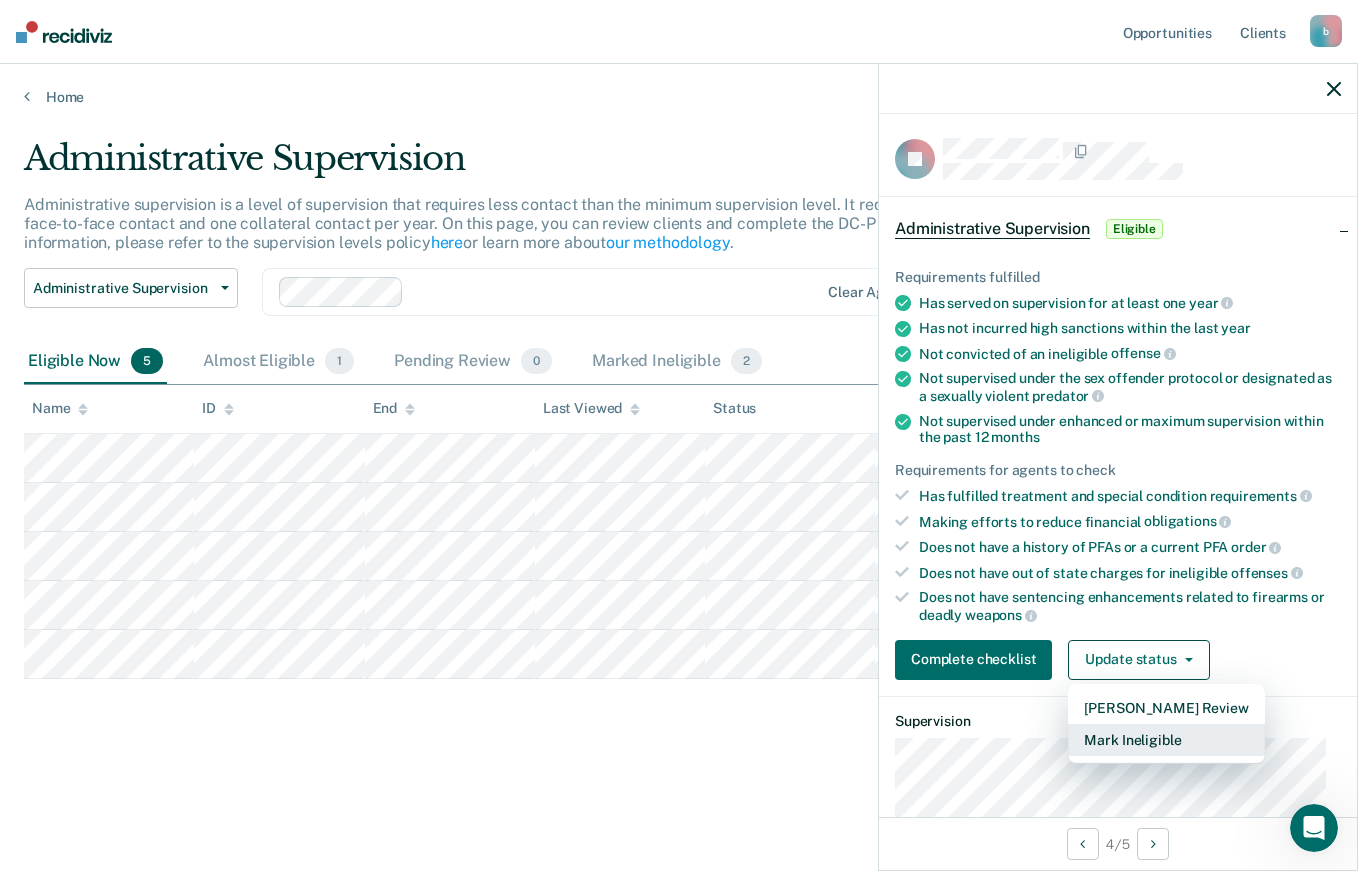 click on "Mark Ineligible" at bounding box center [1166, 740] 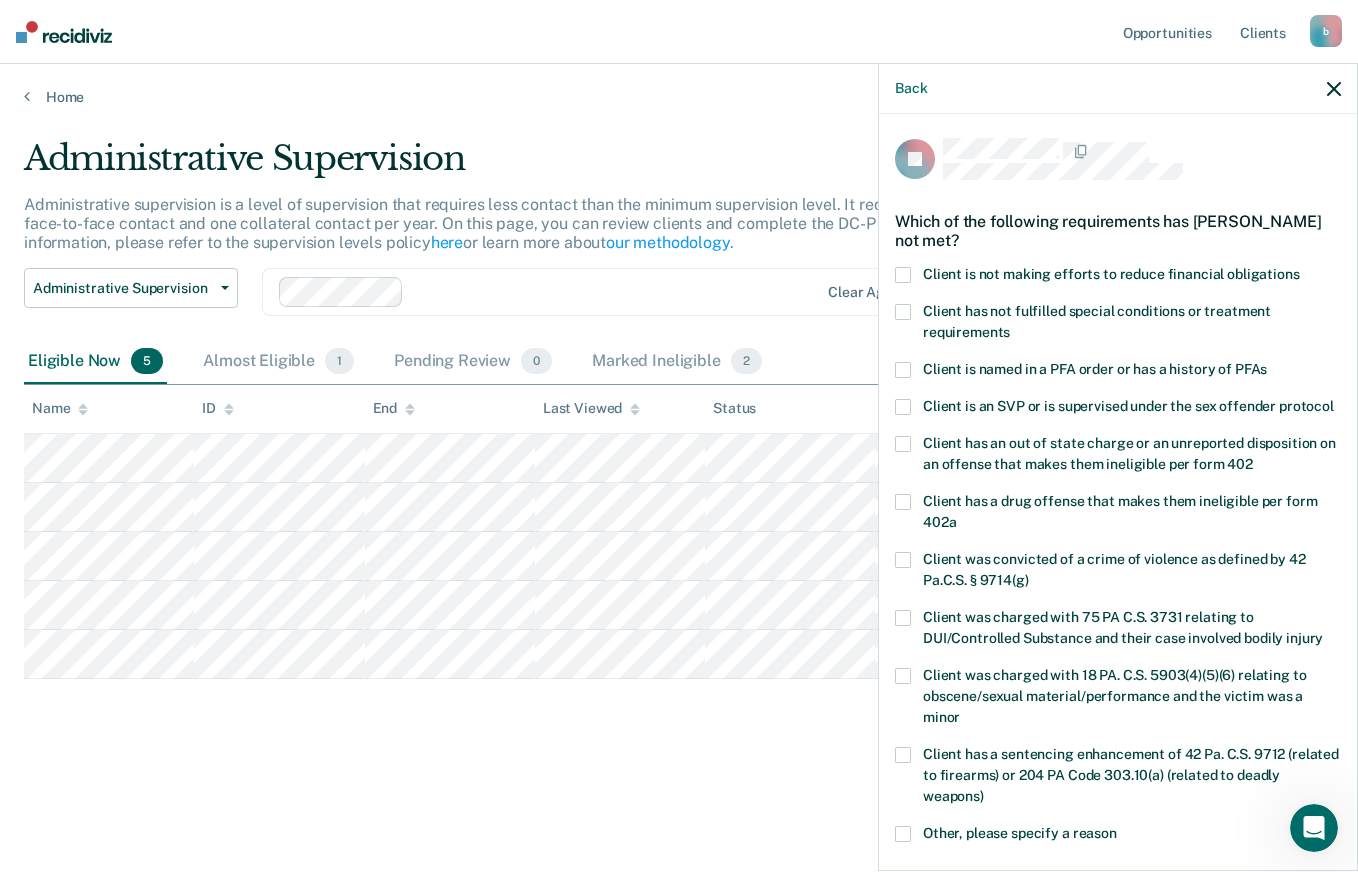 click at bounding box center [903, 275] 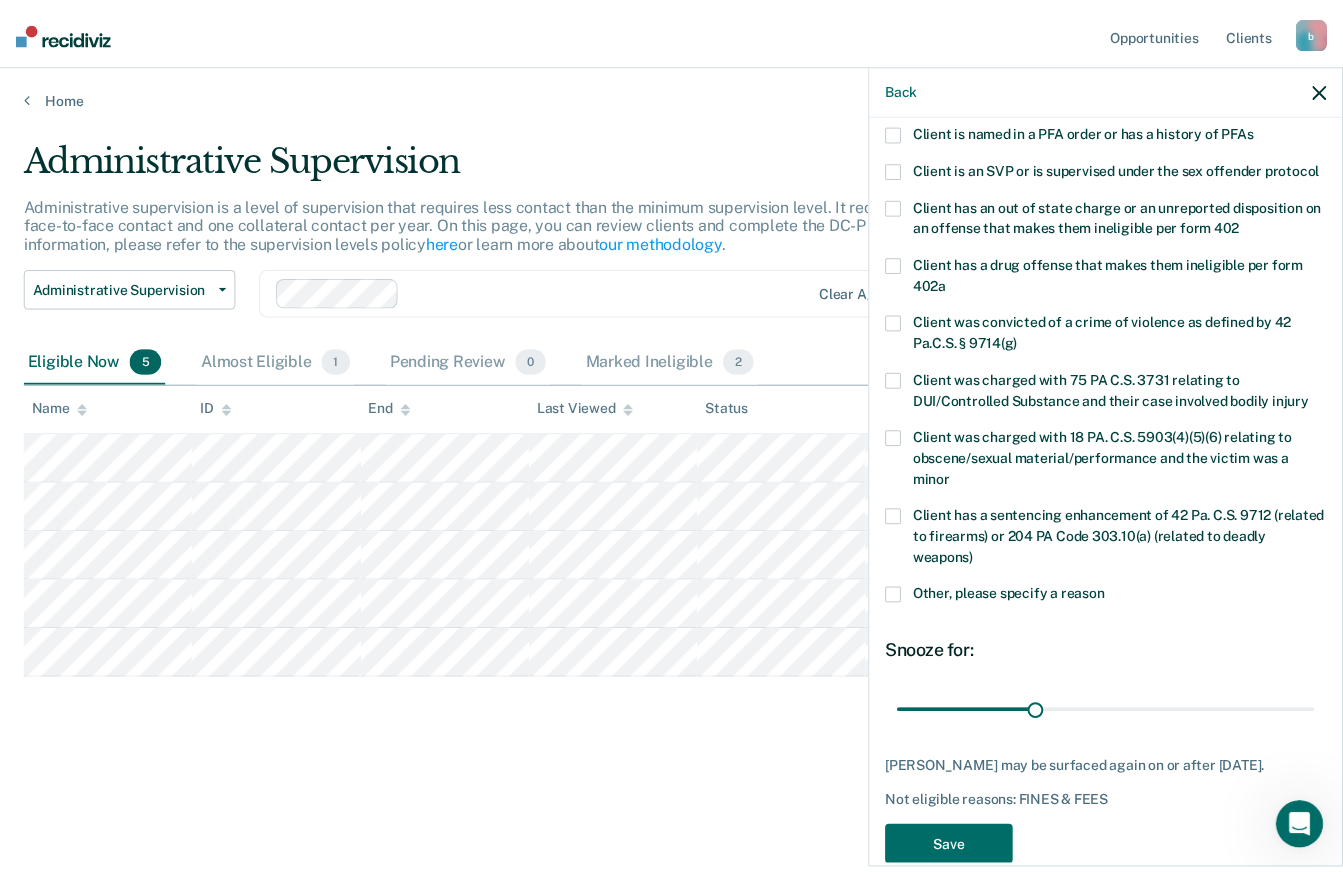 scroll, scrollTop: 294, scrollLeft: 0, axis: vertical 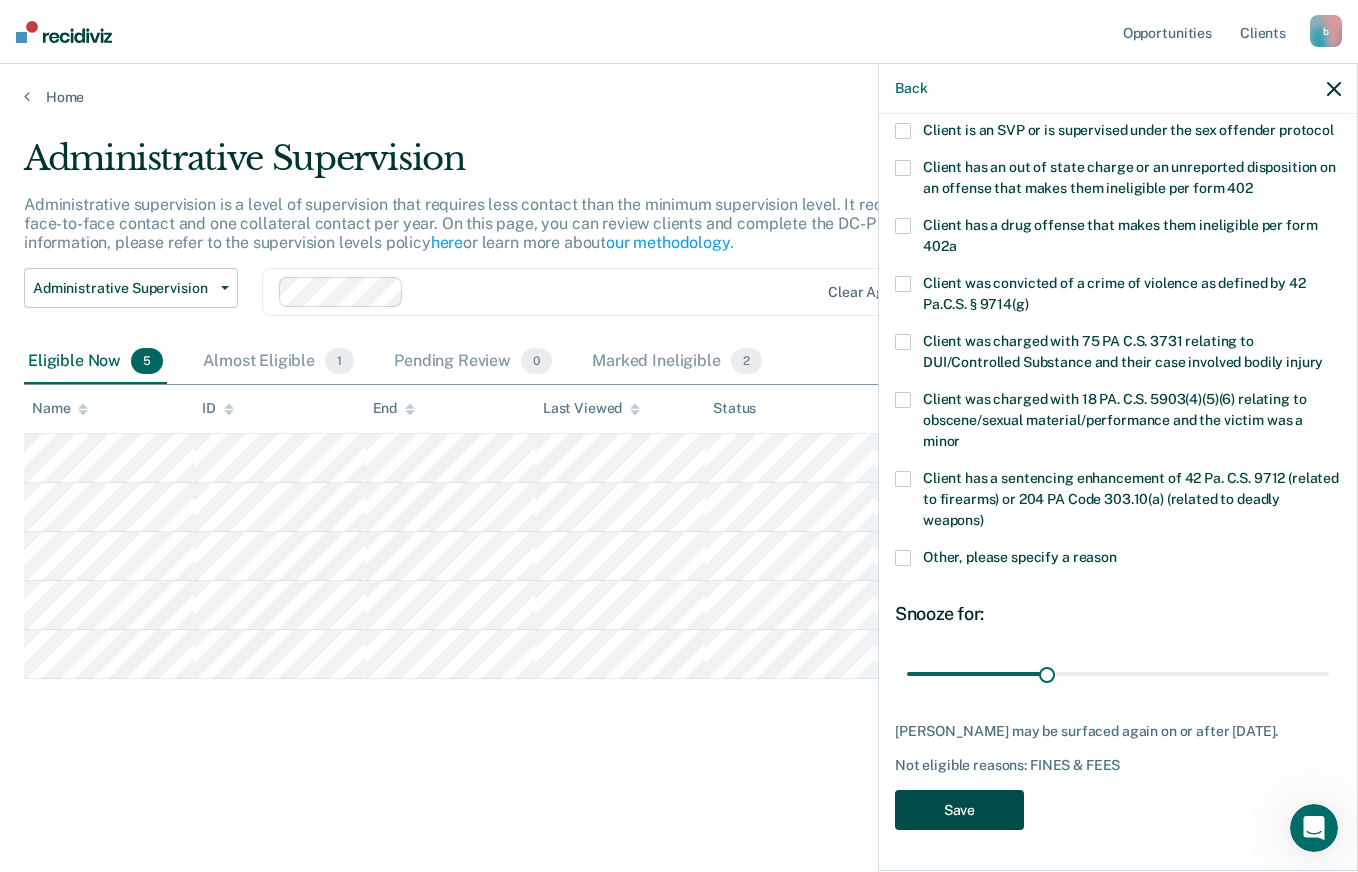 click on "Save" at bounding box center (959, 810) 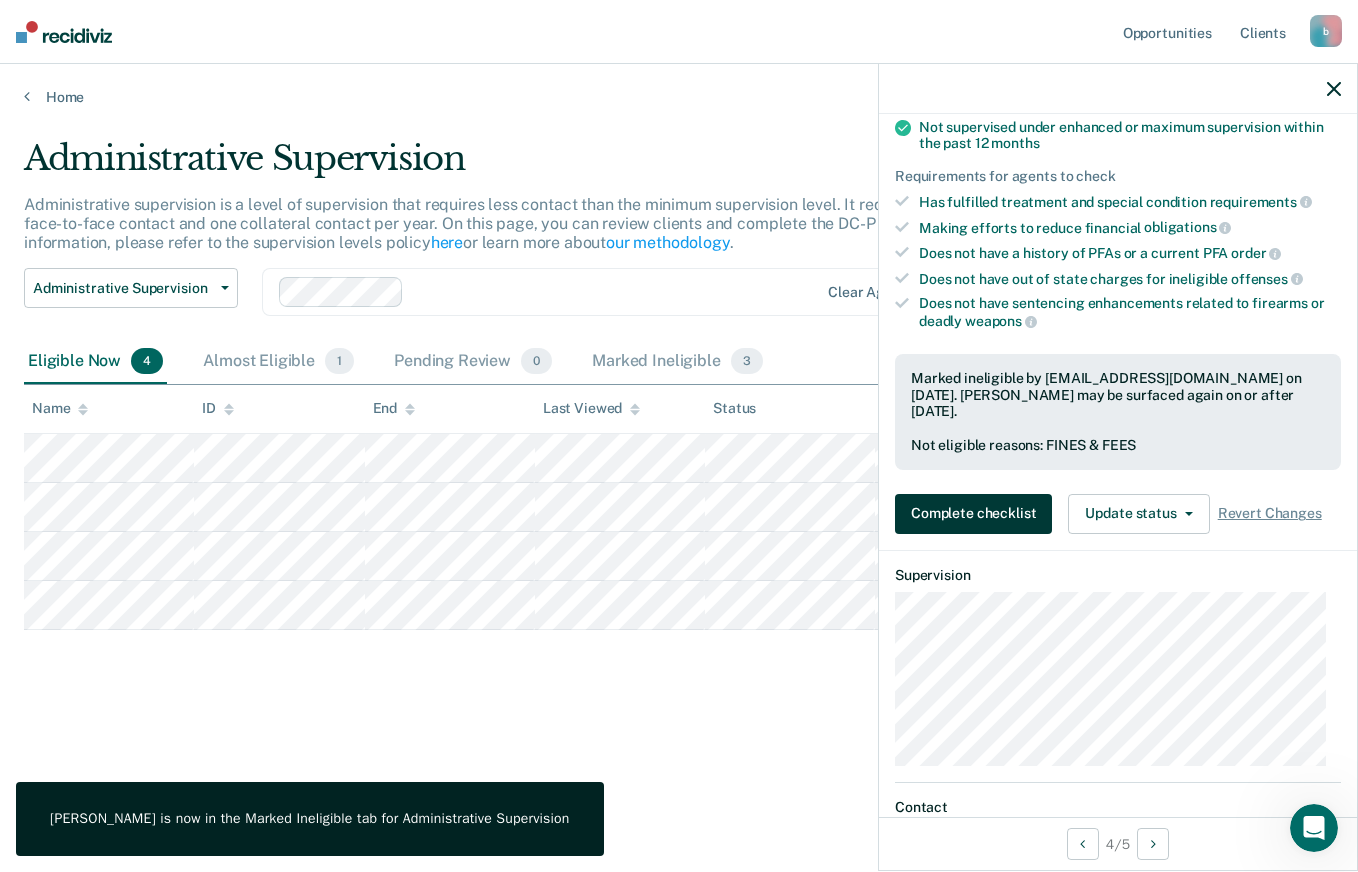 click on "Complete checklist" at bounding box center [973, 514] 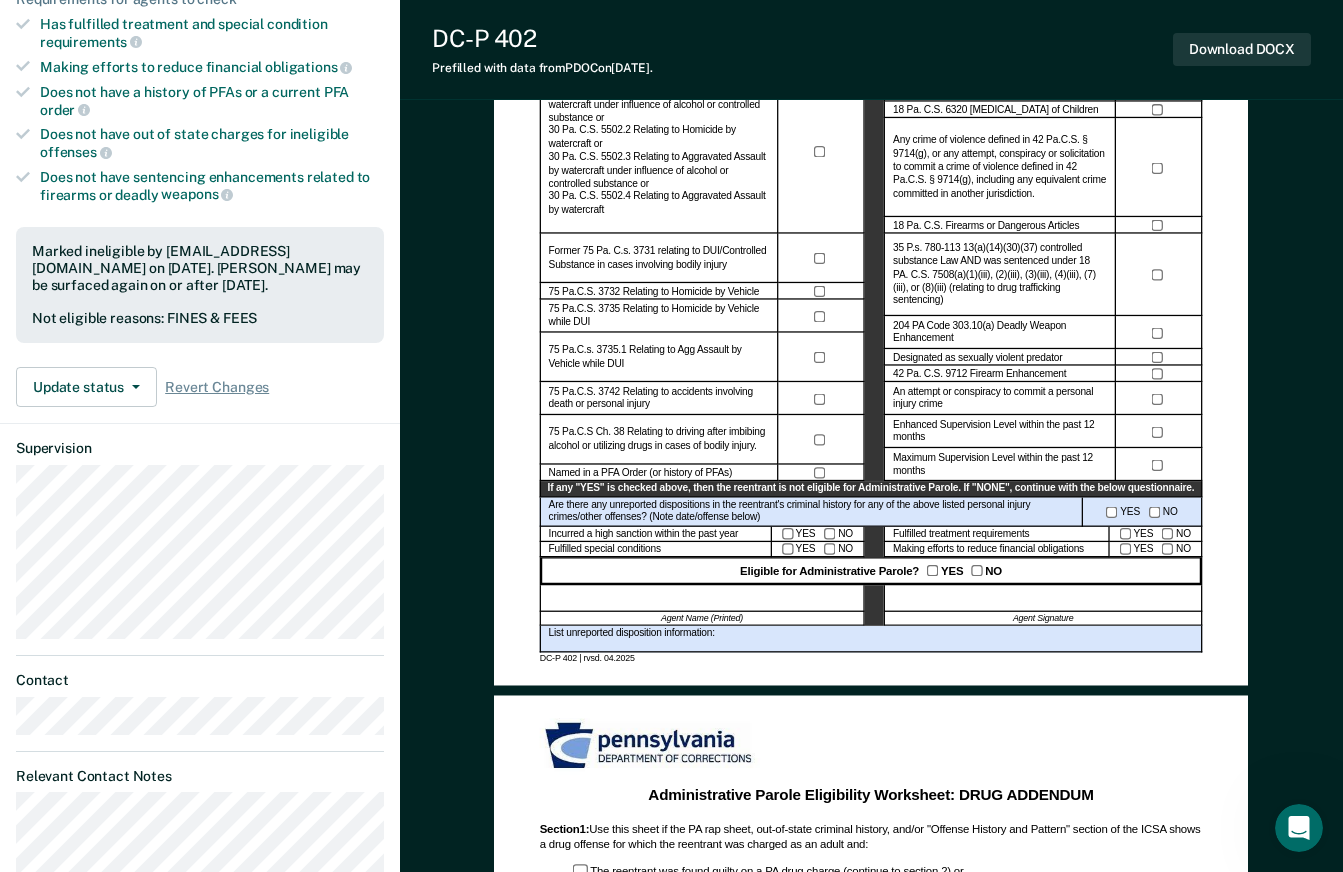 scroll, scrollTop: 460, scrollLeft: 0, axis: vertical 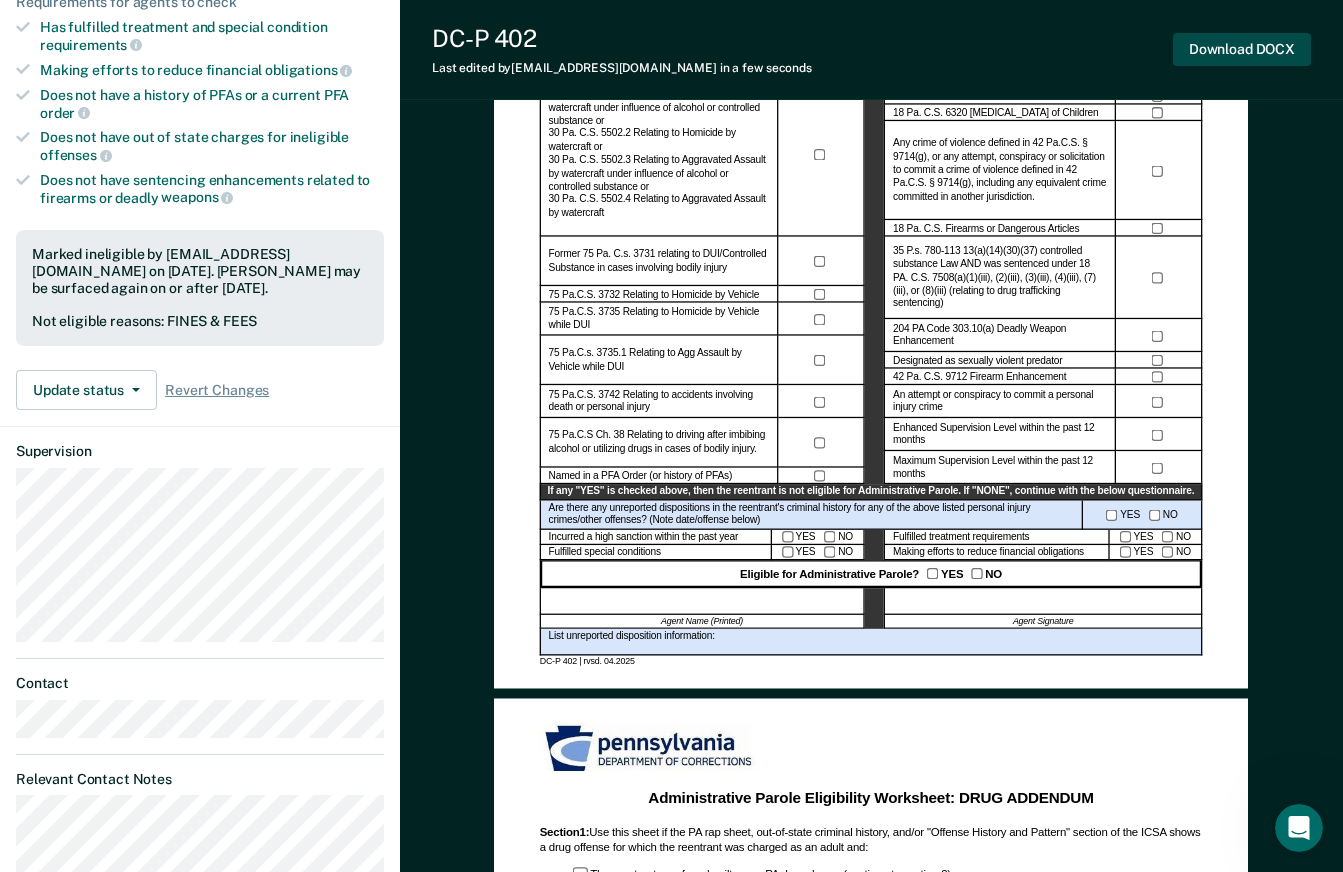 click on "Download DOCX" at bounding box center (1242, 49) 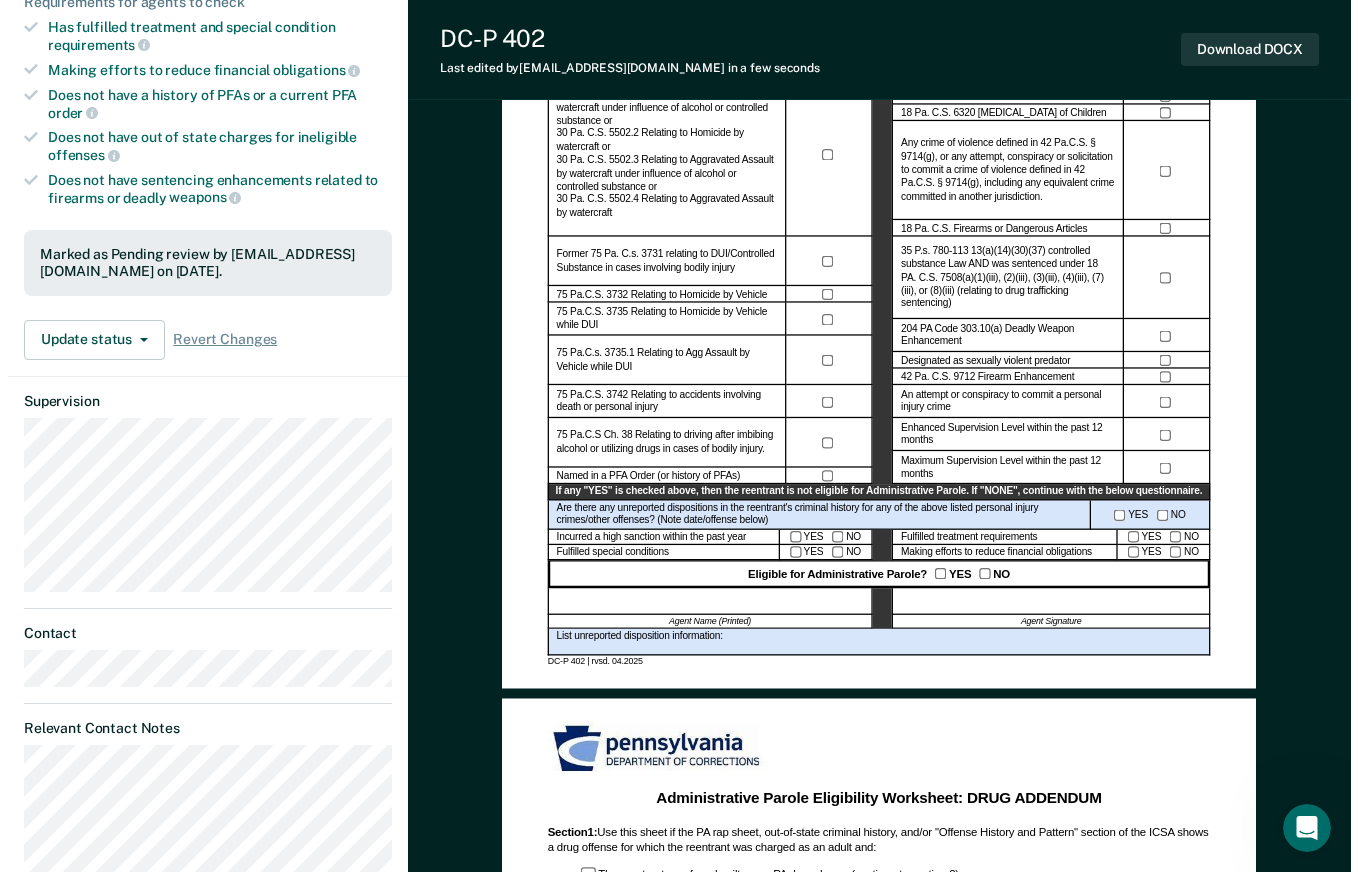 scroll, scrollTop: 0, scrollLeft: 0, axis: both 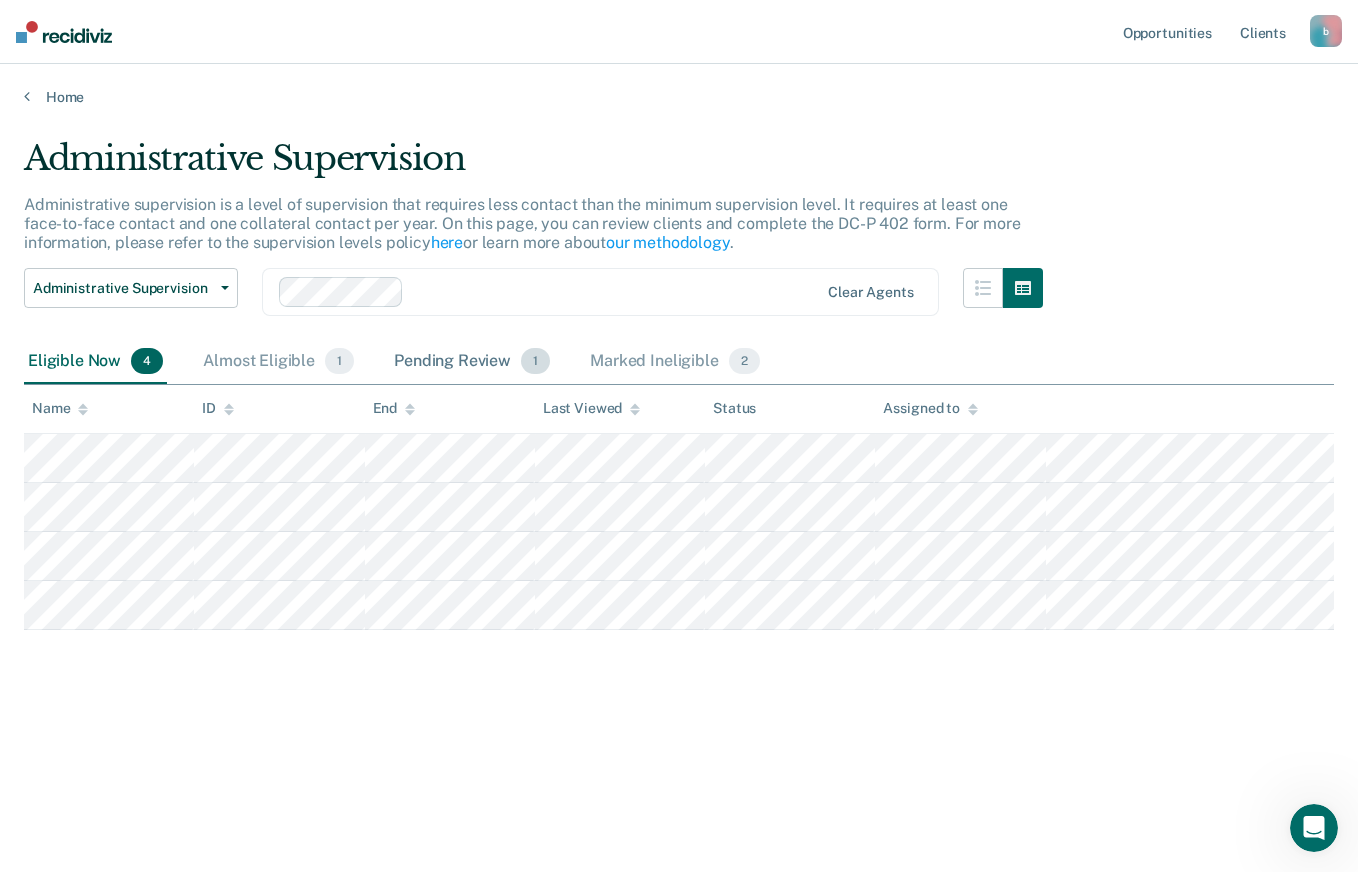 click on "1" at bounding box center (535, 361) 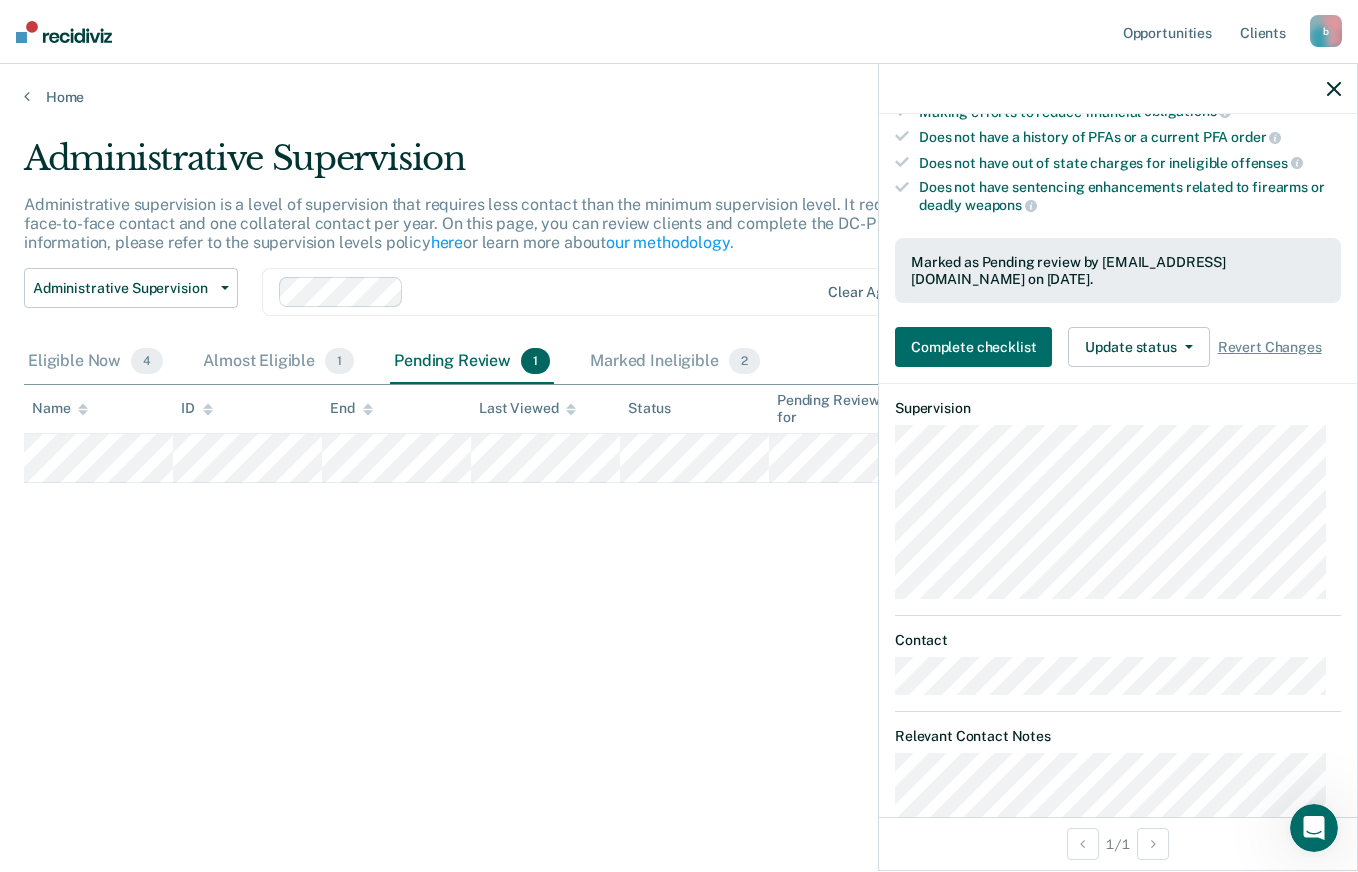 scroll, scrollTop: 403, scrollLeft: 0, axis: vertical 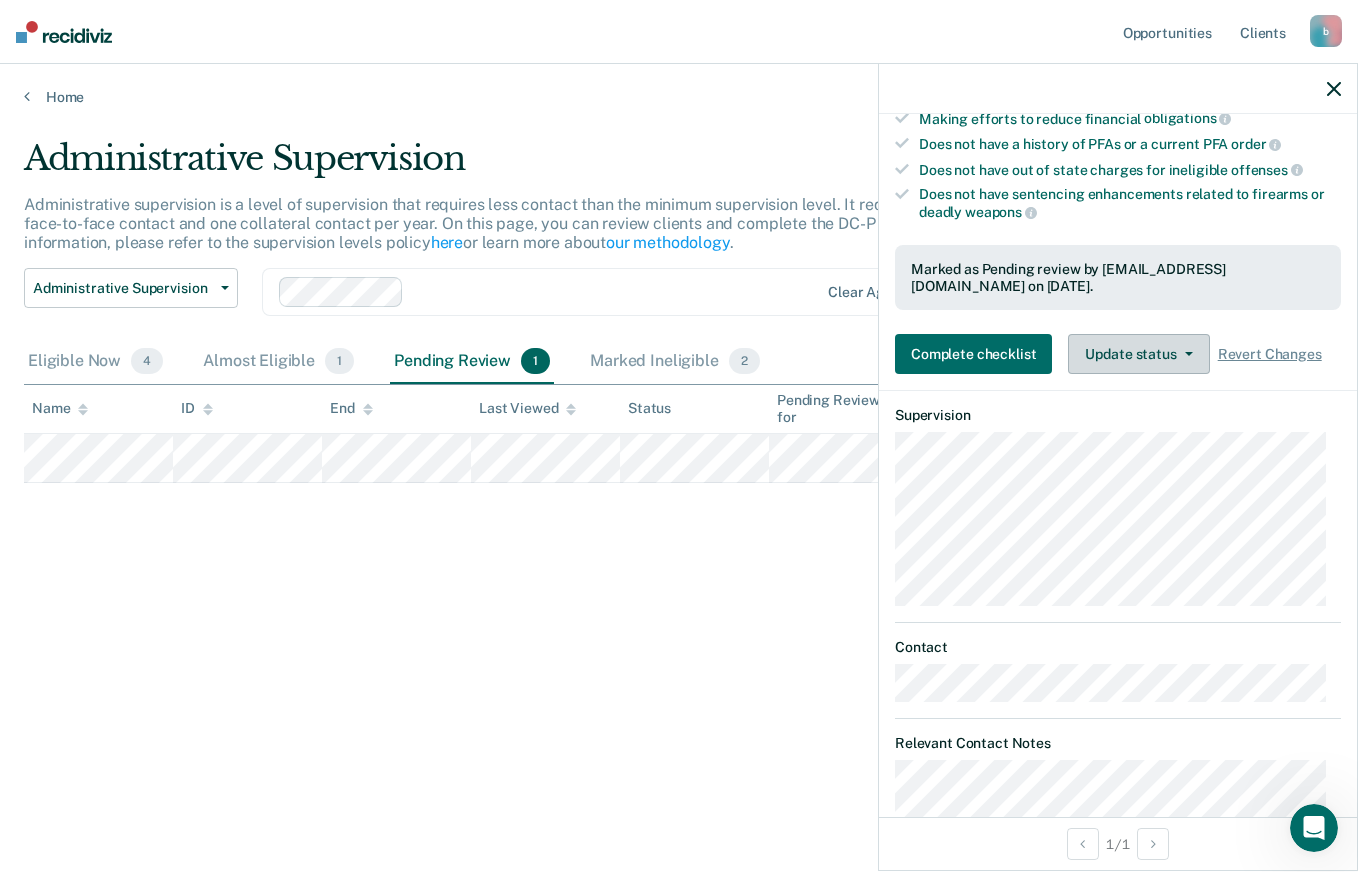 click on "Update status" at bounding box center [1138, 354] 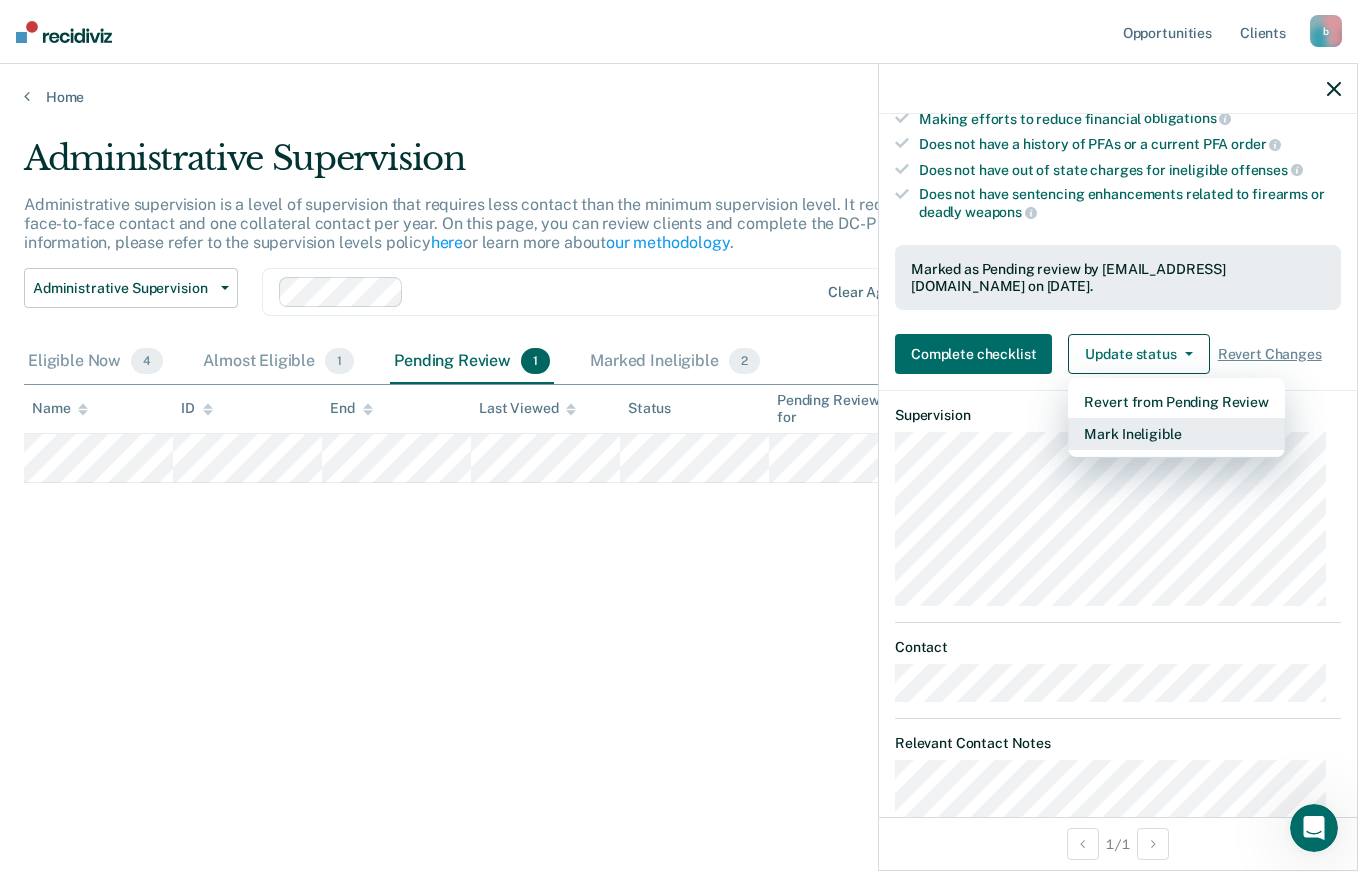 click on "Mark Ineligible" at bounding box center [1176, 434] 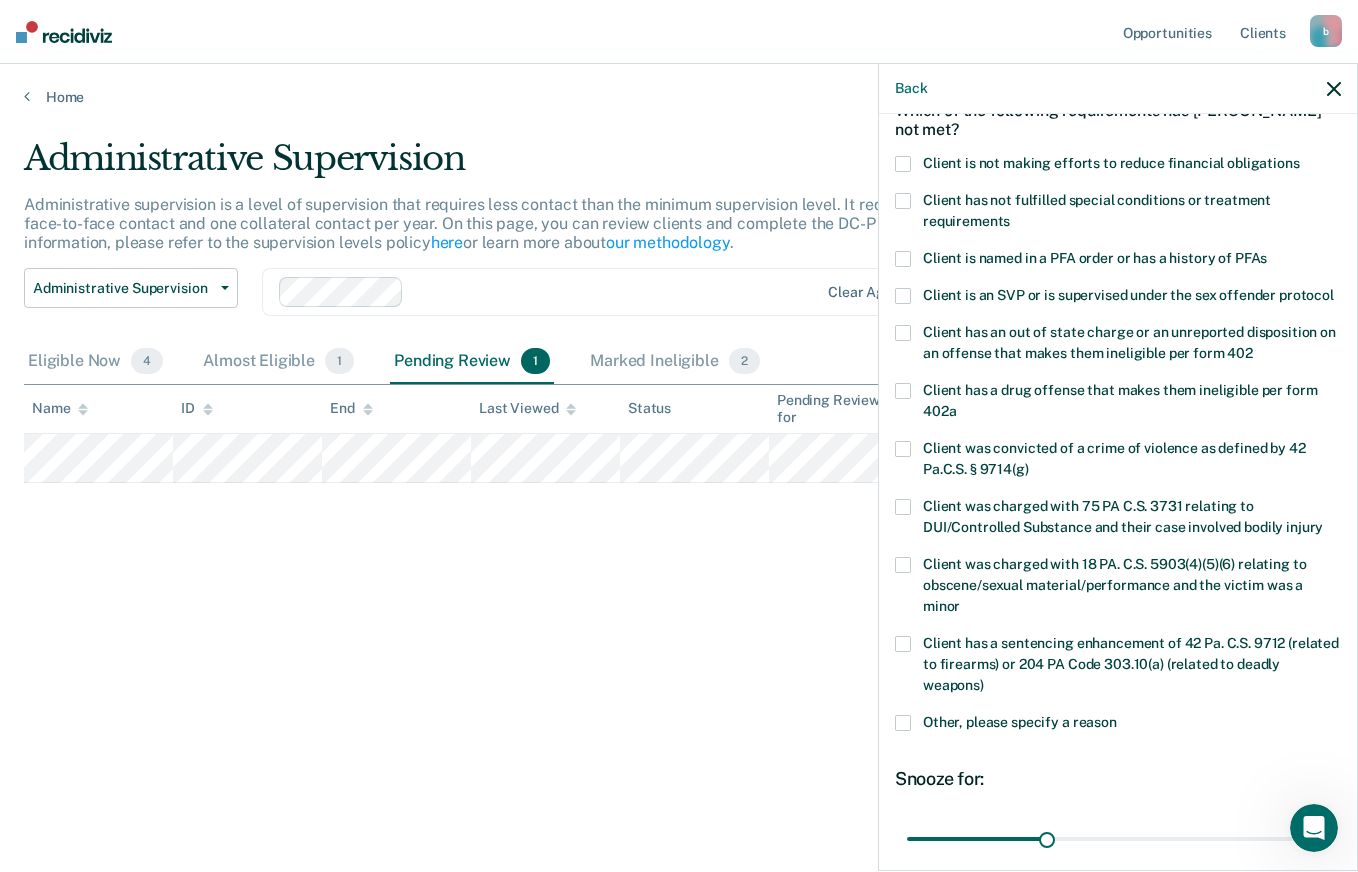 scroll, scrollTop: 0, scrollLeft: 0, axis: both 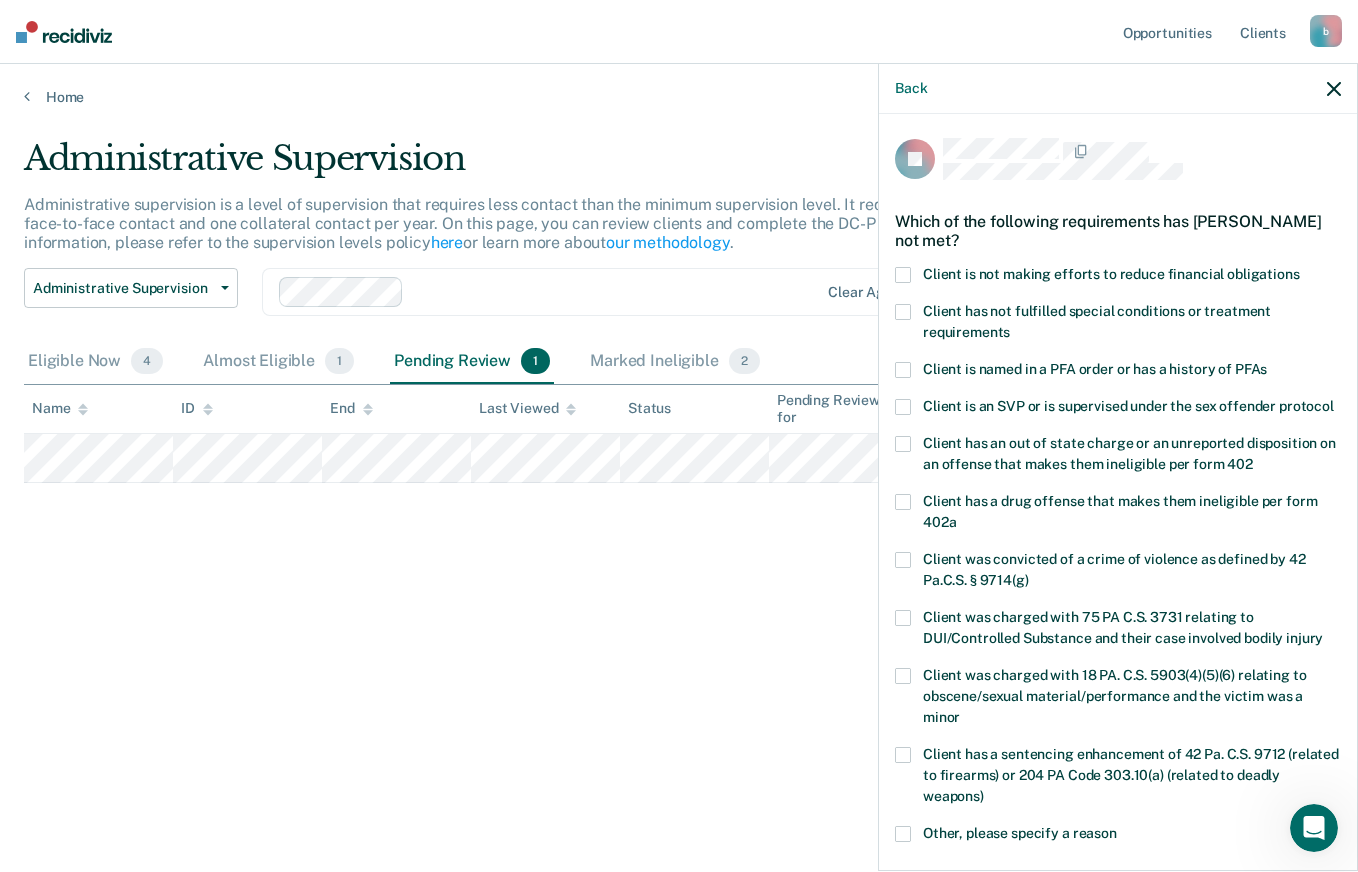 click on "Client is not making efforts to reduce financial obligations" at bounding box center [1118, 277] 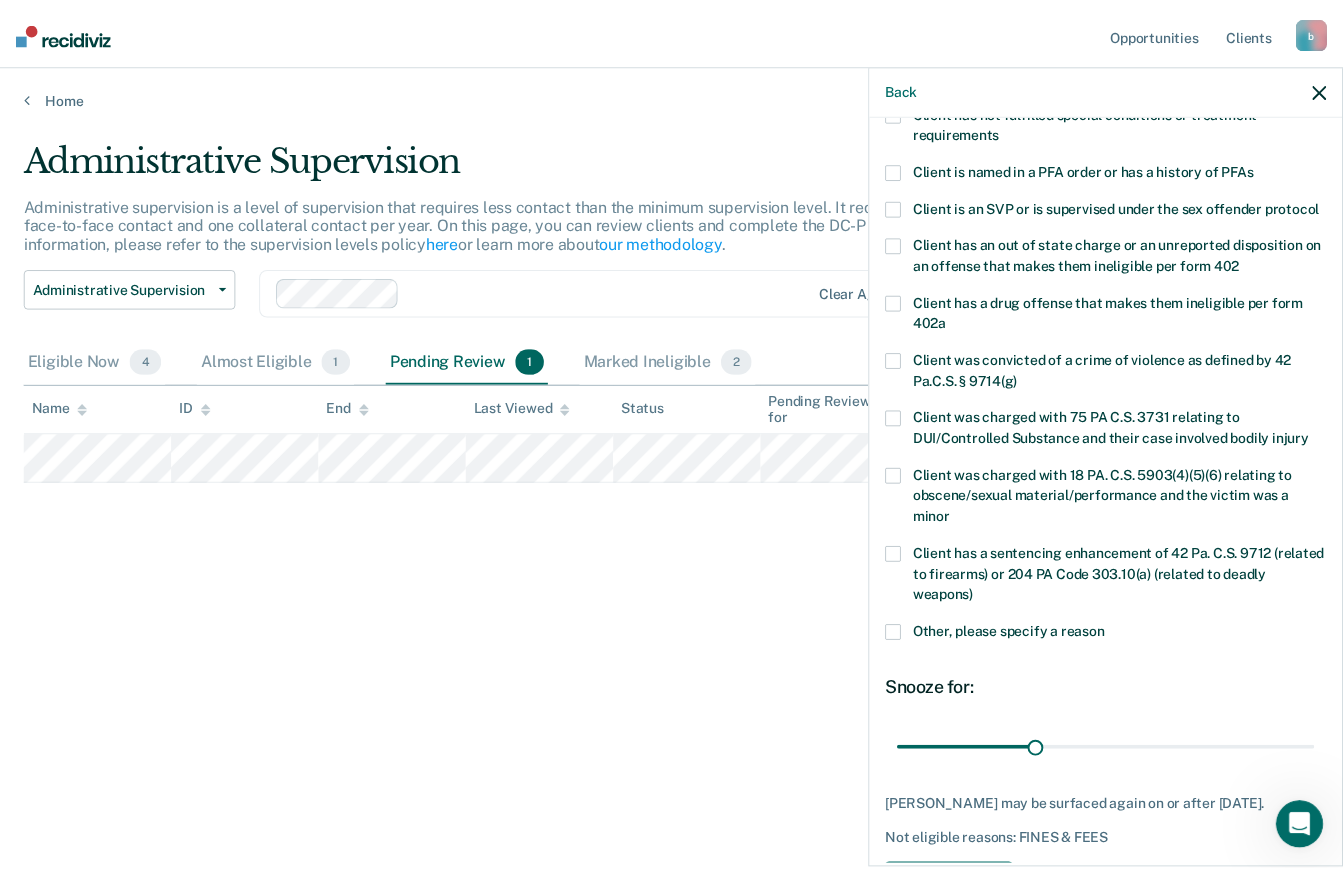 scroll, scrollTop: 294, scrollLeft: 0, axis: vertical 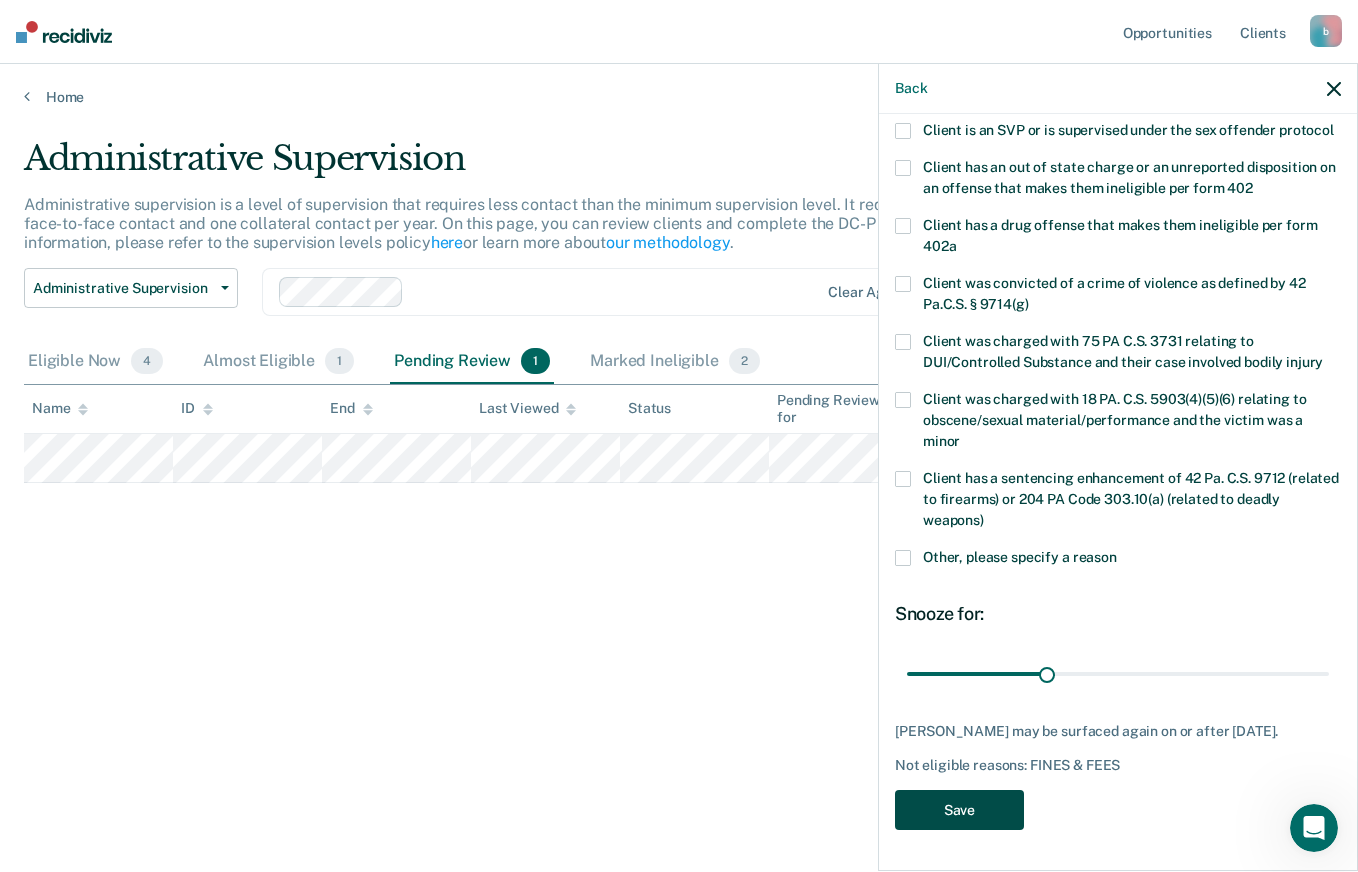 click on "Save" at bounding box center (959, 810) 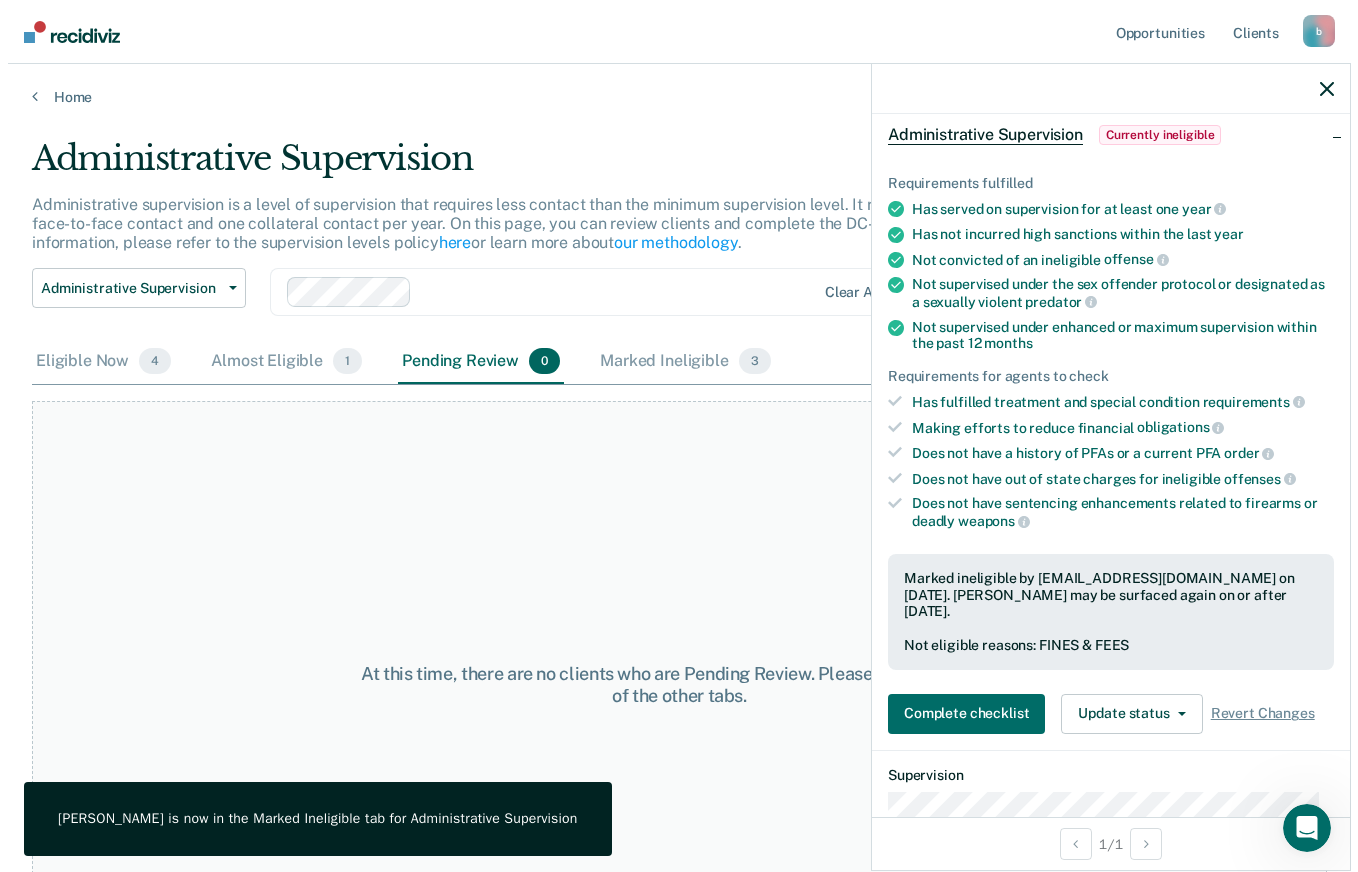 scroll, scrollTop: 0, scrollLeft: 0, axis: both 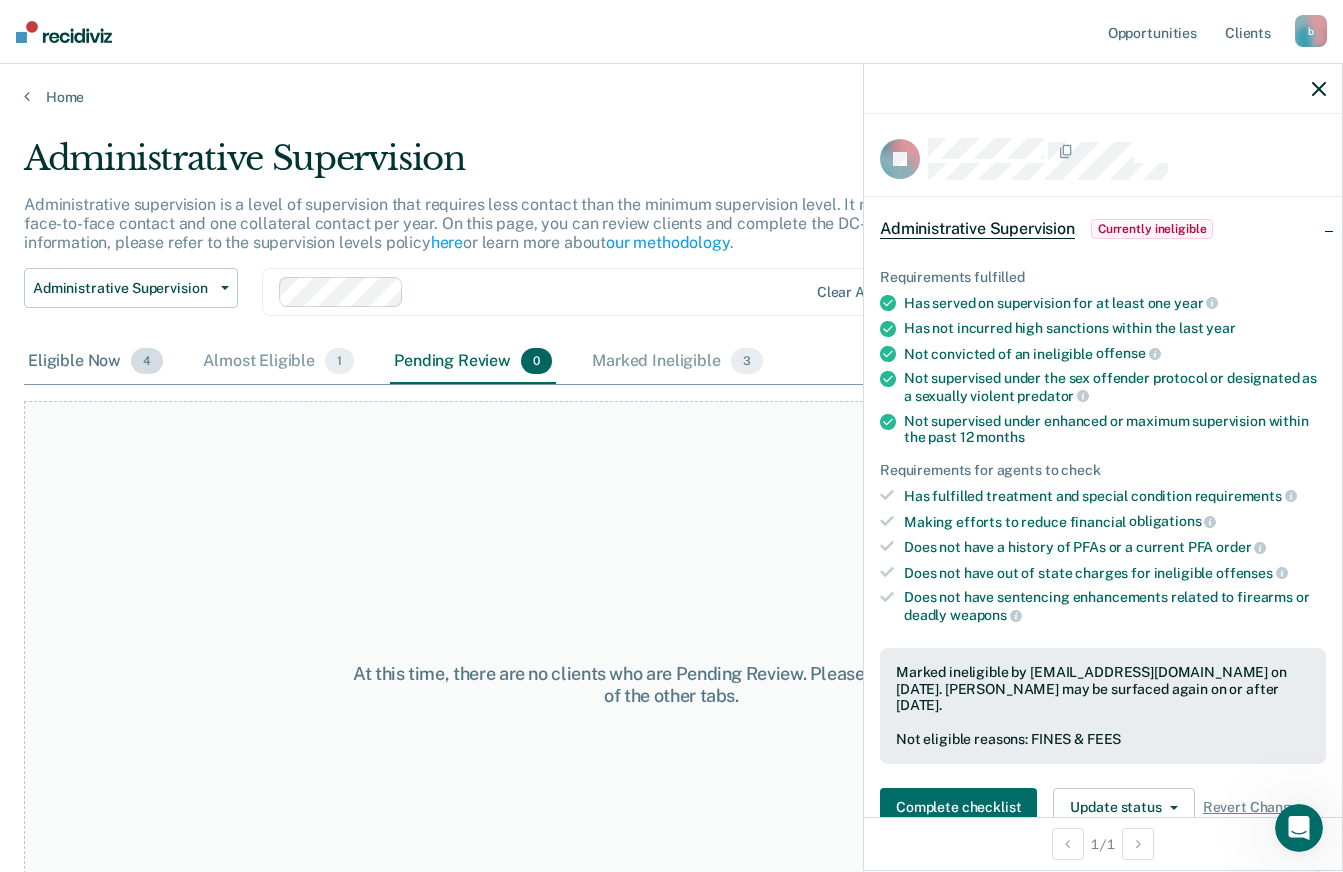 click on "Eligible Now 4" at bounding box center [95, 362] 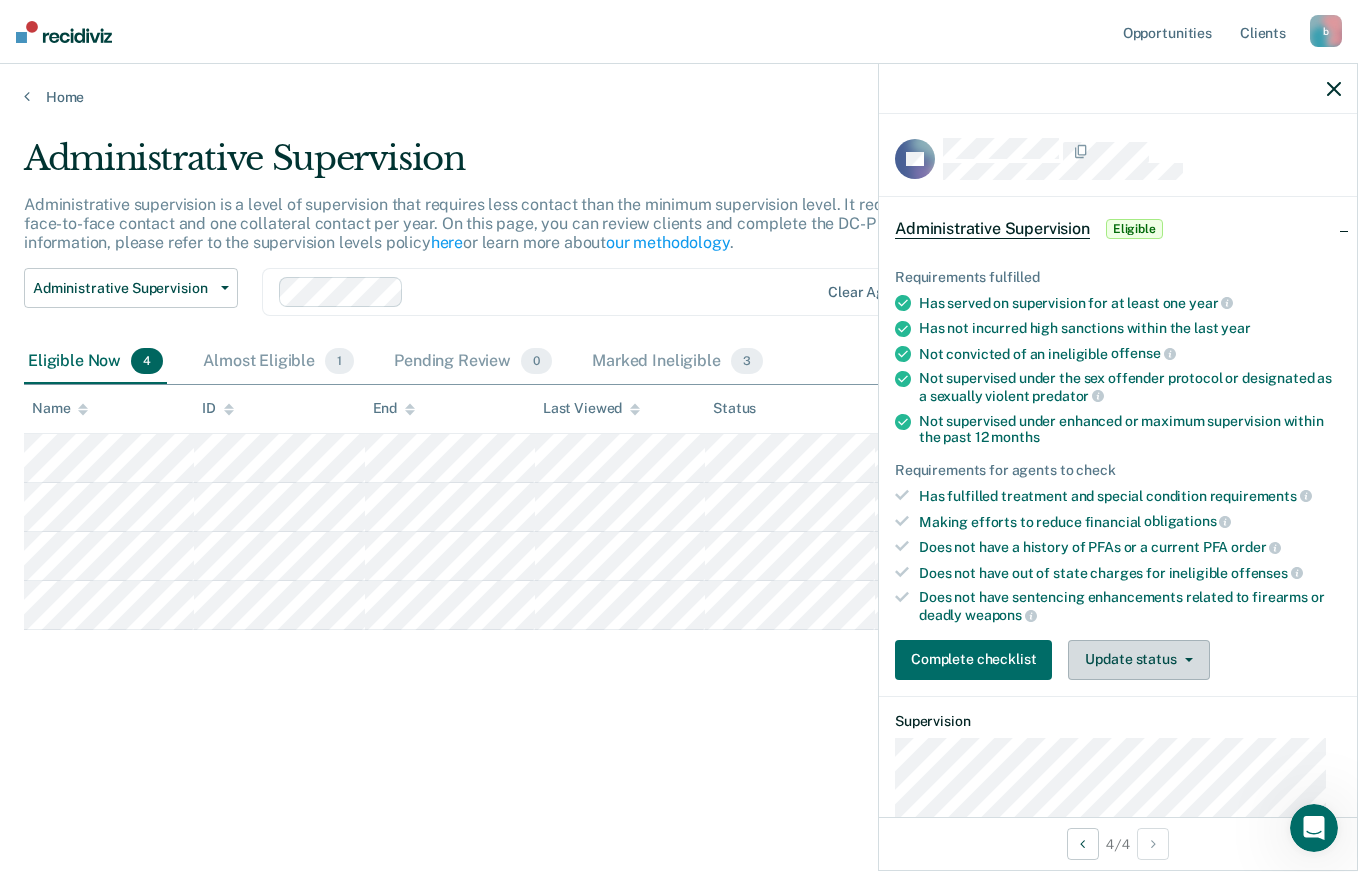 click on "Update status" at bounding box center (1138, 660) 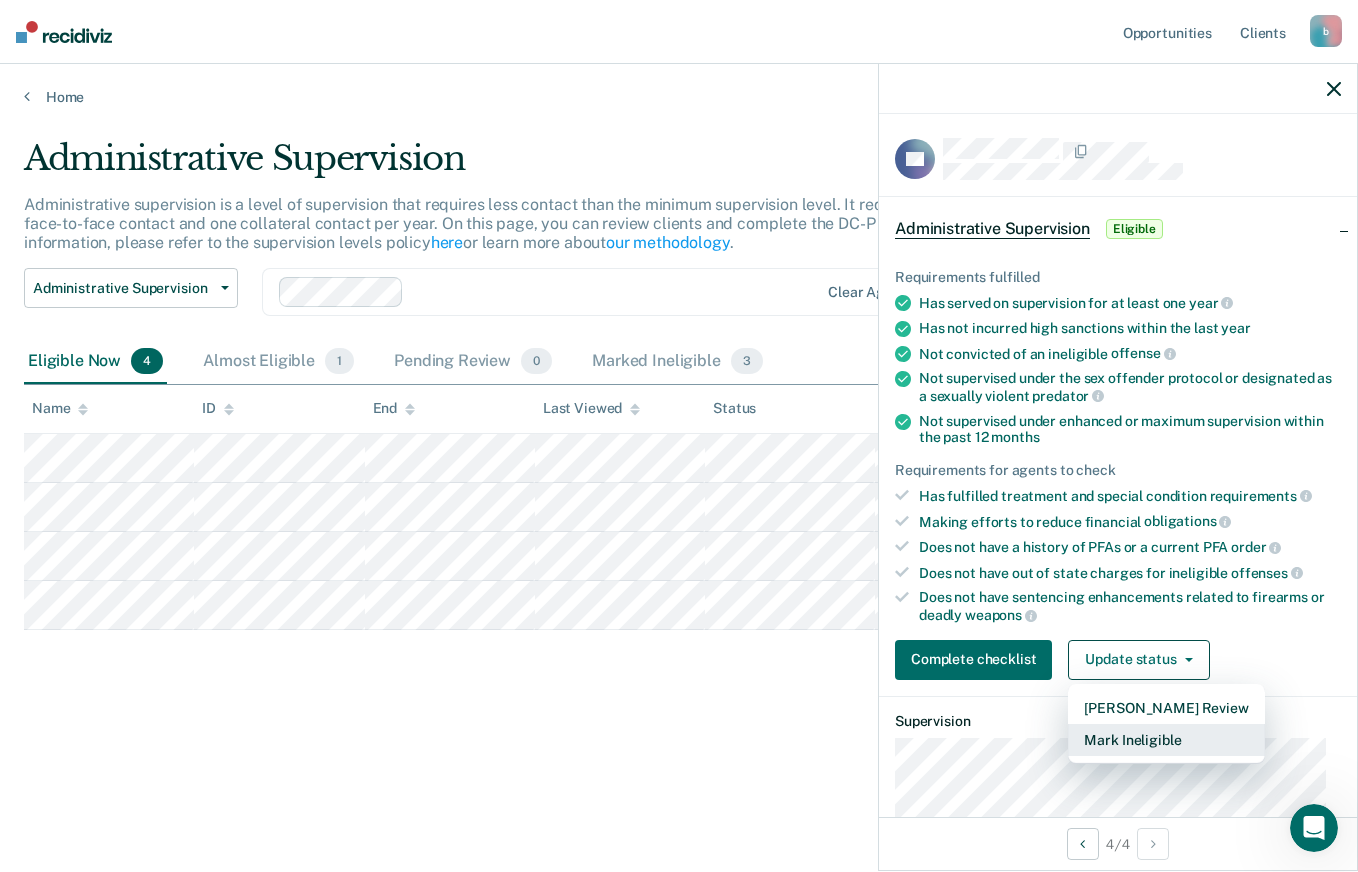 click on "Mark Ineligible" at bounding box center (1166, 740) 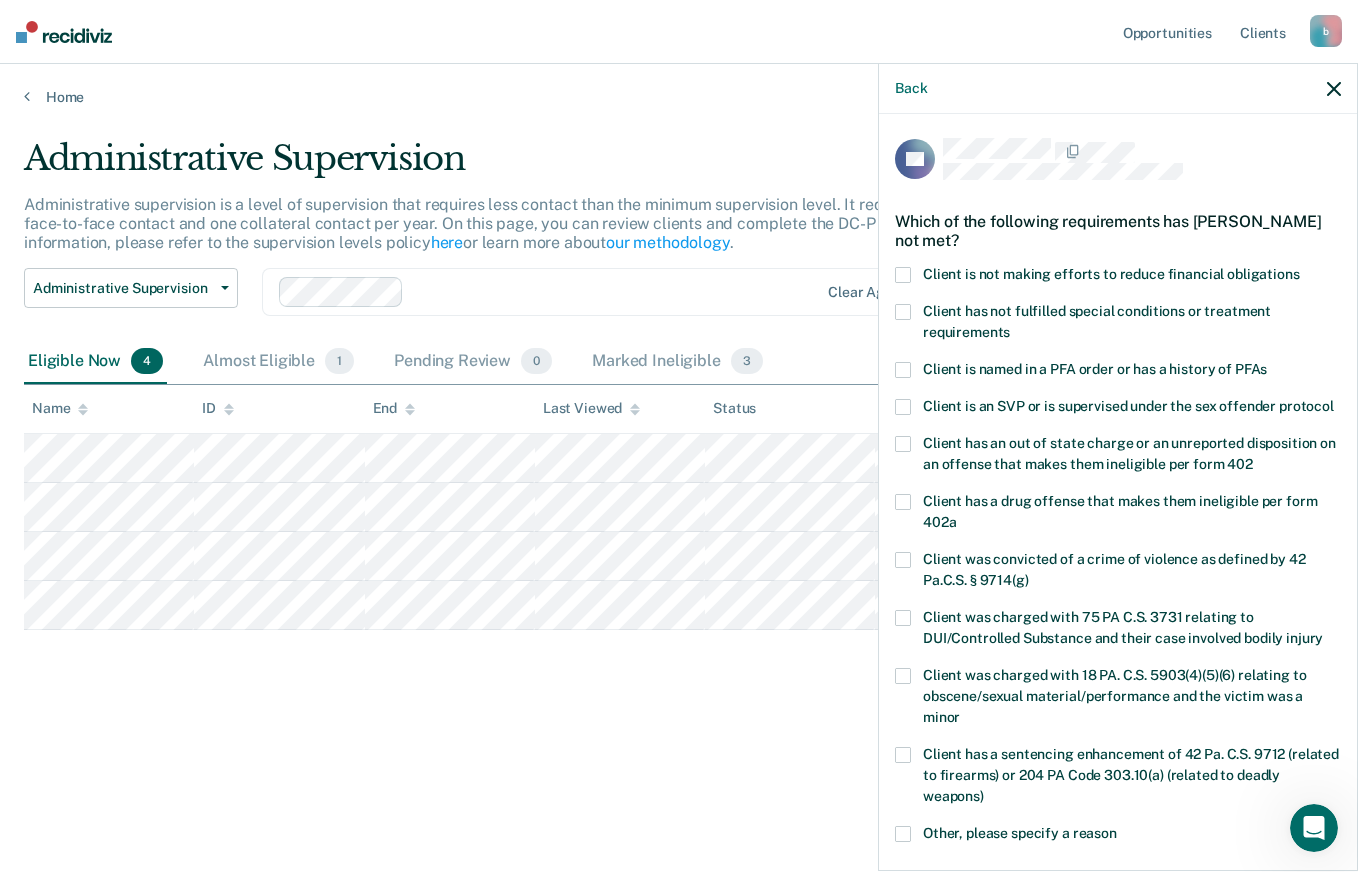 click at bounding box center (903, 370) 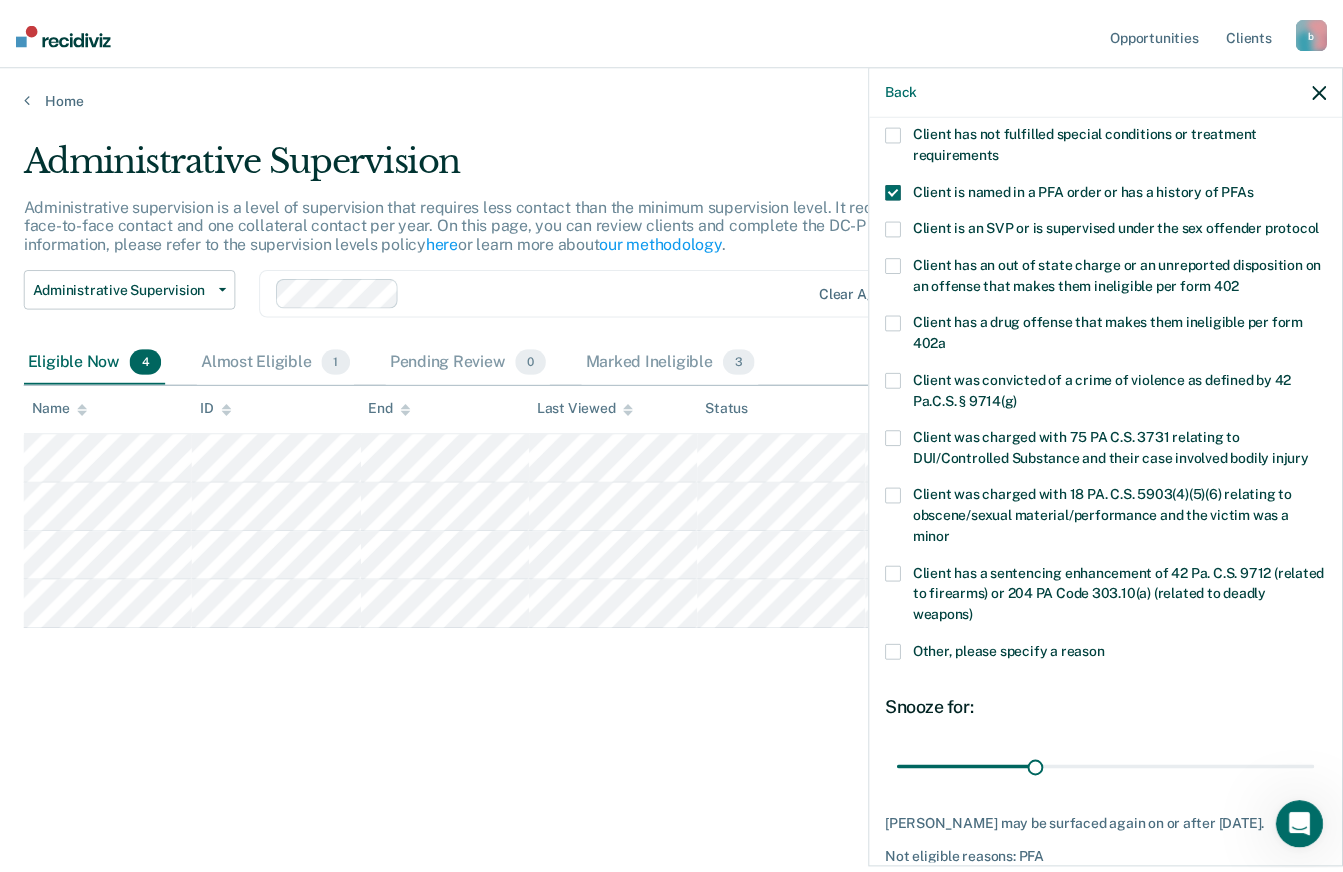 scroll, scrollTop: 294, scrollLeft: 0, axis: vertical 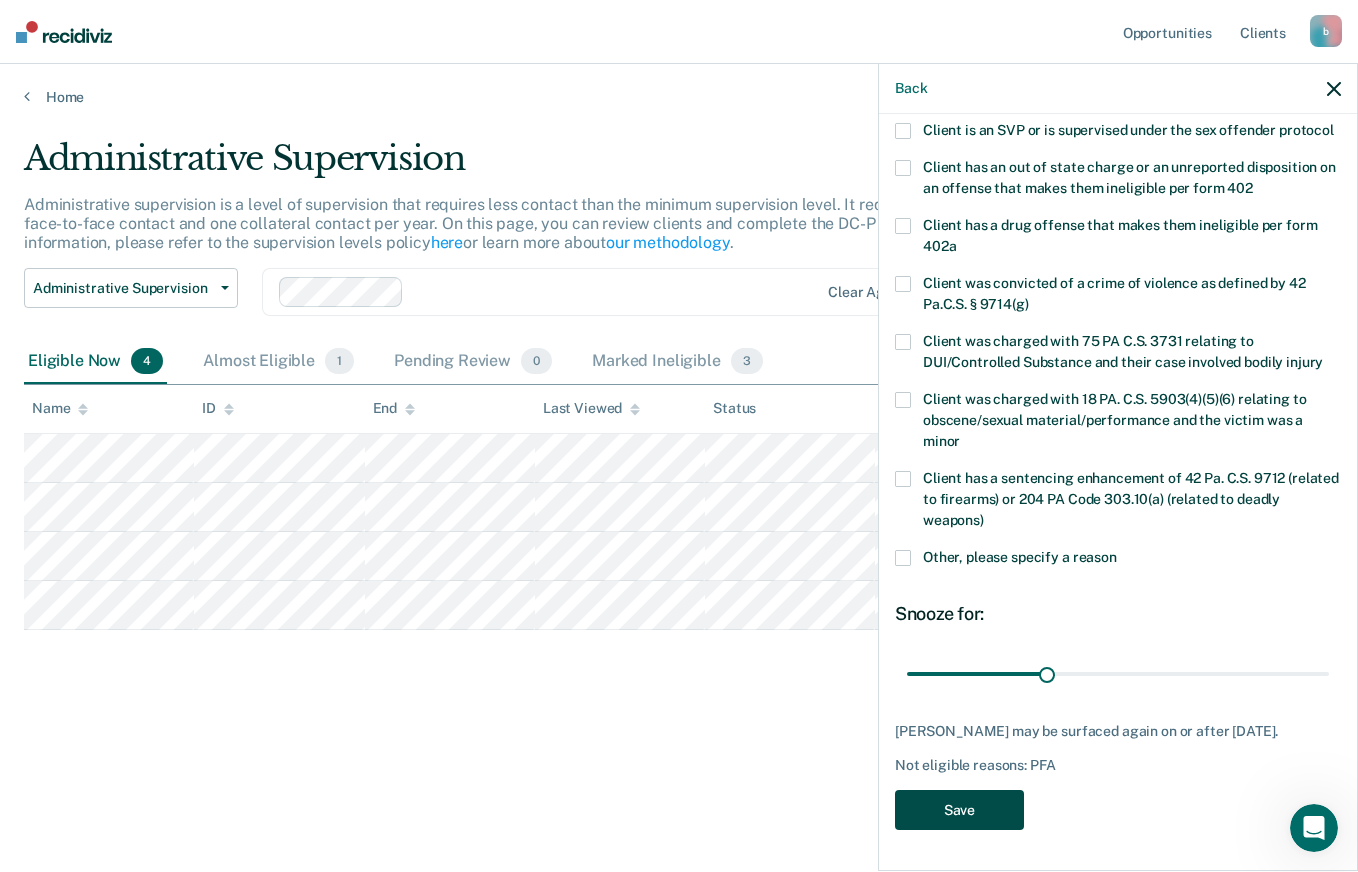 click on "Save" at bounding box center [959, 810] 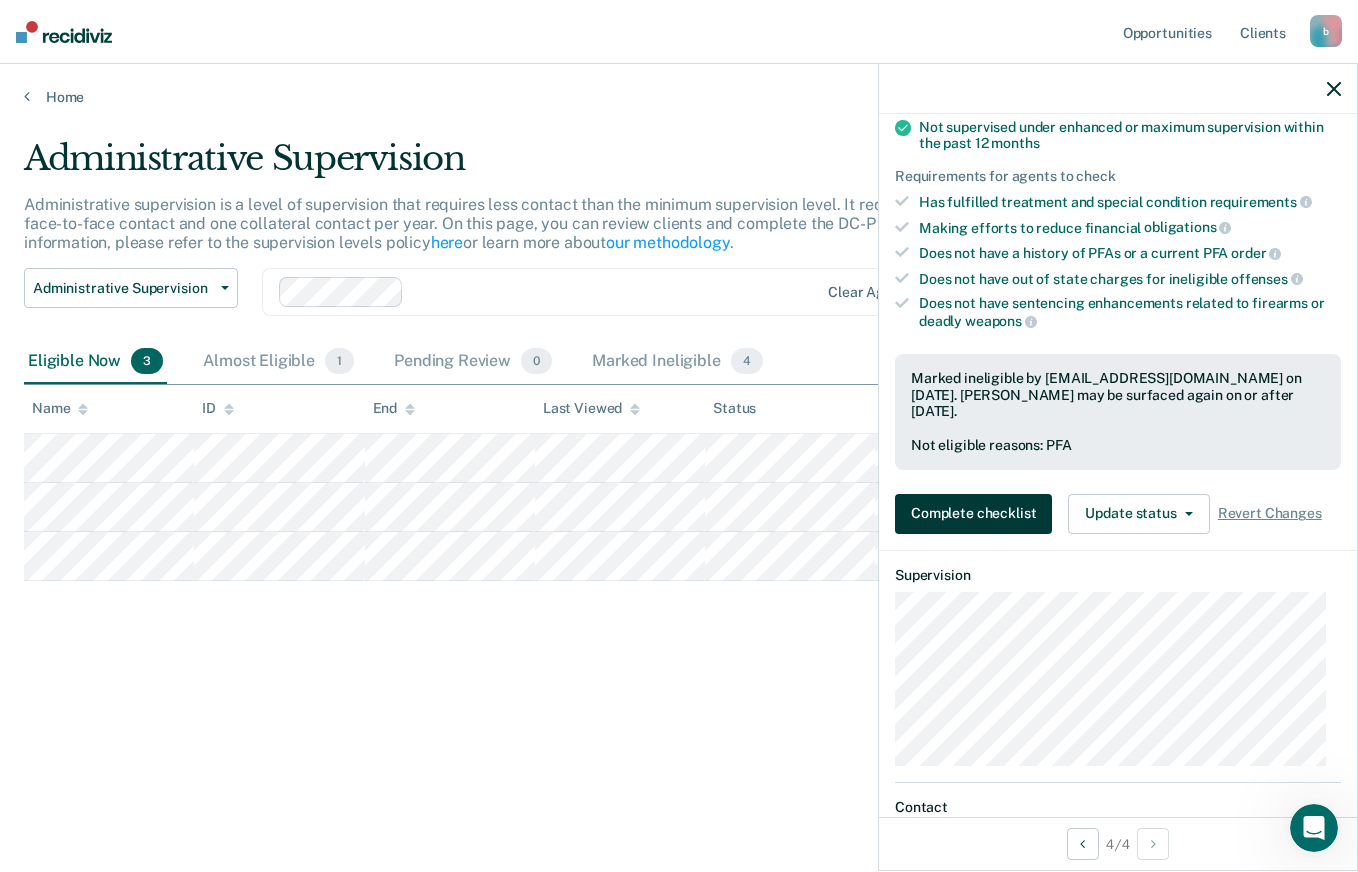 click on "Complete checklist" at bounding box center [973, 514] 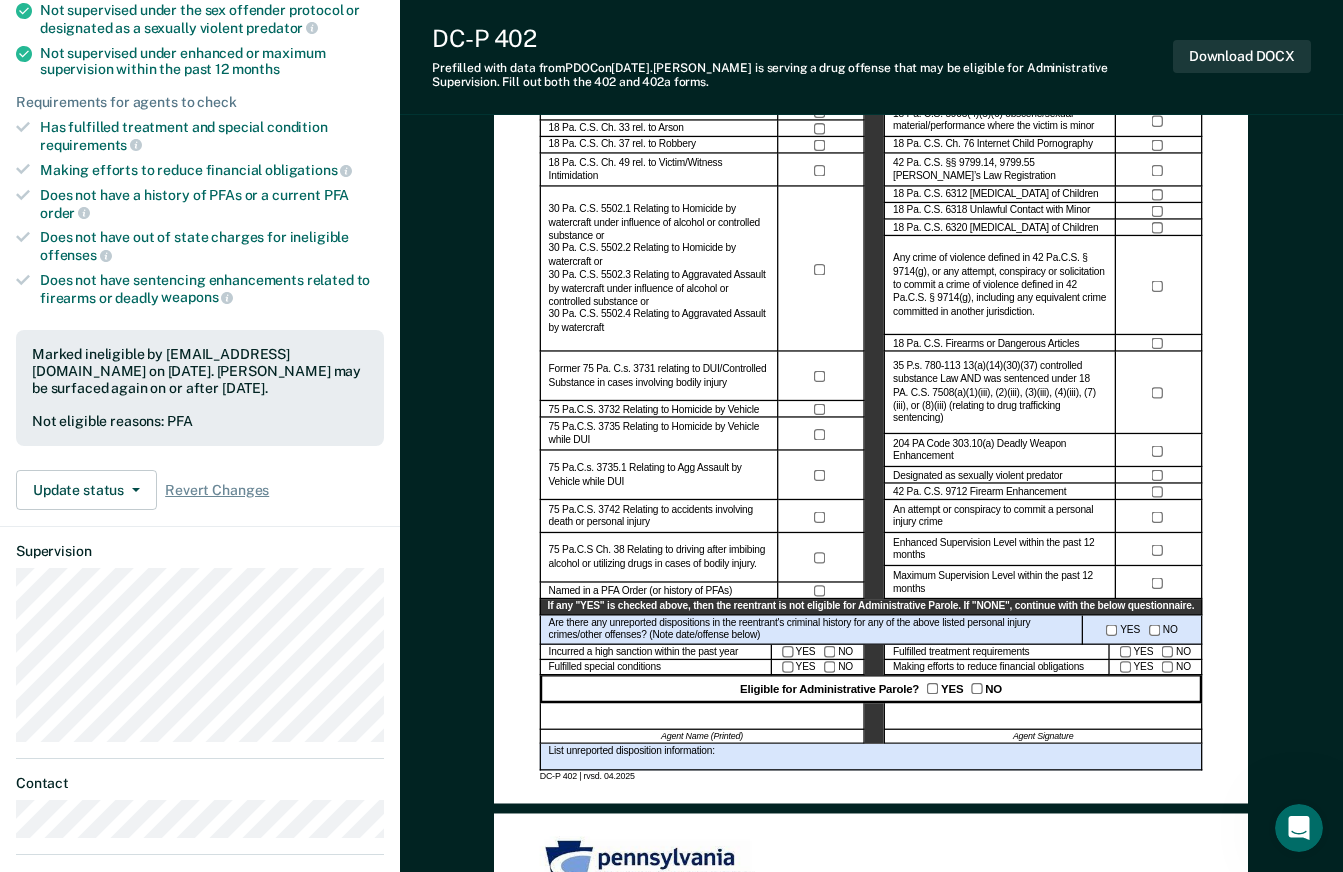 scroll, scrollTop: 365, scrollLeft: 0, axis: vertical 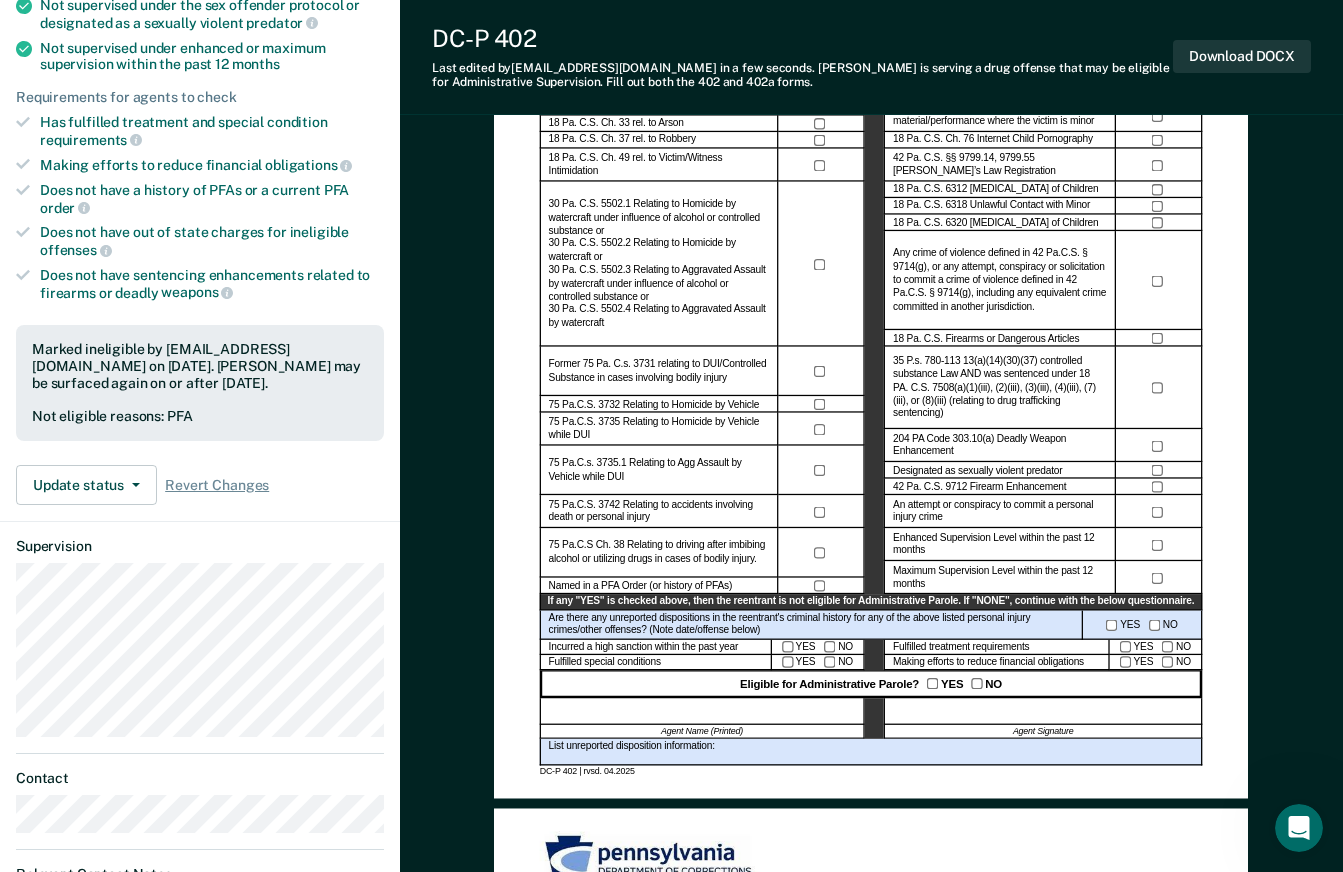 click on "YES NO" at bounding box center (1156, 663) 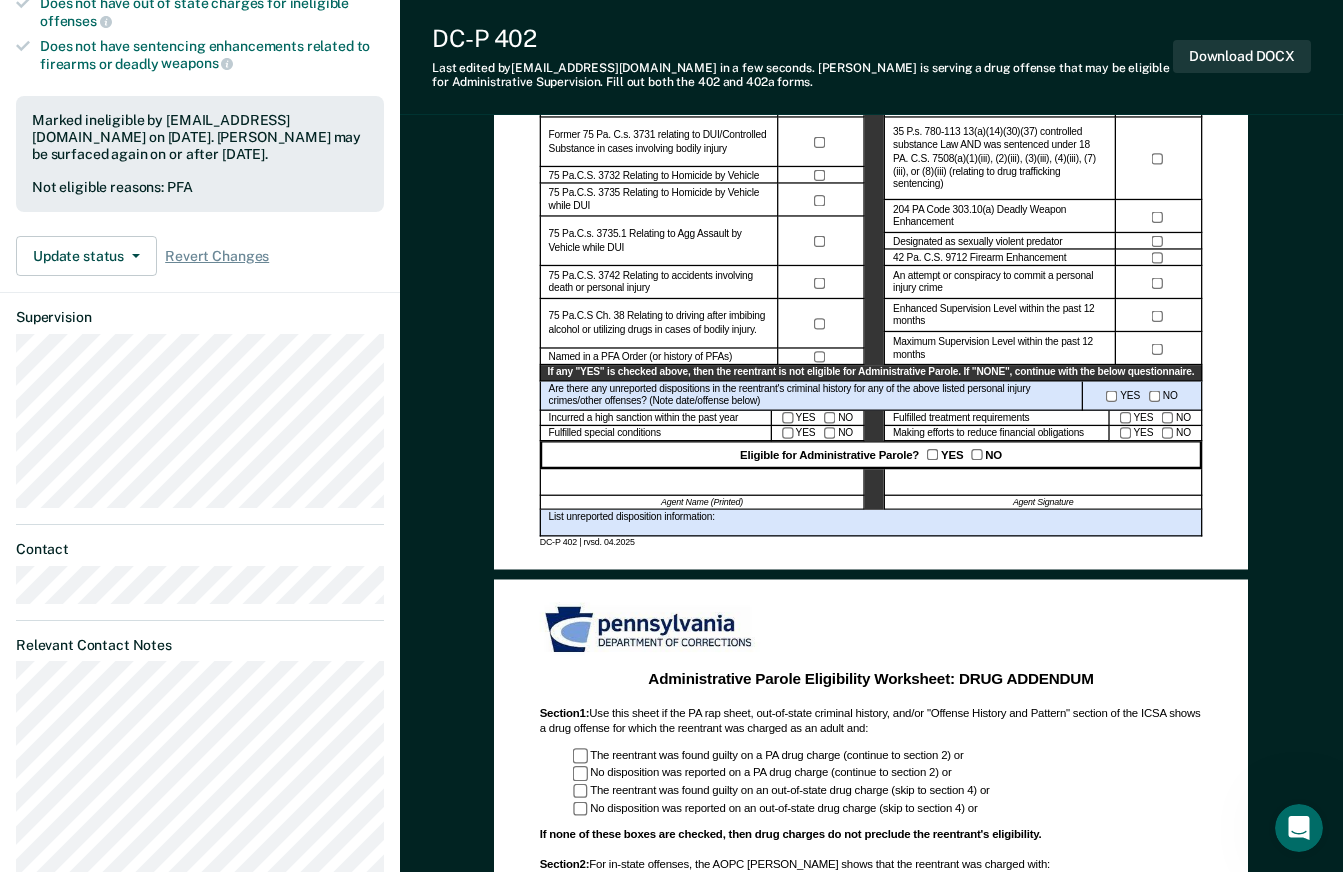 scroll, scrollTop: 592, scrollLeft: 0, axis: vertical 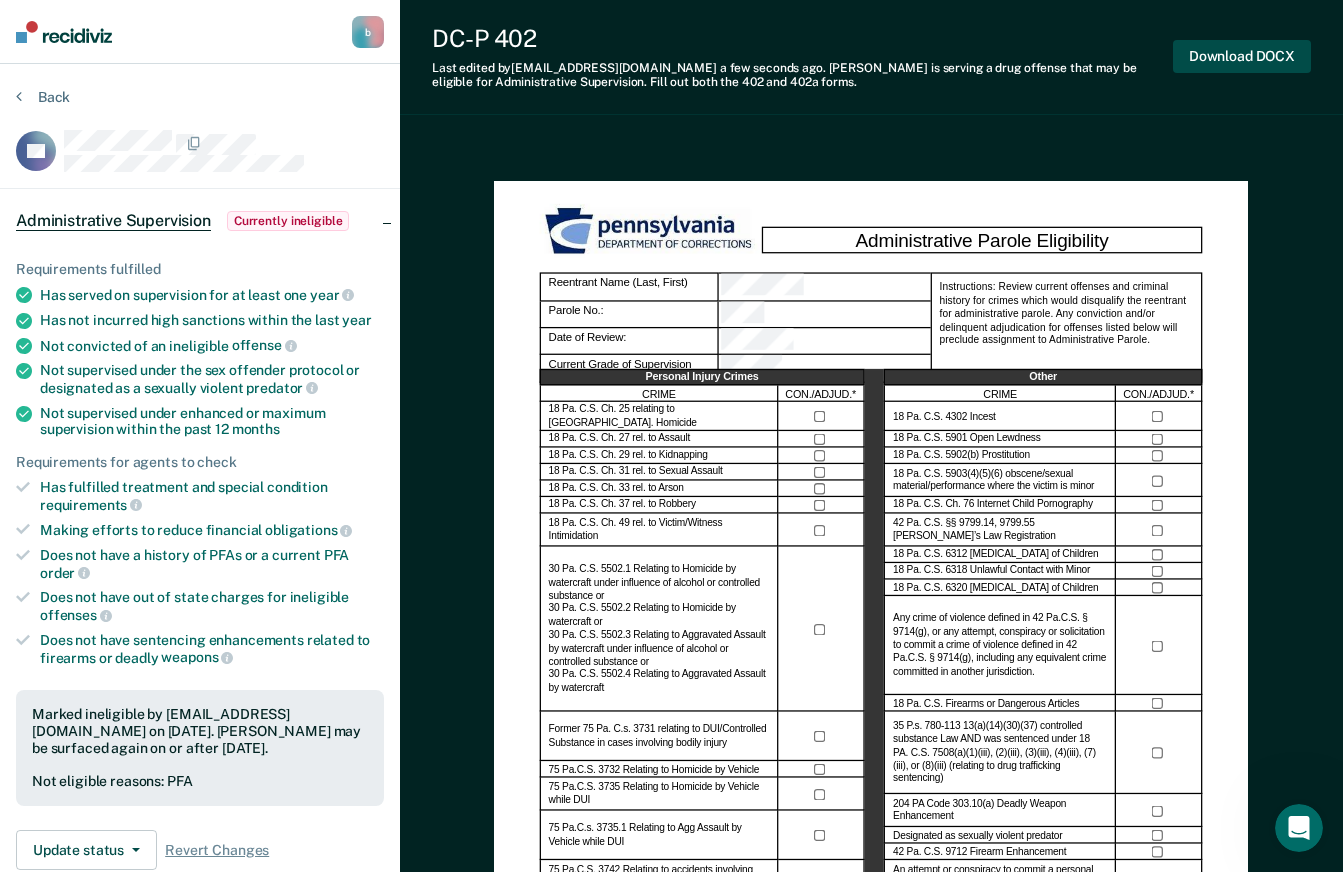 click on "Download DOCX" at bounding box center [1242, 56] 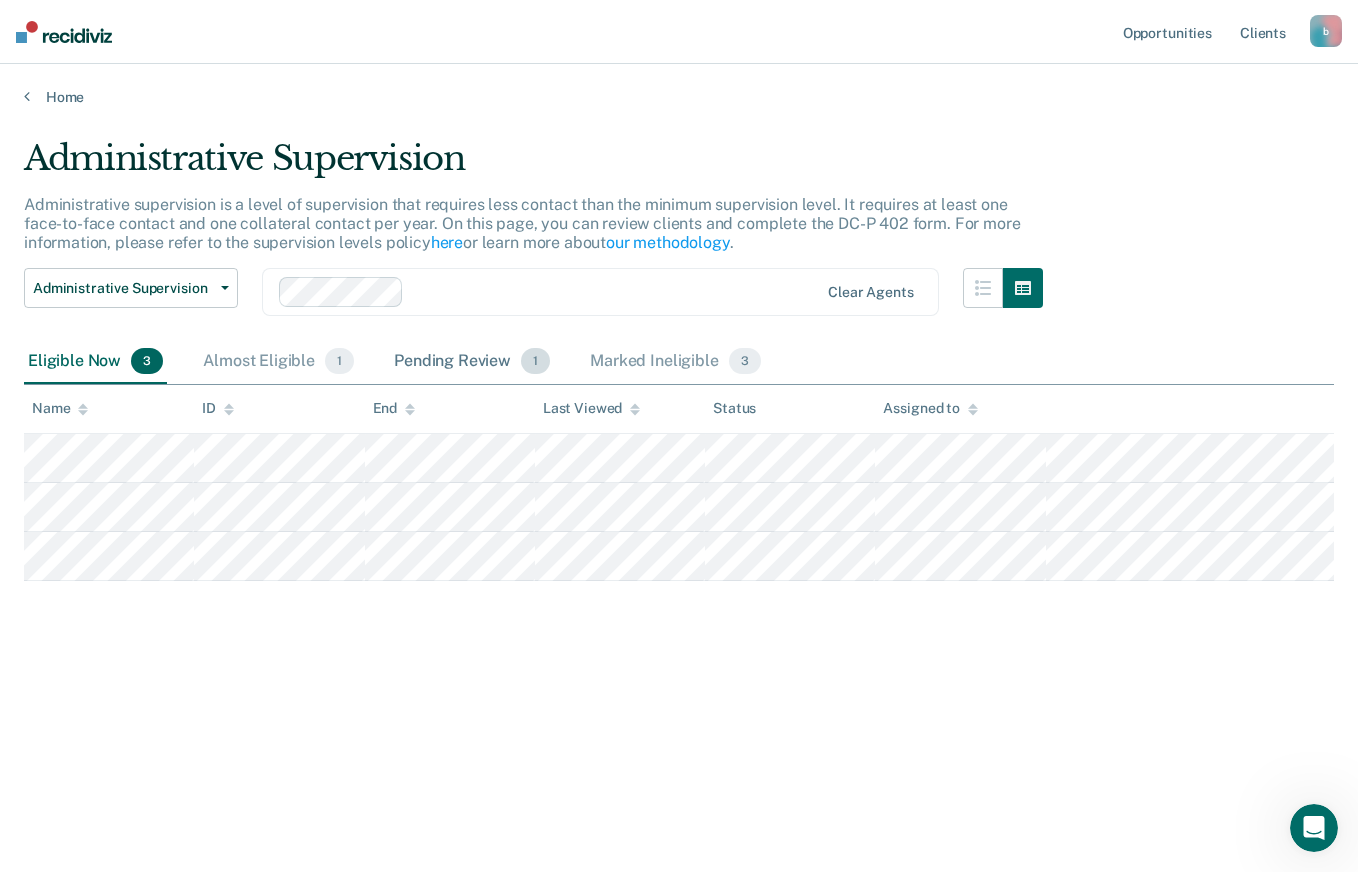 click on "1" at bounding box center [535, 361] 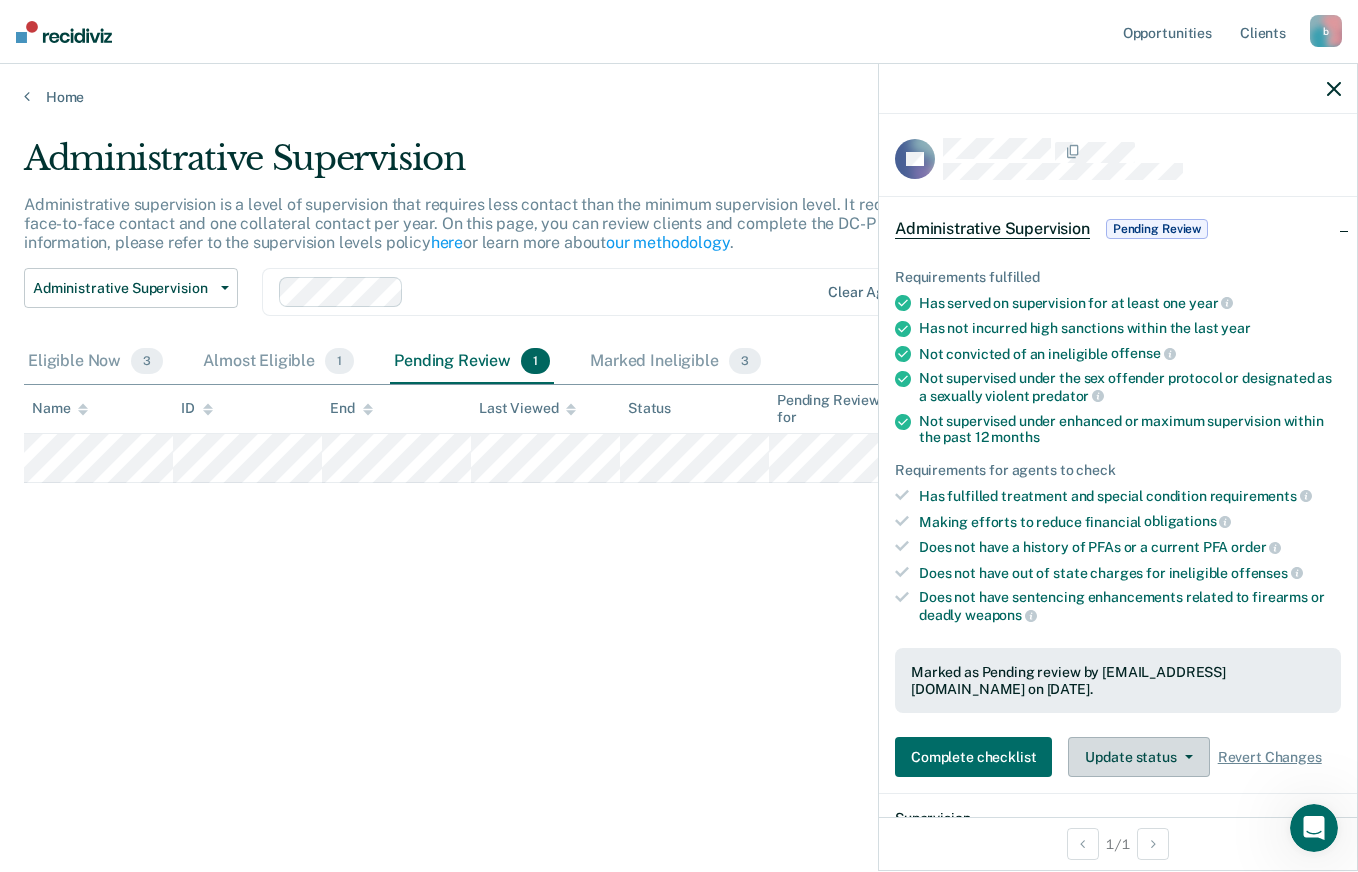 click on "Update status" at bounding box center [1138, 757] 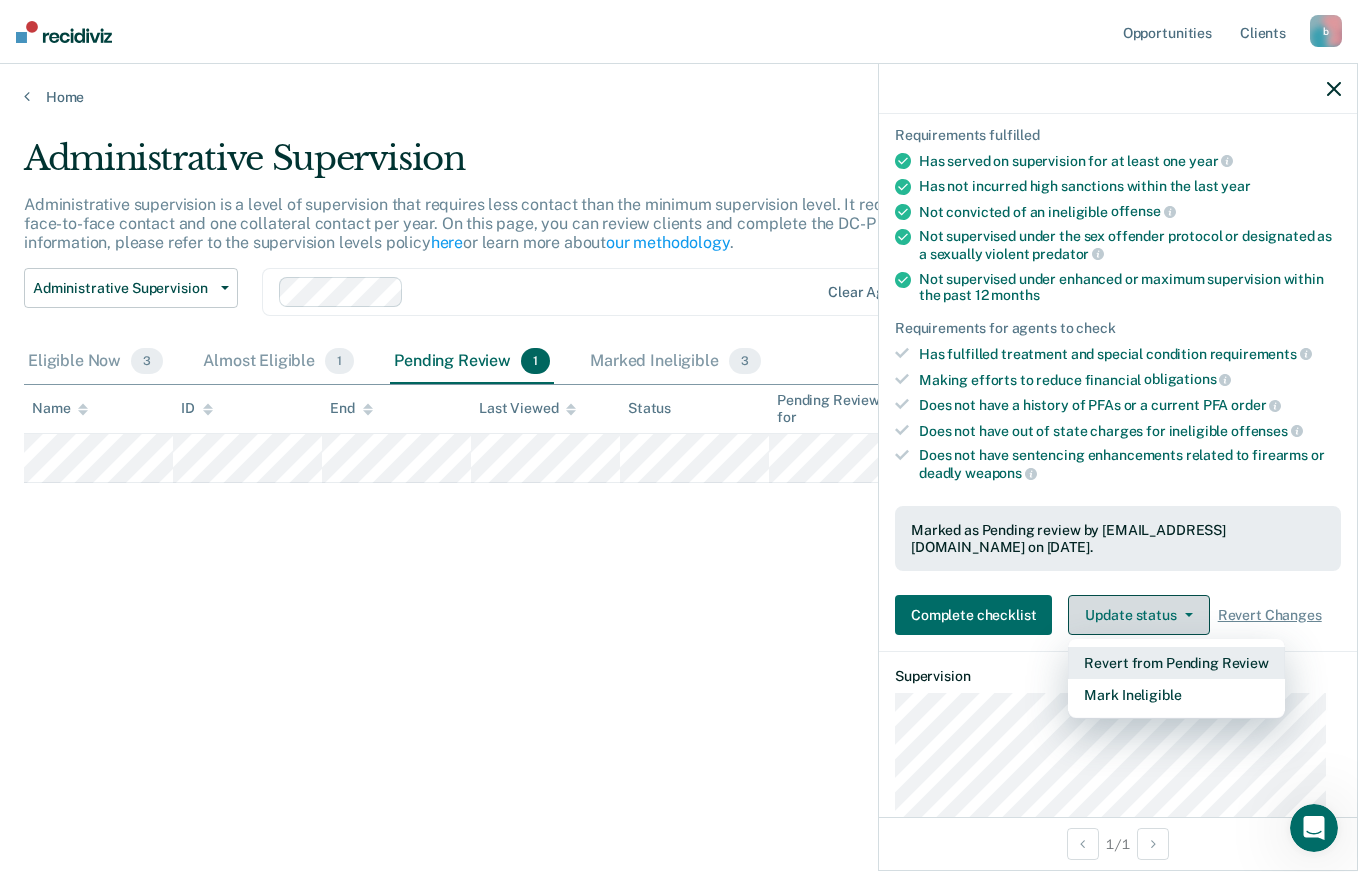 scroll, scrollTop: 143, scrollLeft: 0, axis: vertical 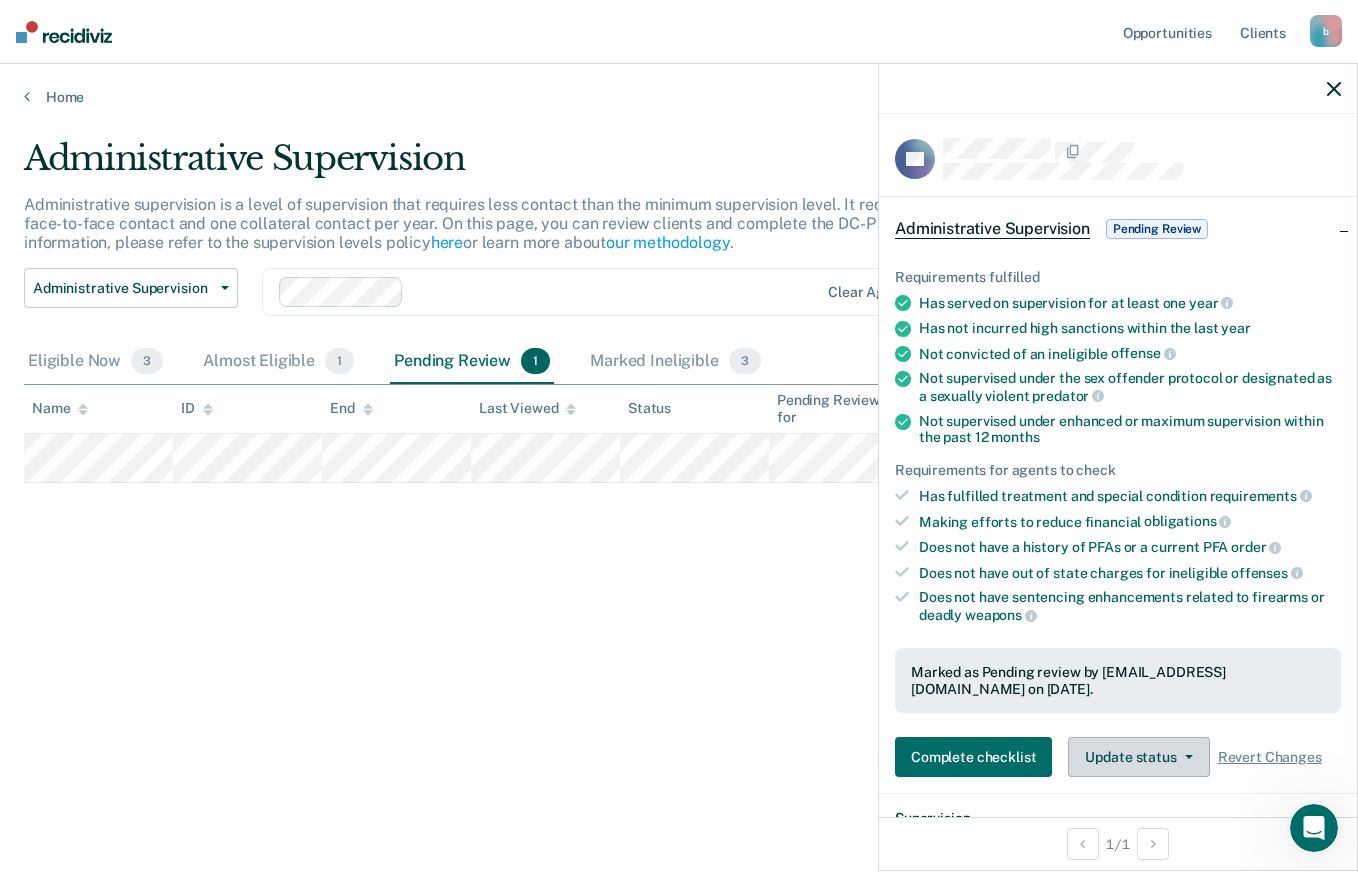 click on "Update status" at bounding box center (1138, 757) 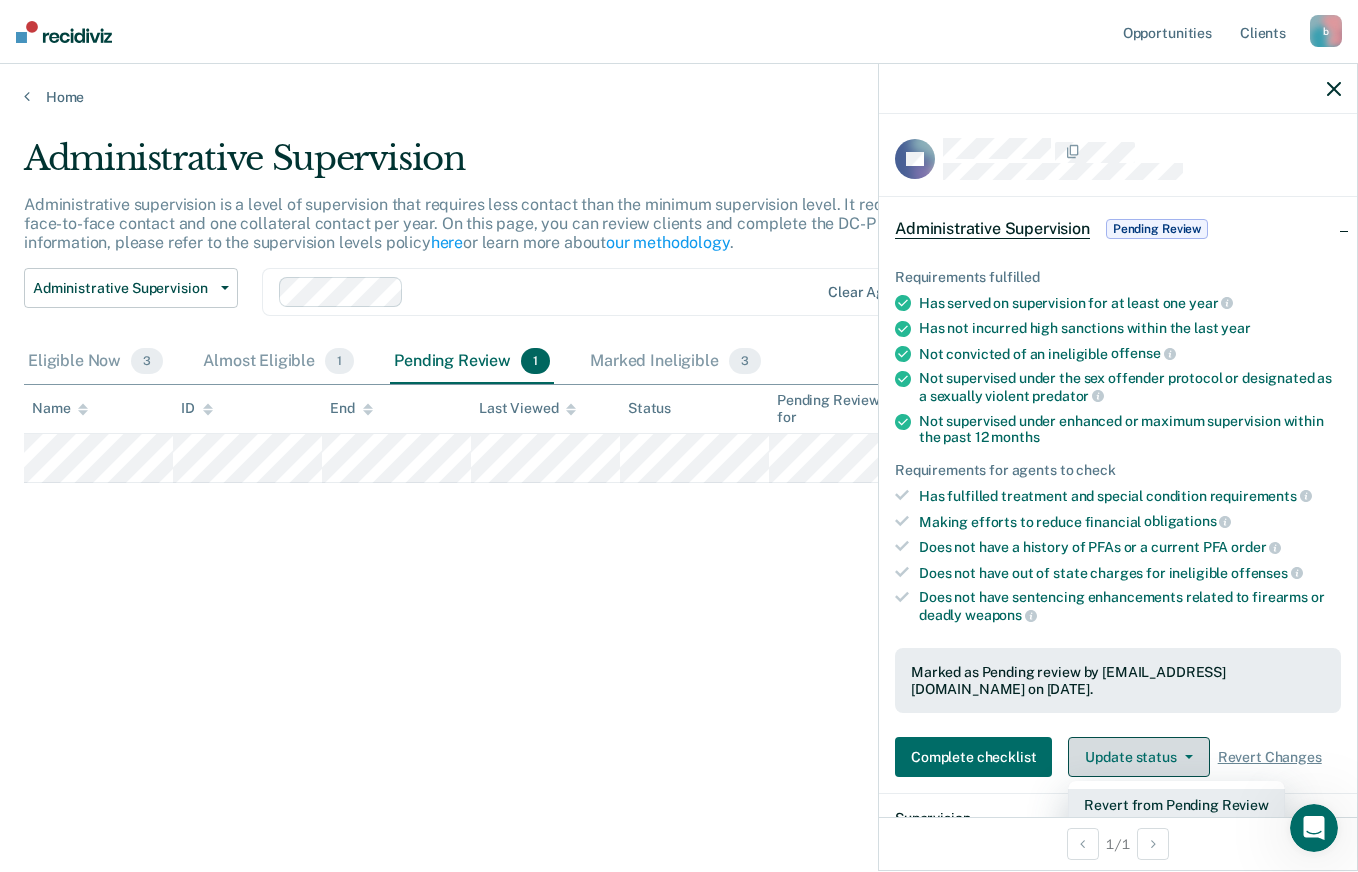 scroll, scrollTop: 2, scrollLeft: 0, axis: vertical 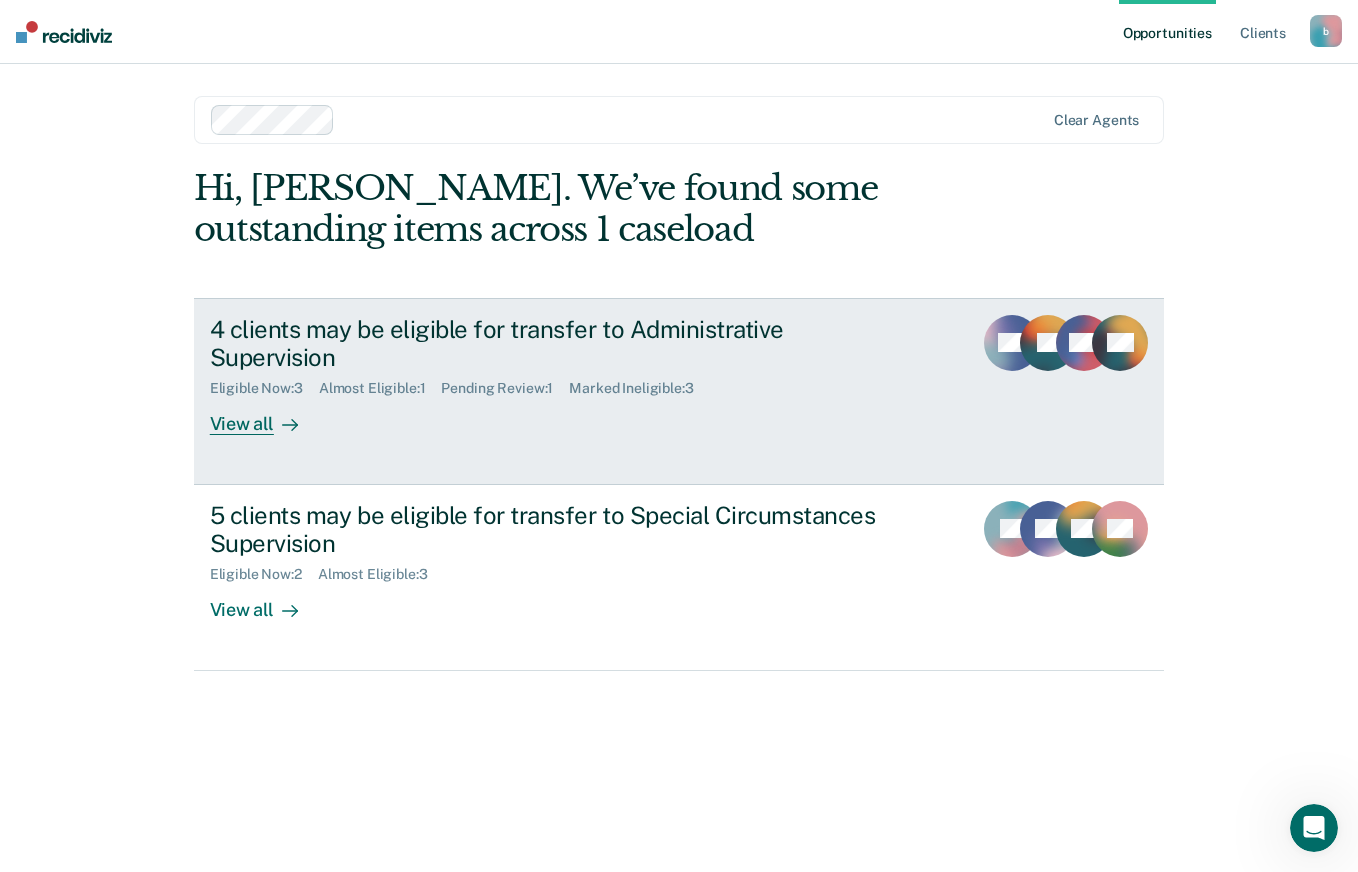 click on "4 clients may be eligible for transfer to Administrative Supervision" at bounding box center (561, 344) 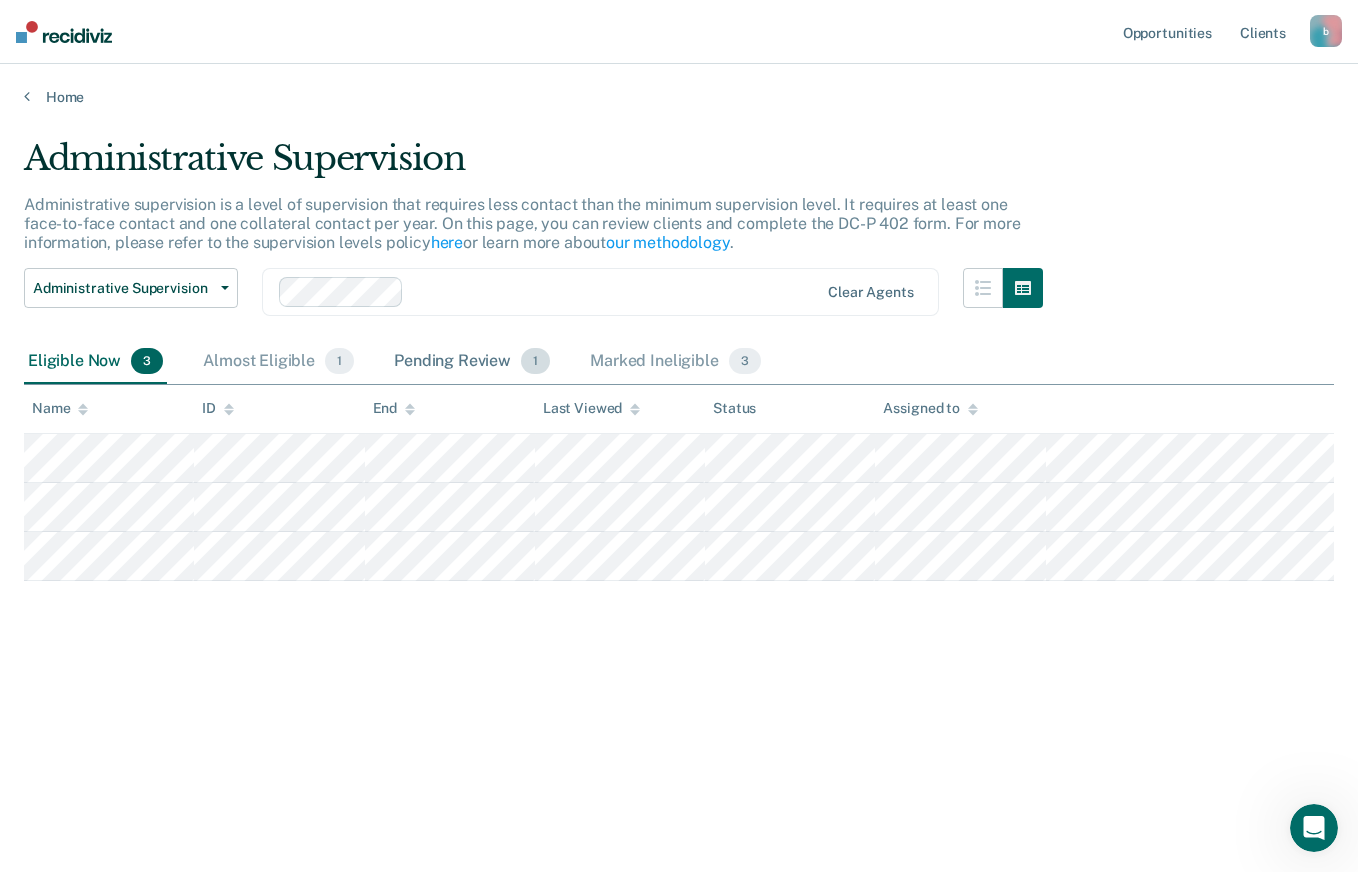 click on "Pending Review 1" at bounding box center [472, 362] 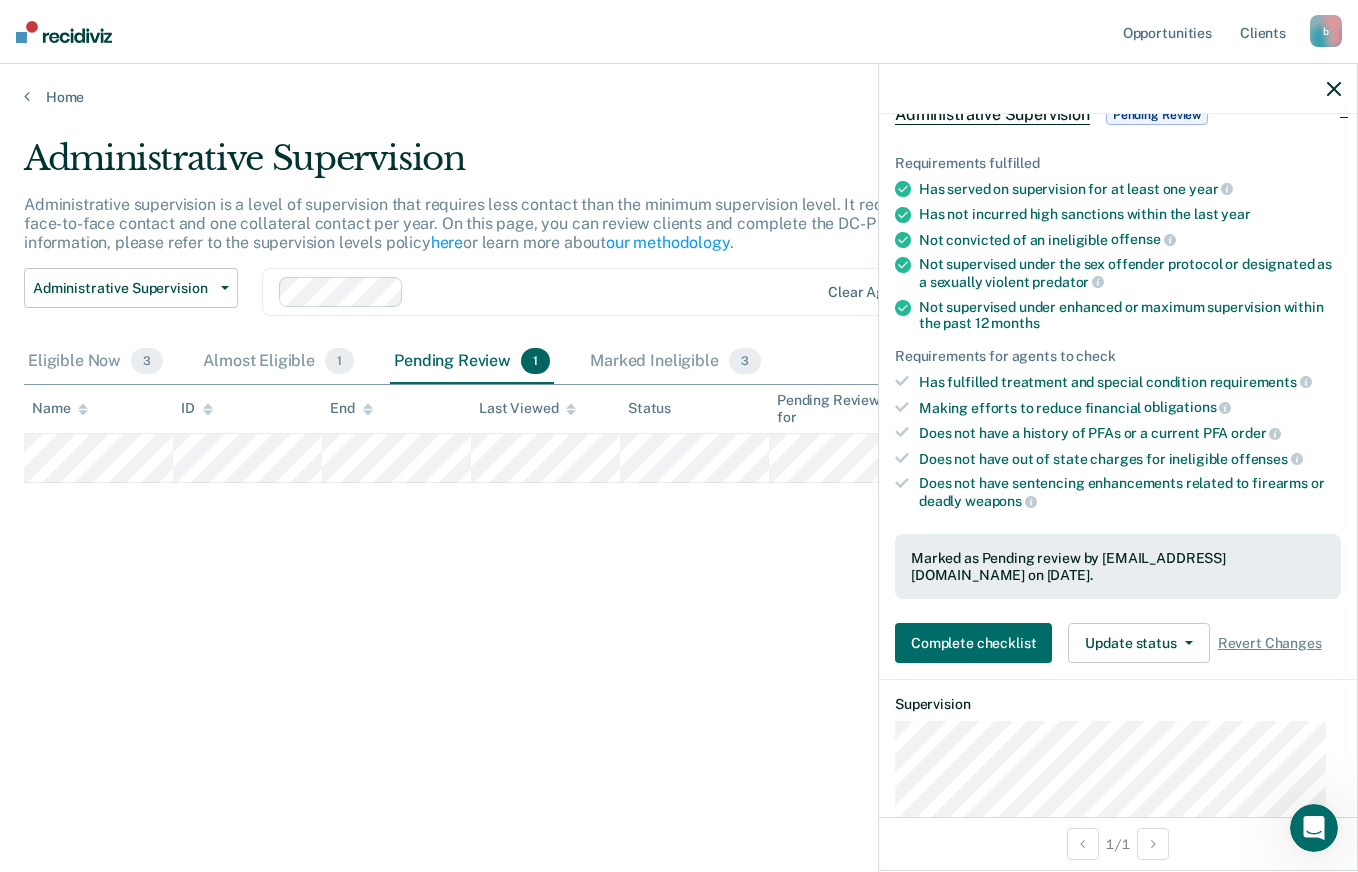 scroll, scrollTop: 0, scrollLeft: 0, axis: both 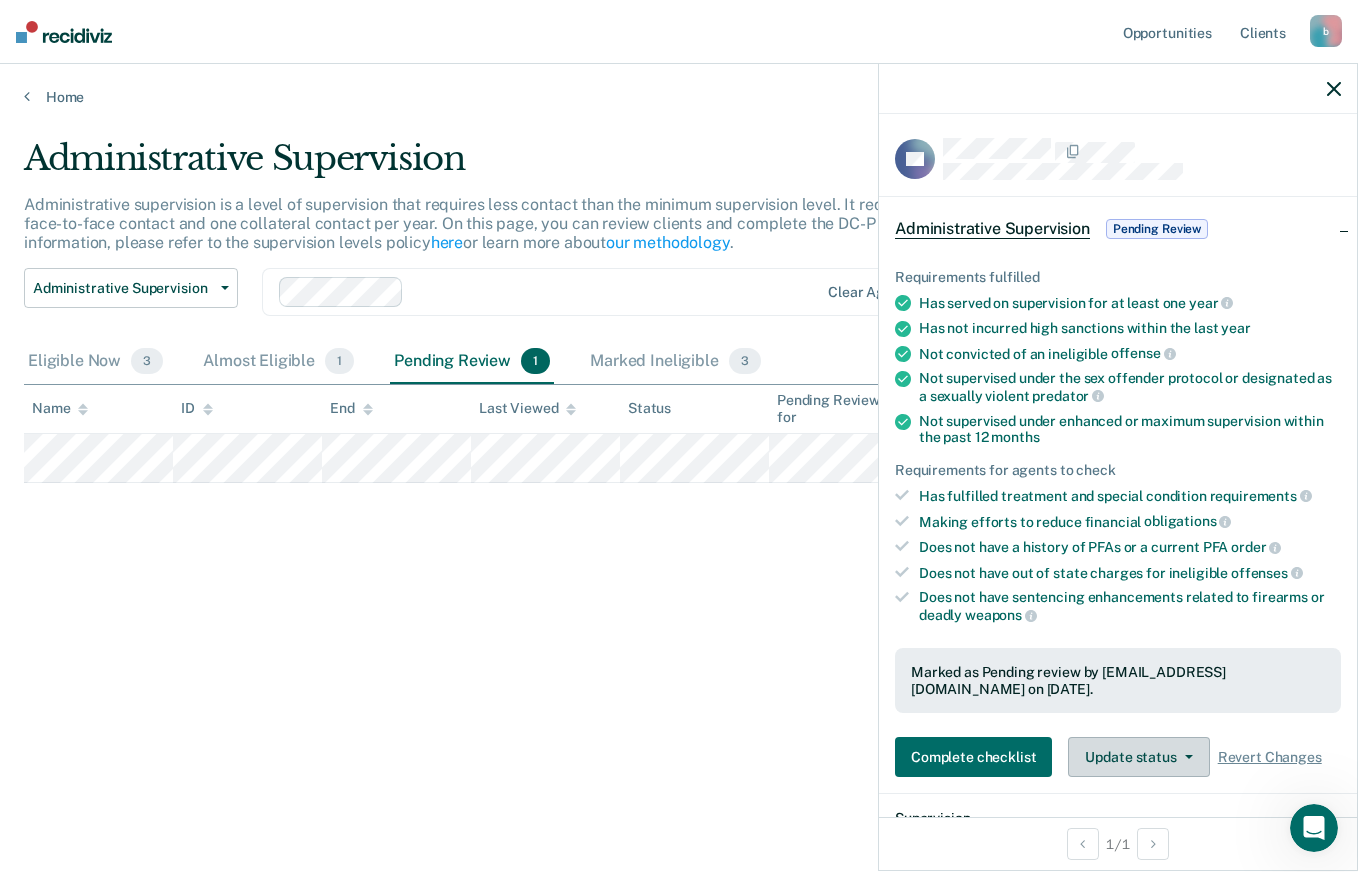 click 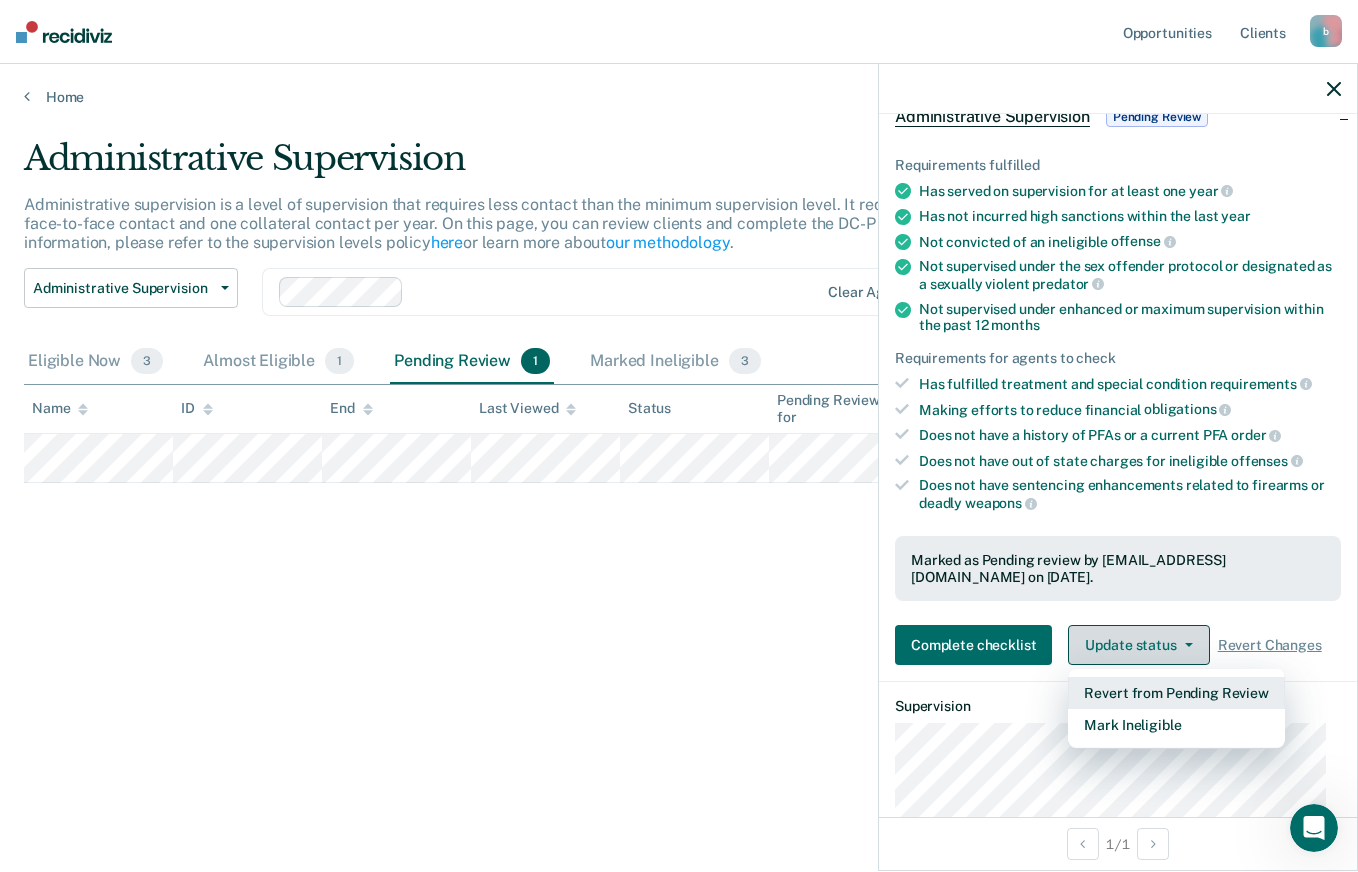 scroll, scrollTop: 120, scrollLeft: 0, axis: vertical 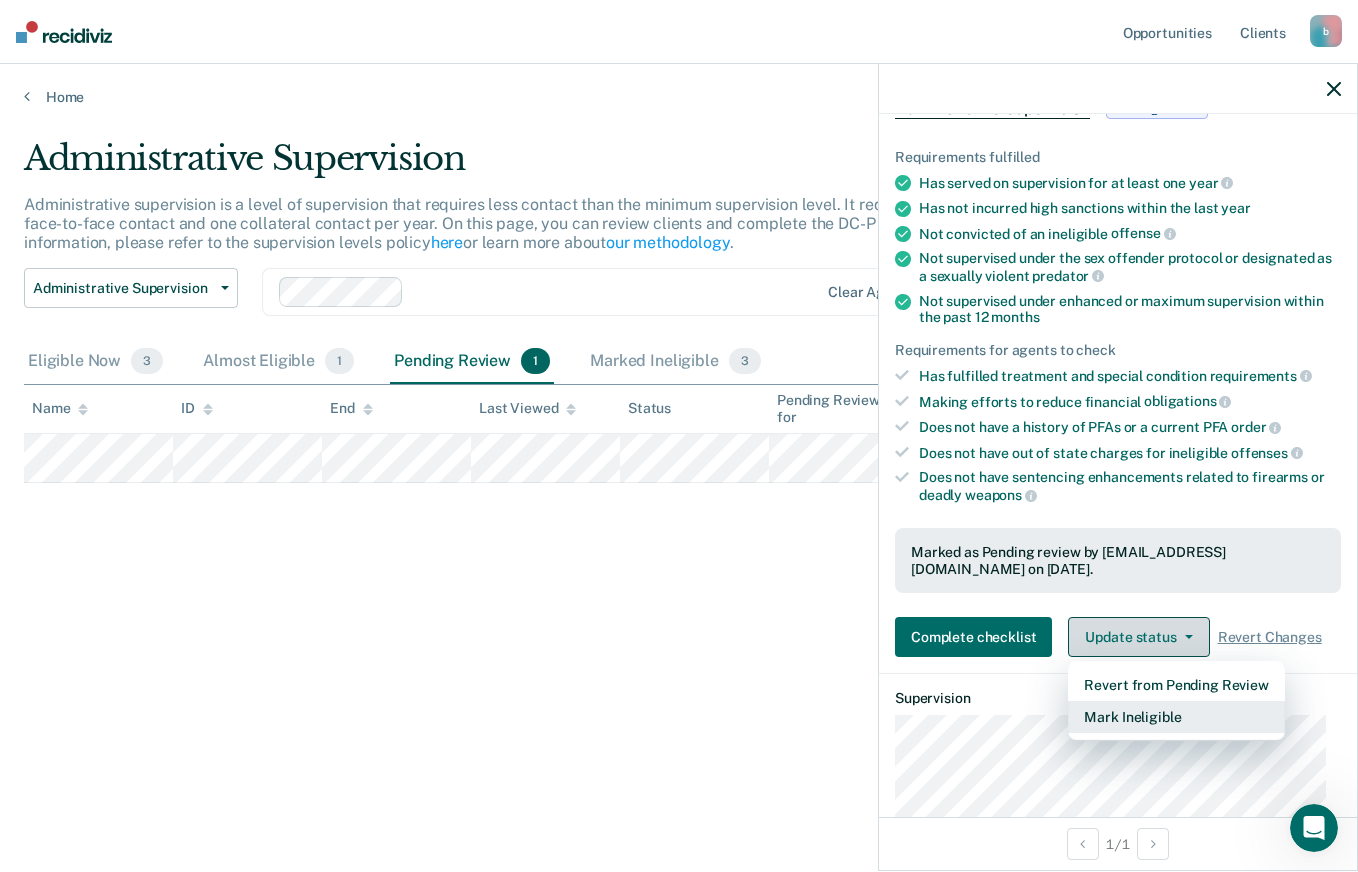 click on "Mark Ineligible" at bounding box center [1176, 717] 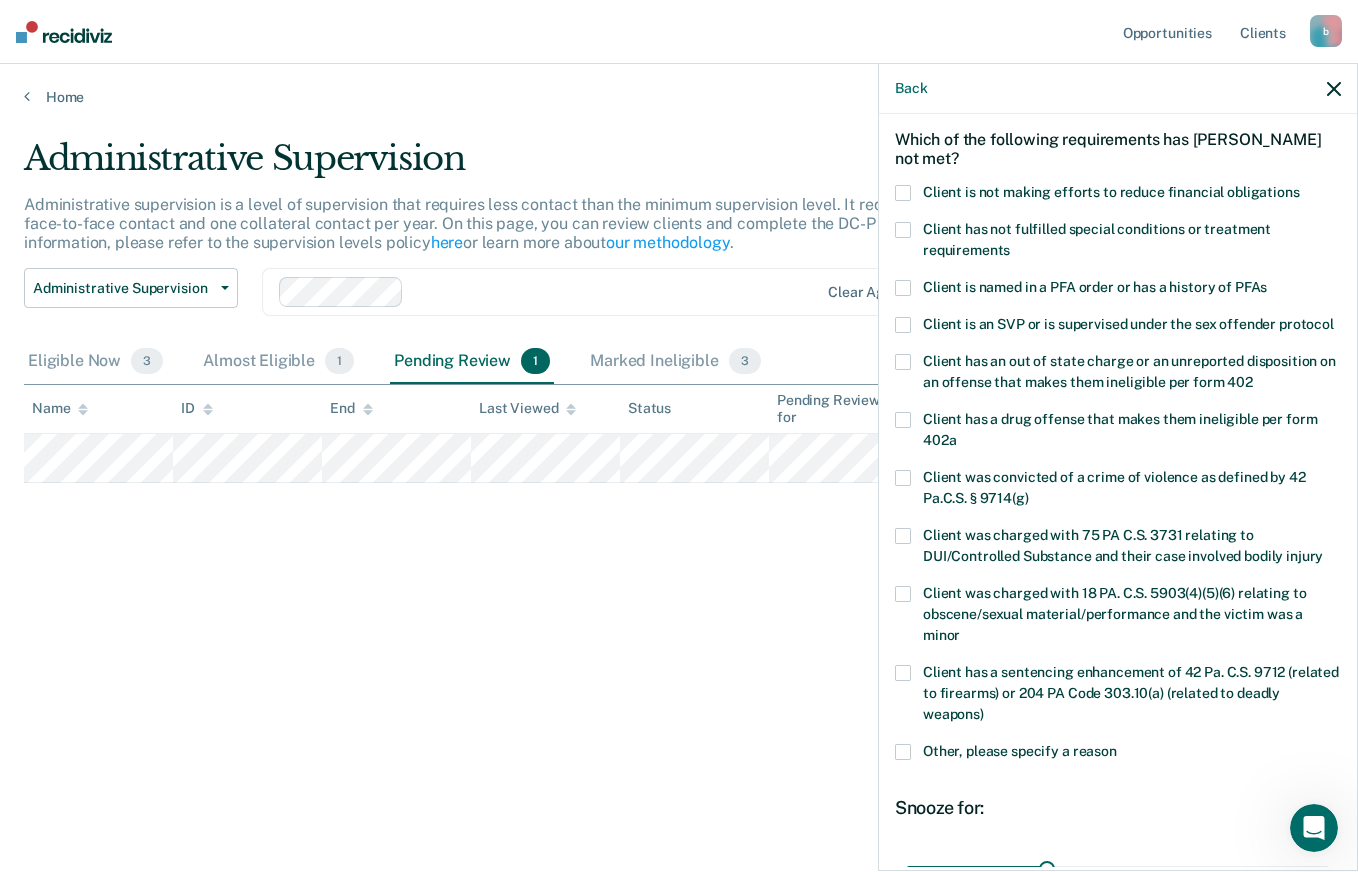 scroll, scrollTop: 77, scrollLeft: 0, axis: vertical 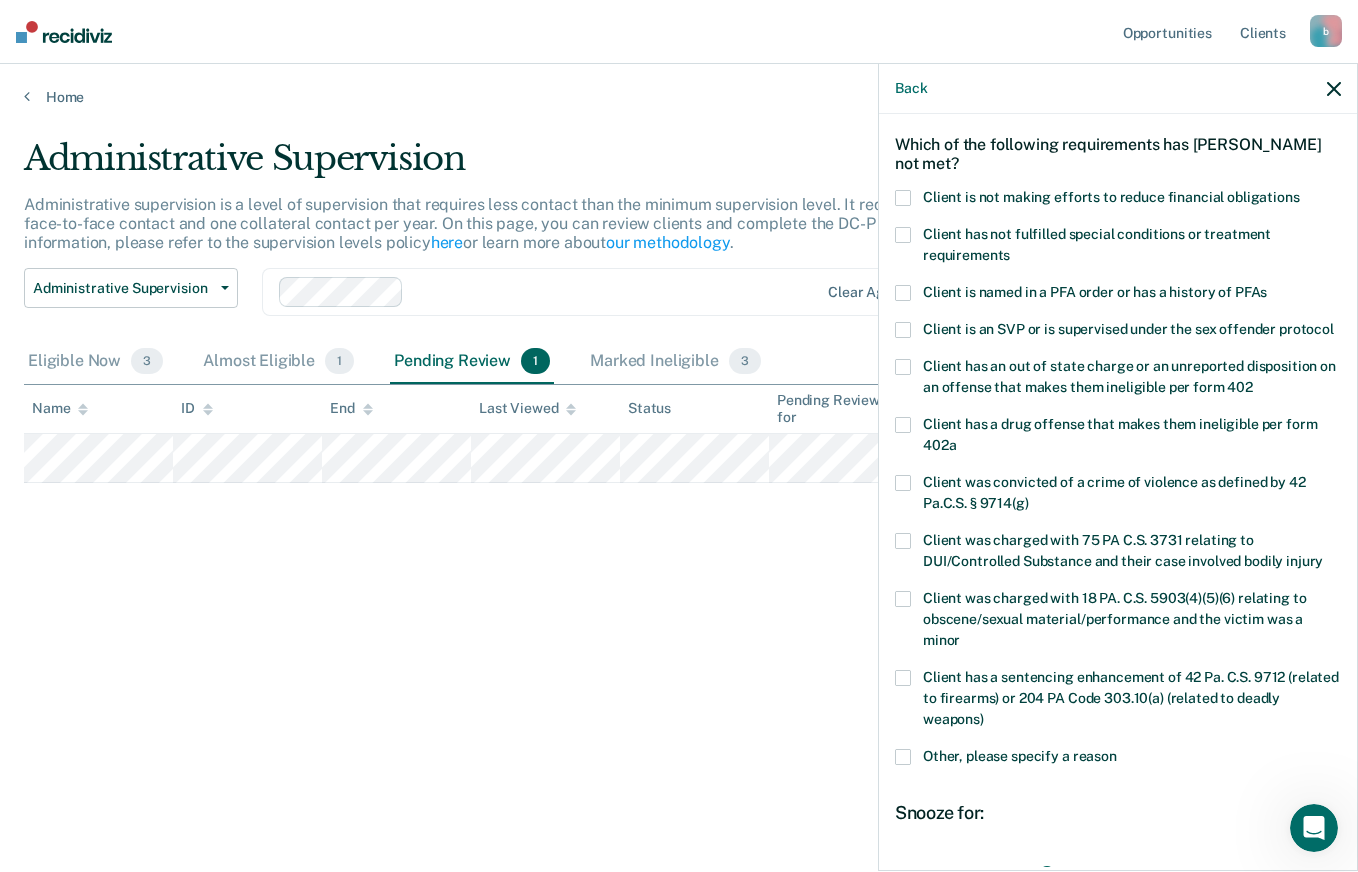 click at bounding box center (903, 293) 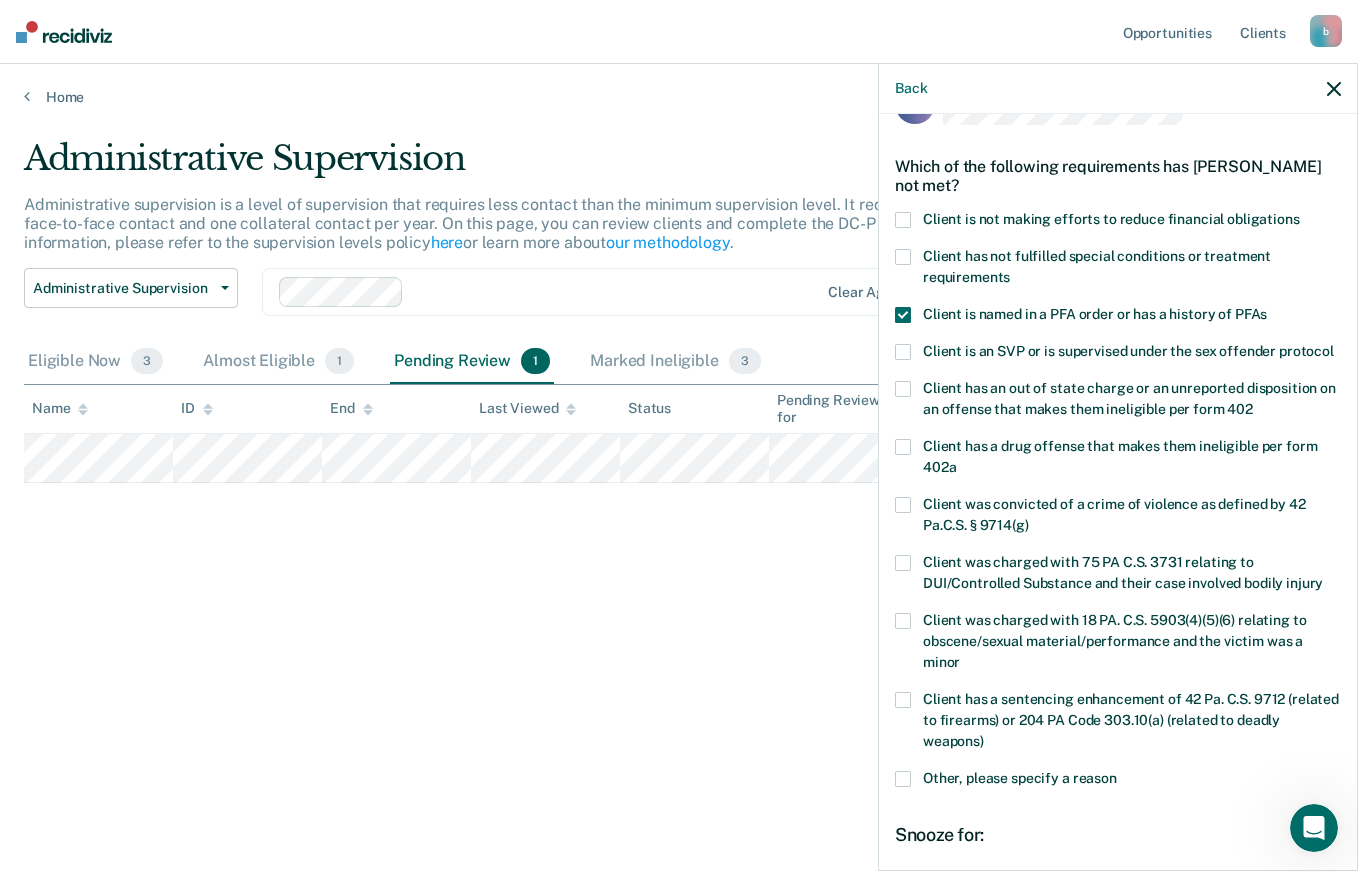 scroll, scrollTop: 294, scrollLeft: 0, axis: vertical 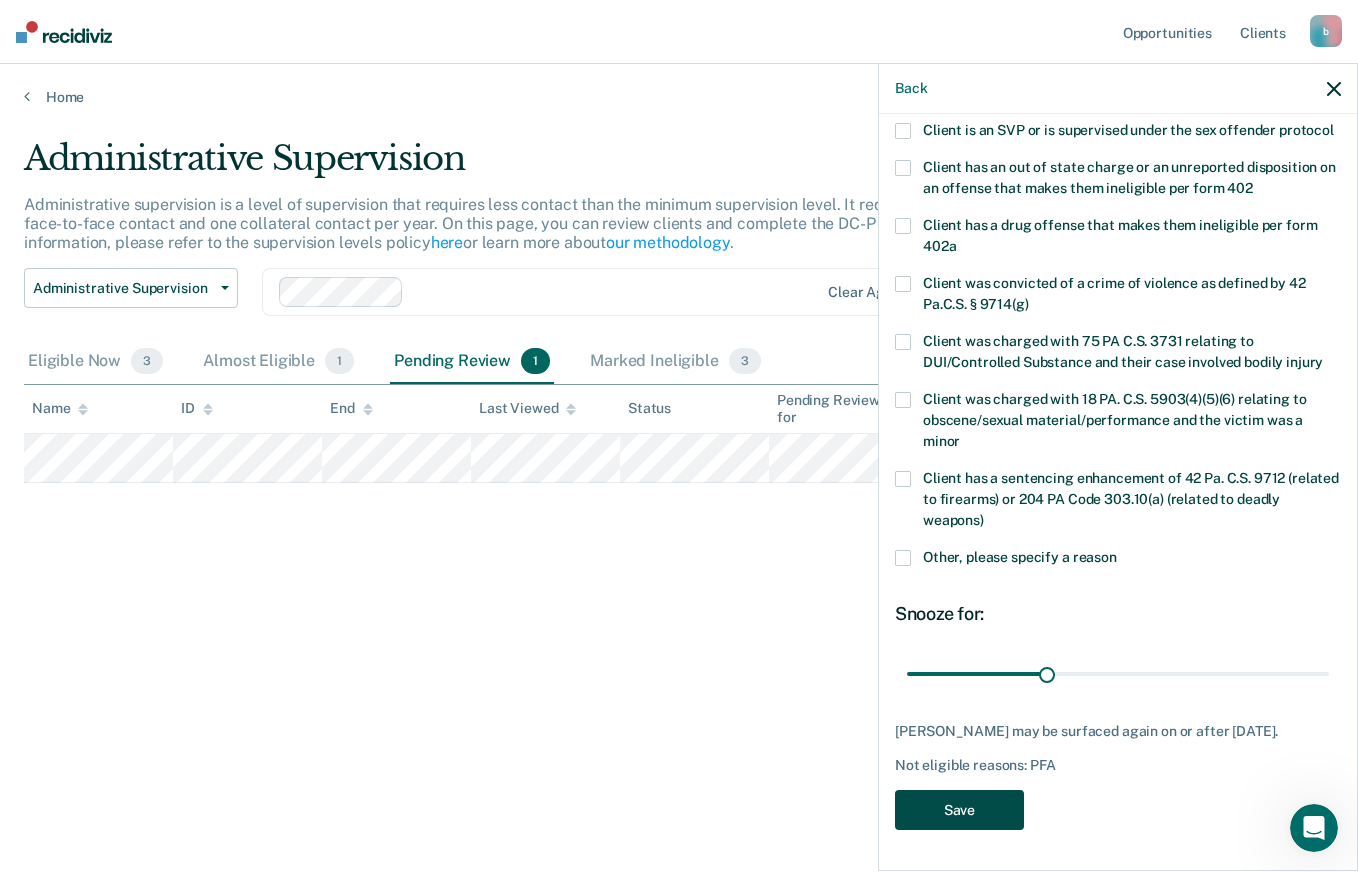 click on "Save" at bounding box center (959, 810) 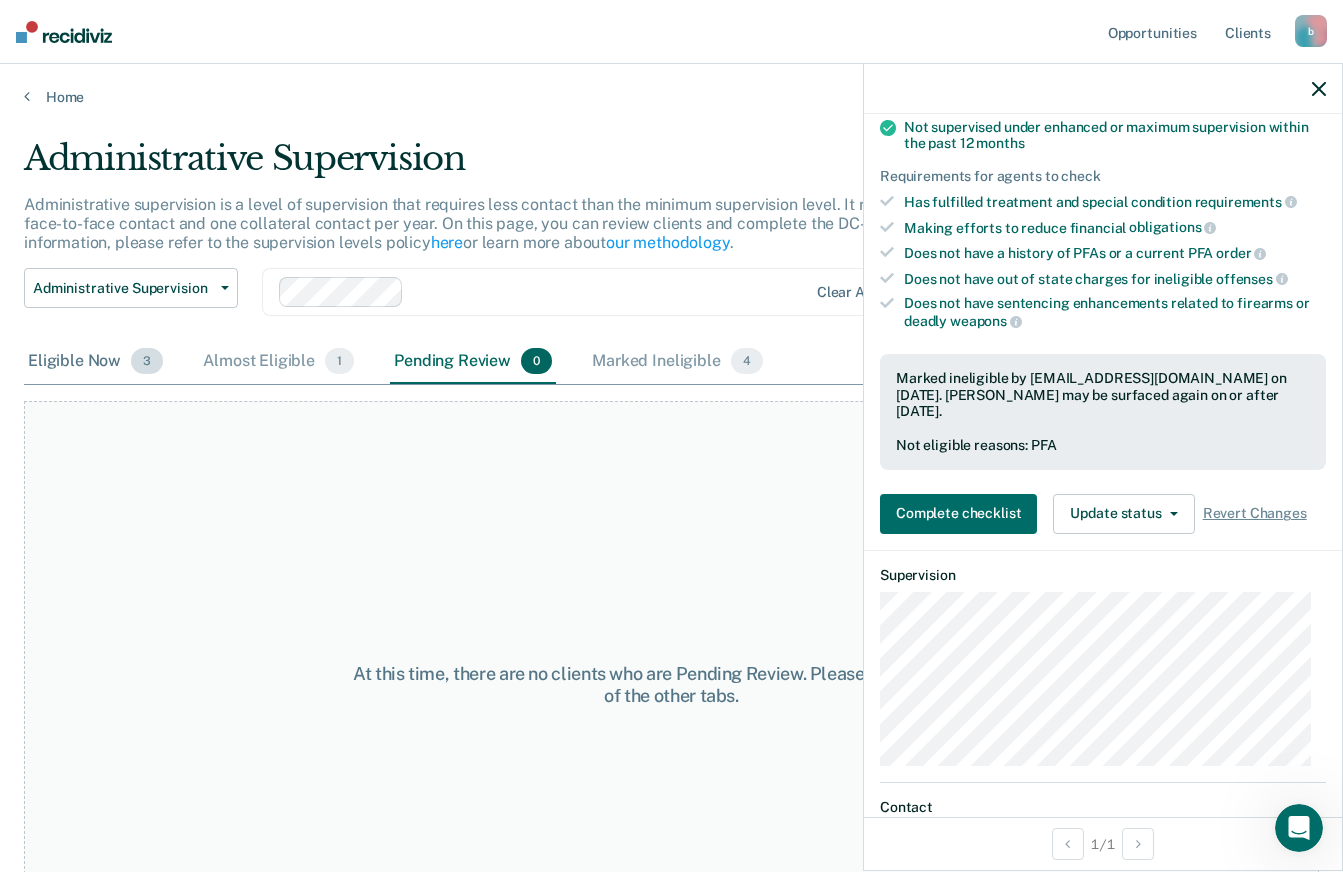 click on "Eligible Now 3" at bounding box center (95, 362) 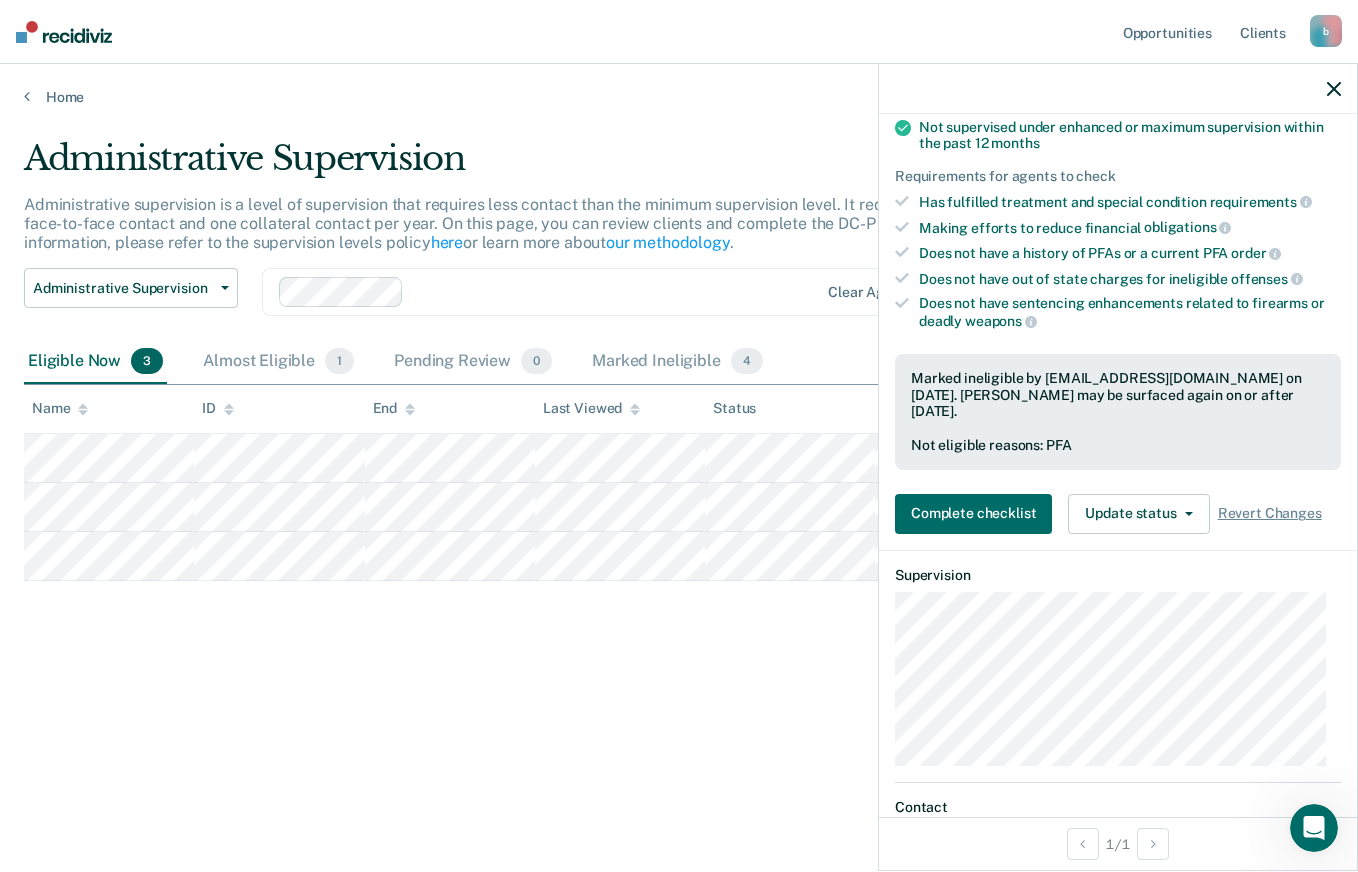 click on "Administrative Supervision   Administrative supervision is a level of supervision that requires less contact than the minimum supervision level. It requires at least one face-to-face contact and one collateral contact per year. On this page, you can review clients and complete the DC-P 402 form. For more information, please refer to the supervision levels policy  here  or learn more about  our methodology . Administrative Supervision Administrative Supervision Special Circumstances Supervision Clear   agents Eligible Now 3 Almost Eligible 1 Pending Review 0 Marked Ineligible 4
To pick up a draggable item, press the space bar.
While dragging, use the arrow keys to move the item.
Press space again to drop the item in its new position, or press escape to cancel.
Name ID End Last Viewed Status Assigned to" at bounding box center (679, 462) 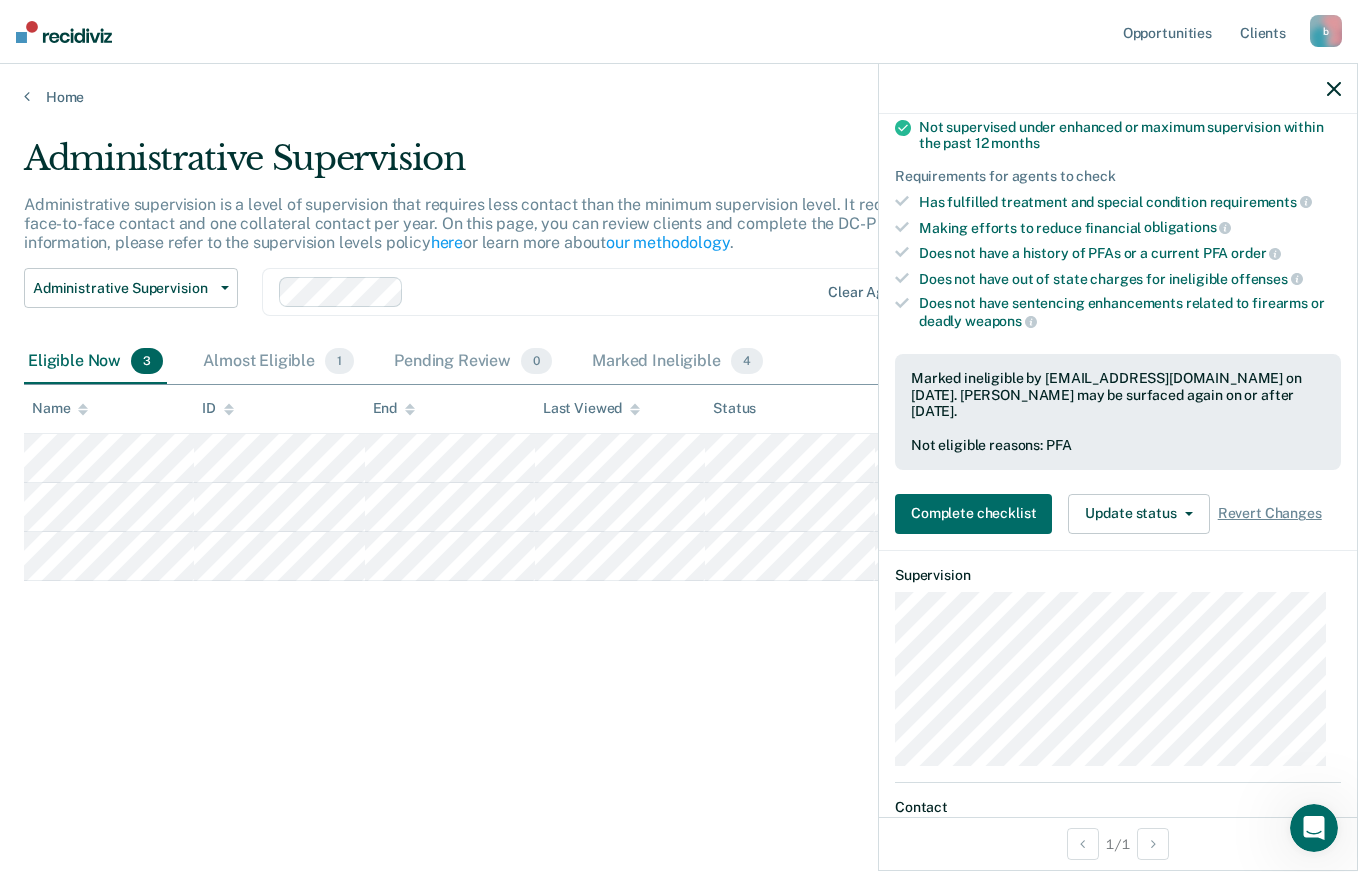 click on "Administrative Supervision   Administrative supervision is a level of supervision that requires less contact than the minimum supervision level. It requires at least one face-to-face contact and one collateral contact per year. On this page, you can review clients and complete the DC-P 402 form. For more information, please refer to the supervision levels policy  here  or learn more about  our methodology . Administrative Supervision Administrative Supervision Special Circumstances Supervision Clear   agents Eligible Now 3 Almost Eligible 1 Pending Review 0 Marked Ineligible 4
To pick up a draggable item, press the space bar.
While dragging, use the arrow keys to move the item.
Press space again to drop the item in its new position, or press escape to cancel.
Name ID End Last Viewed Status Assigned to" at bounding box center [679, 462] 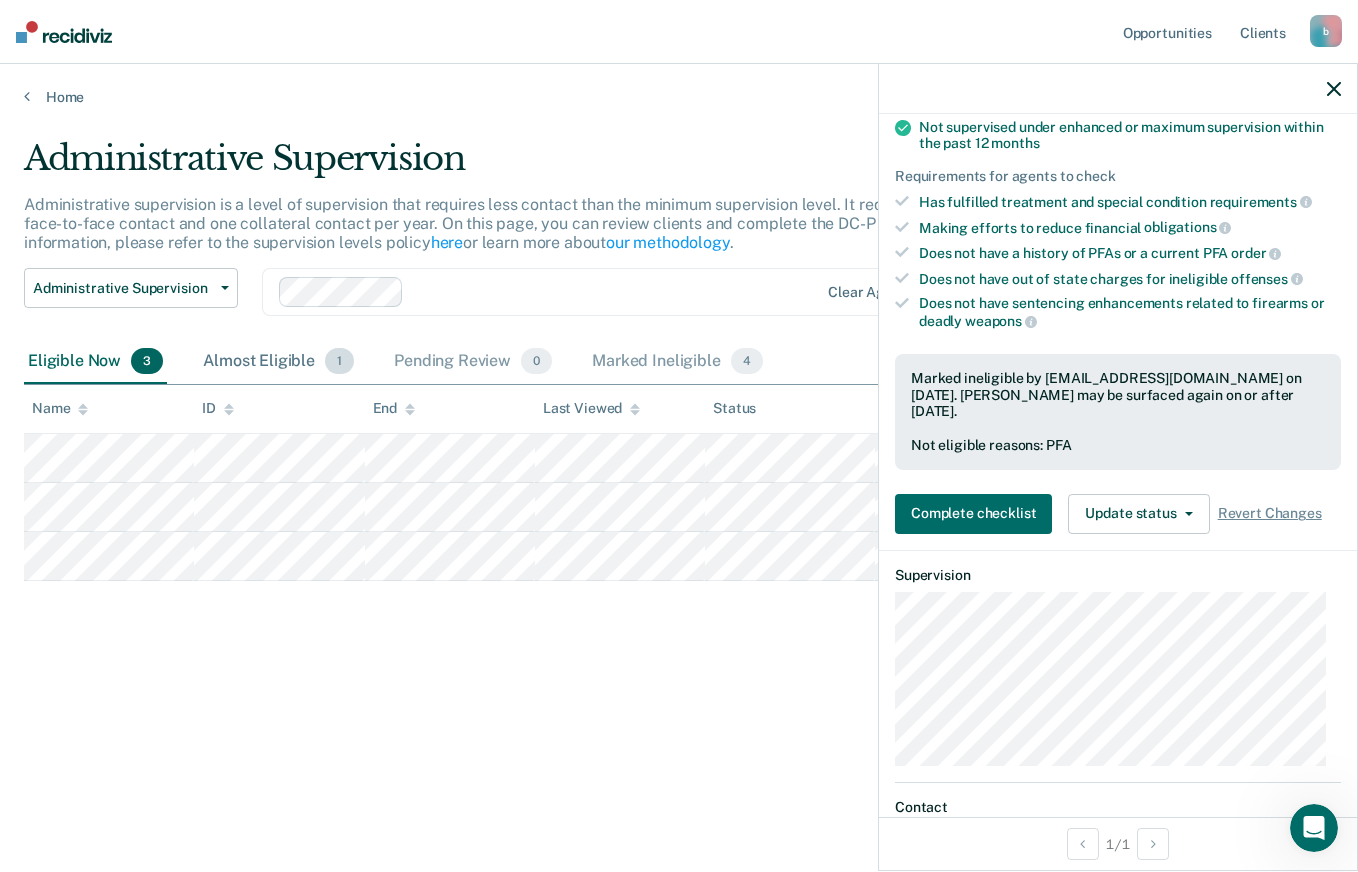 click on "Almost Eligible 1" at bounding box center (278, 362) 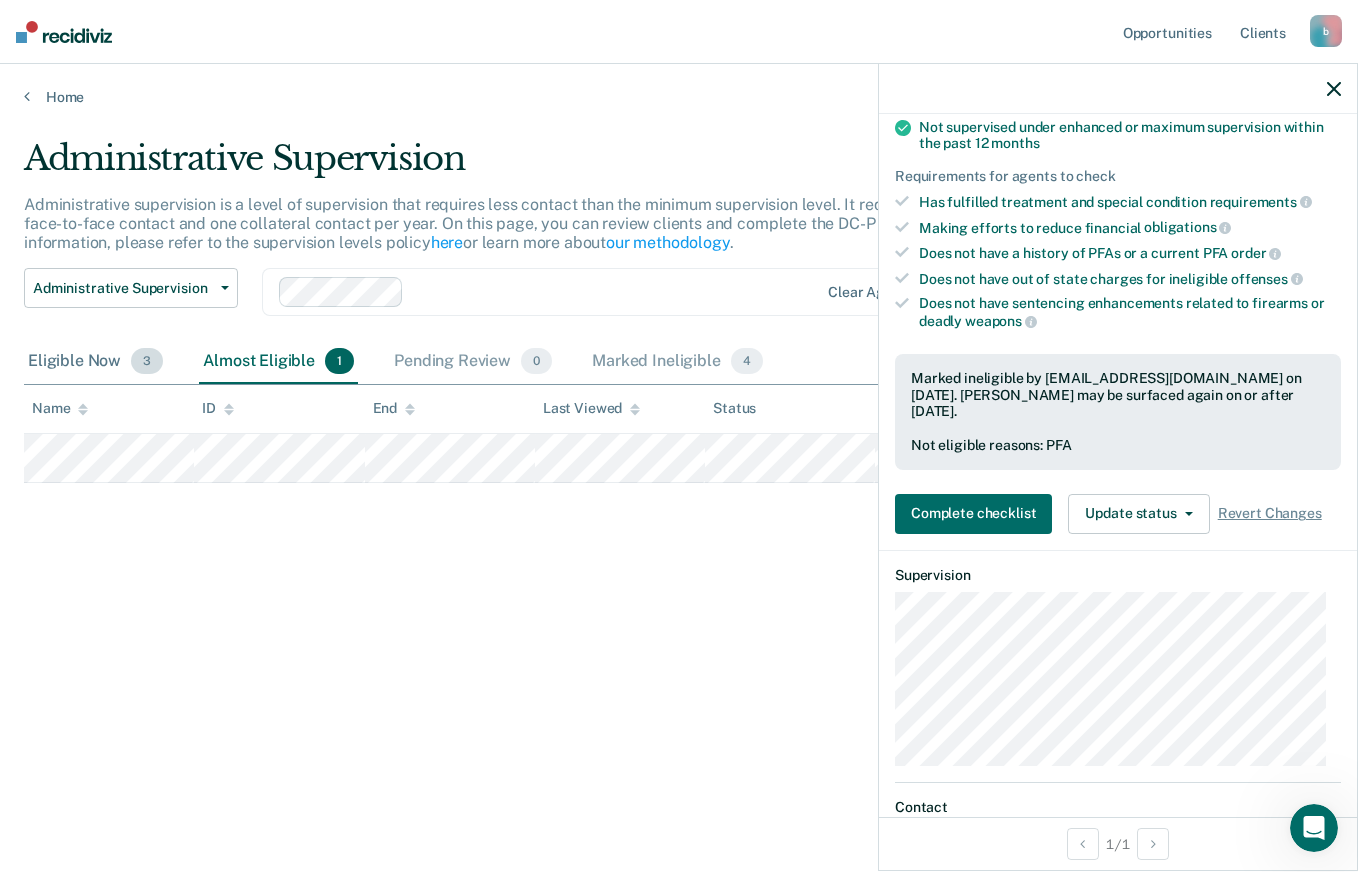 click on "Eligible Now 3" at bounding box center [95, 362] 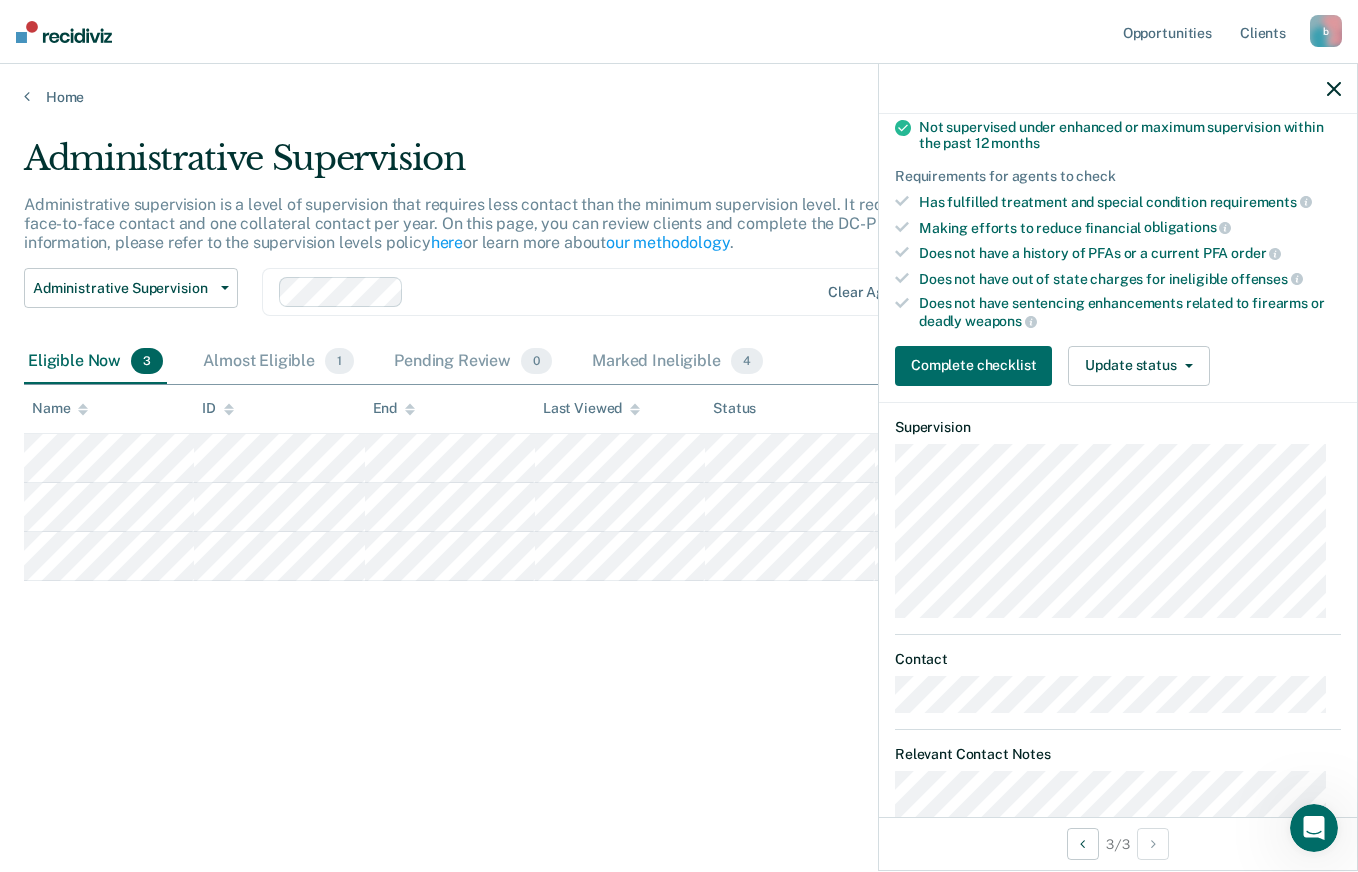 scroll, scrollTop: 0, scrollLeft: 0, axis: both 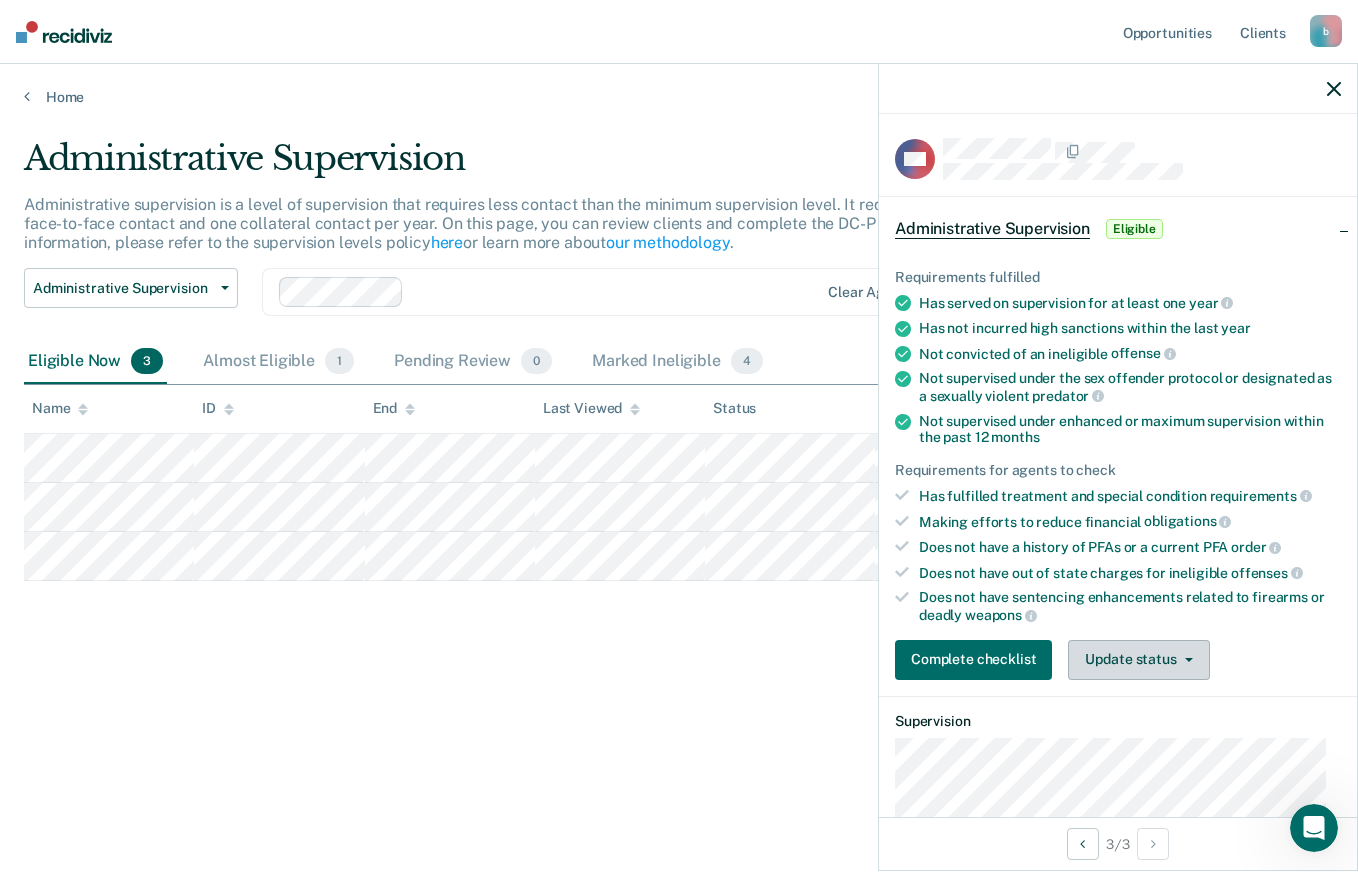 click on "Update status" at bounding box center (1138, 660) 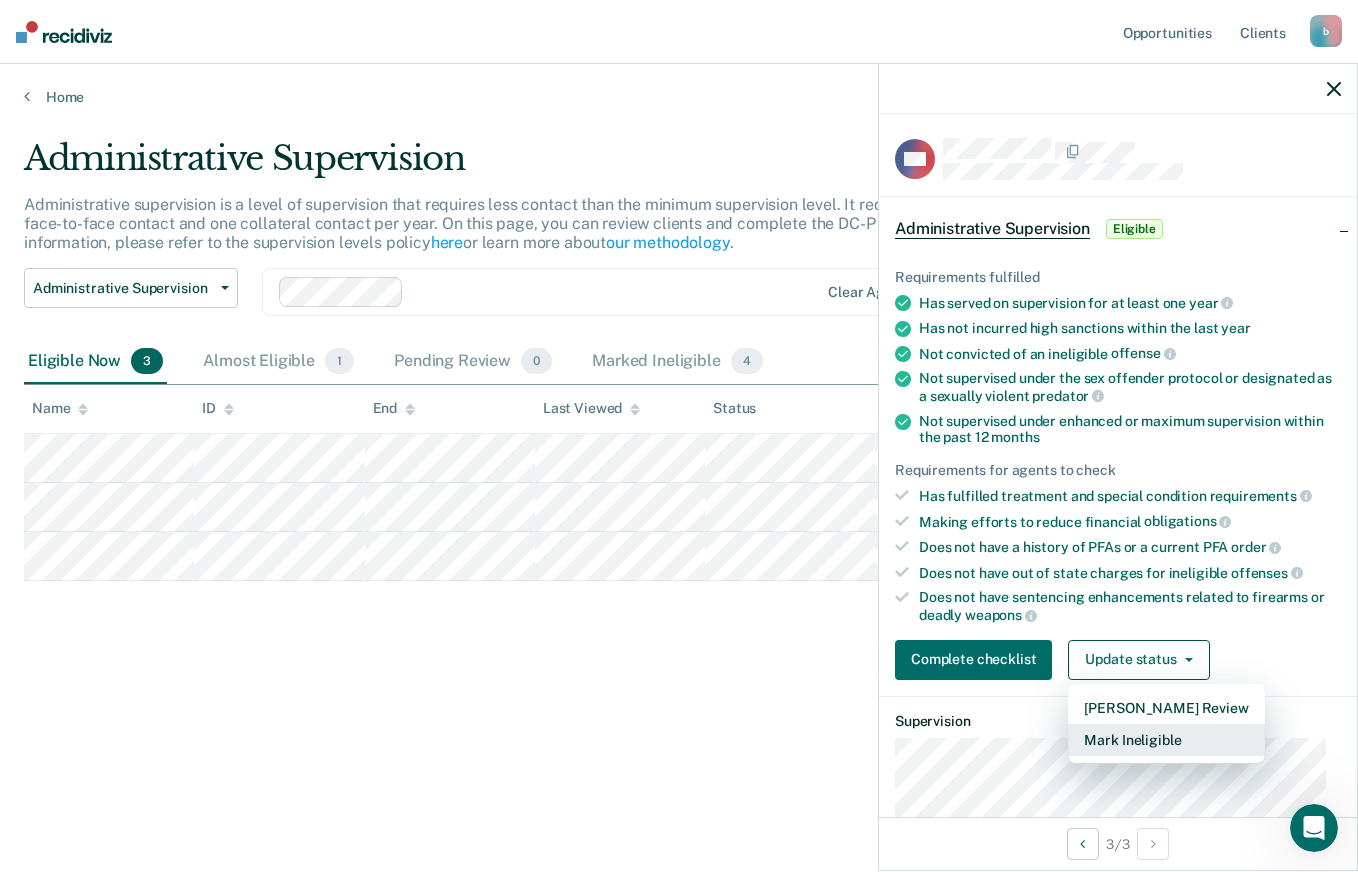 click on "Mark Ineligible" at bounding box center [1166, 740] 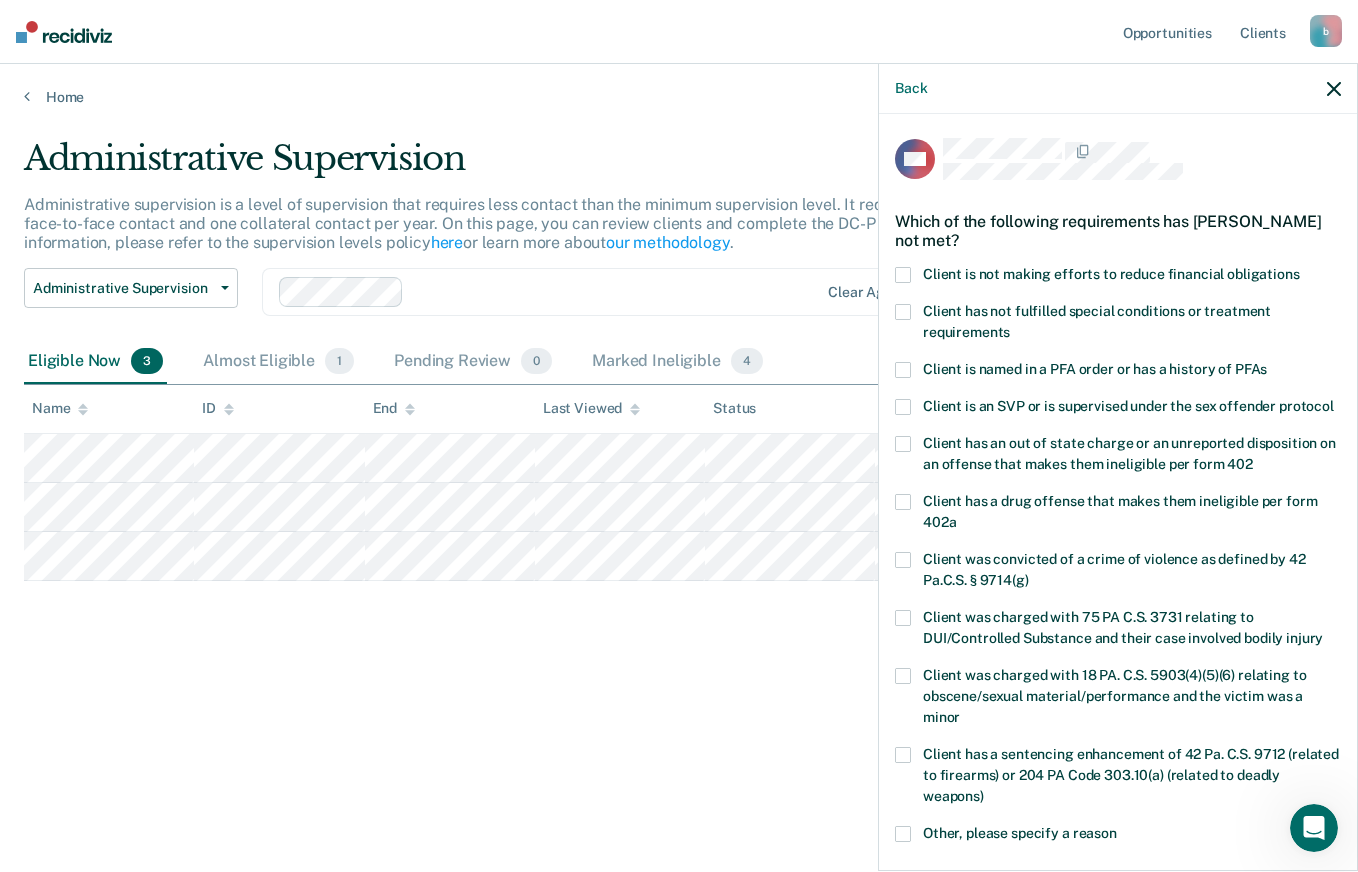 click at bounding box center (903, 275) 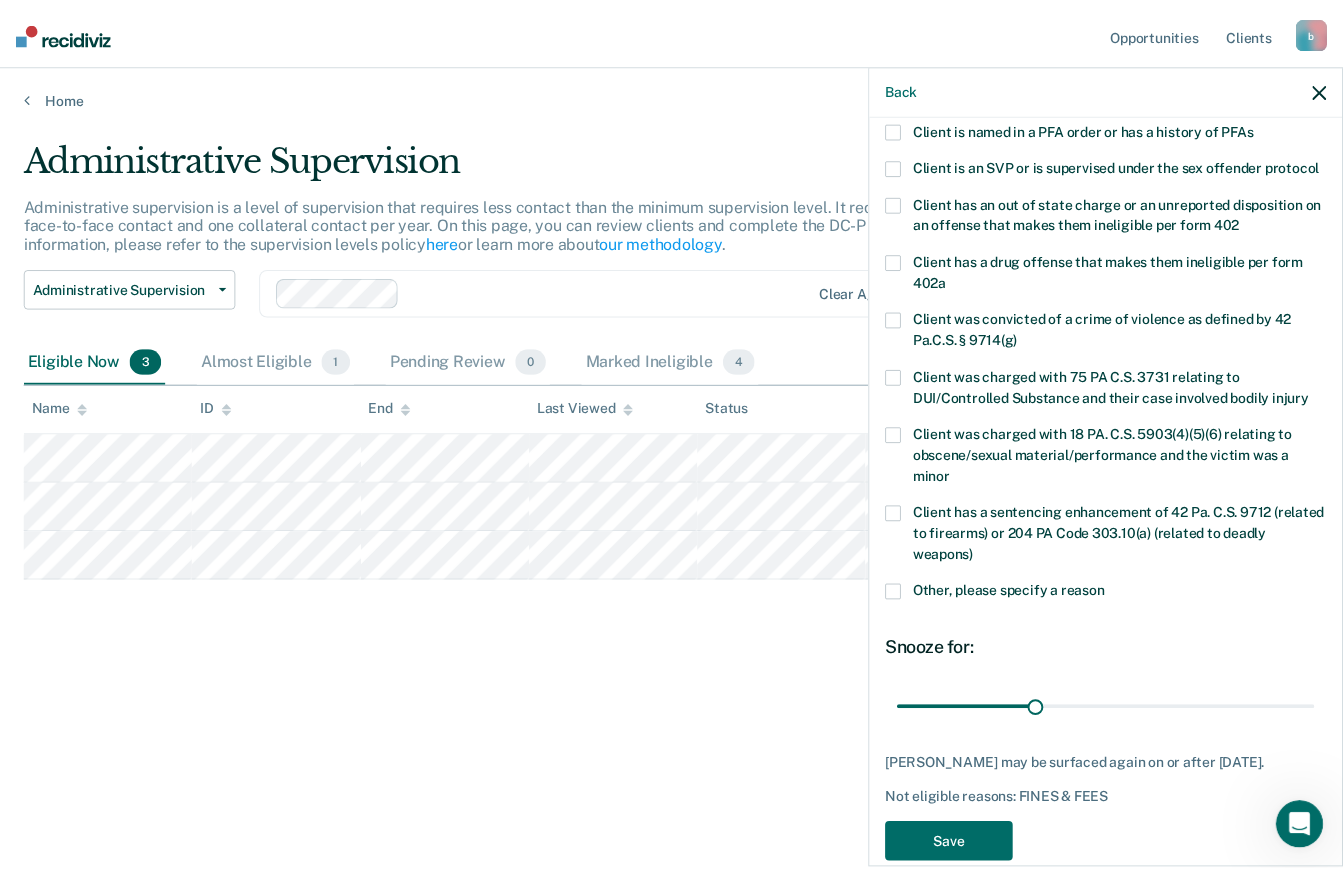 scroll, scrollTop: 294, scrollLeft: 0, axis: vertical 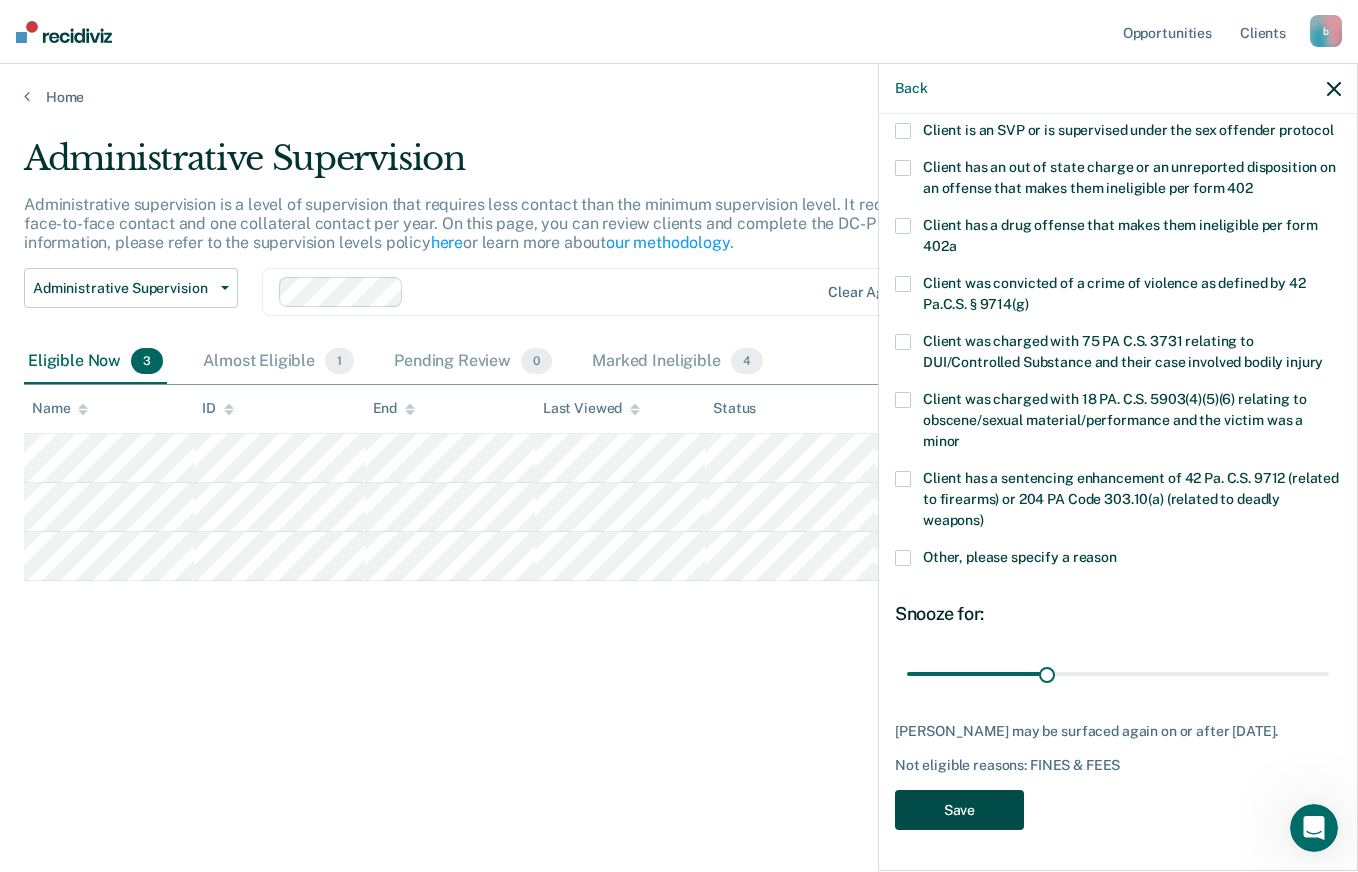 click on "Save" at bounding box center (959, 810) 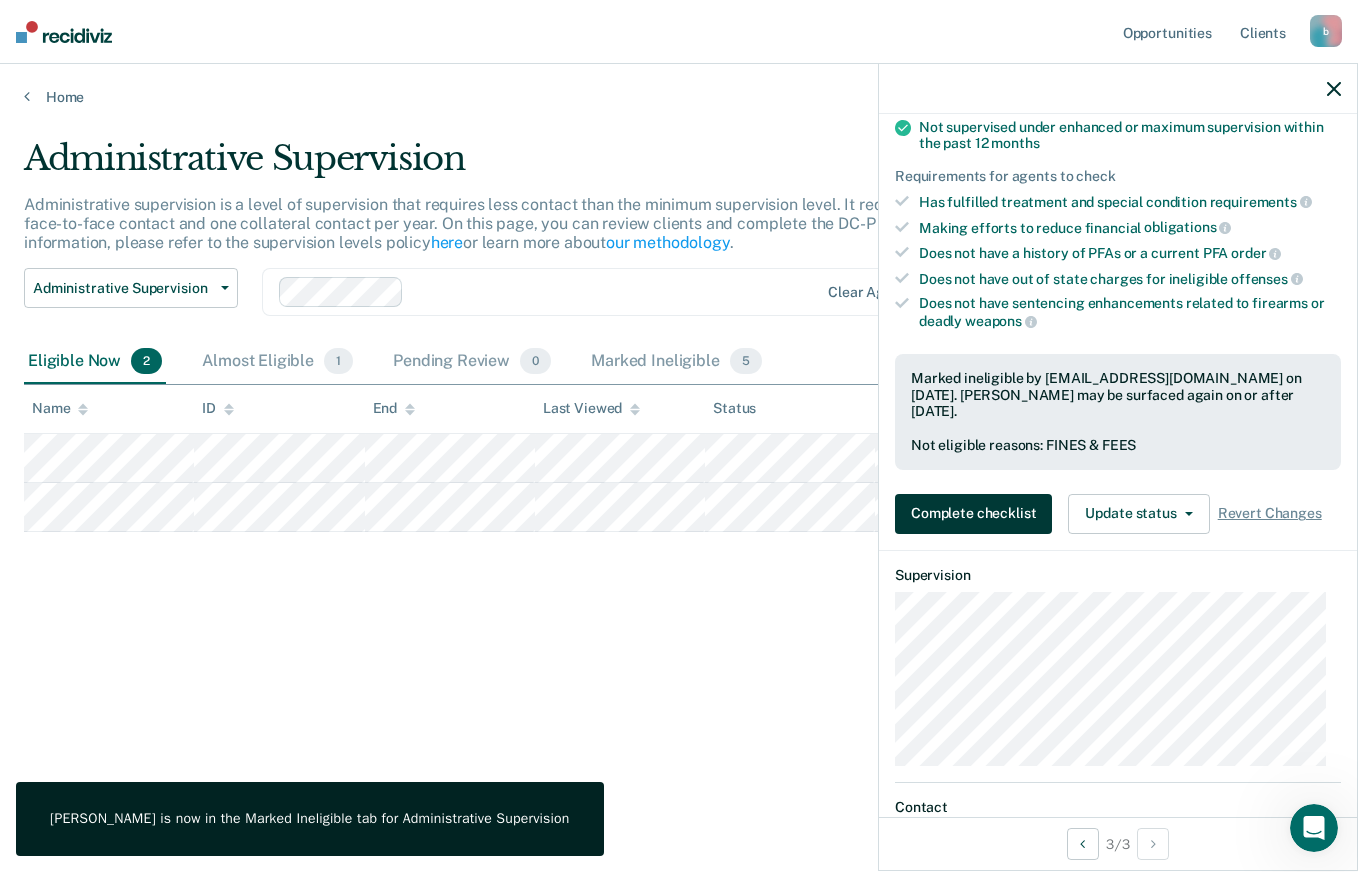 click on "Complete checklist" at bounding box center (973, 514) 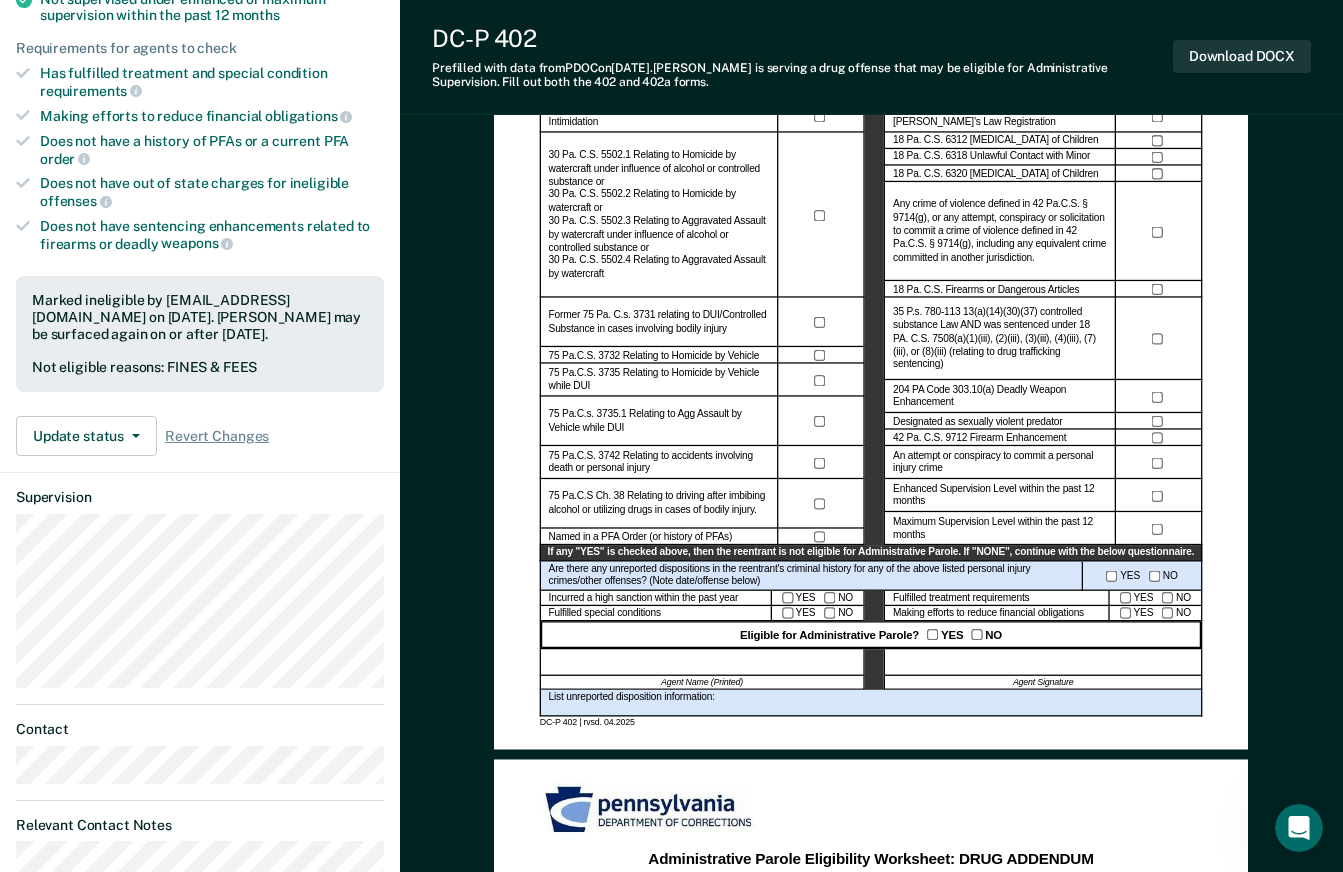 scroll, scrollTop: 415, scrollLeft: 0, axis: vertical 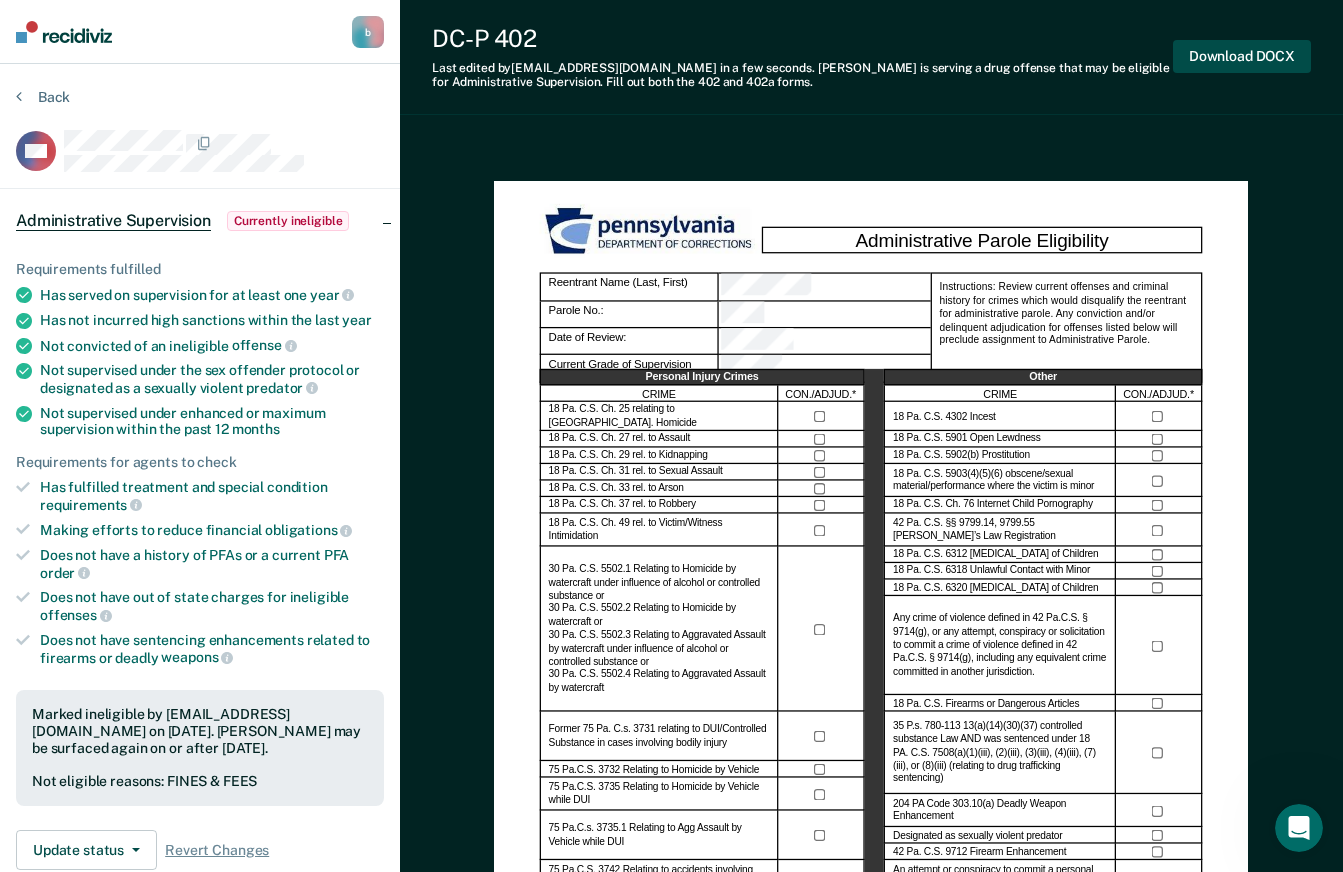 click on "Download DOCX" at bounding box center [1242, 56] 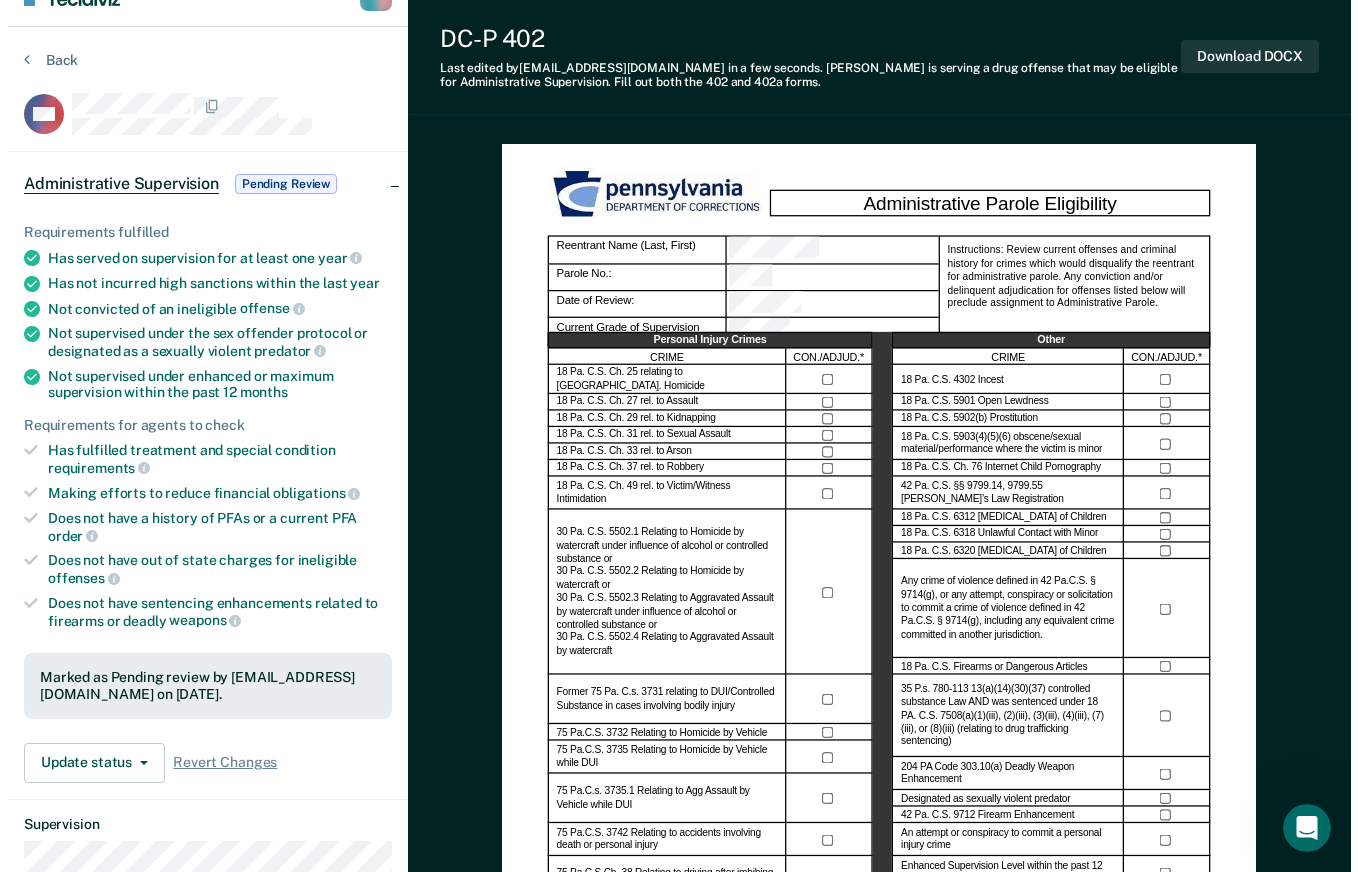 scroll, scrollTop: 0, scrollLeft: 0, axis: both 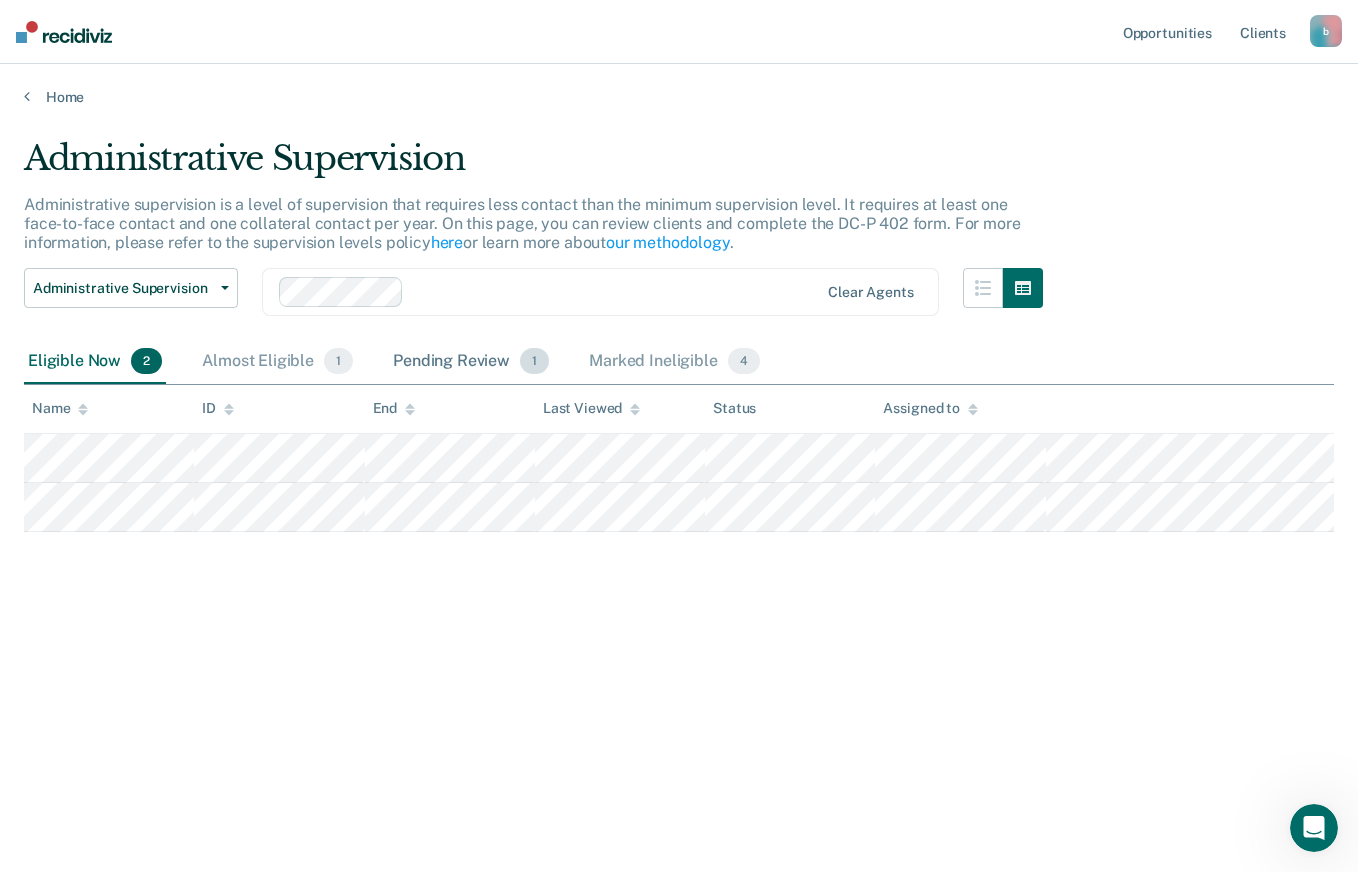 click on "Pending Review 1" at bounding box center [471, 362] 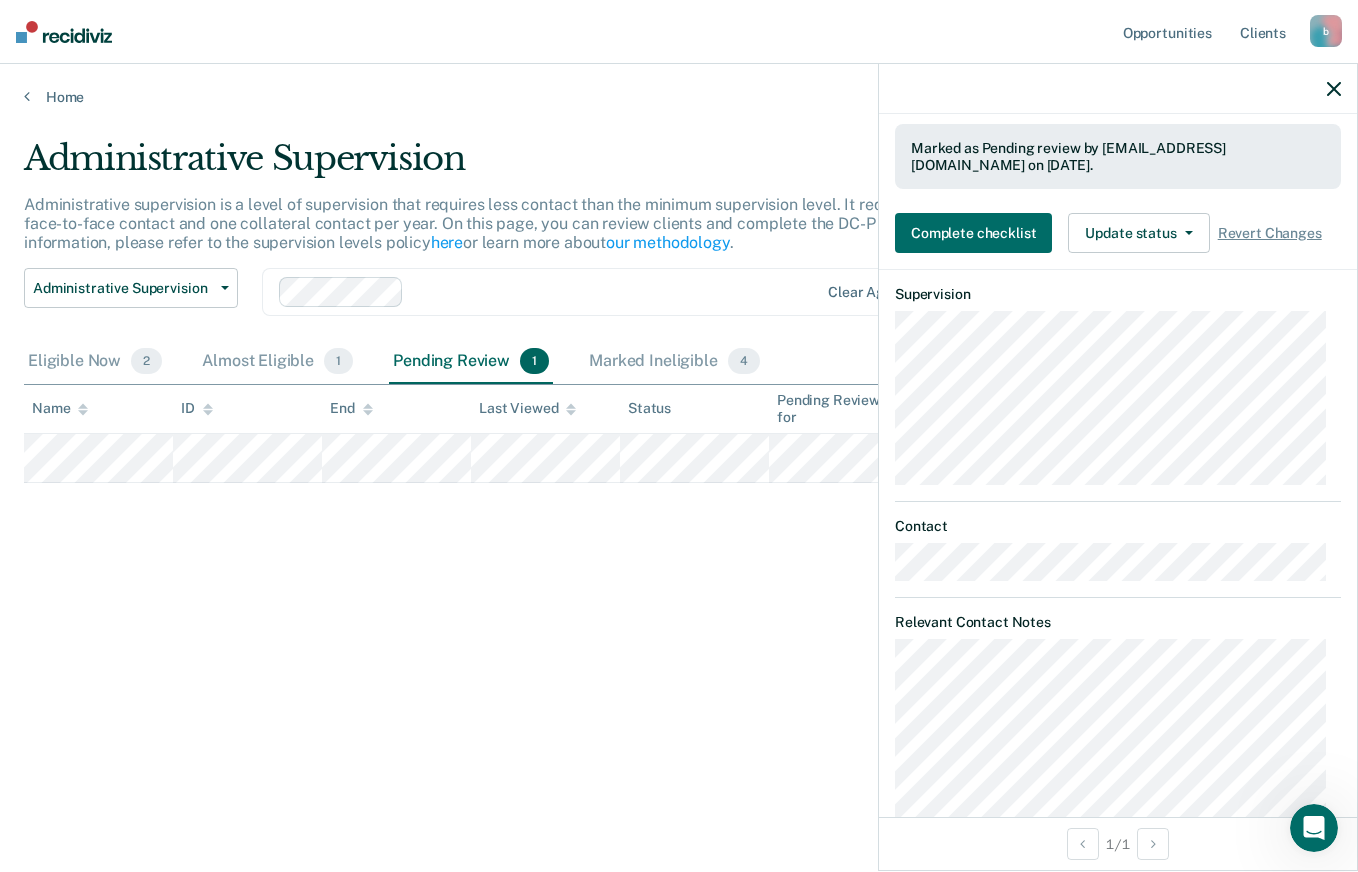 scroll, scrollTop: 0, scrollLeft: 0, axis: both 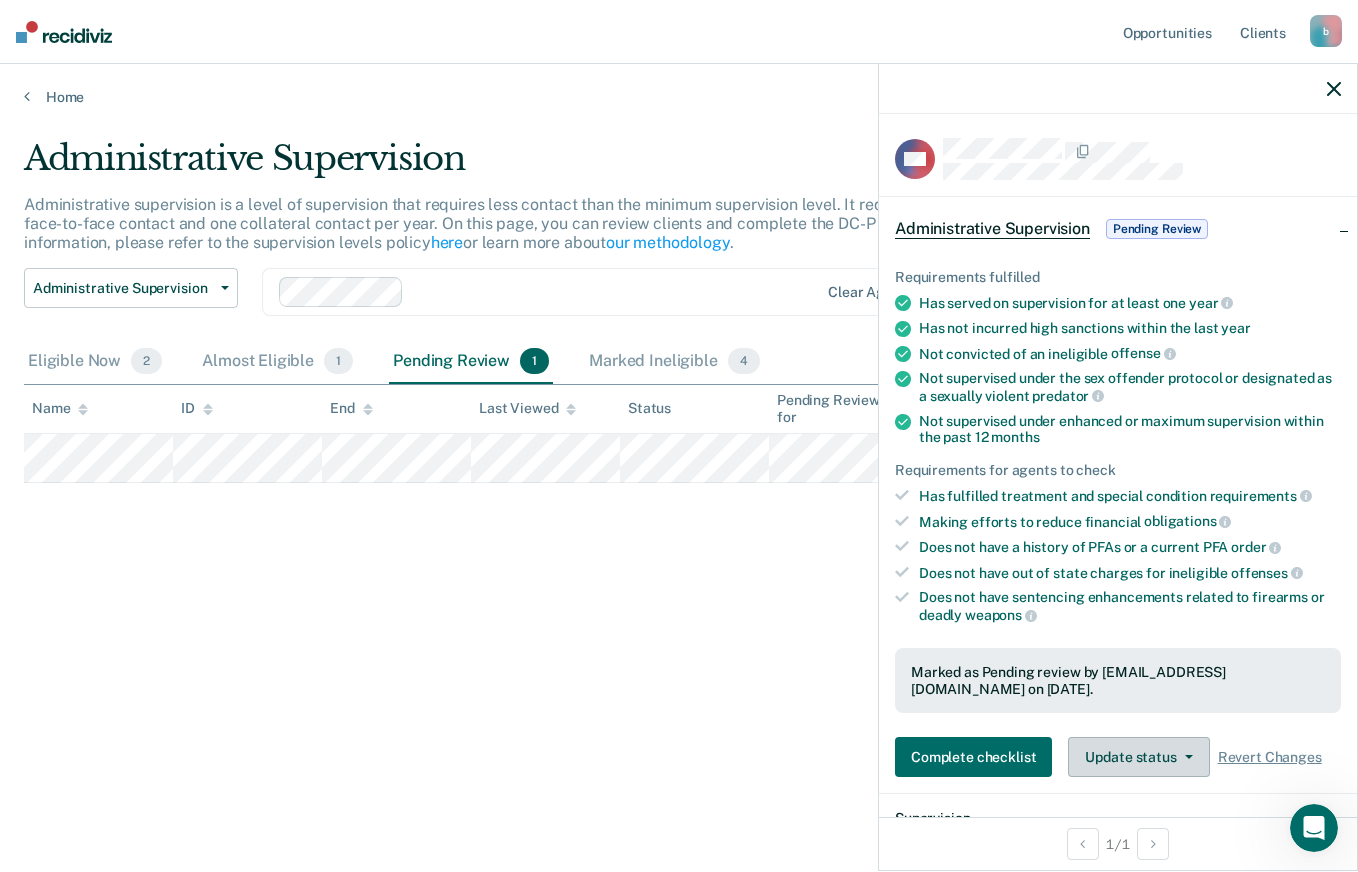 click on "Update status" at bounding box center (1138, 757) 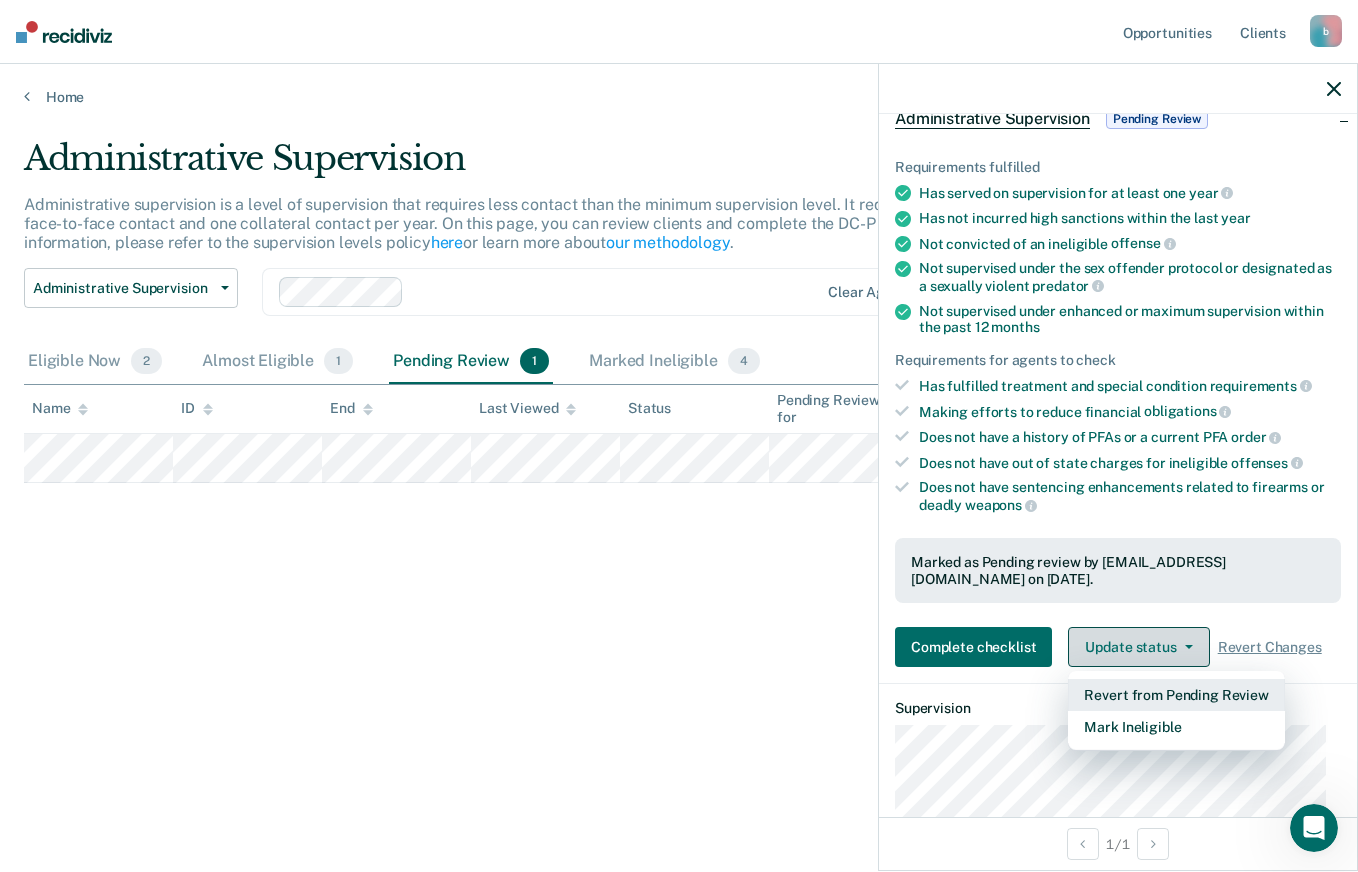 scroll, scrollTop: 202, scrollLeft: 0, axis: vertical 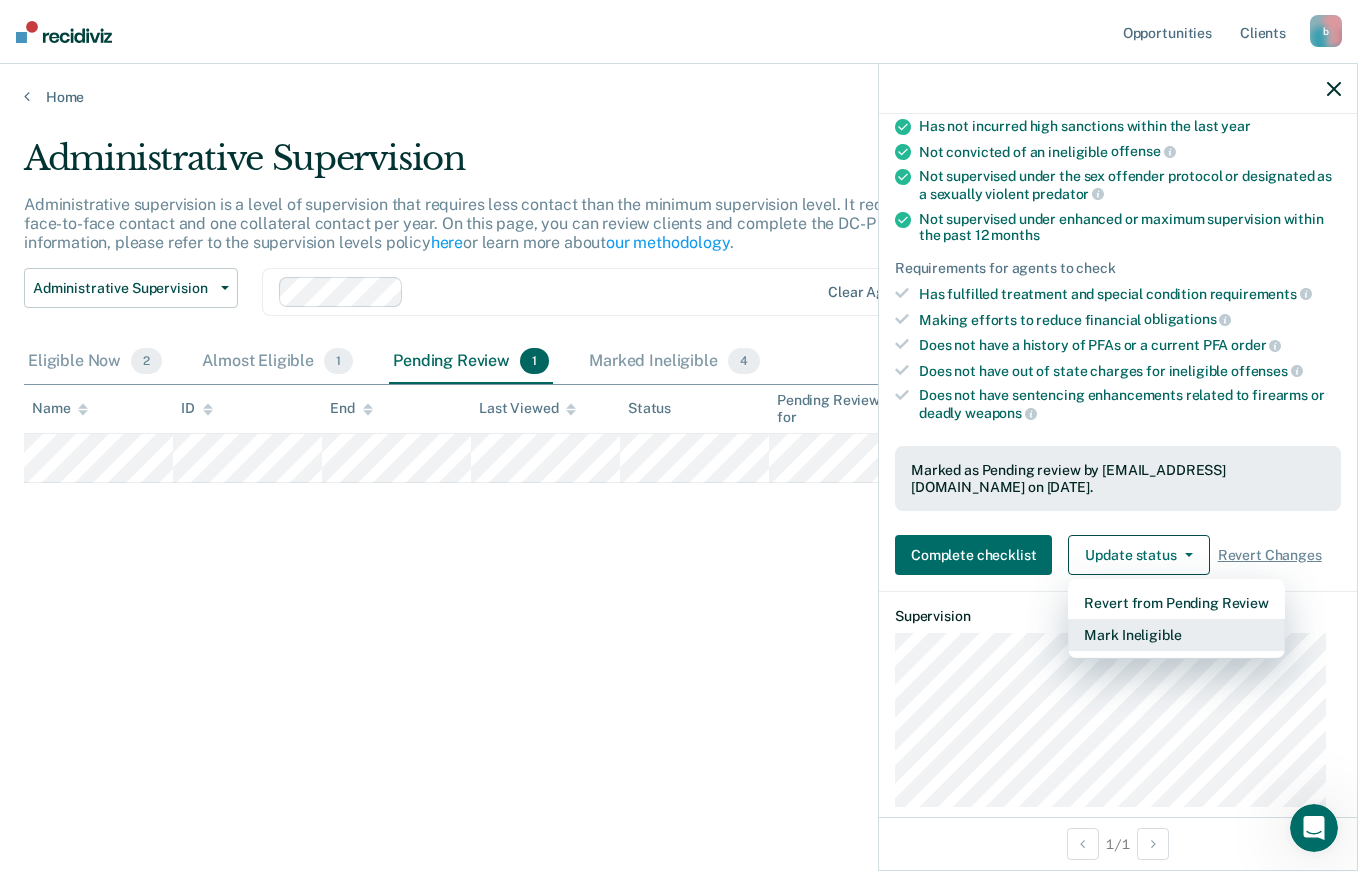 click on "Mark Ineligible" at bounding box center [1176, 635] 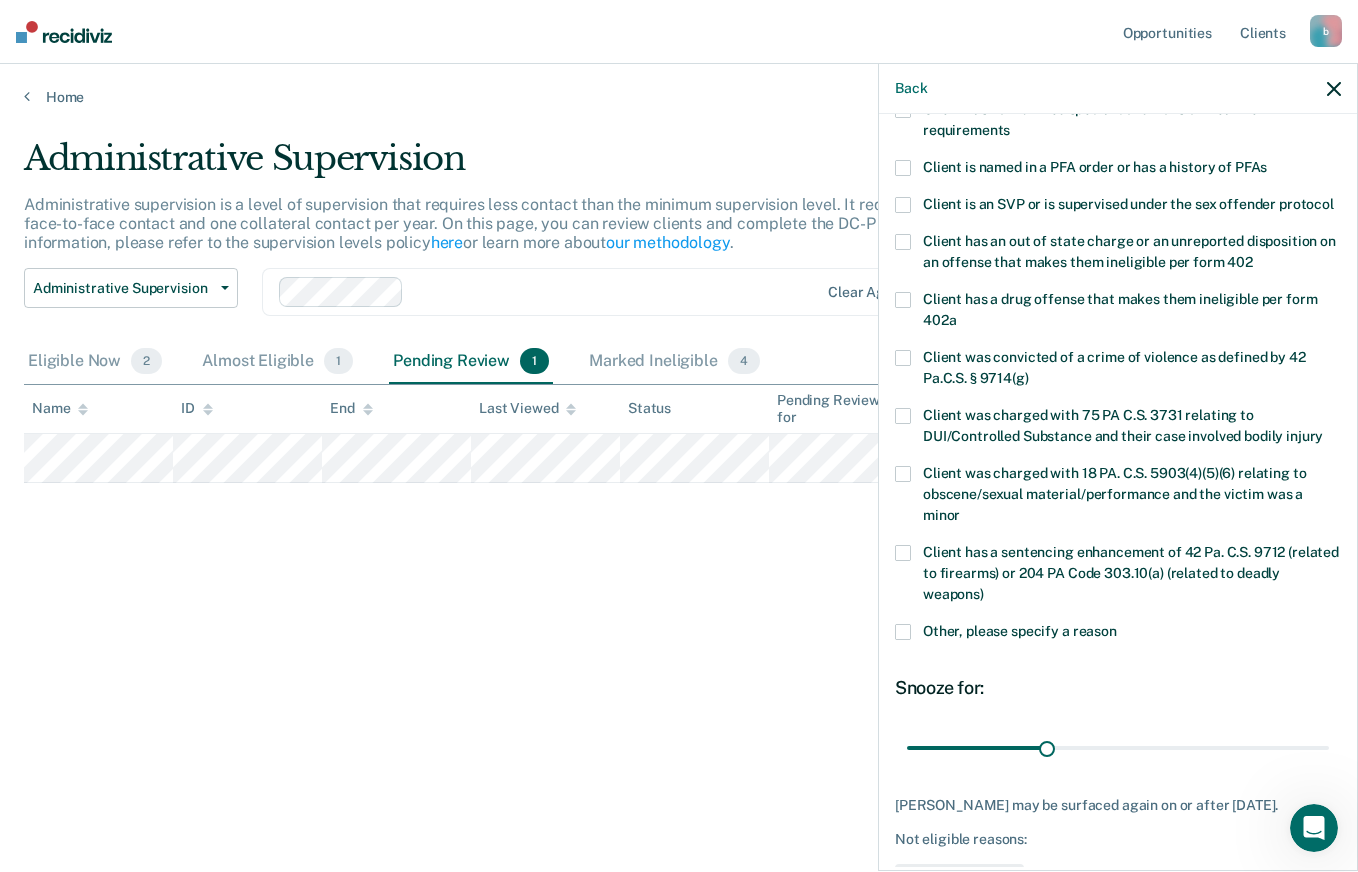 scroll, scrollTop: 0, scrollLeft: 0, axis: both 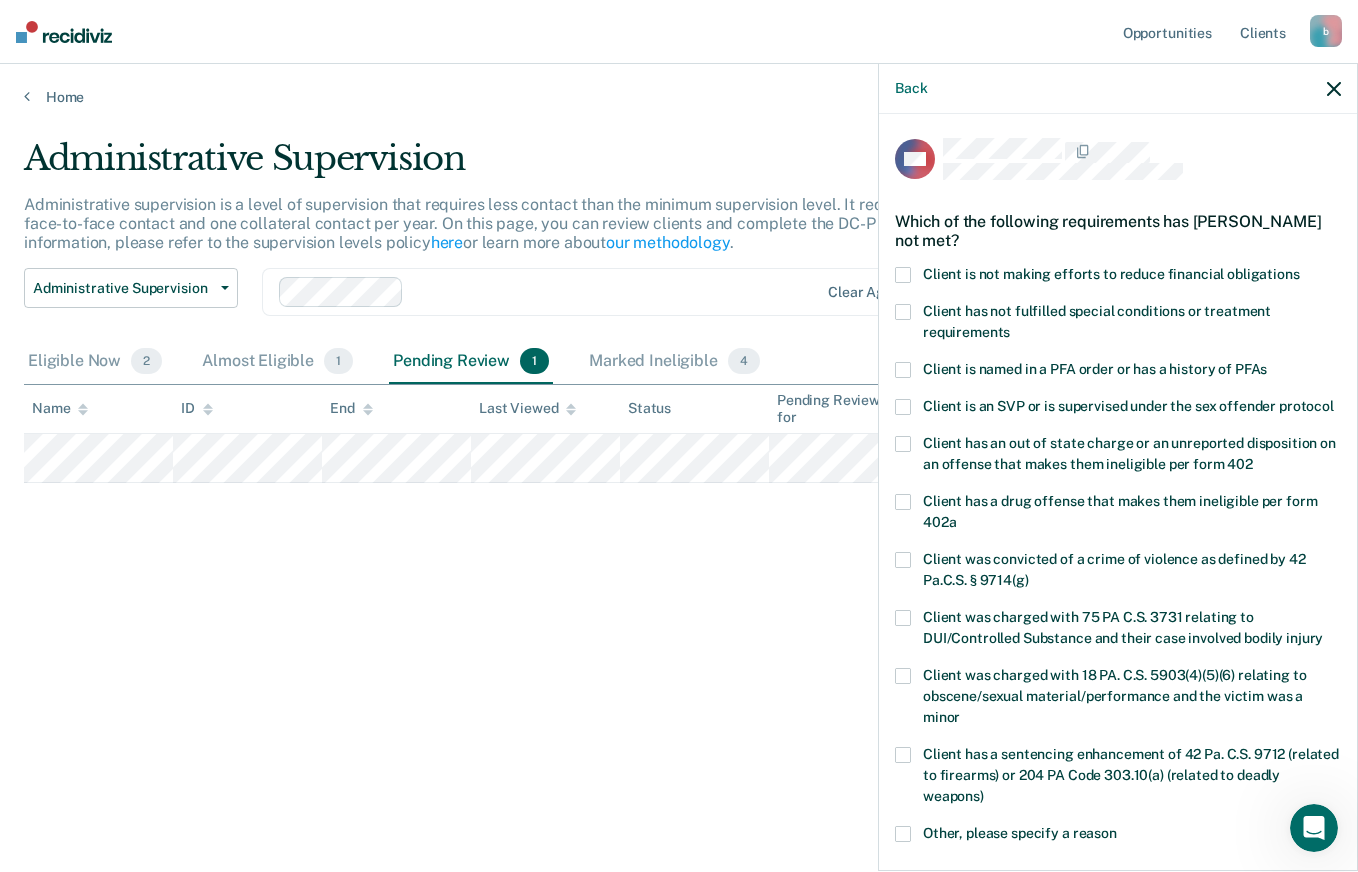 click on "Client is not making efforts to reduce financial obligations" at bounding box center (1118, 277) 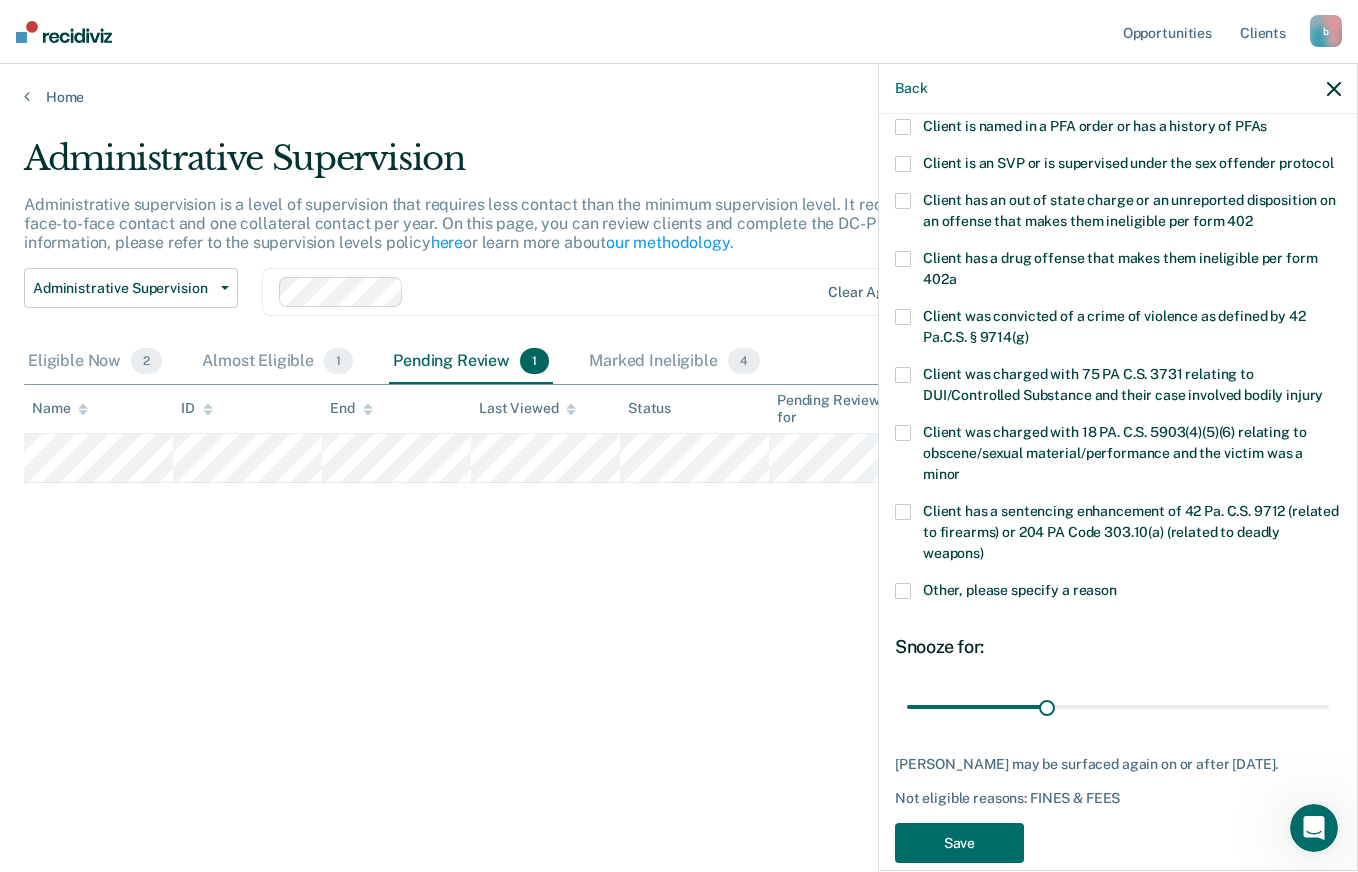 scroll, scrollTop: 294, scrollLeft: 0, axis: vertical 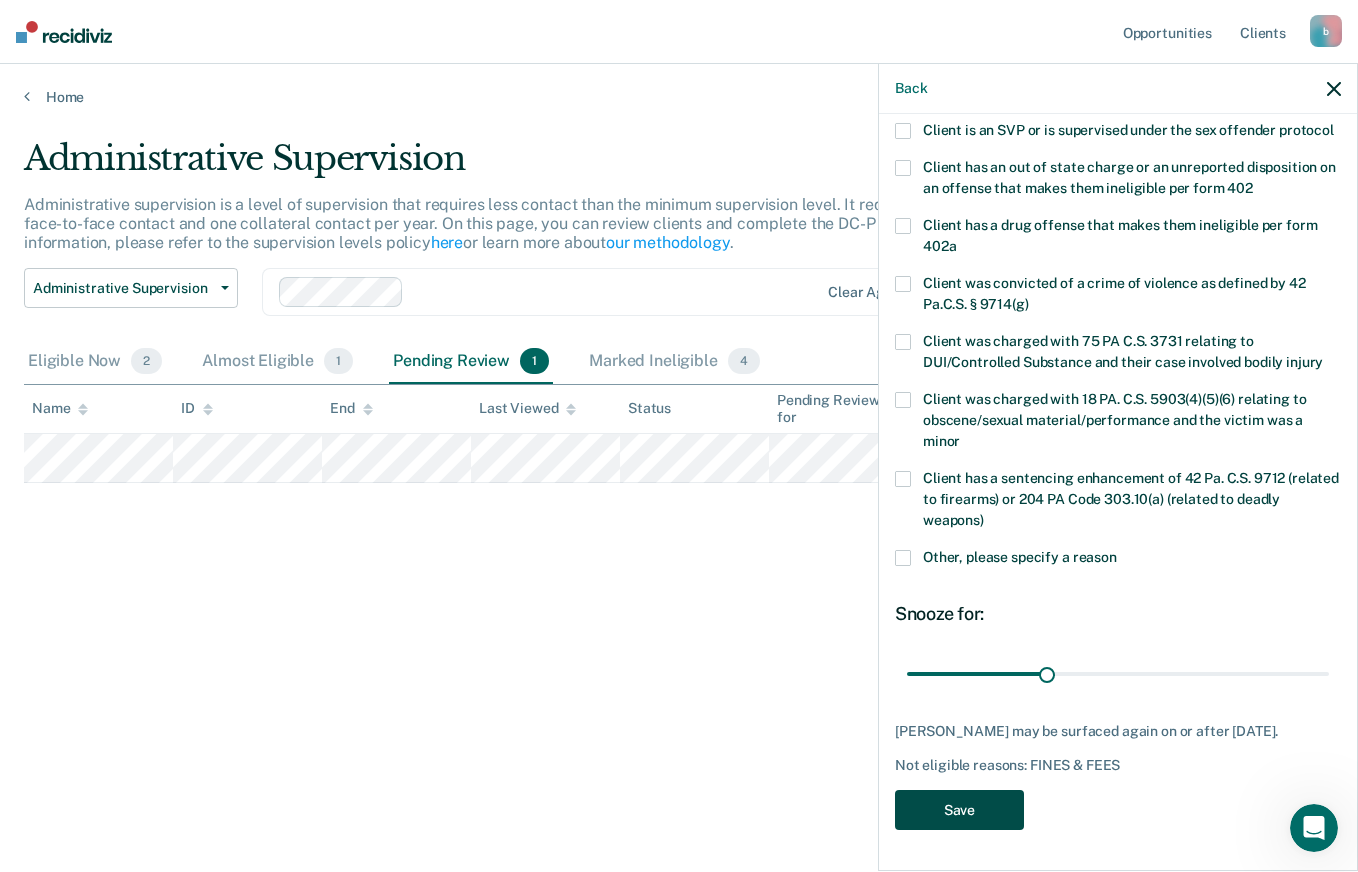 click on "Save" at bounding box center (959, 810) 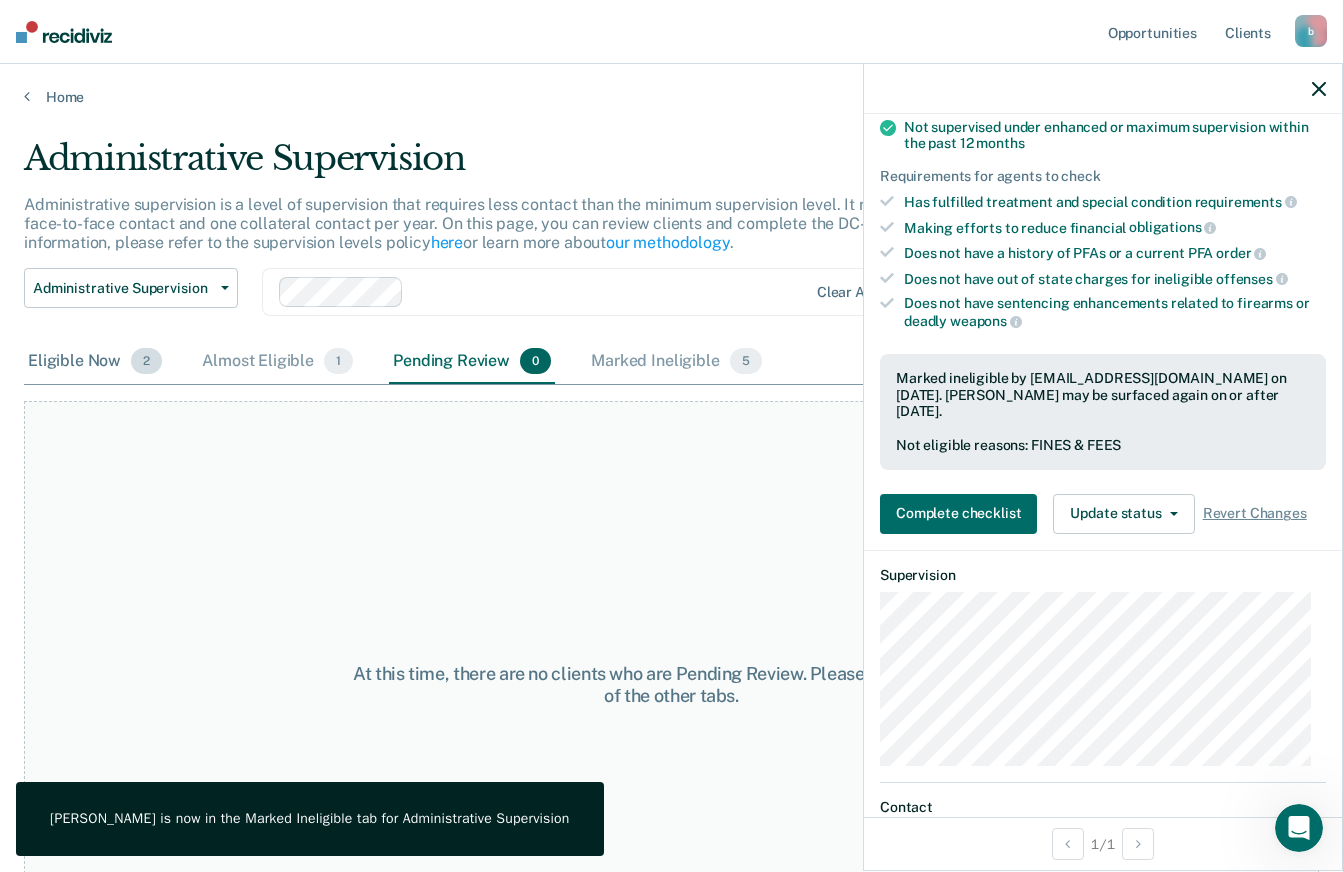 click on "Eligible Now 2" at bounding box center (95, 362) 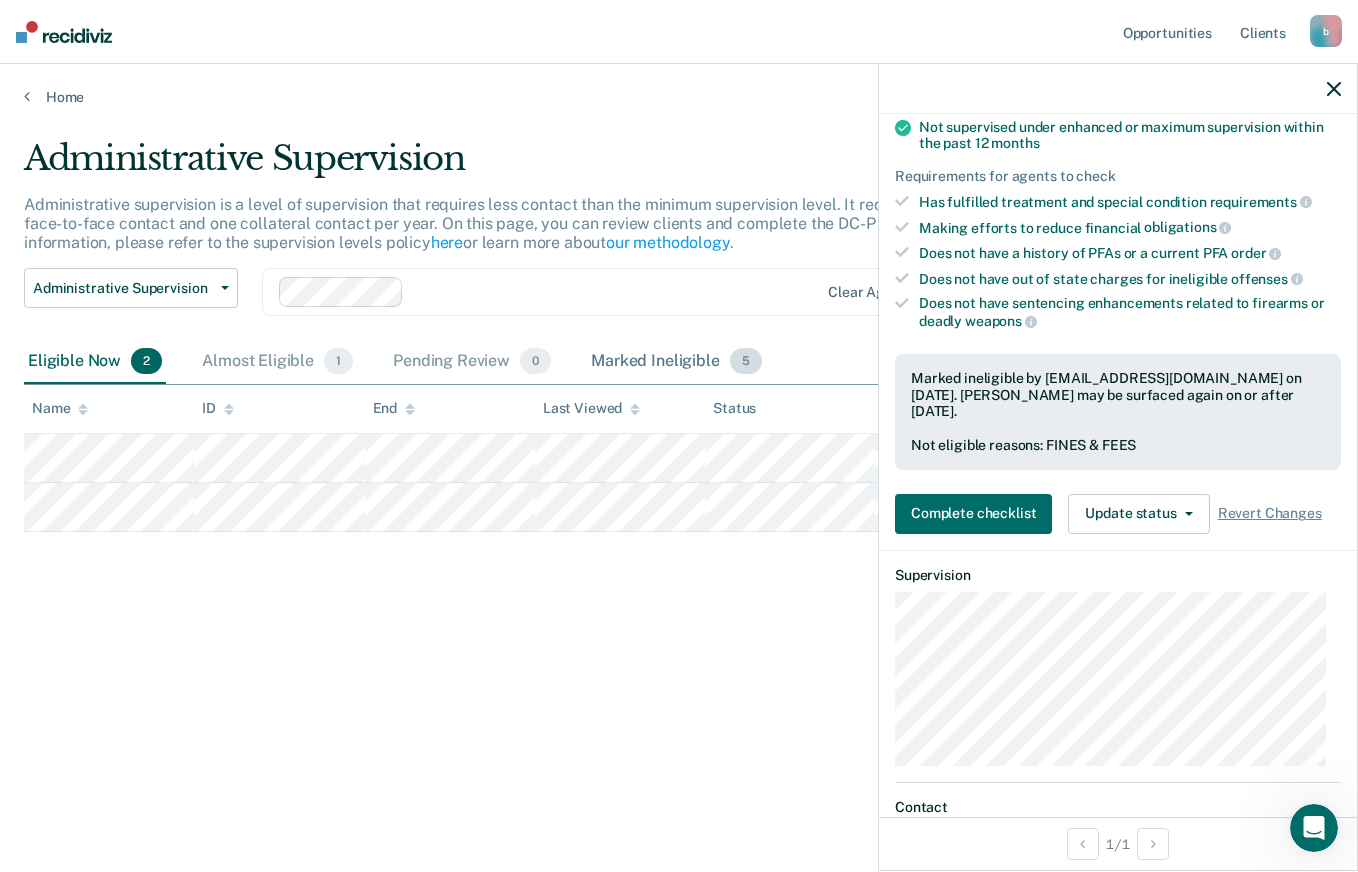 click on "Marked Ineligible 5" at bounding box center [676, 362] 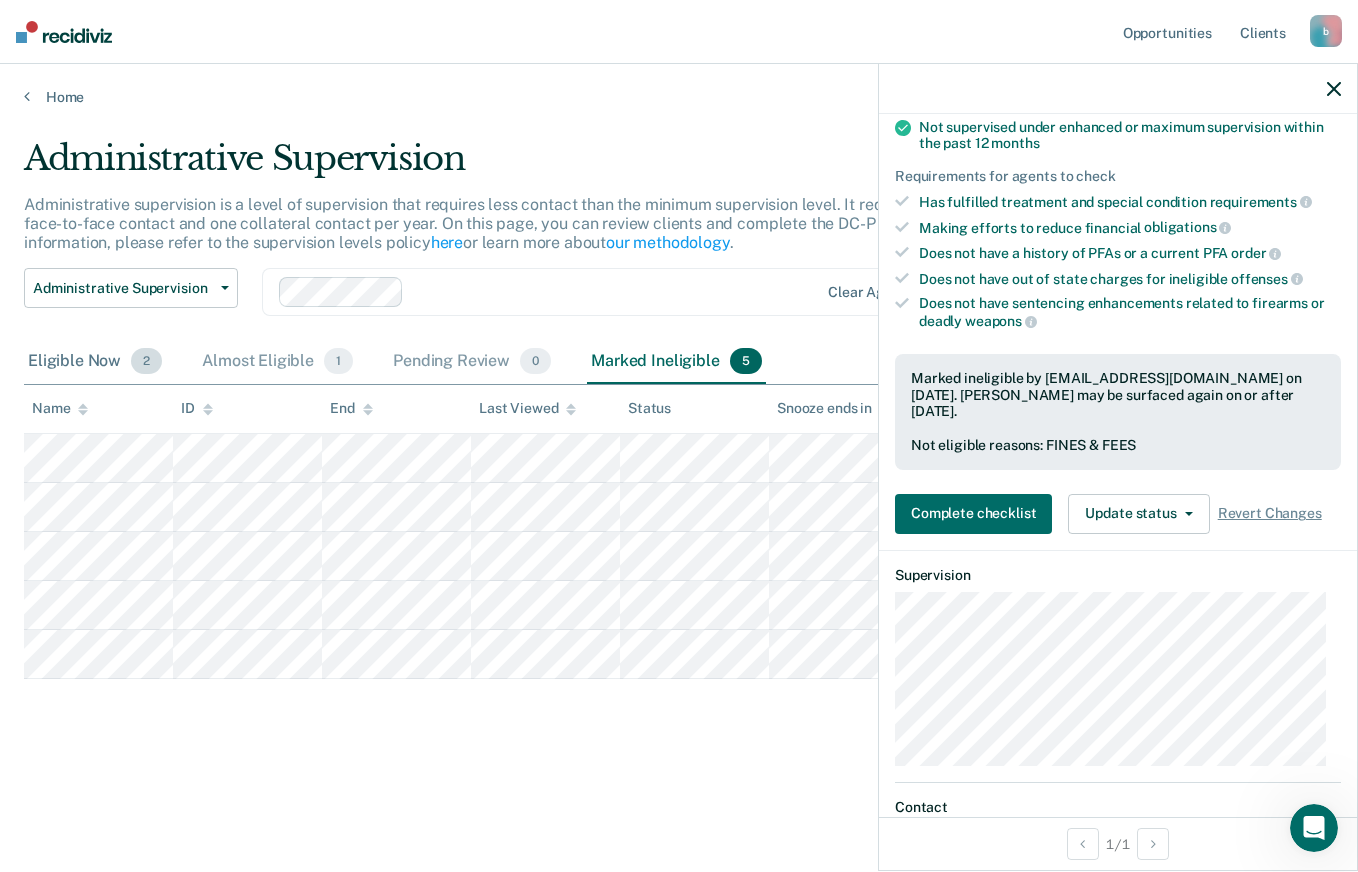 click on "Eligible Now 2" at bounding box center (95, 362) 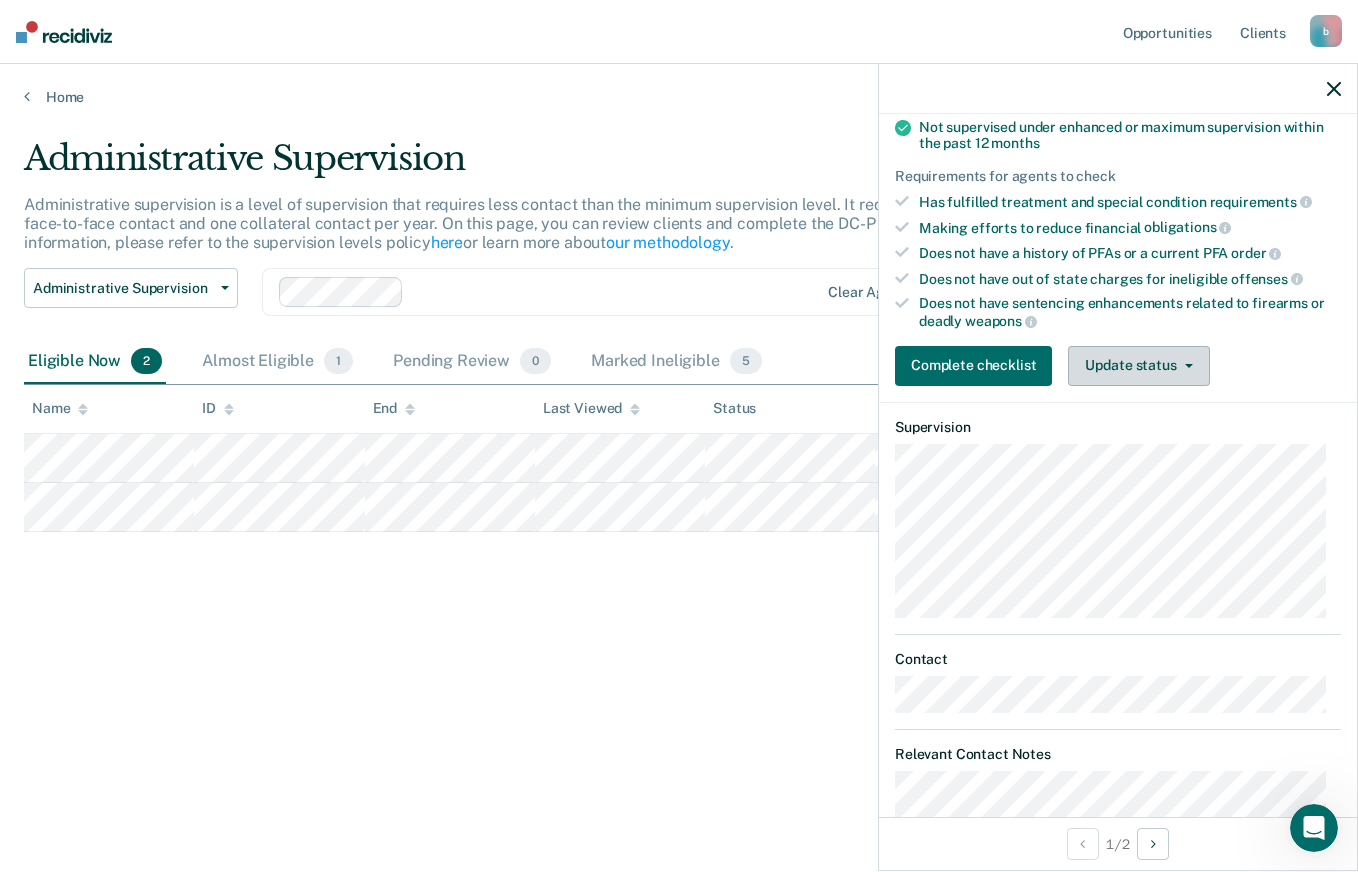 click on "Update status" at bounding box center [1138, 366] 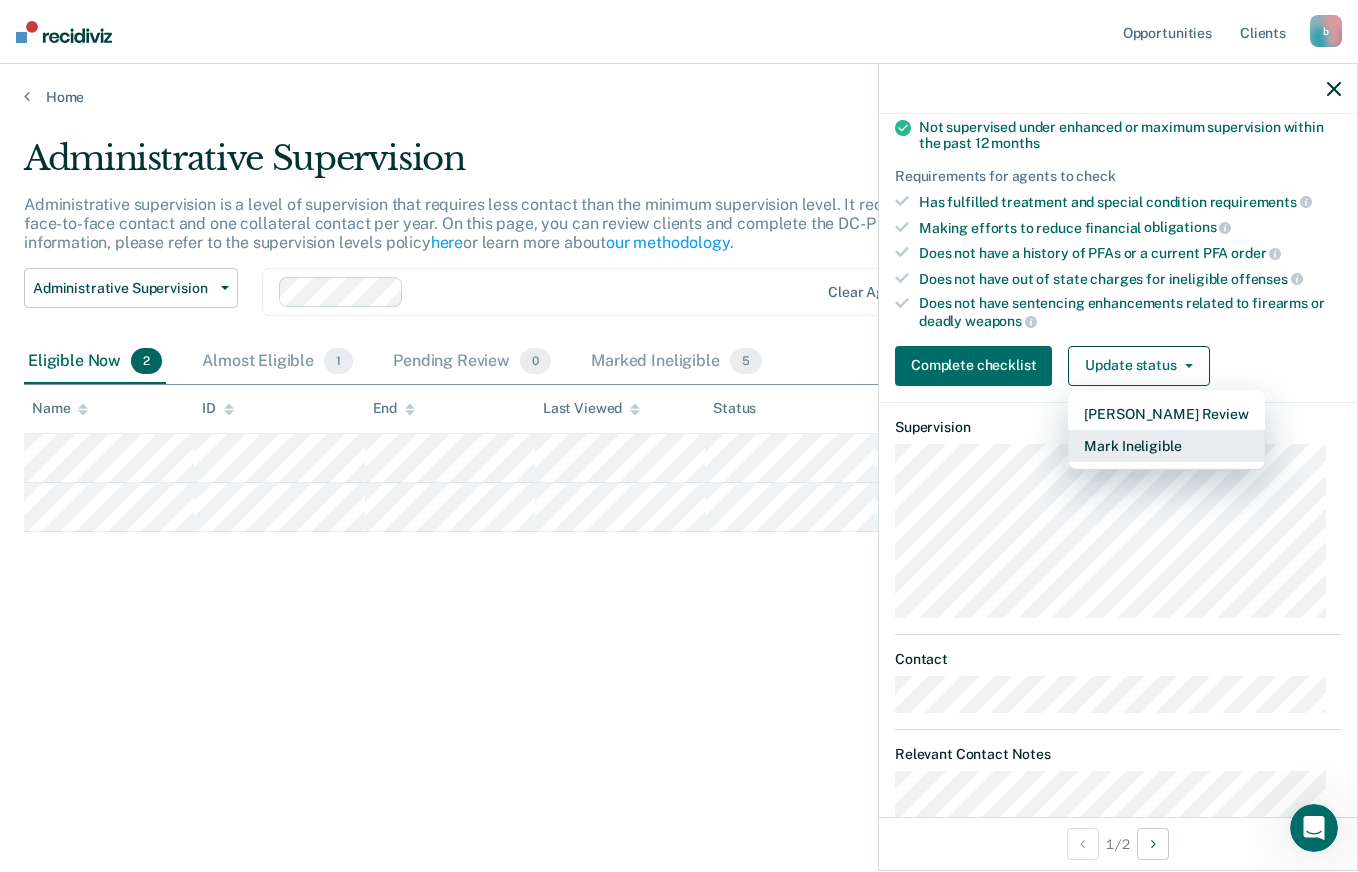 click on "Mark Ineligible" at bounding box center [1166, 446] 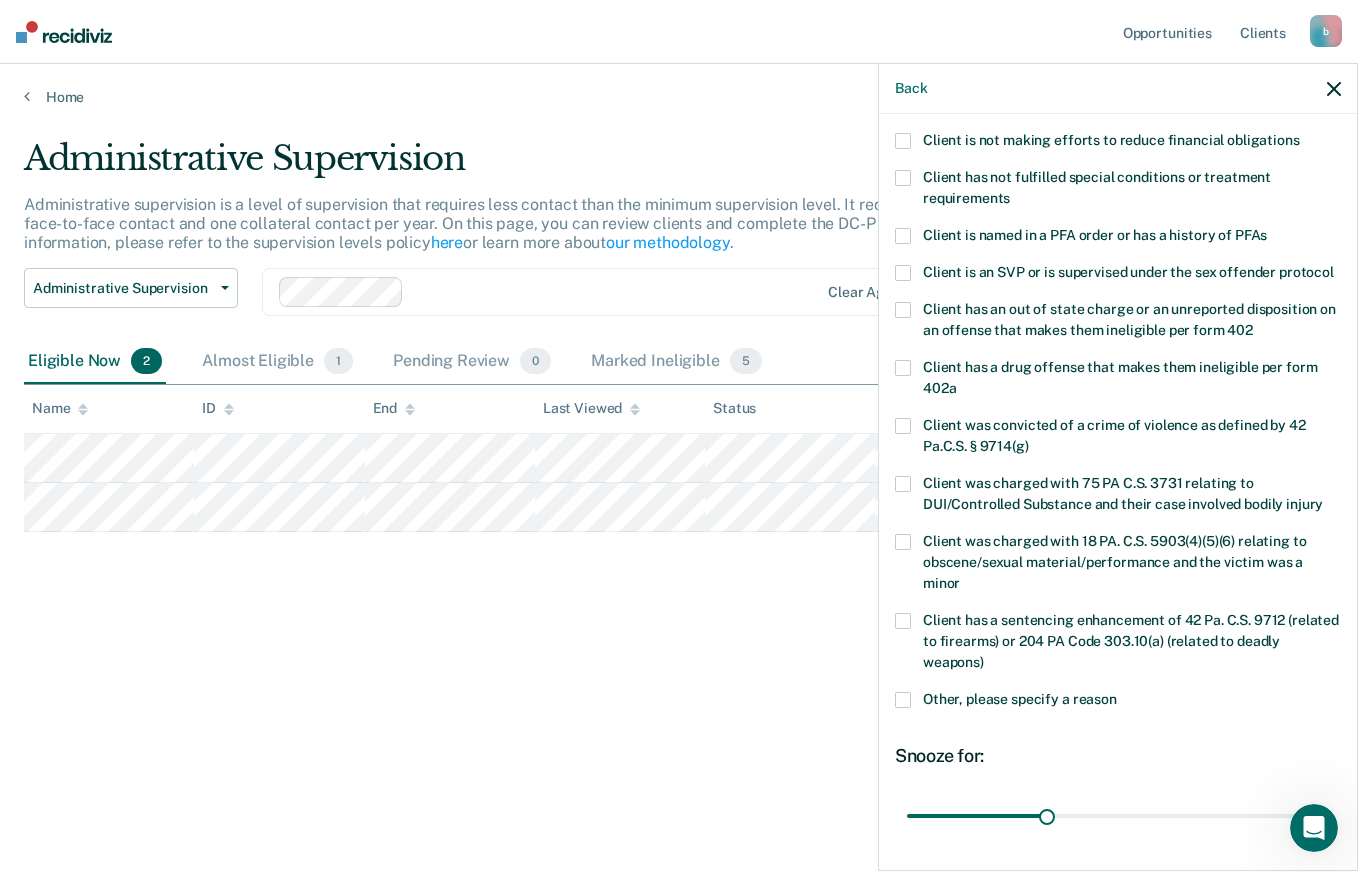 scroll, scrollTop: 294, scrollLeft: 0, axis: vertical 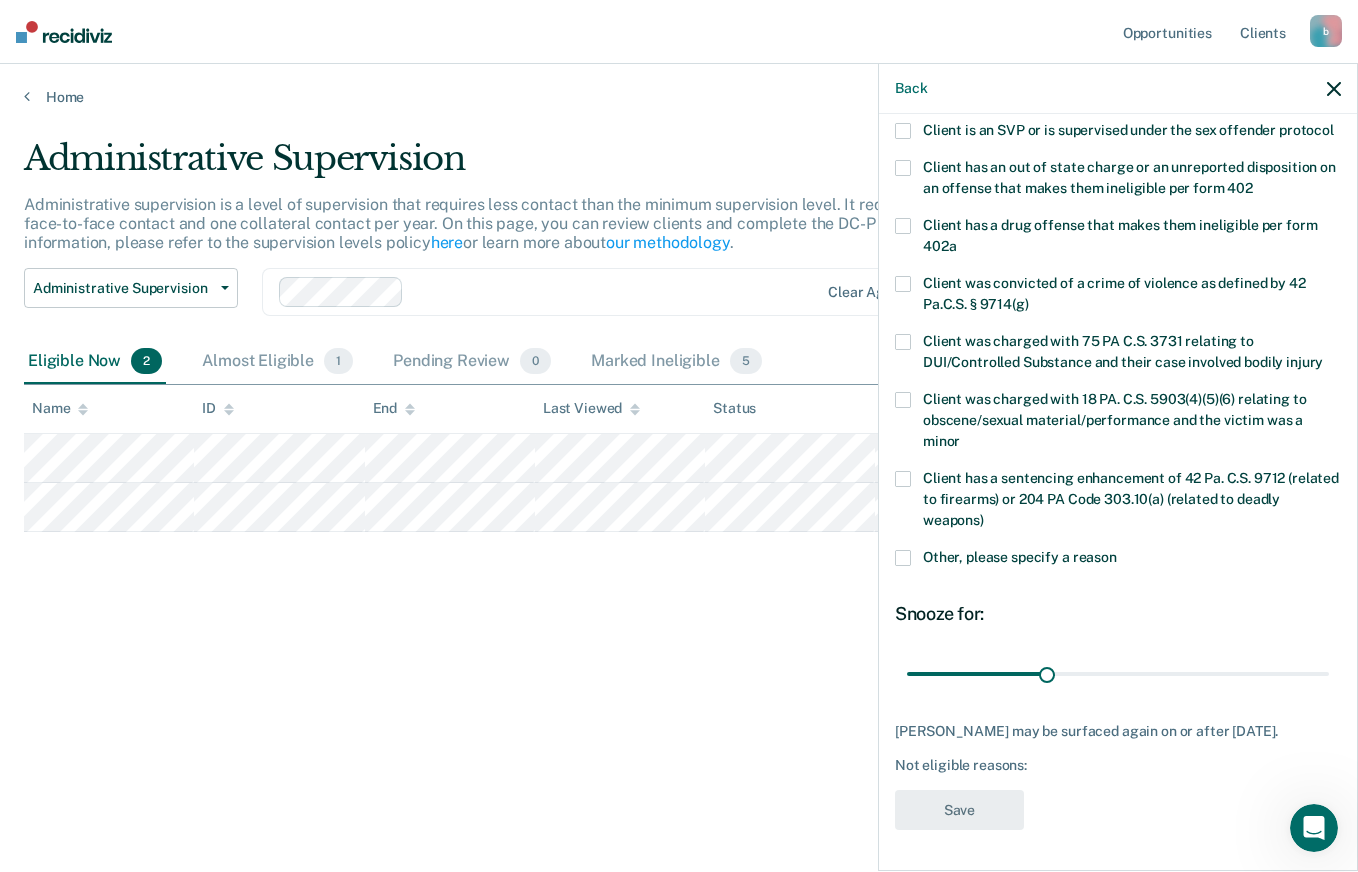 click at bounding box center (903, 558) 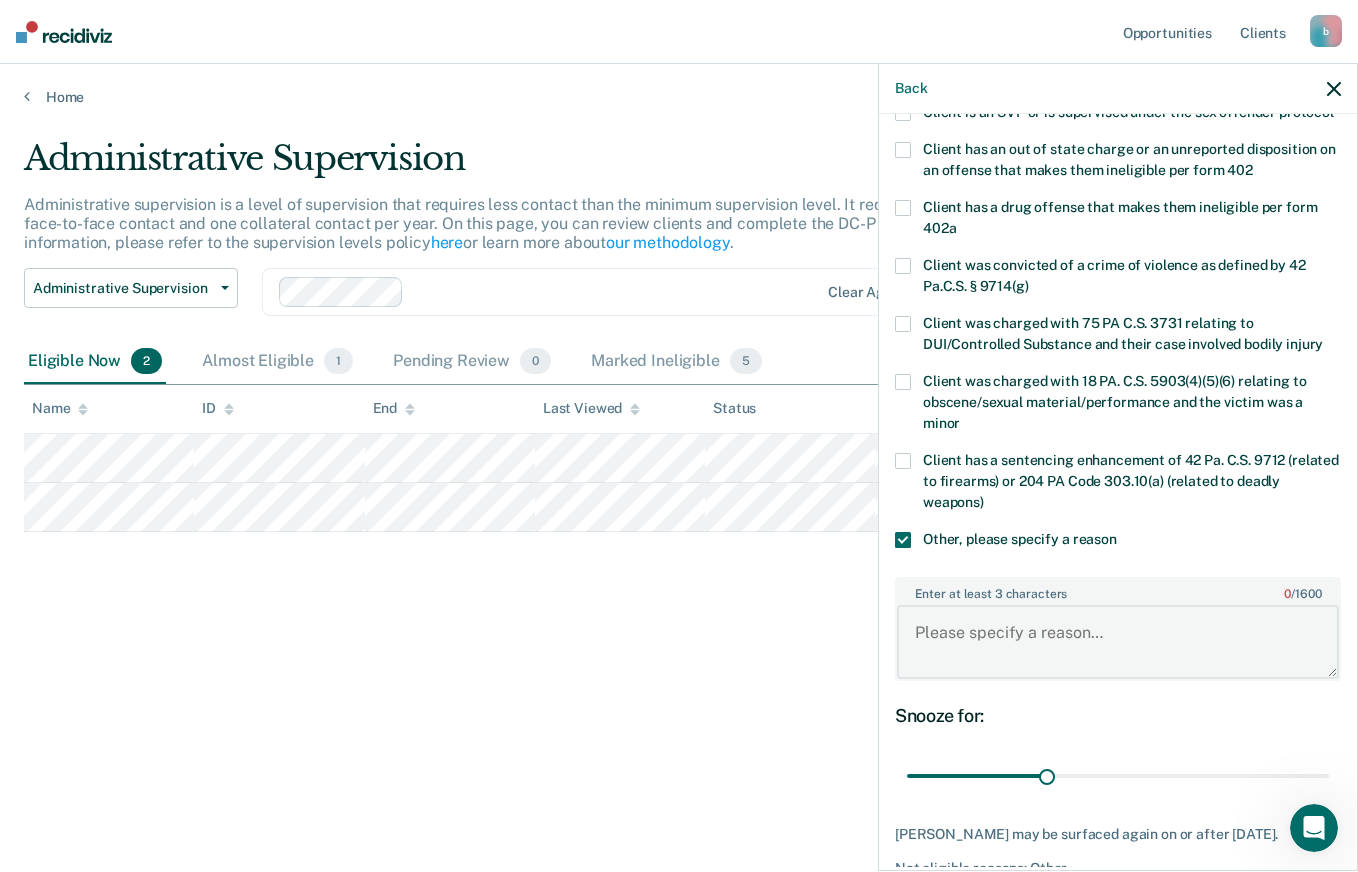 click on "Enter at least 3 characters 0  /  1600" at bounding box center [1118, 642] 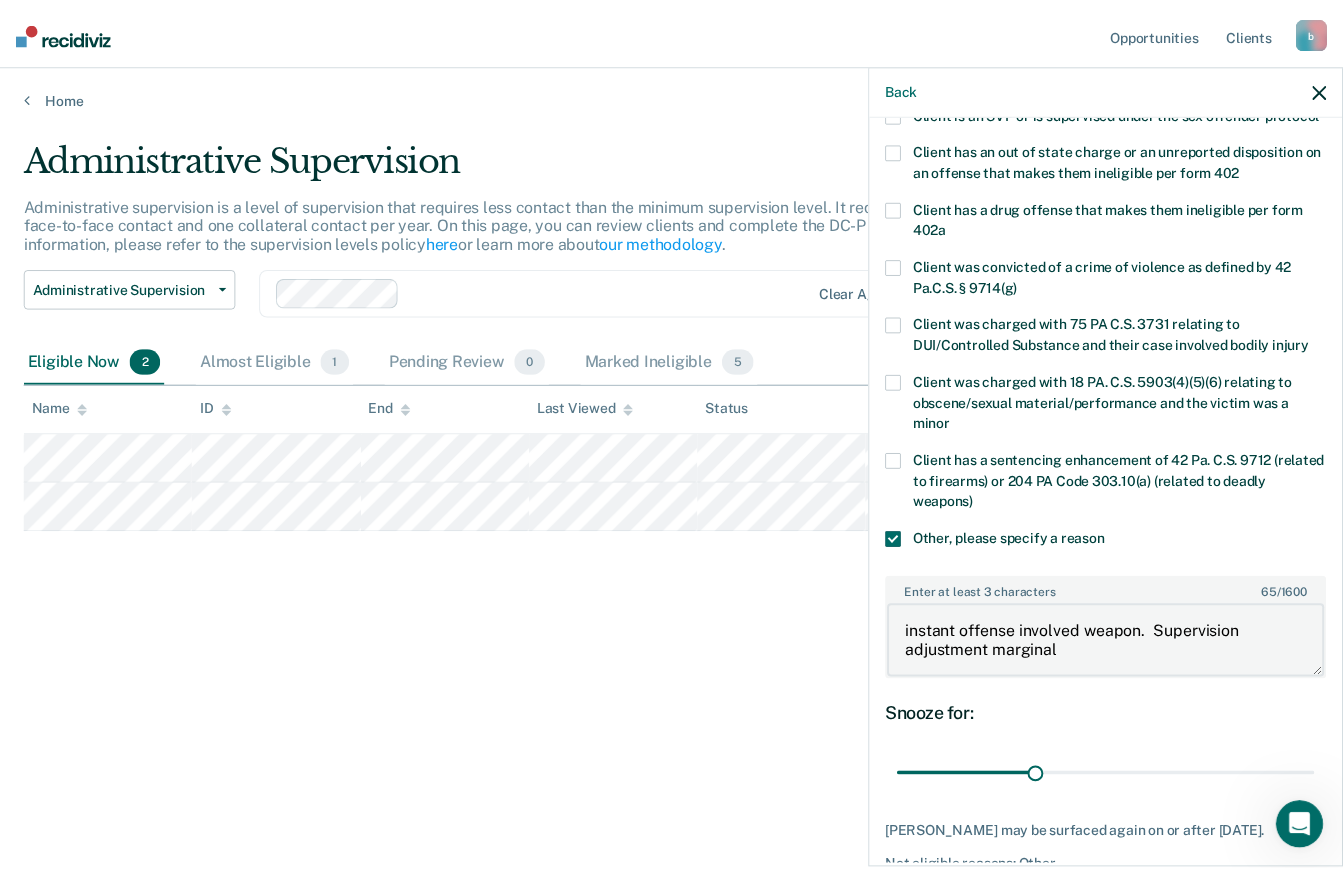 scroll, scrollTop: 415, scrollLeft: 0, axis: vertical 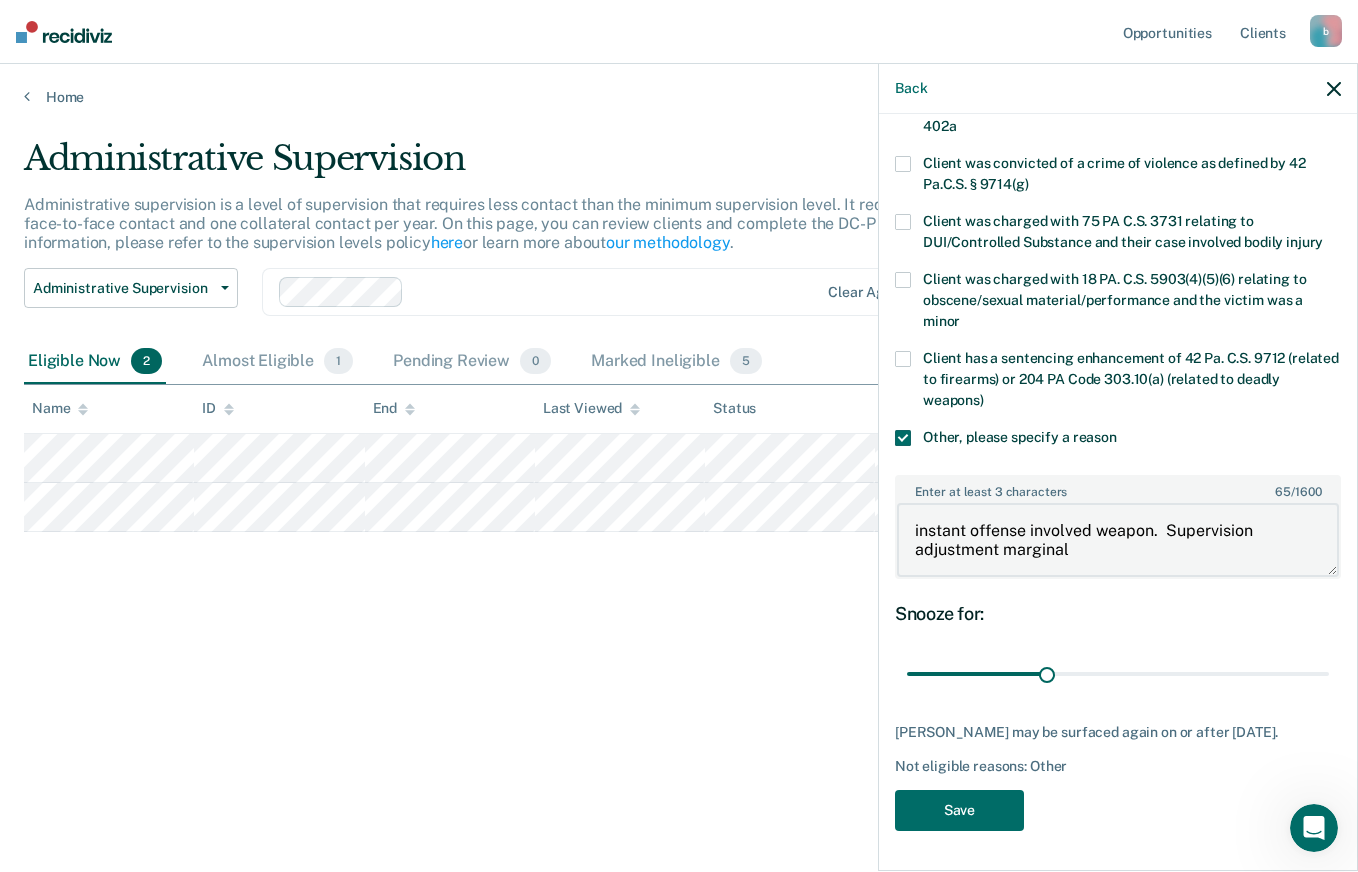 type on "instant offense involved weapon.  Supervision adjustment marginal" 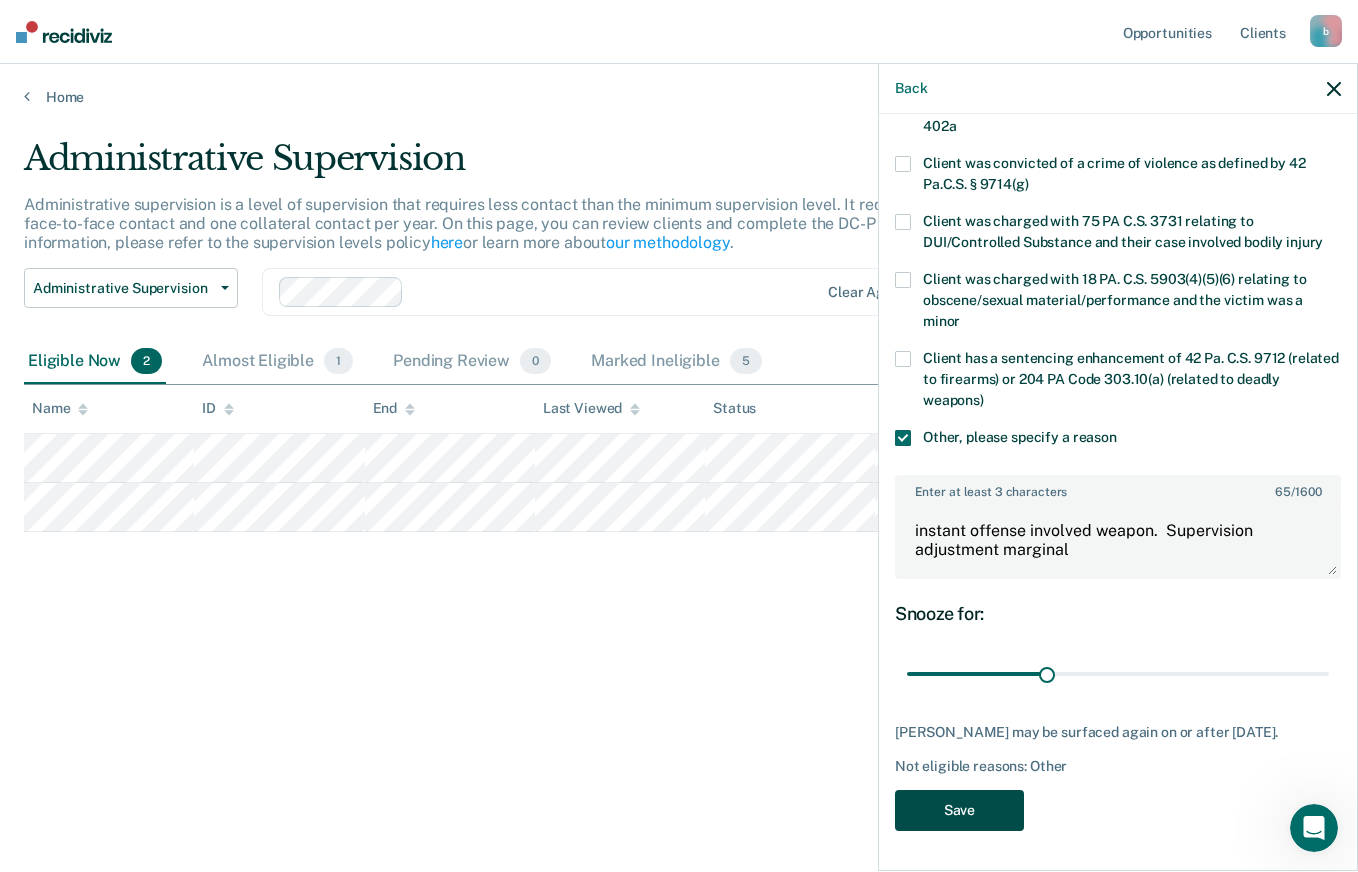 click on "Save" at bounding box center [959, 810] 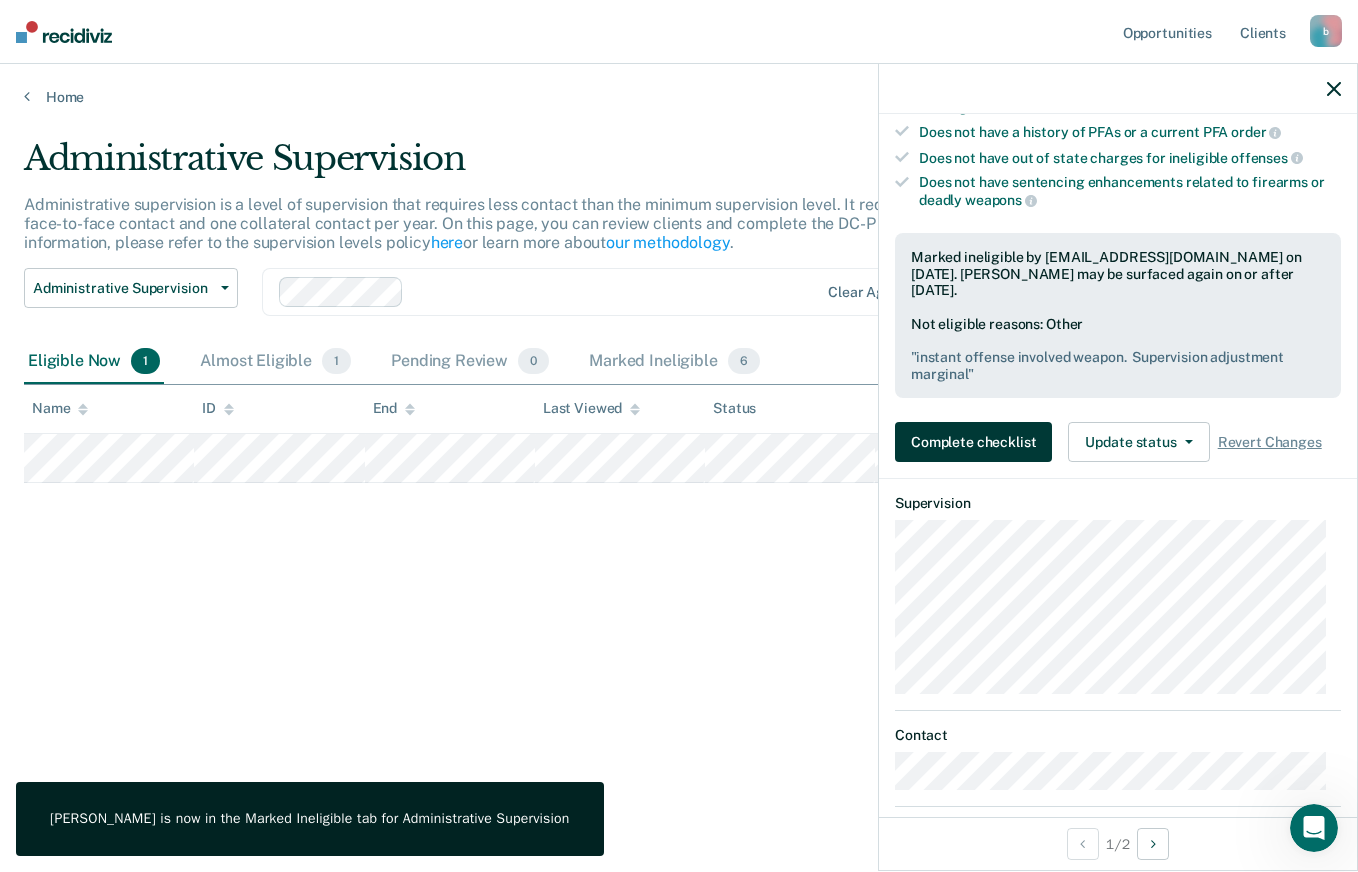 click on "Complete checklist" at bounding box center [973, 442] 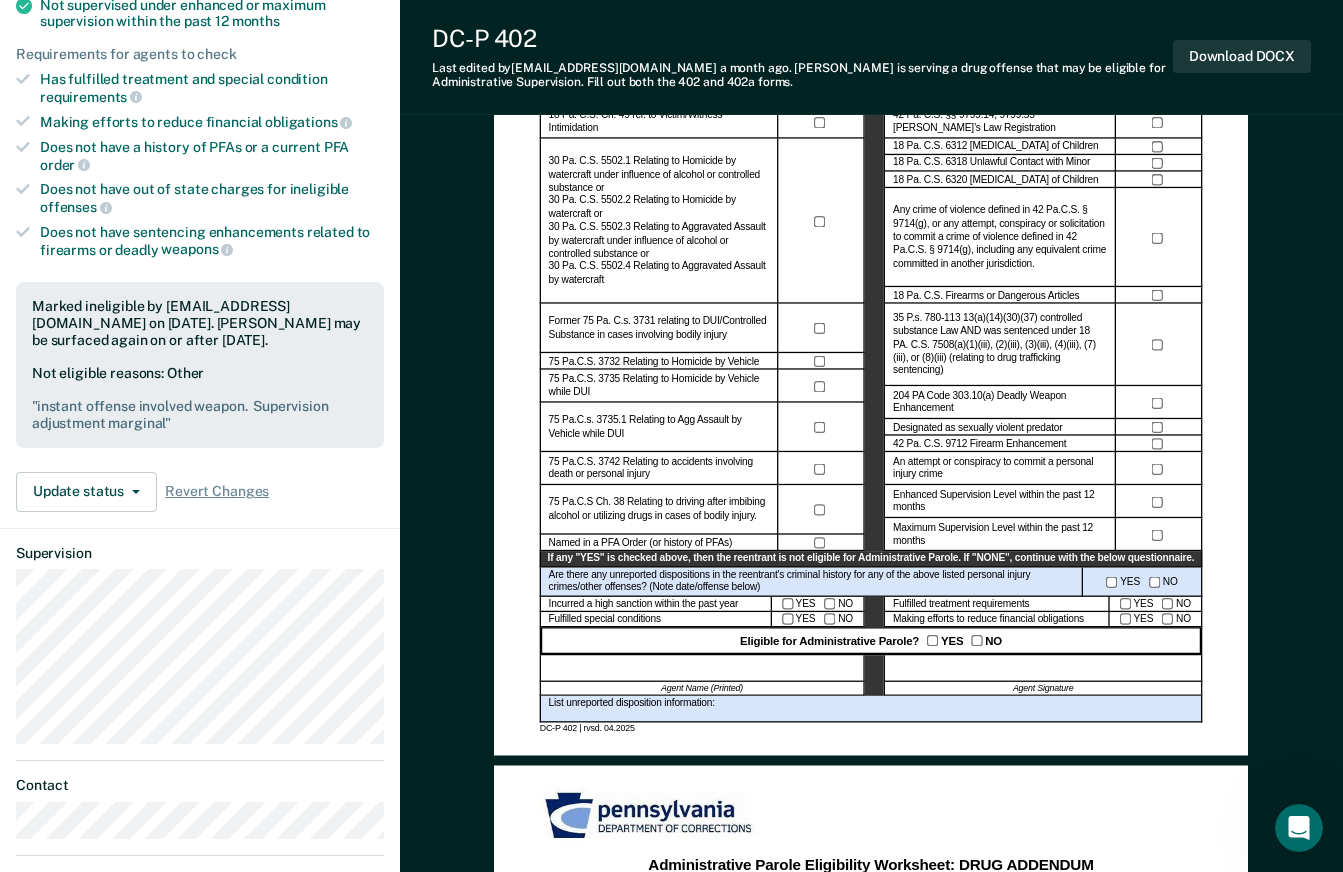 scroll, scrollTop: 429, scrollLeft: 0, axis: vertical 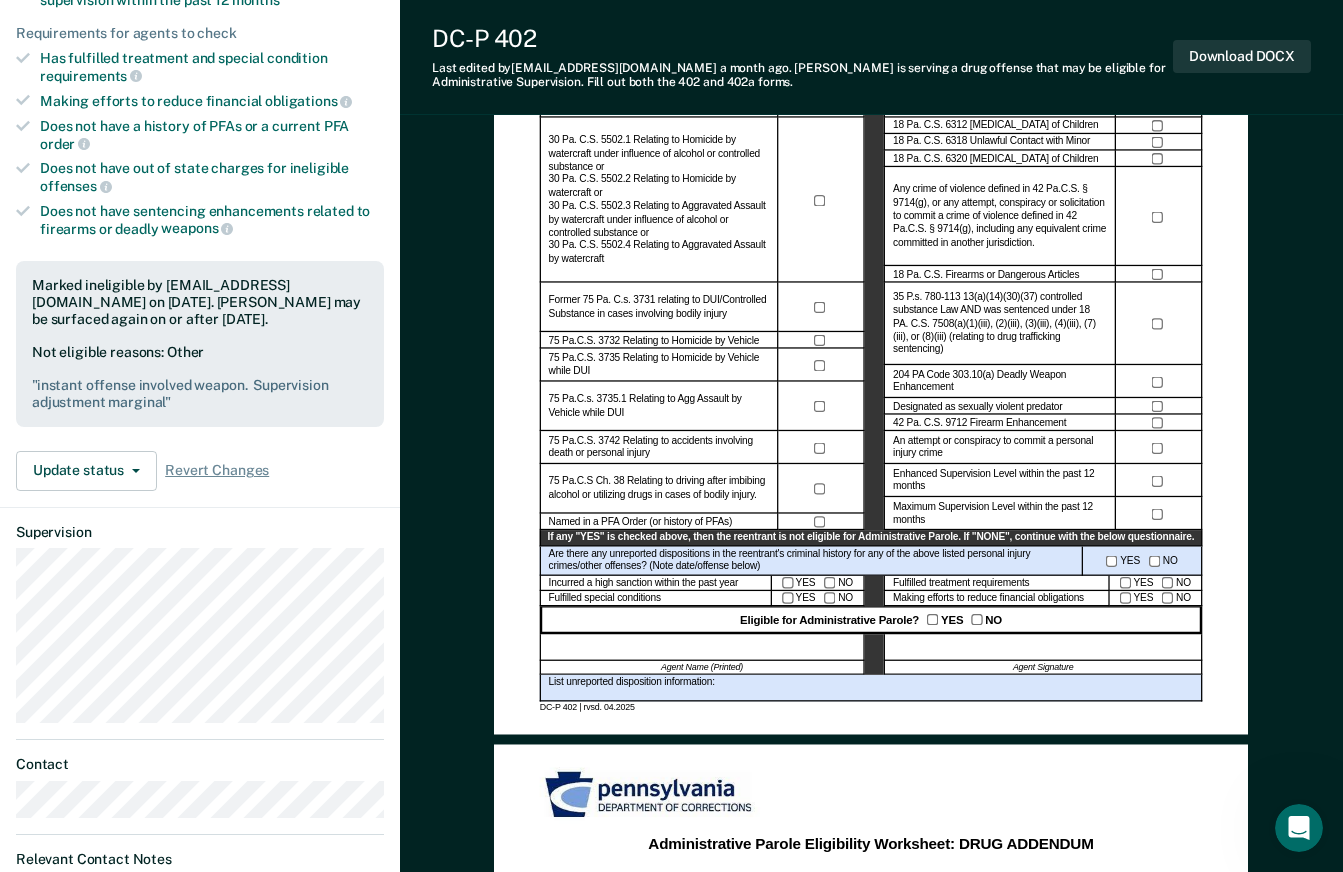 click on "DC-P 402 | rvsd. 04.2025" at bounding box center (871, 708) 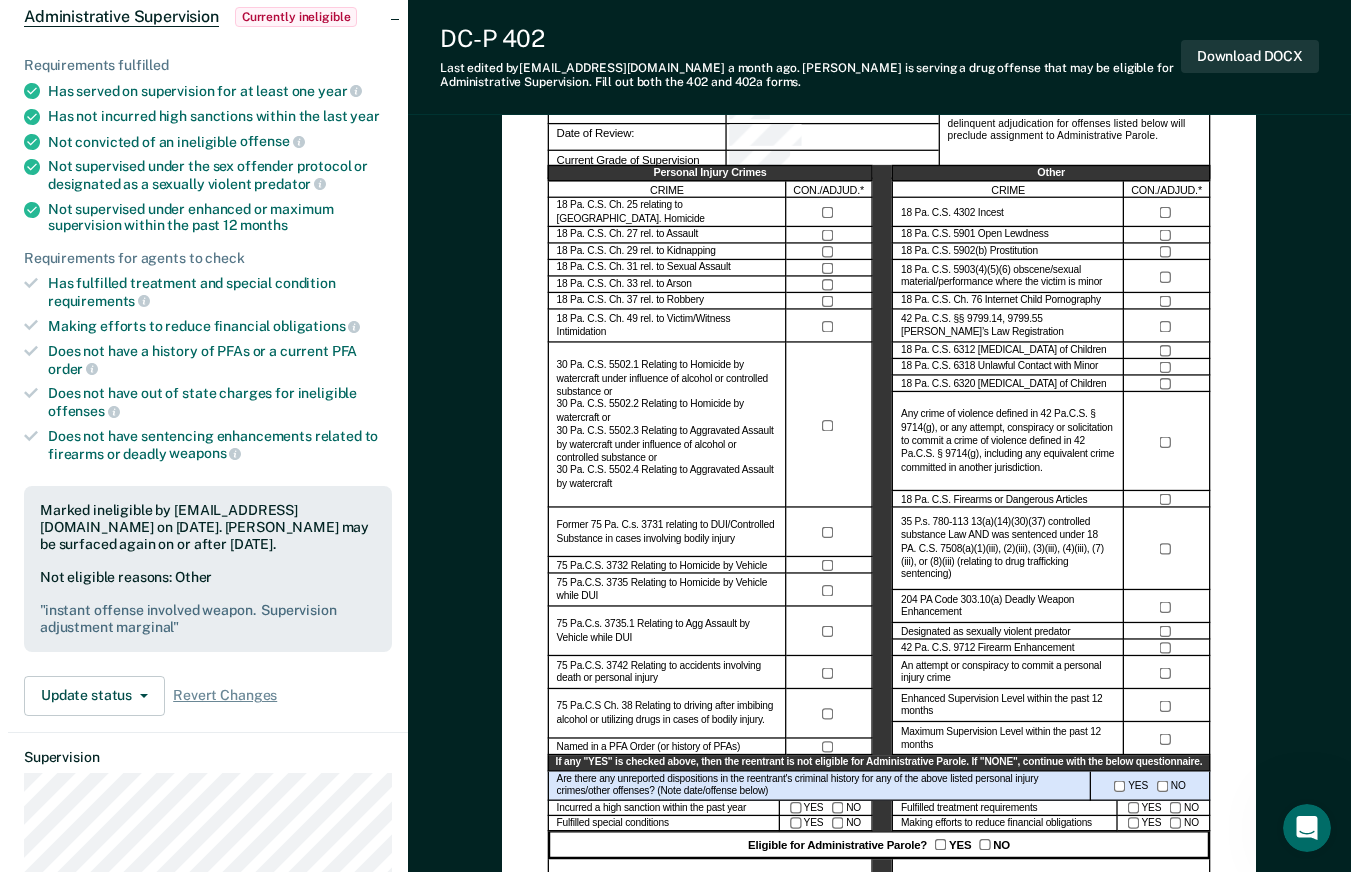 scroll, scrollTop: 0, scrollLeft: 0, axis: both 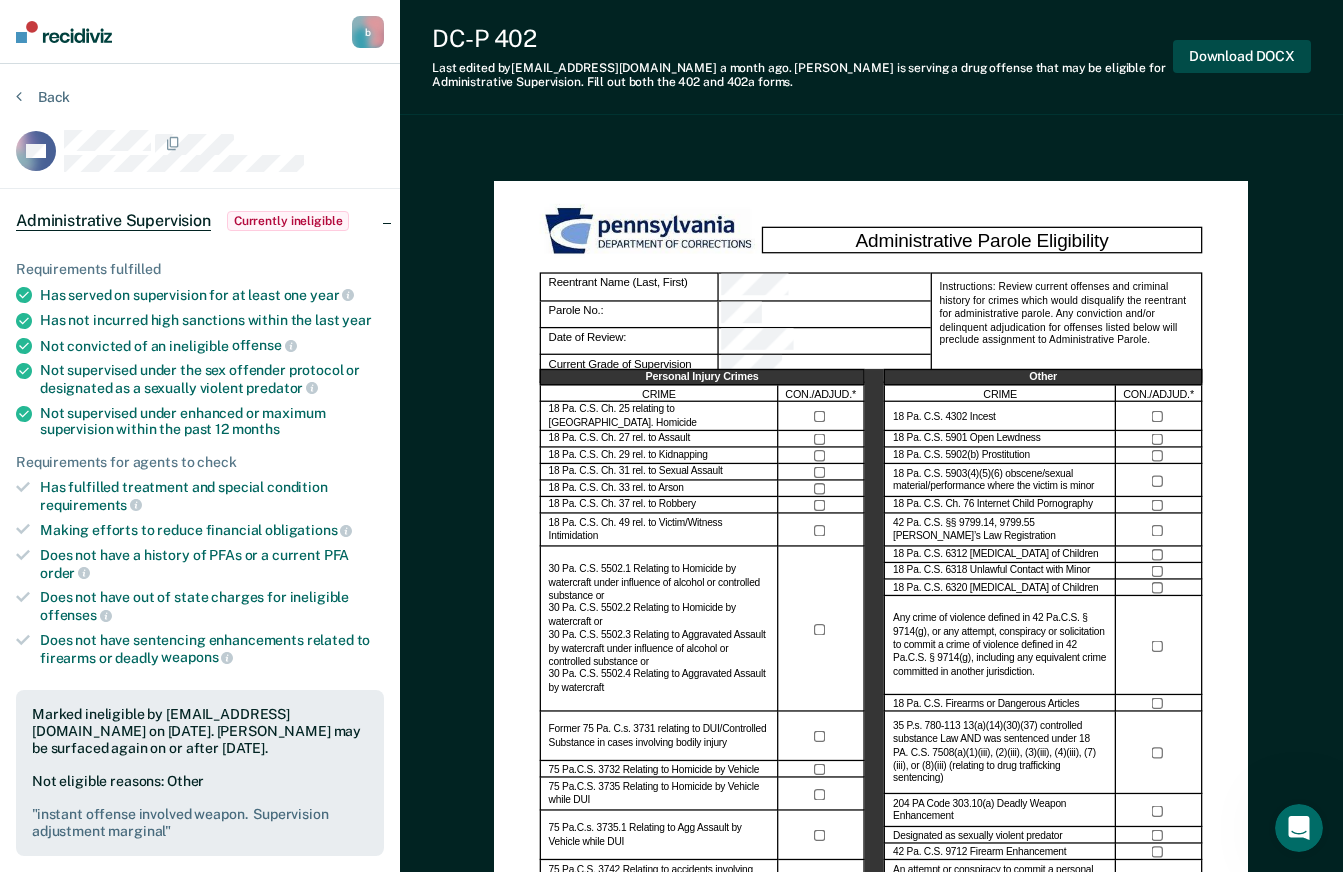 click on "Download DOCX" at bounding box center (1242, 56) 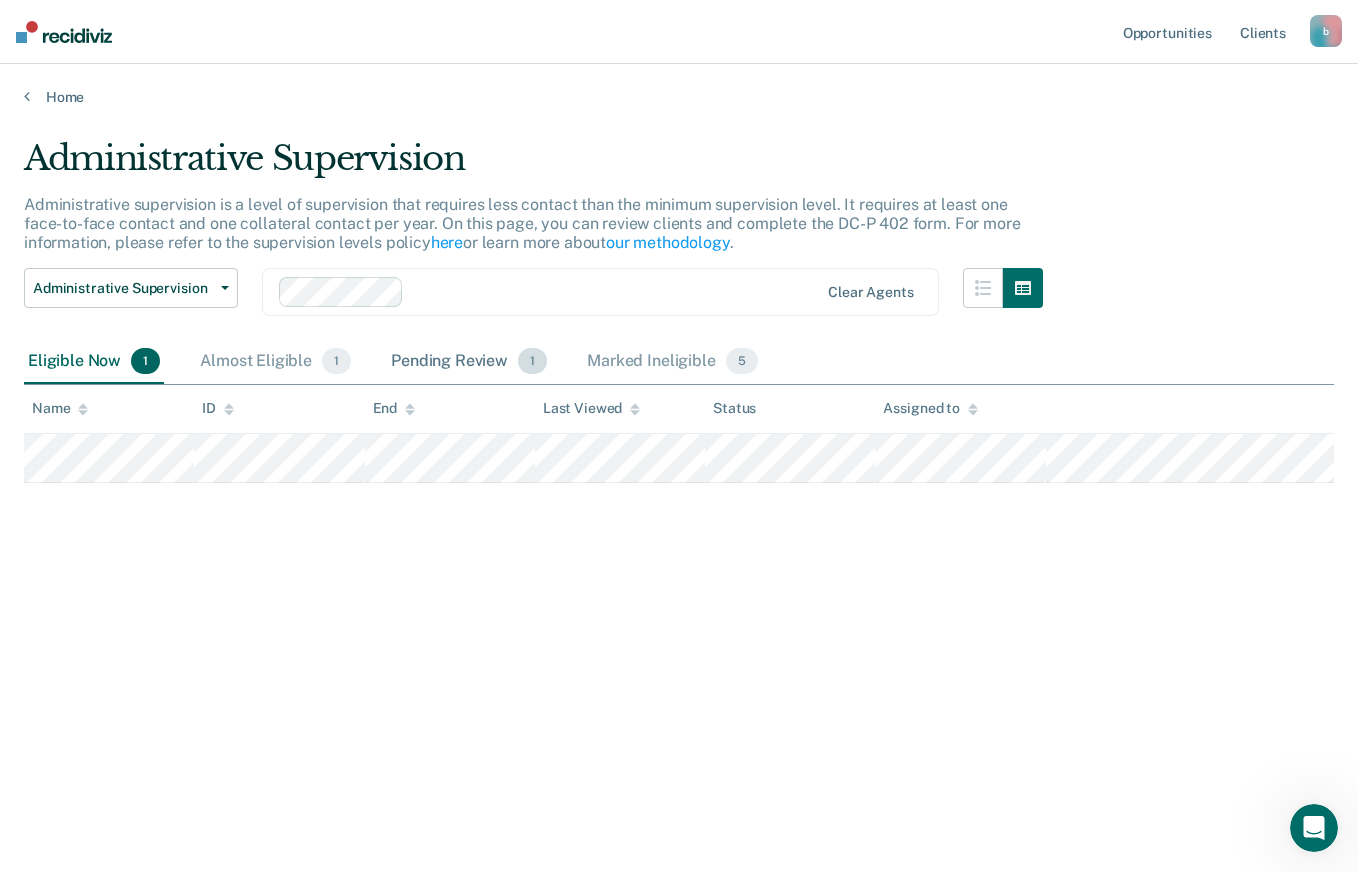 click on "Pending Review 1" at bounding box center [469, 362] 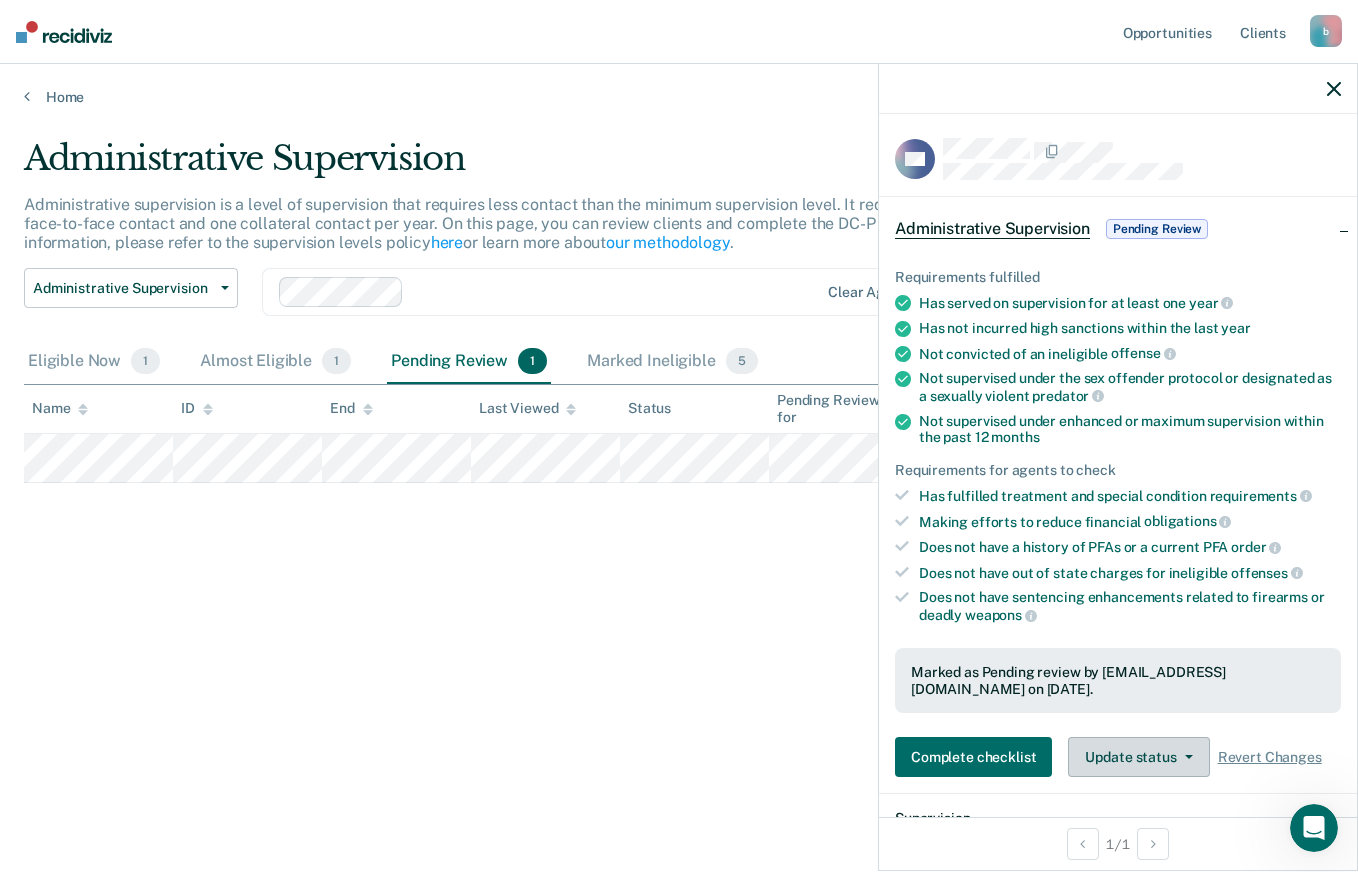 click on "Update status" at bounding box center (1138, 757) 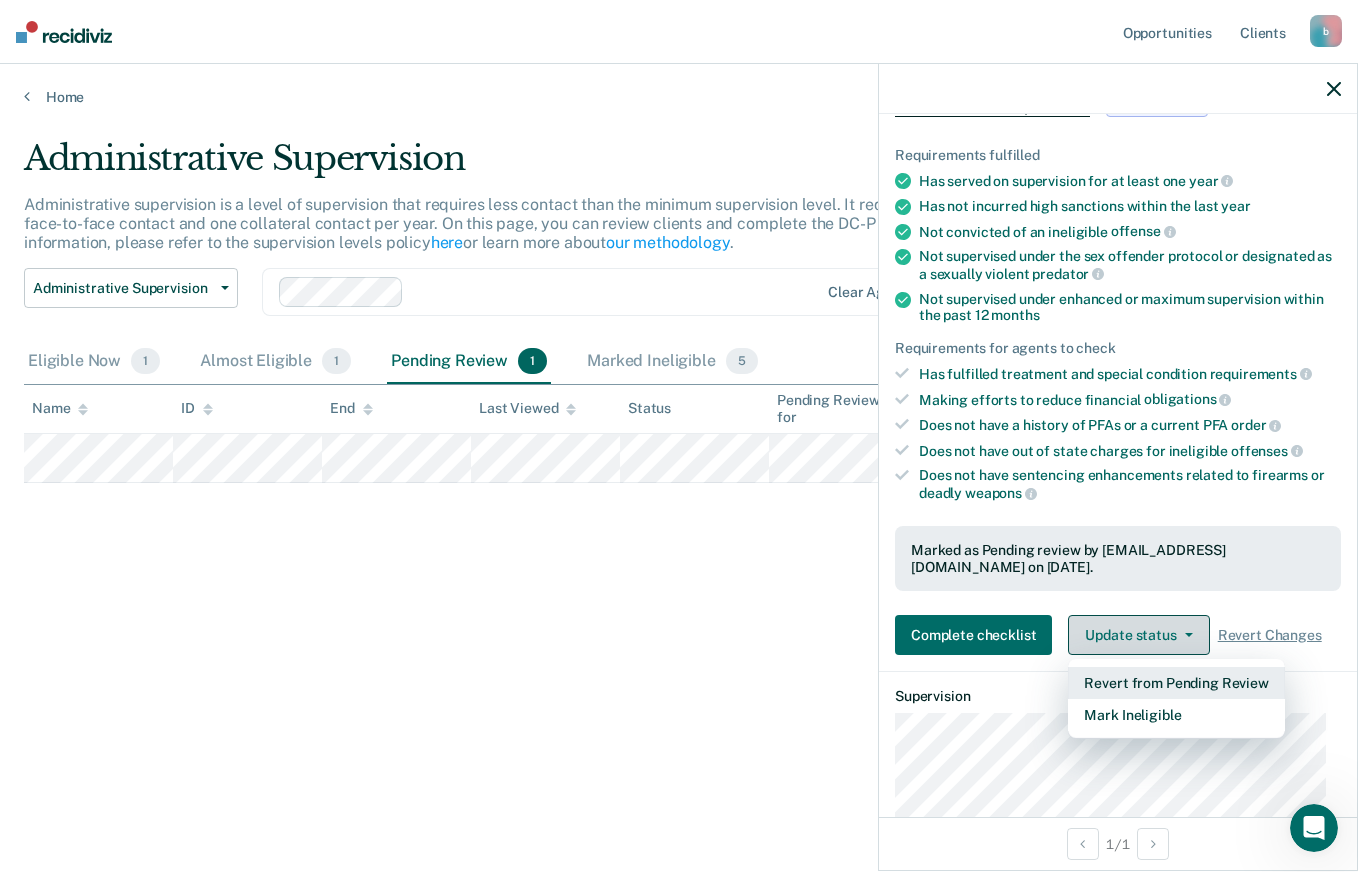 scroll, scrollTop: 213, scrollLeft: 0, axis: vertical 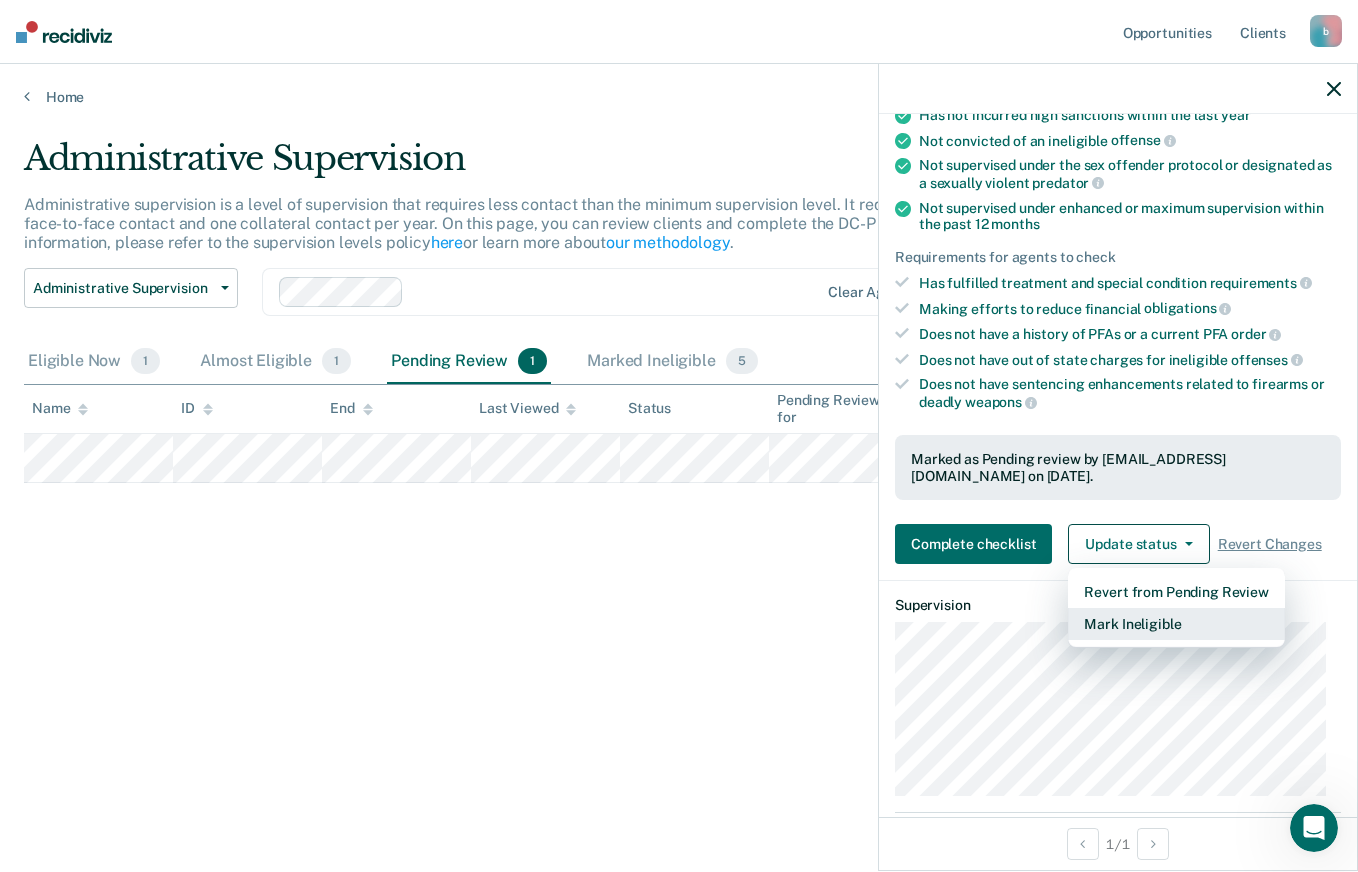 click on "Mark Ineligible" at bounding box center [1176, 624] 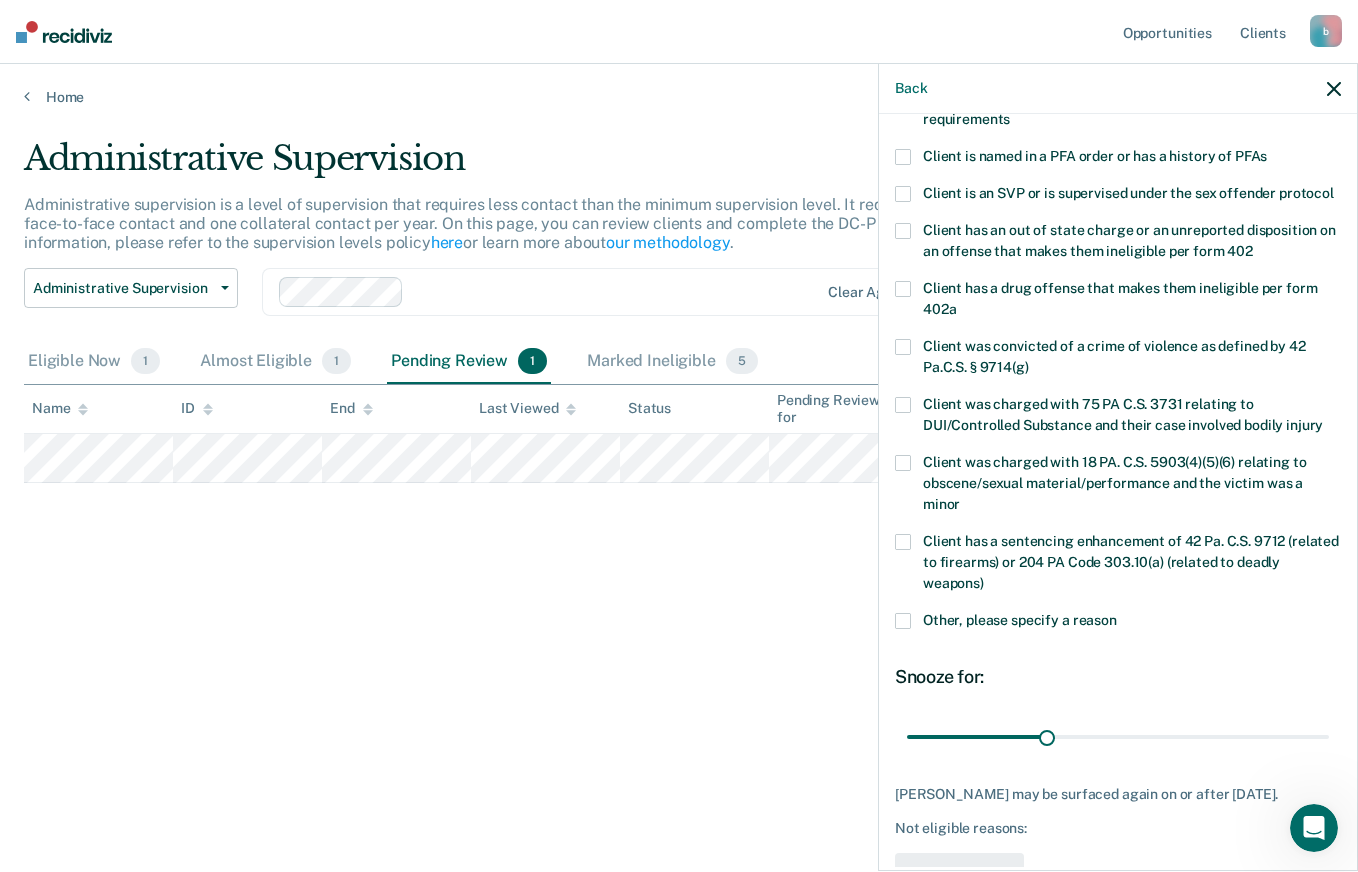 click at bounding box center [903, 621] 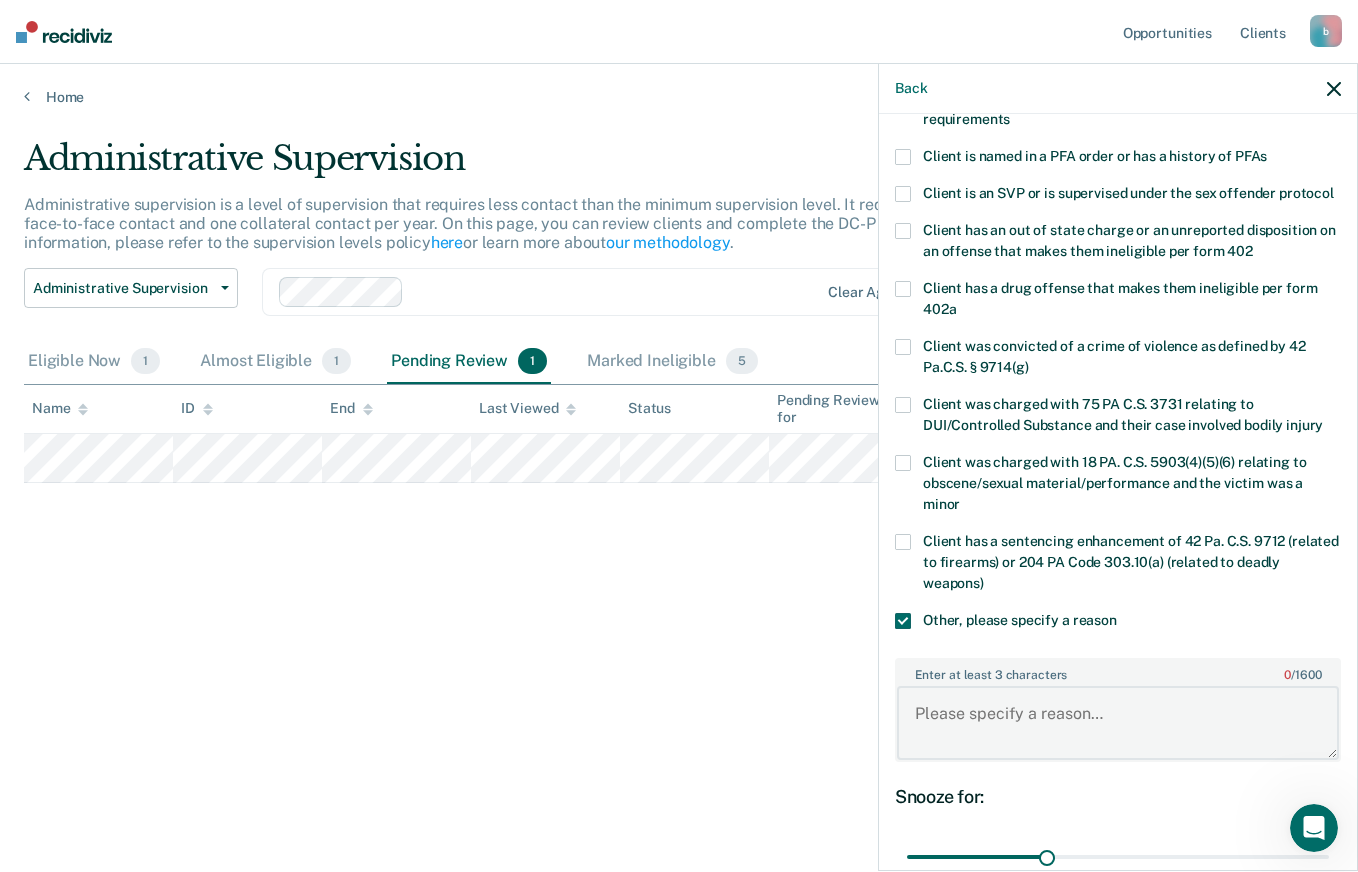 click on "Enter at least 3 characters 0  /  1600" at bounding box center (1118, 723) 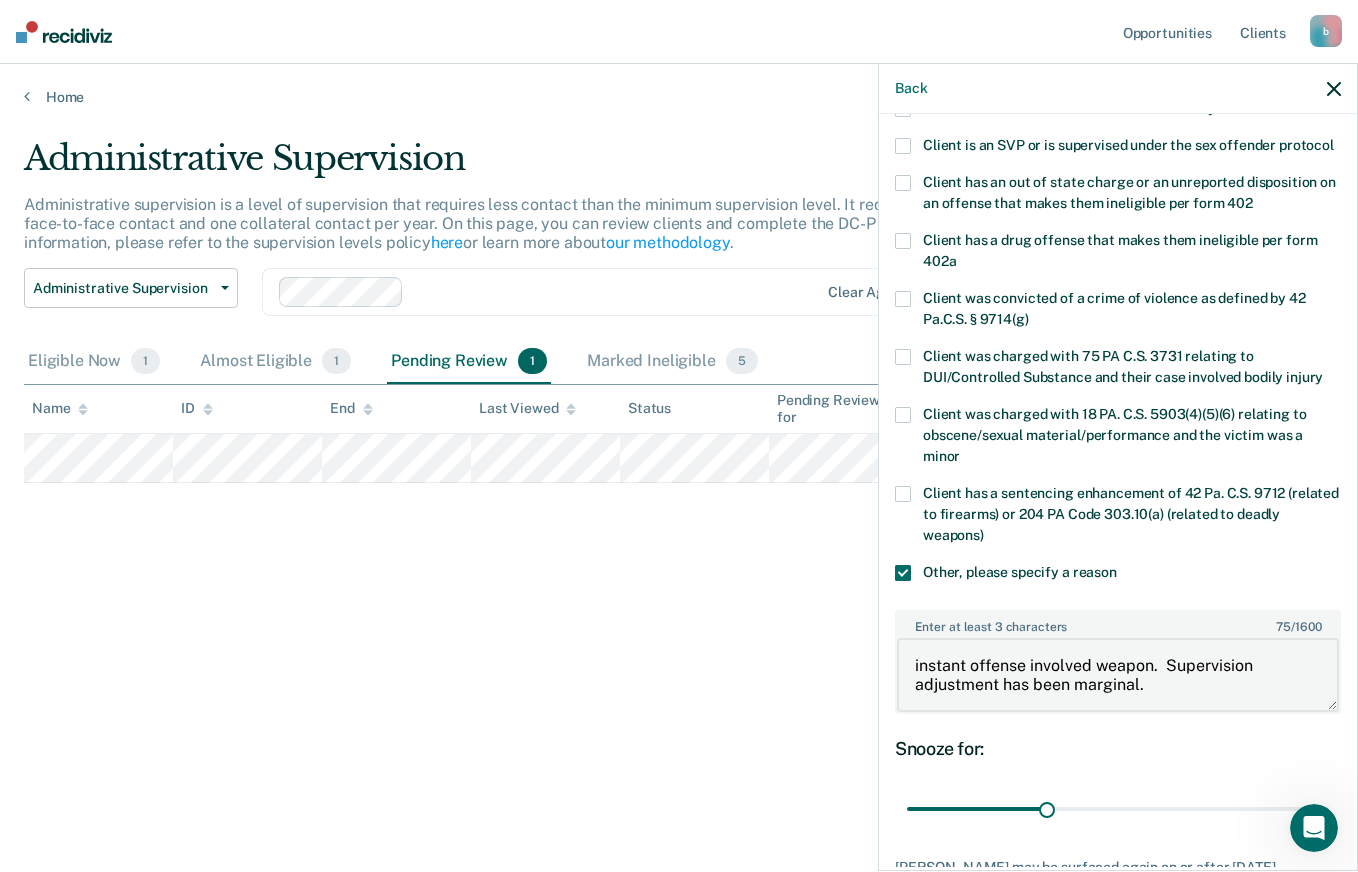 scroll, scrollTop: 396, scrollLeft: 0, axis: vertical 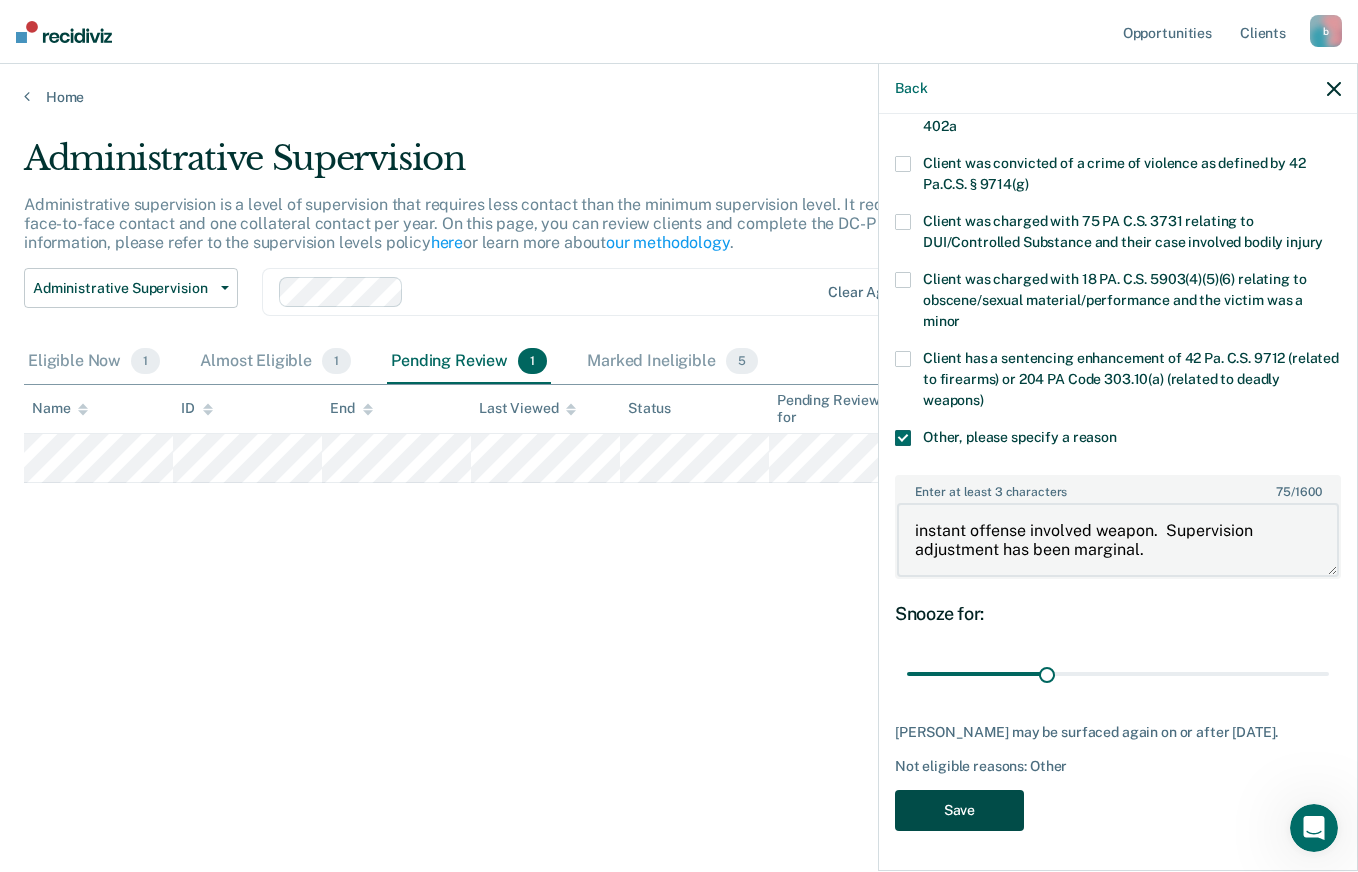 type on "instant offense involved weapon.  Supervision adjustment has been marginal." 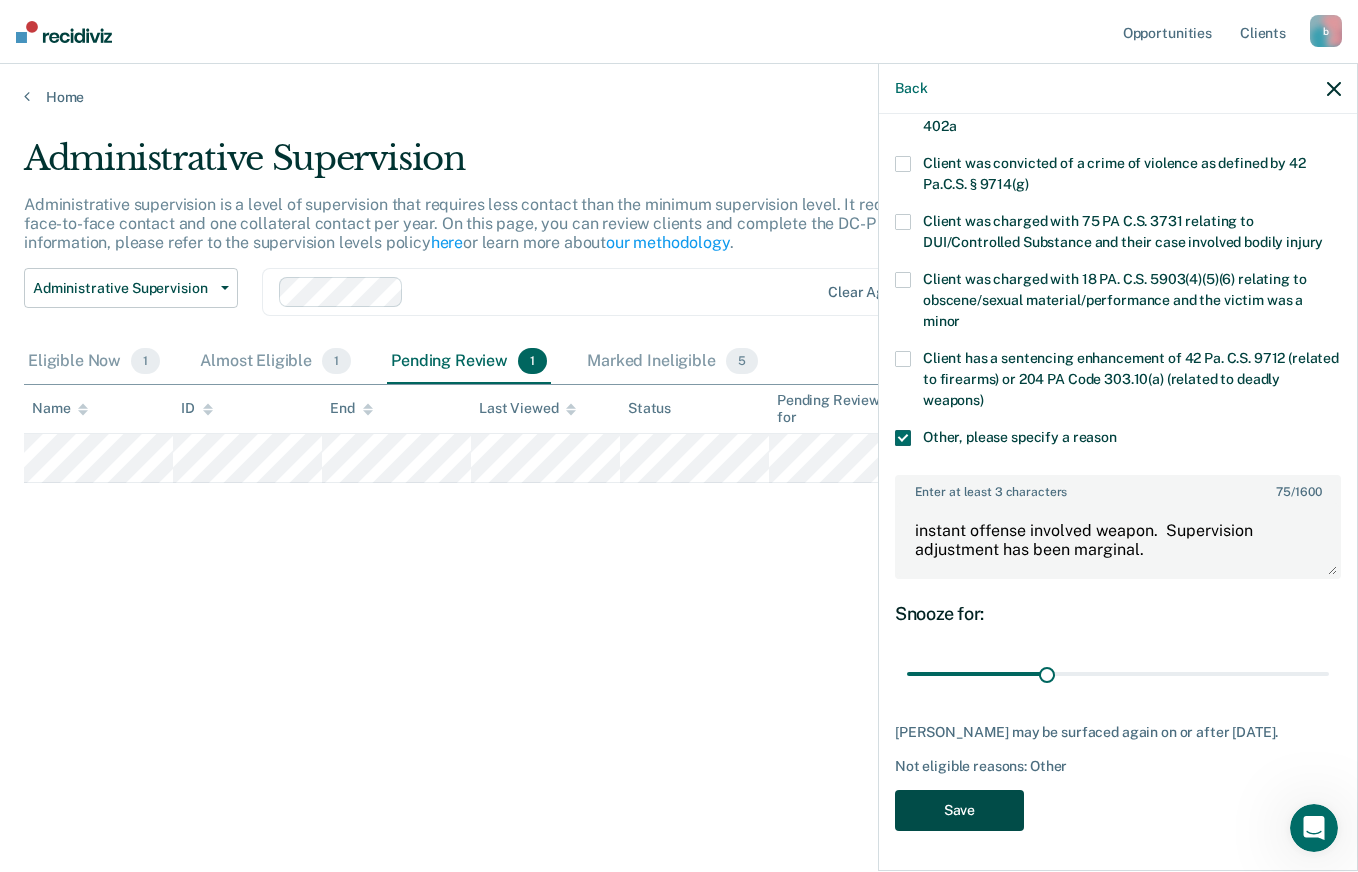 click on "Save" at bounding box center [959, 810] 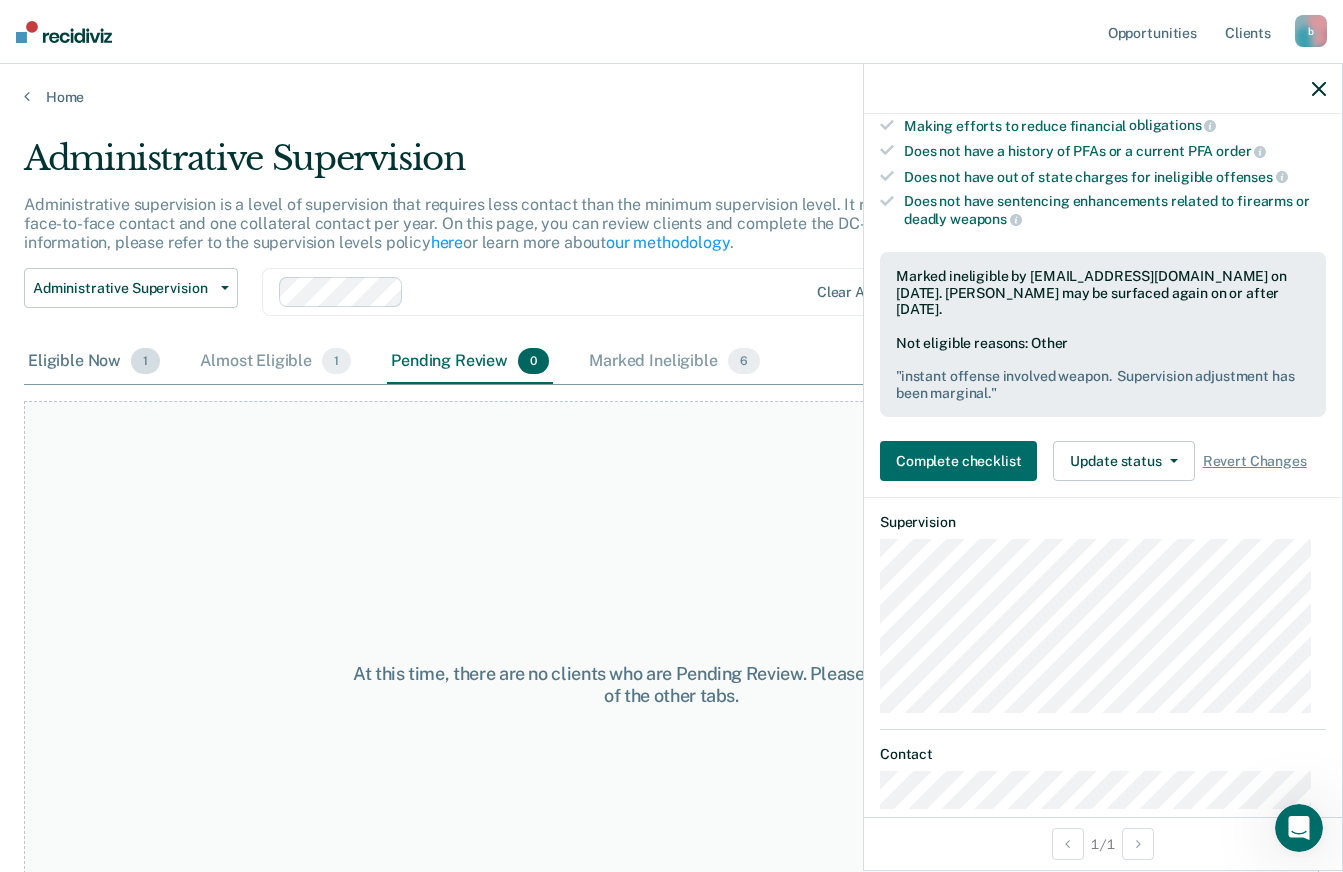 click on "Eligible Now 1" at bounding box center (94, 362) 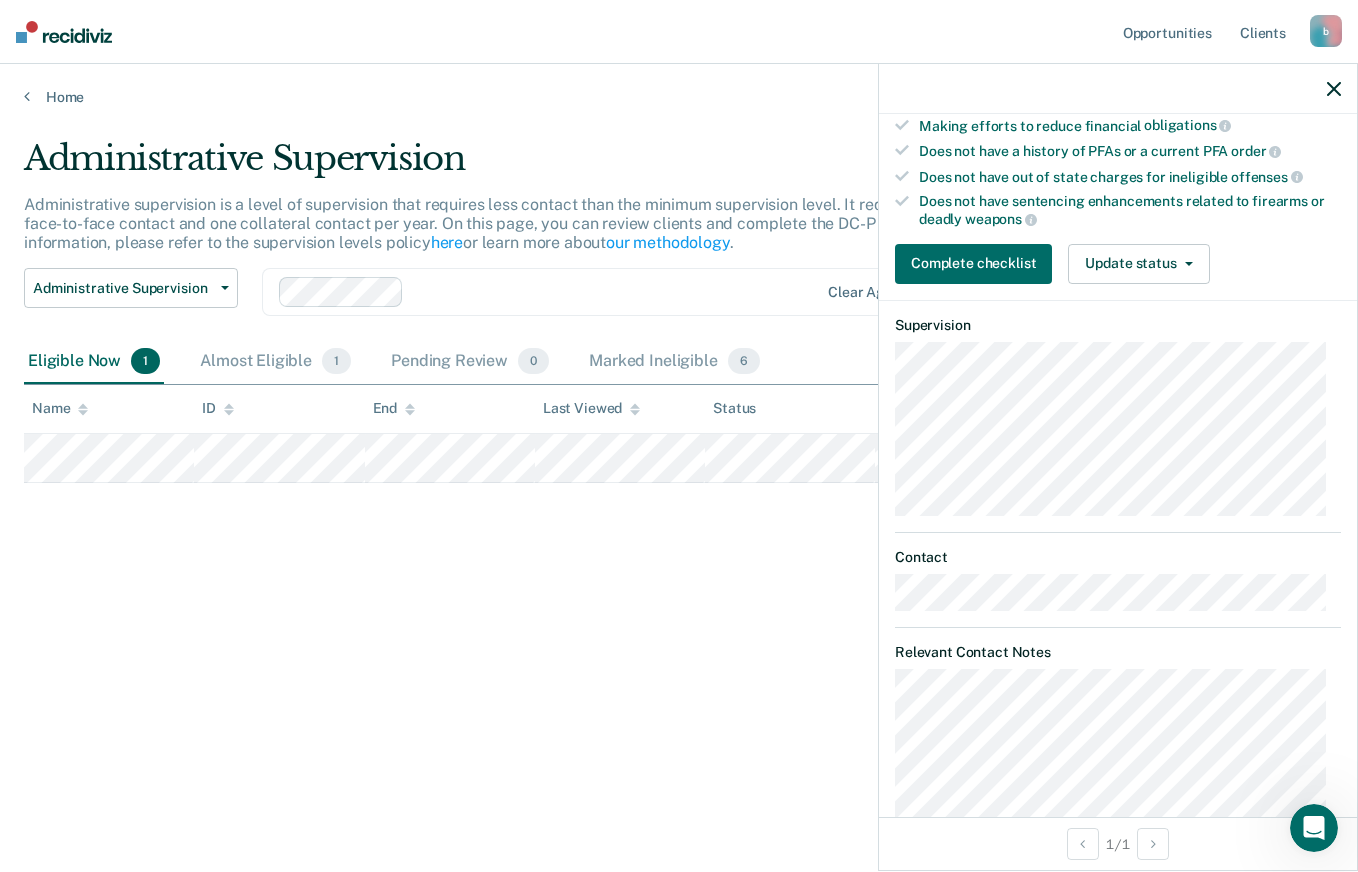 scroll, scrollTop: 0, scrollLeft: 0, axis: both 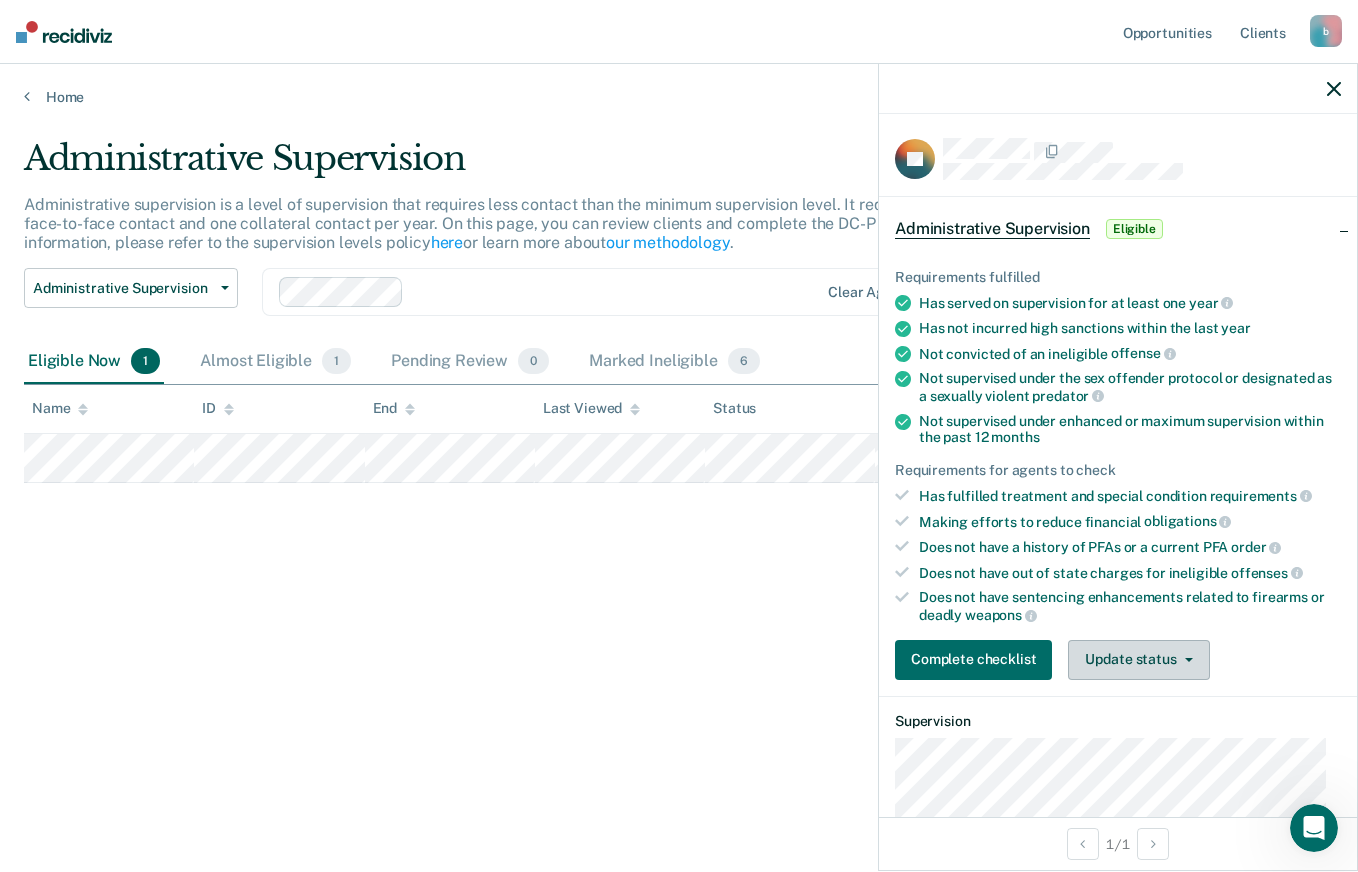 click on "Update status" at bounding box center [1138, 660] 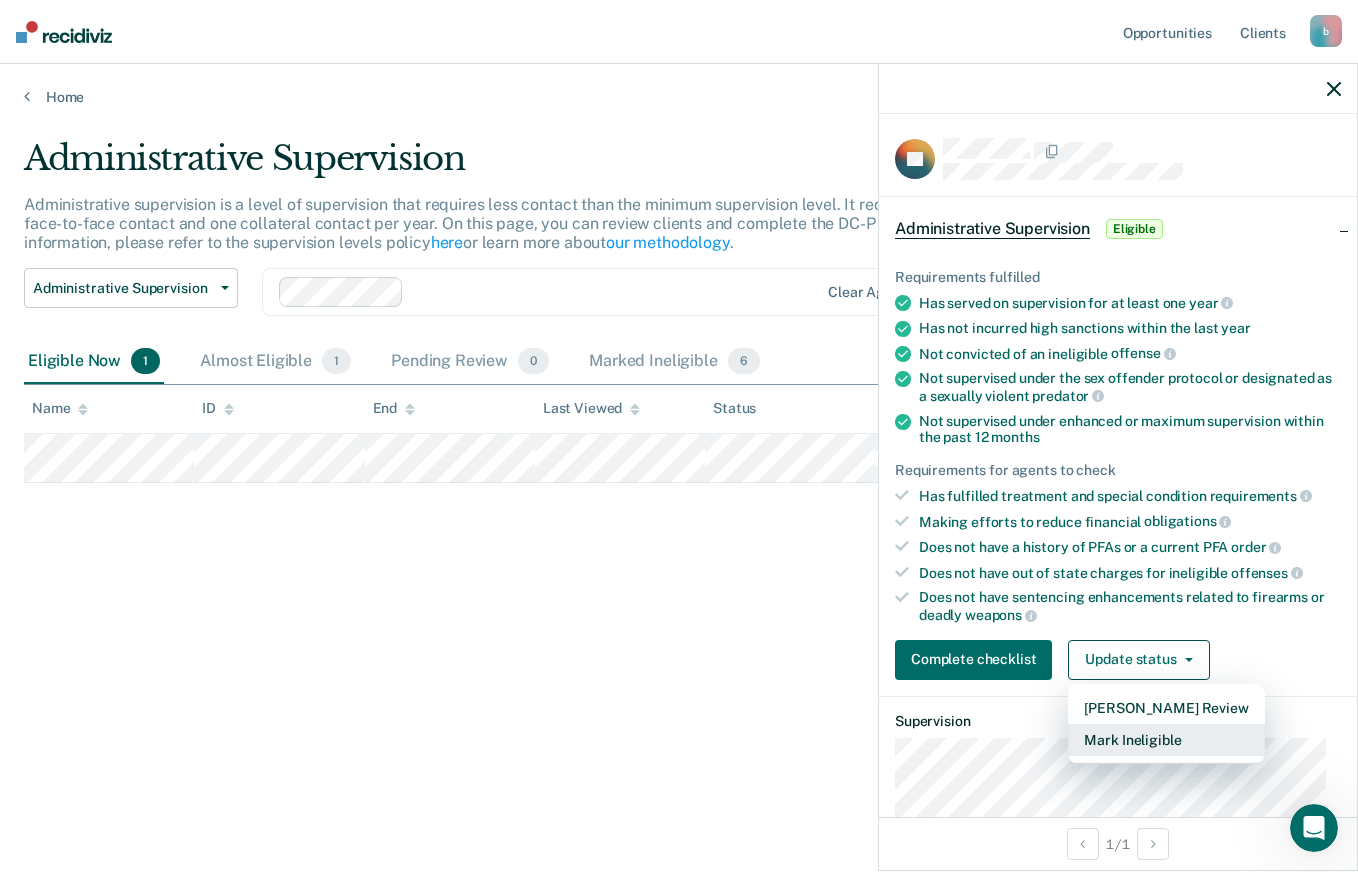 click on "Mark Ineligible" at bounding box center [1166, 740] 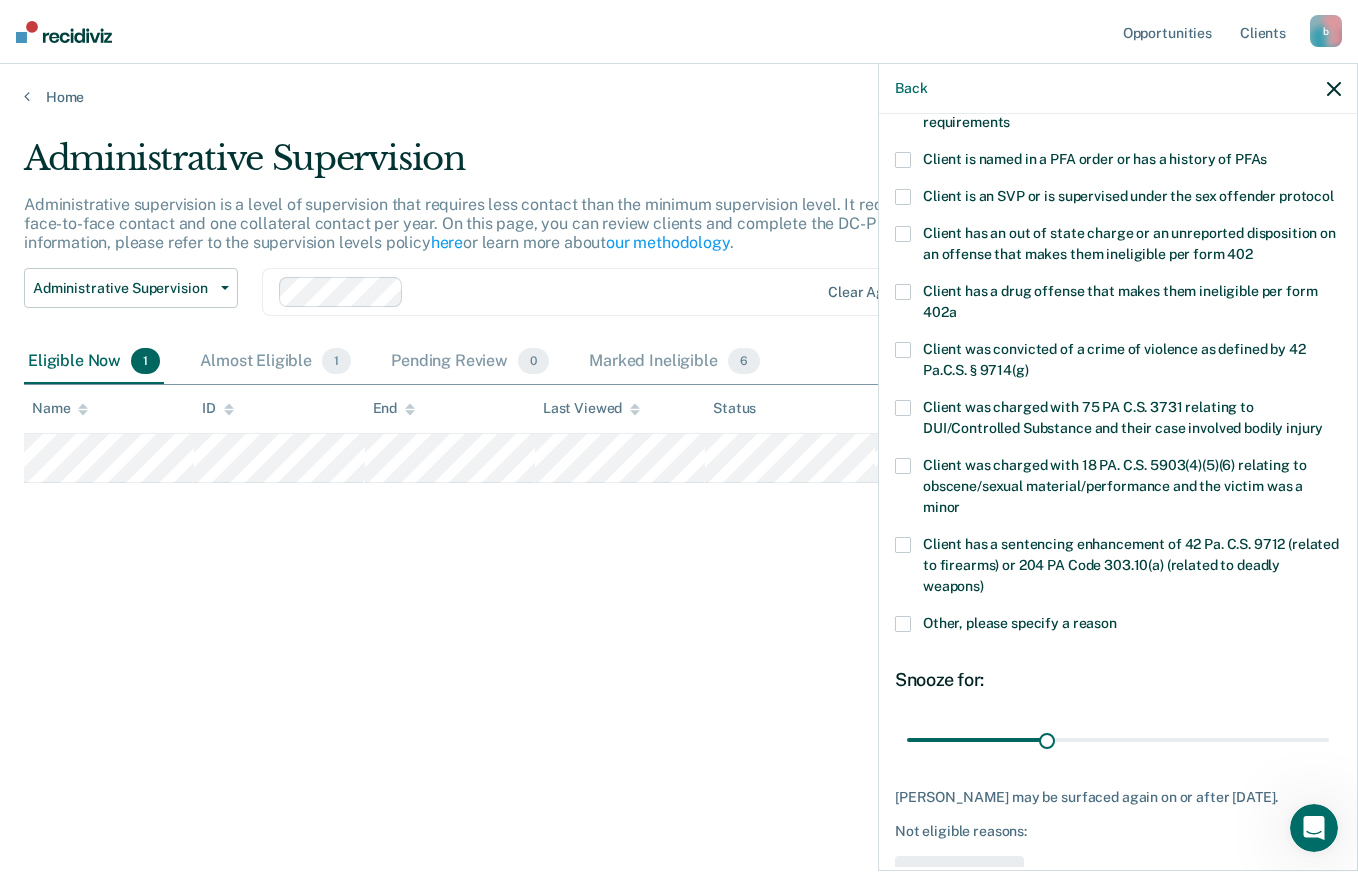scroll, scrollTop: 224, scrollLeft: 0, axis: vertical 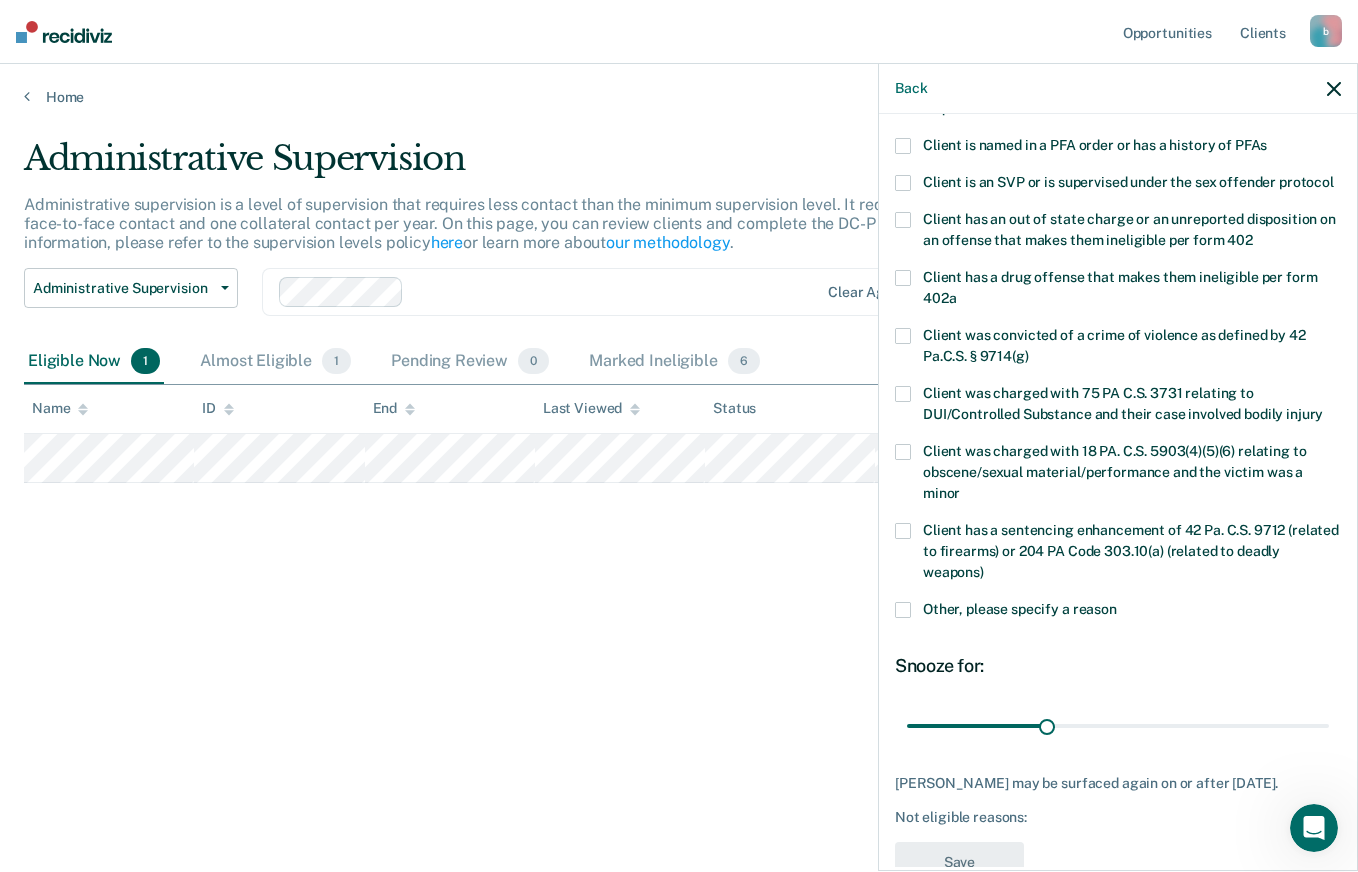 click at bounding box center (903, 610) 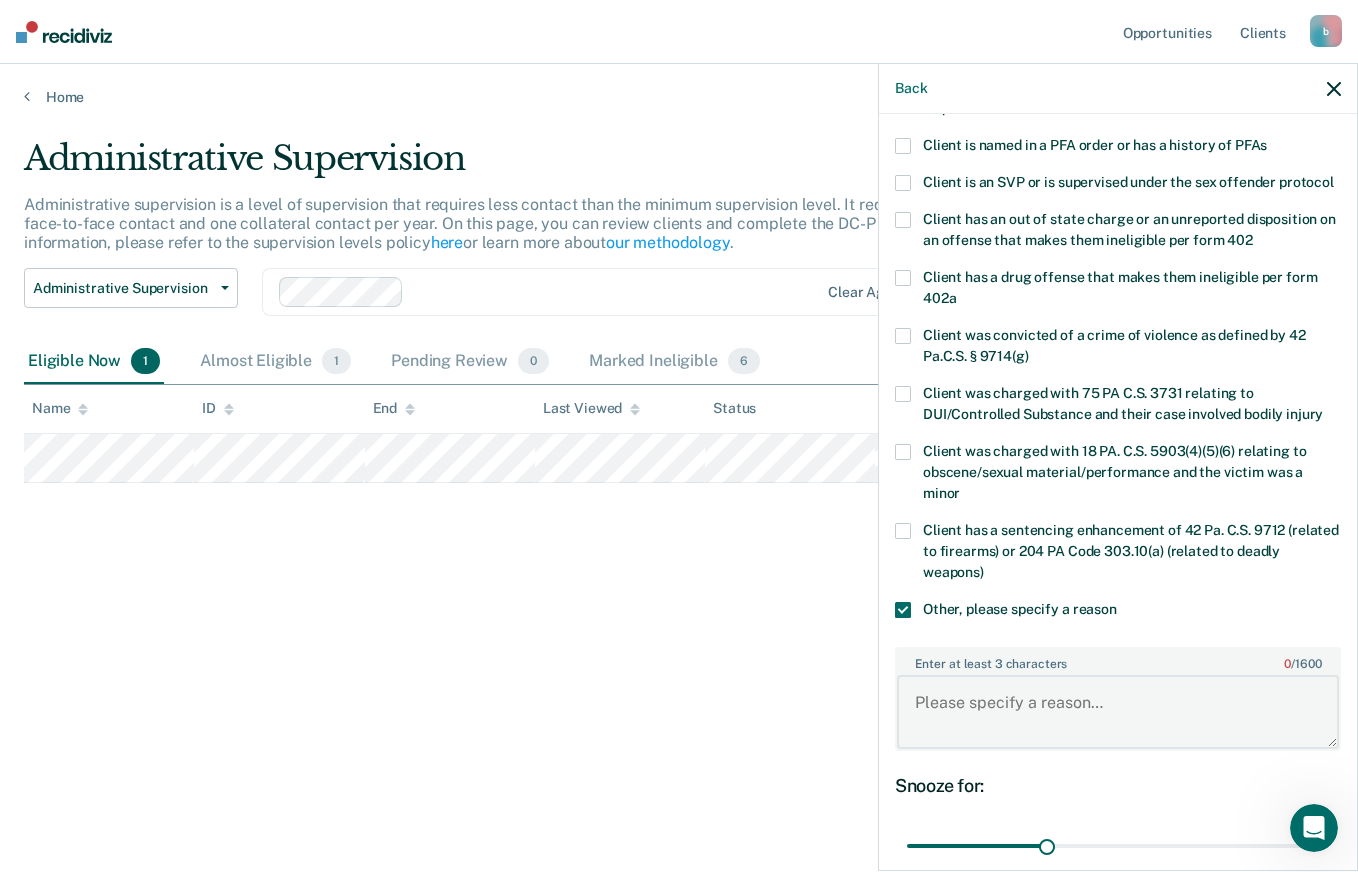 click on "Enter at least 3 characters 0  /  1600" at bounding box center (1118, 712) 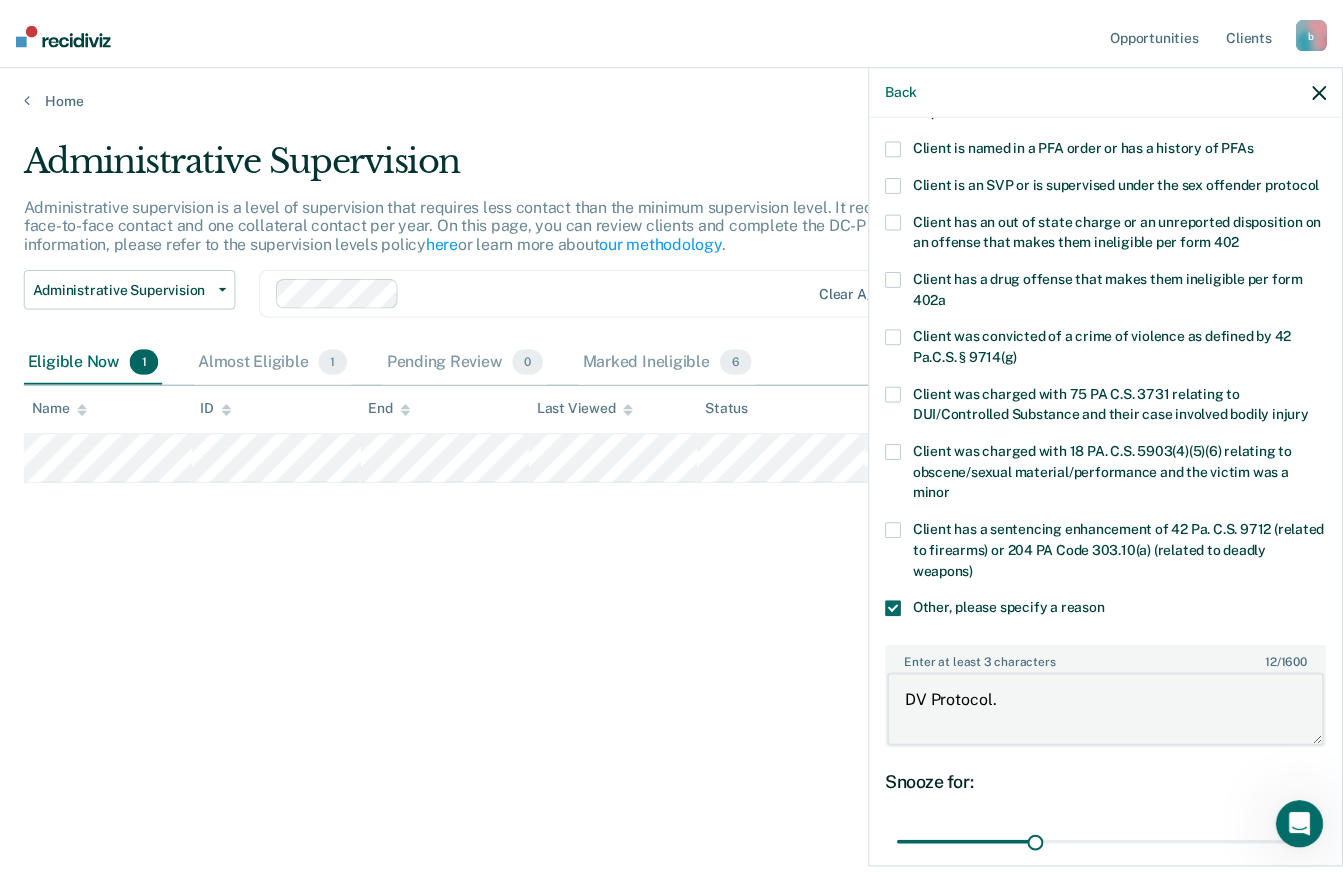 scroll, scrollTop: 432, scrollLeft: 0, axis: vertical 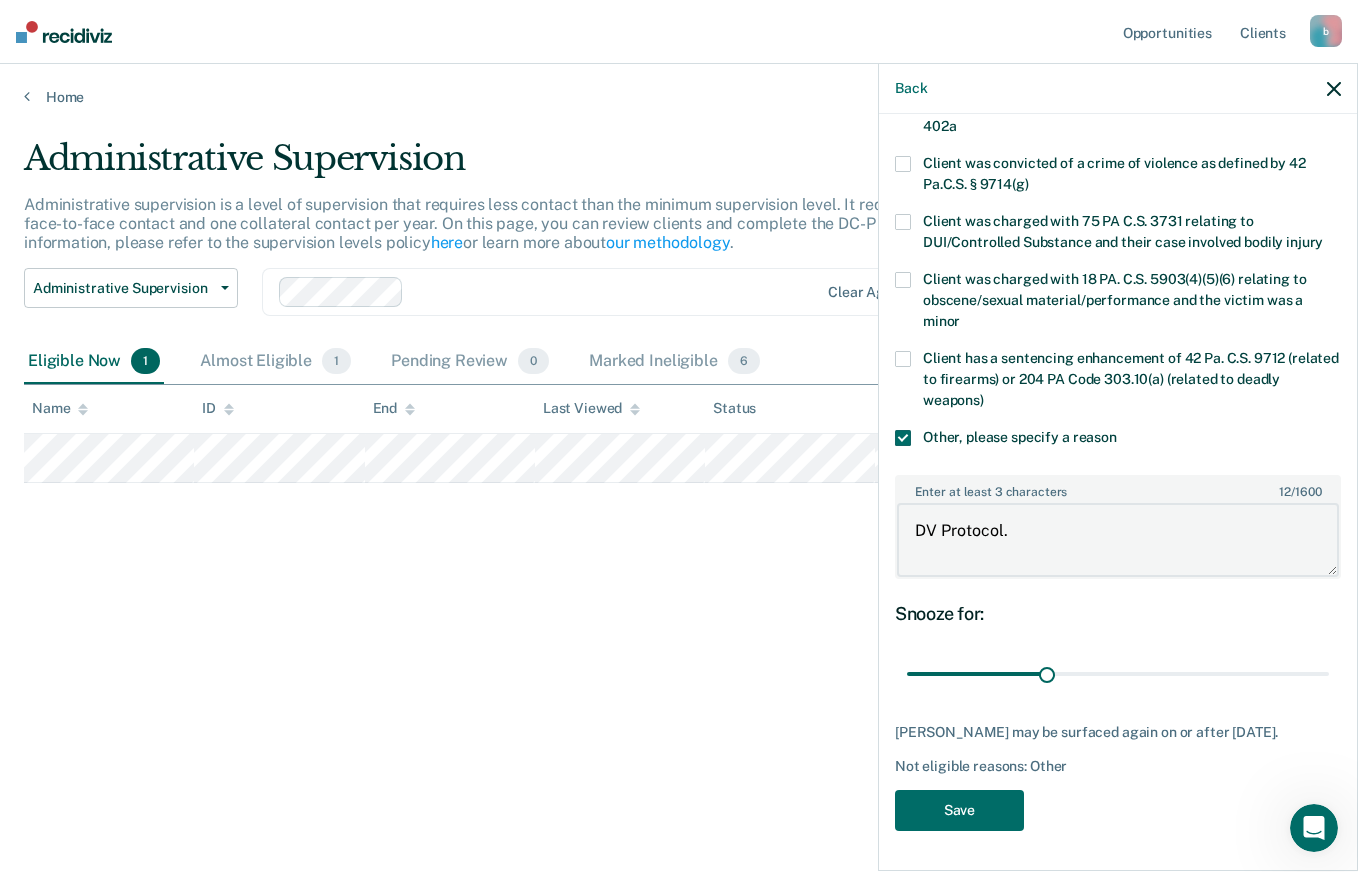 type on "DV Protocol." 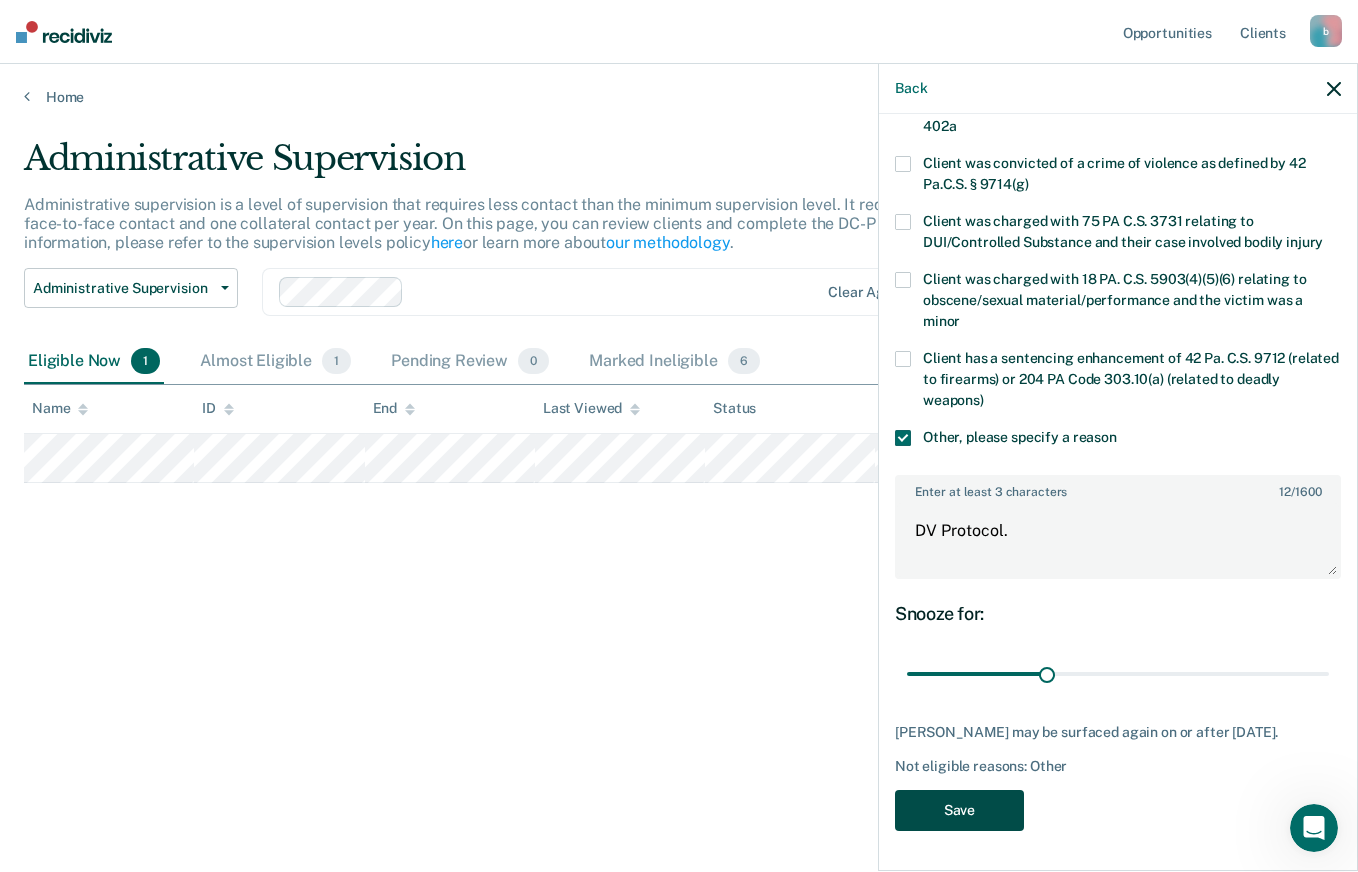 click on "Save" at bounding box center (959, 810) 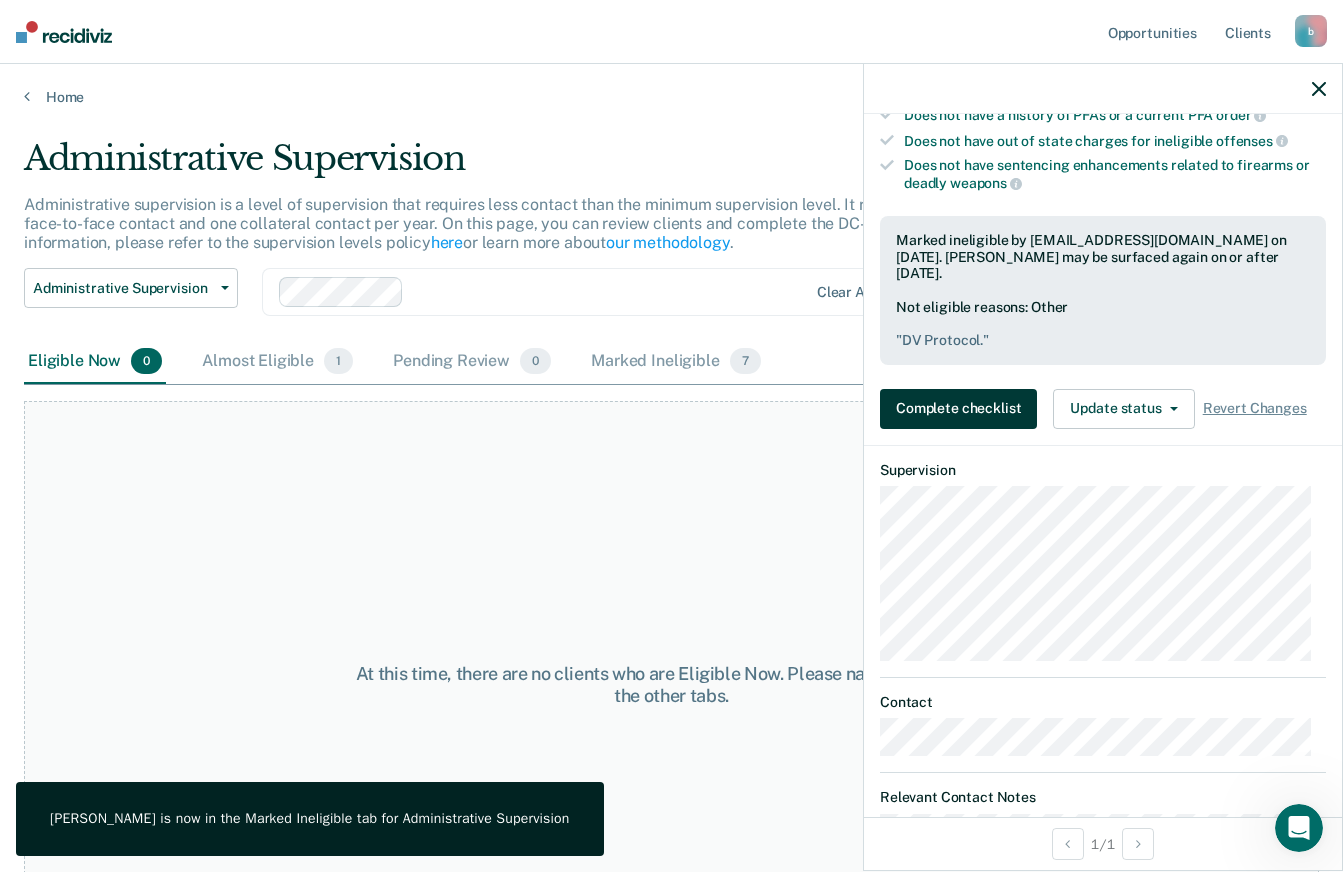 click on "Complete checklist" at bounding box center (958, 409) 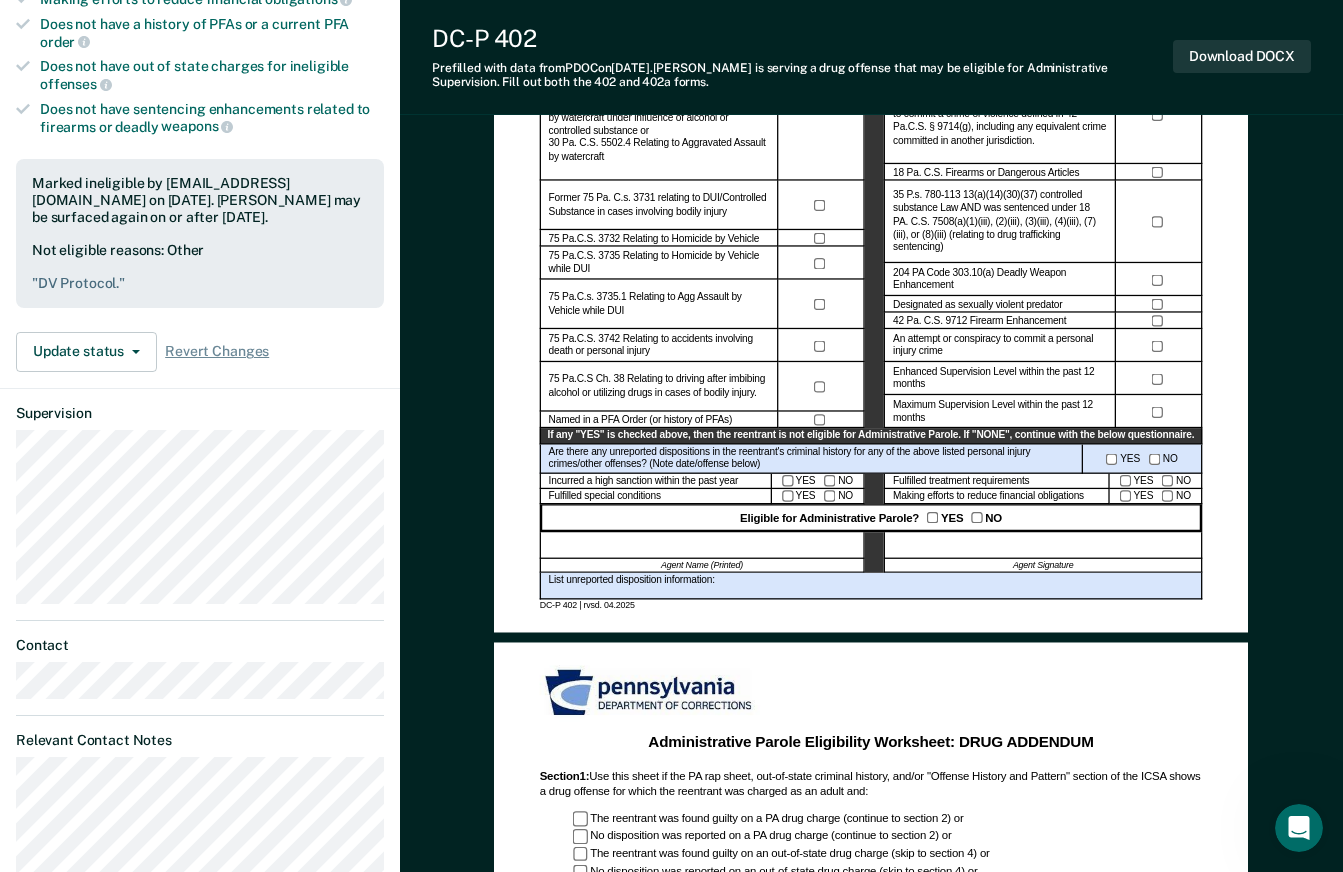 scroll, scrollTop: 513, scrollLeft: 0, axis: vertical 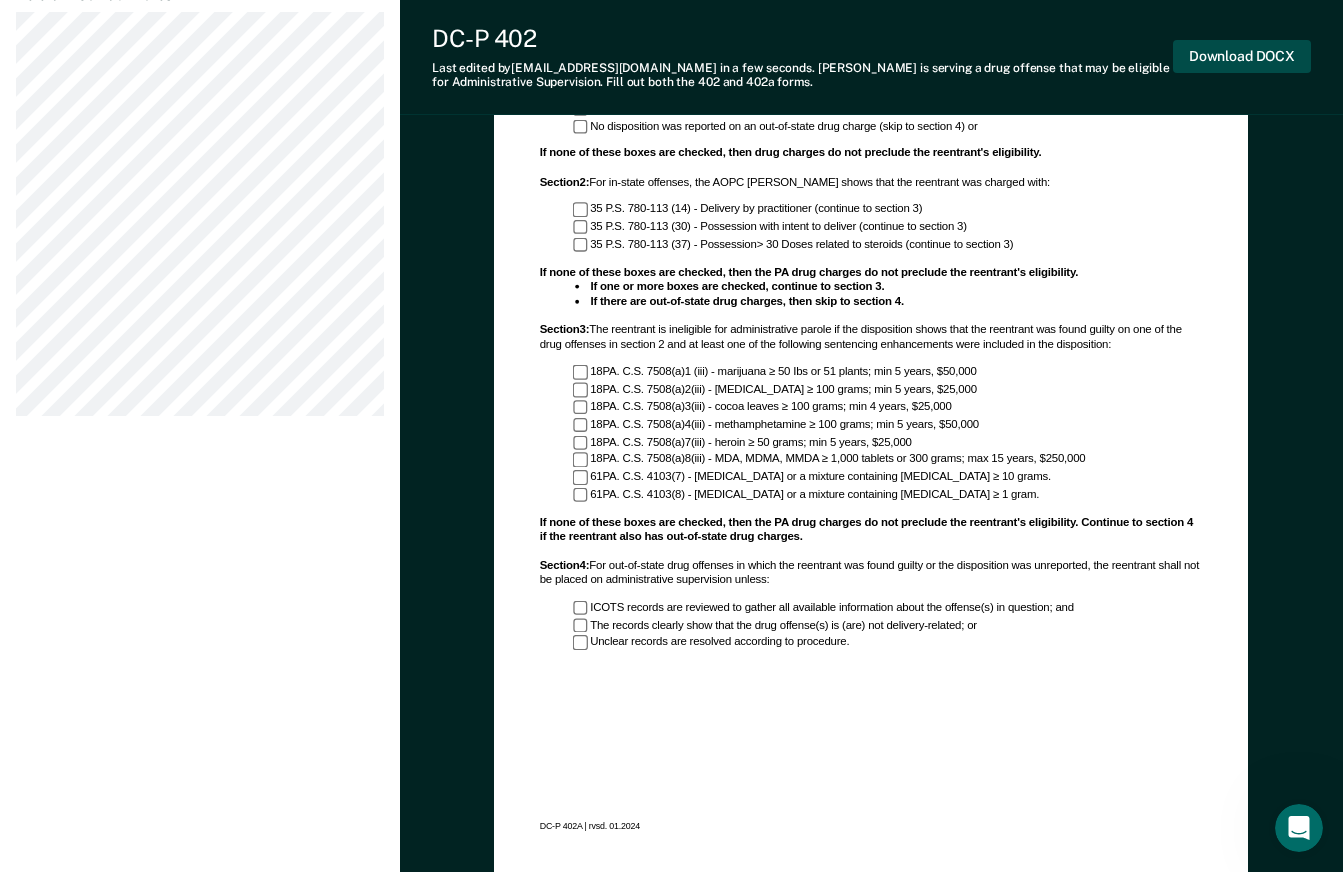 click on "Download DOCX" at bounding box center (1242, 56) 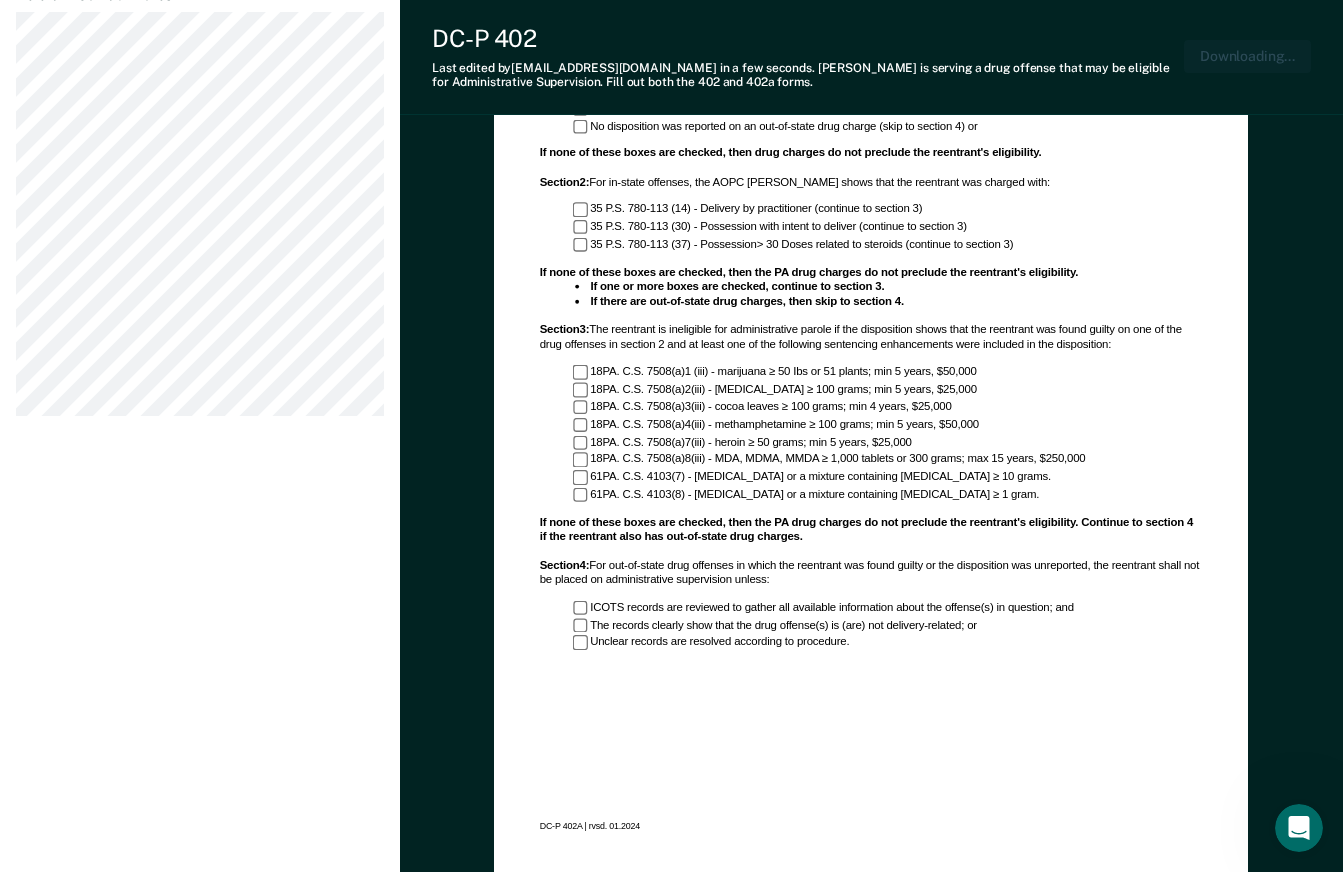 scroll, scrollTop: 1193, scrollLeft: 0, axis: vertical 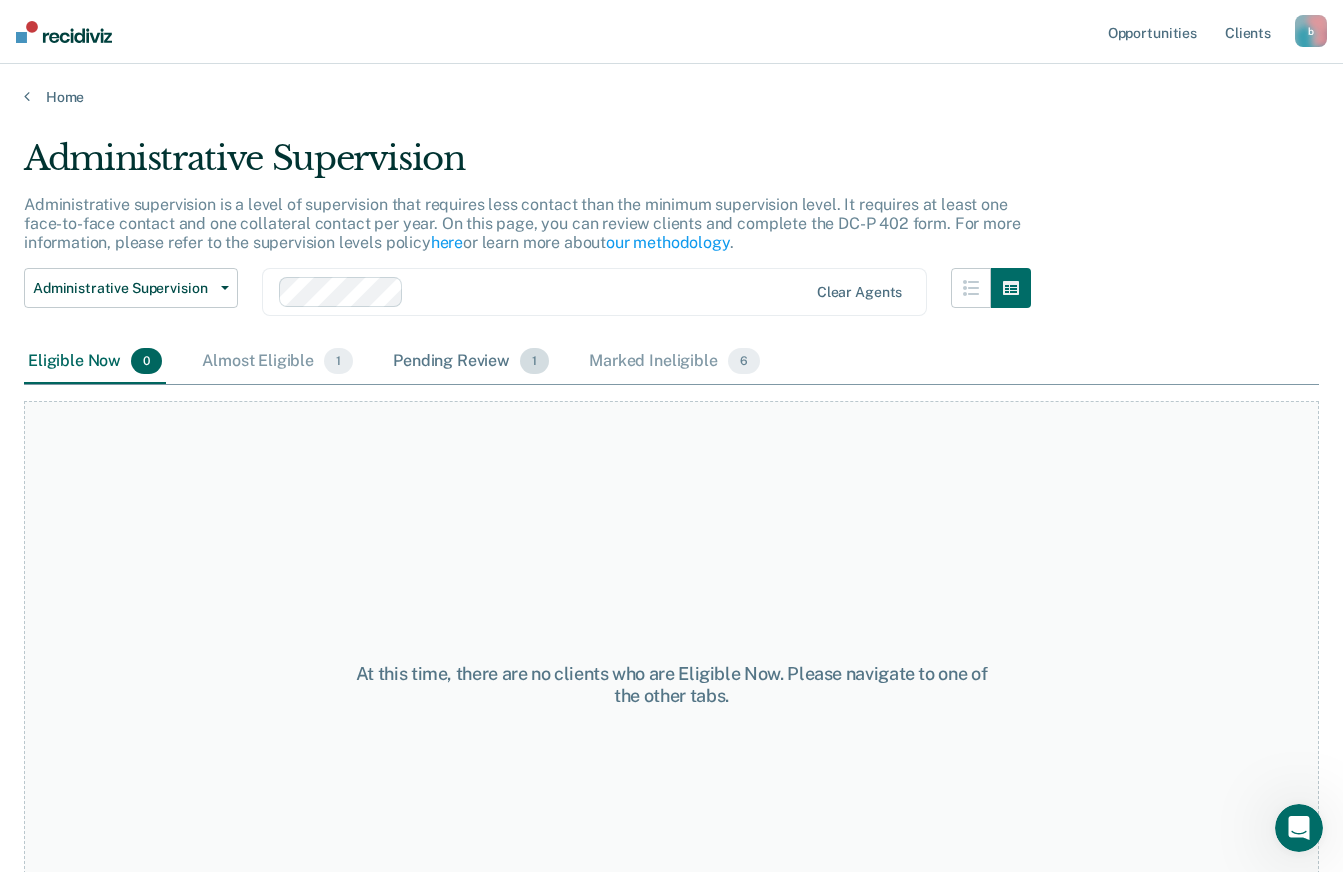 click on "Pending Review 1" at bounding box center (471, 362) 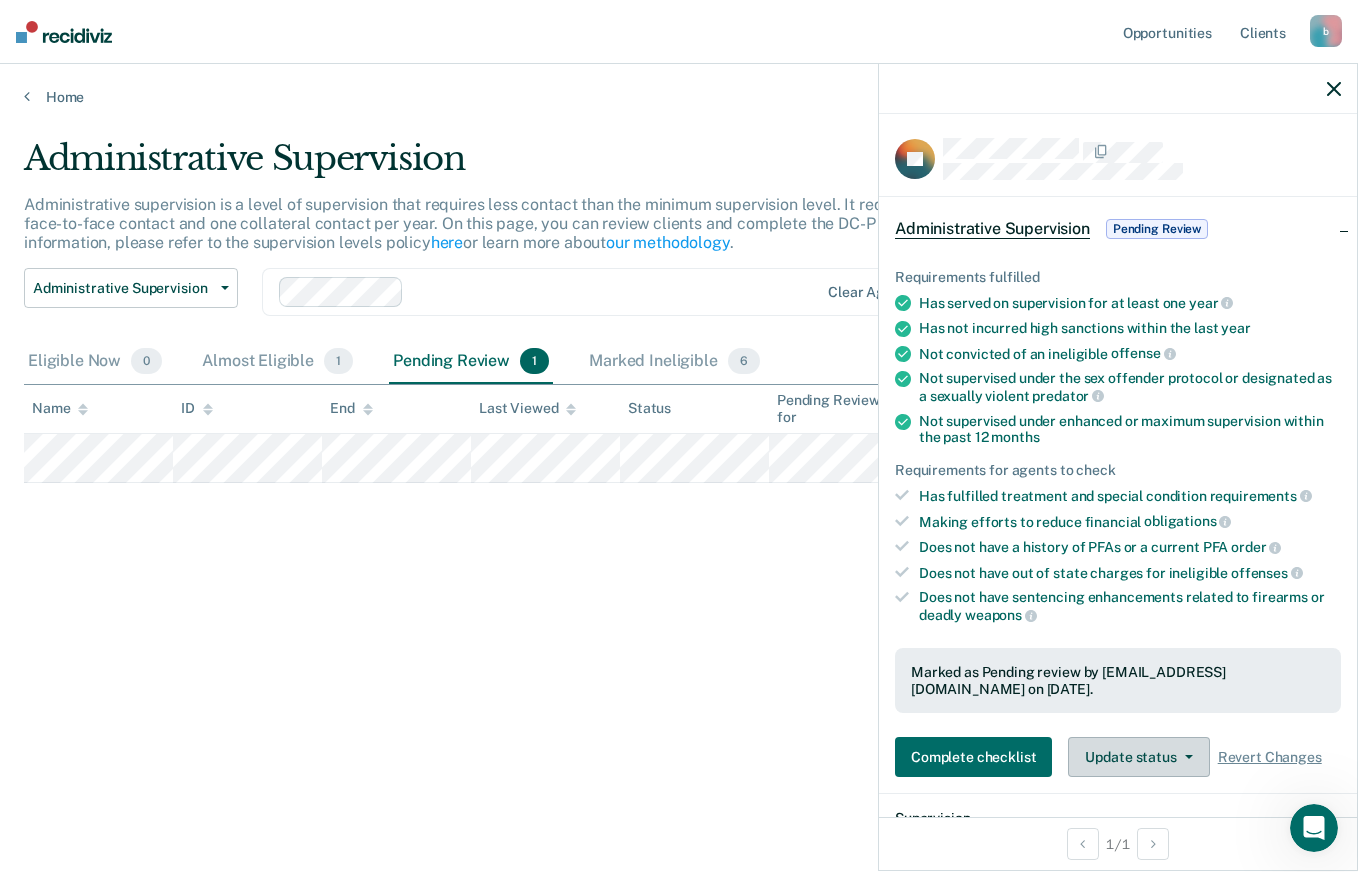 click on "Update status" at bounding box center [1138, 757] 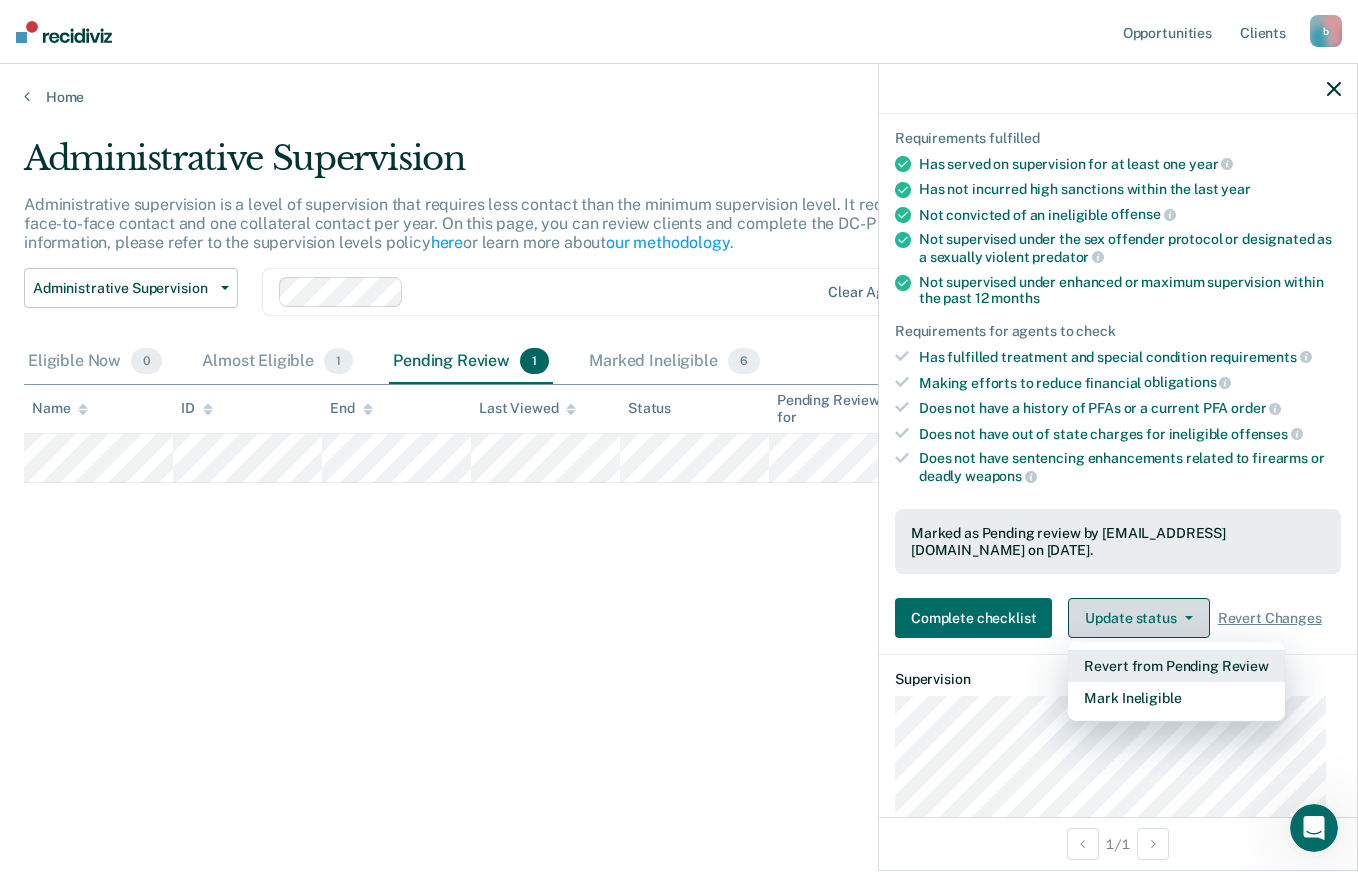 scroll, scrollTop: 165, scrollLeft: 0, axis: vertical 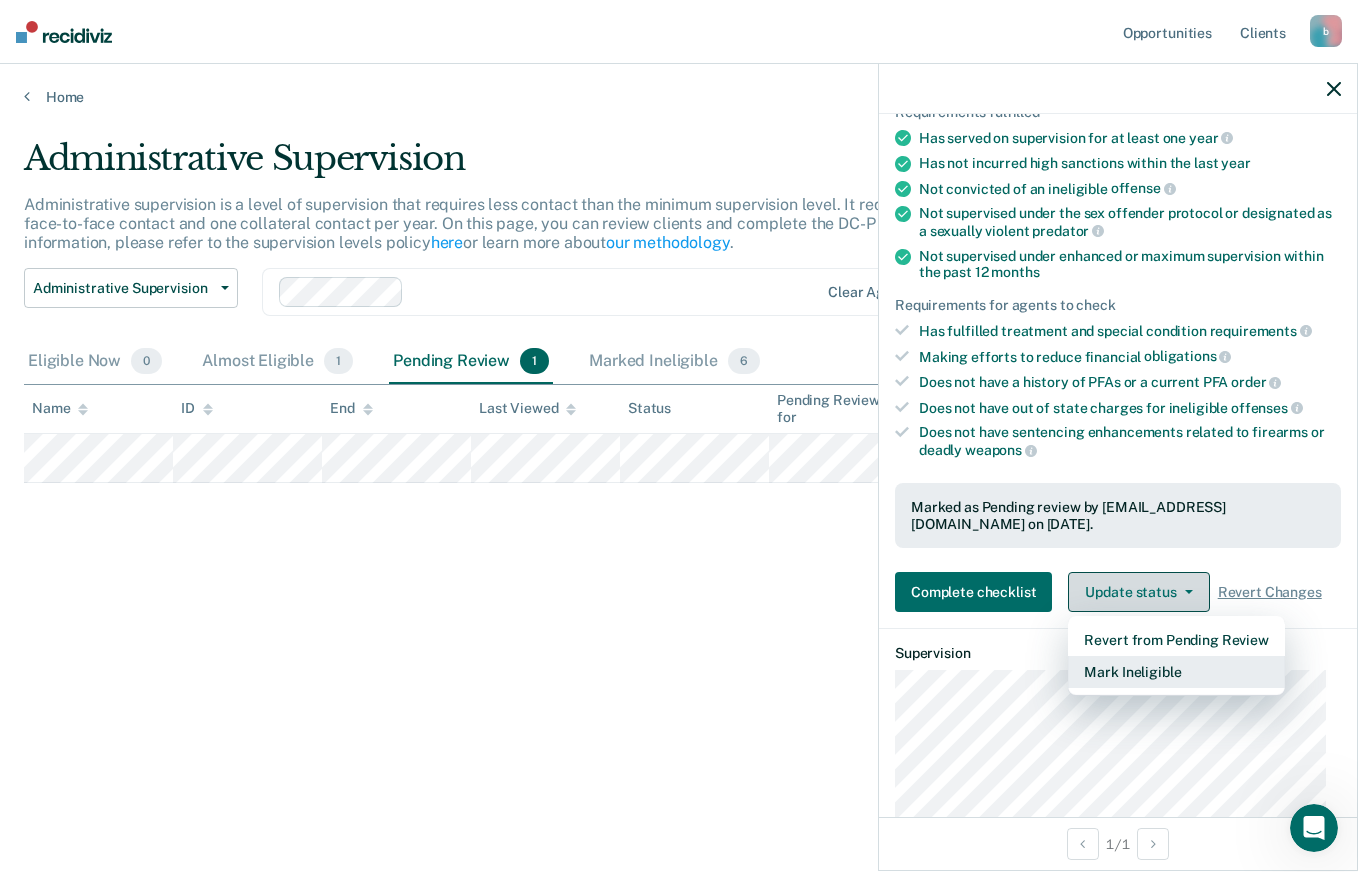 click on "Mark Ineligible" at bounding box center [1176, 672] 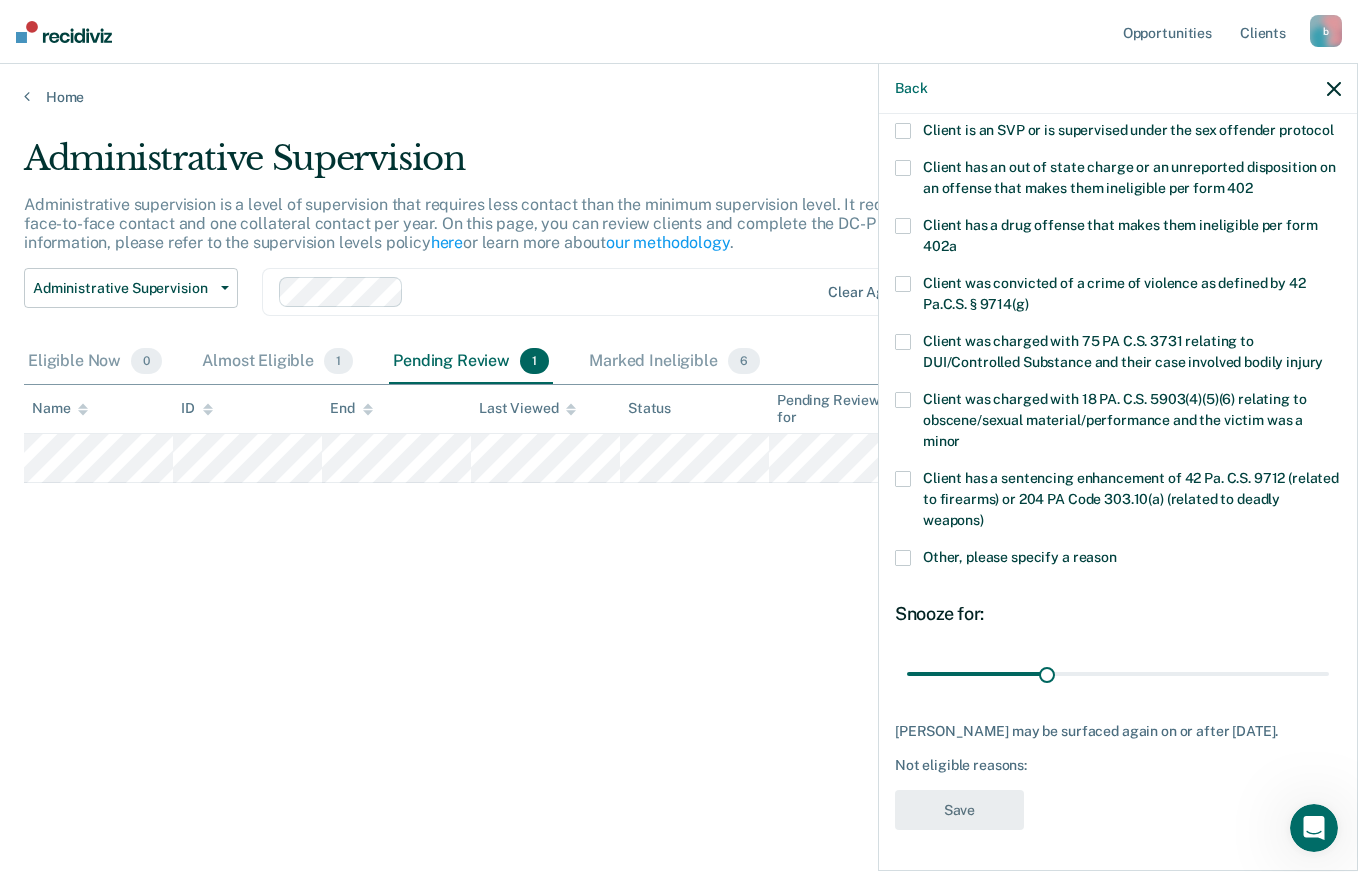scroll, scrollTop: 310, scrollLeft: 0, axis: vertical 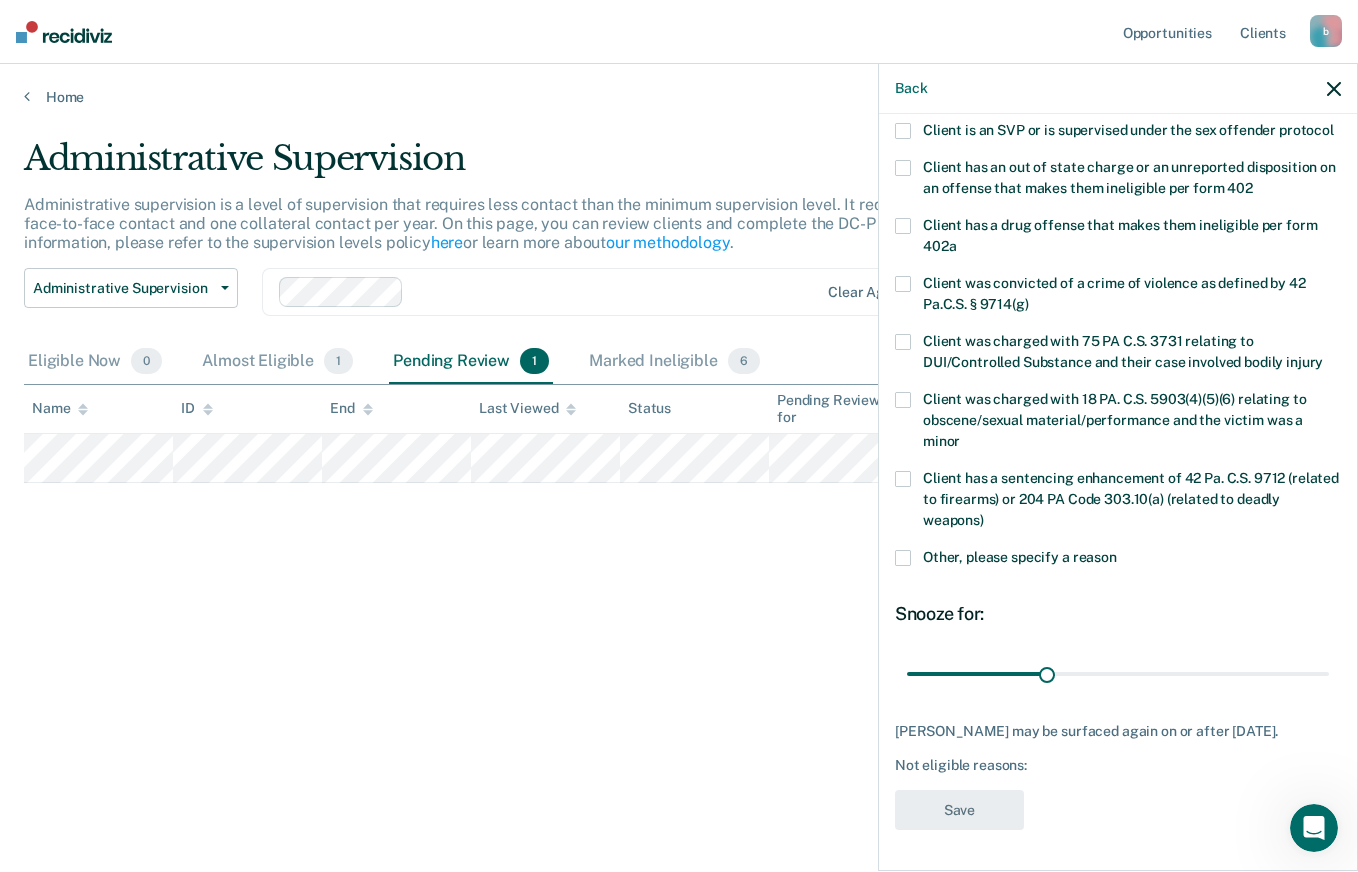click at bounding box center [903, 558] 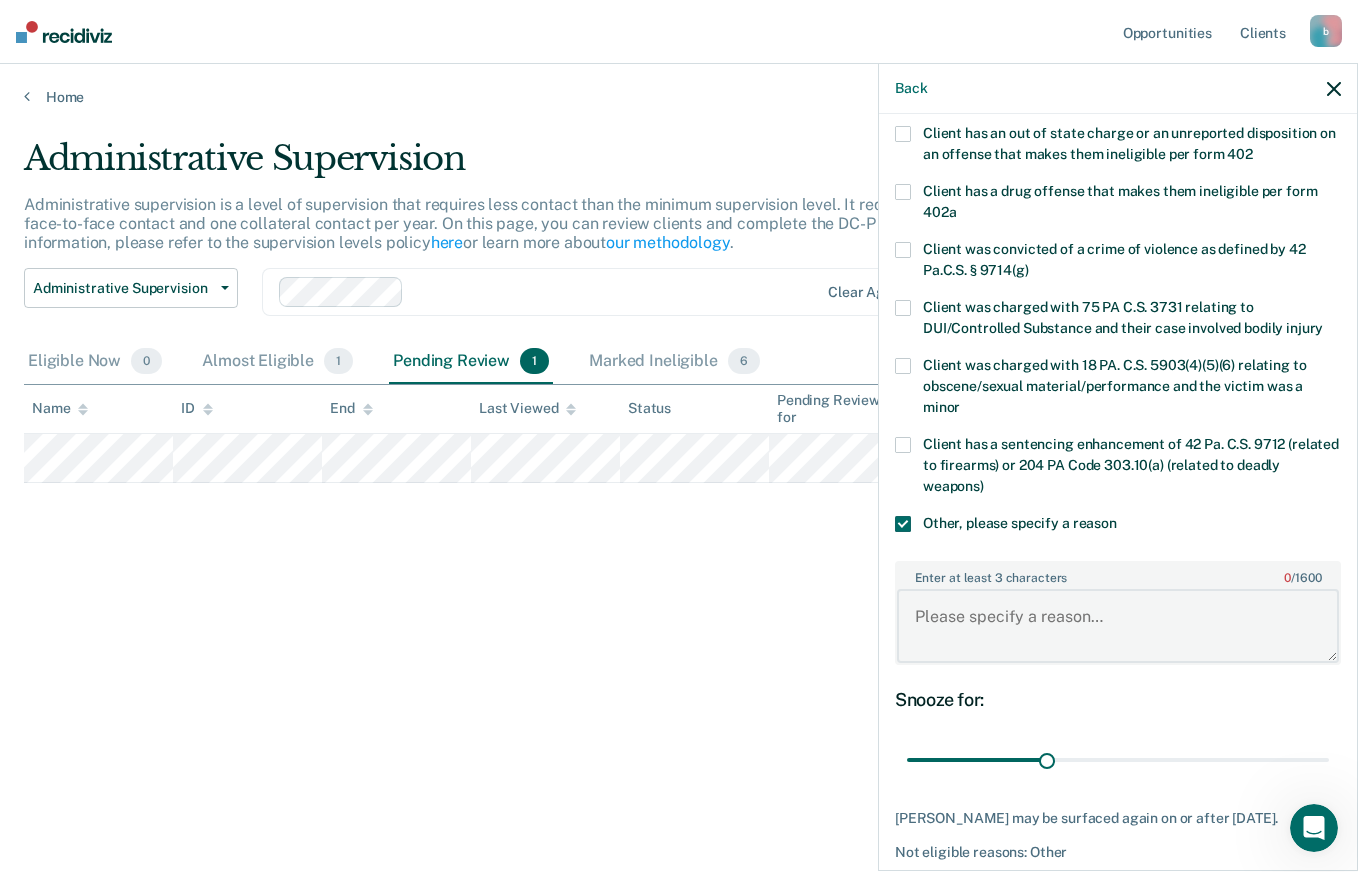 click on "Enter at least 3 characters 0  /  1600" at bounding box center [1118, 626] 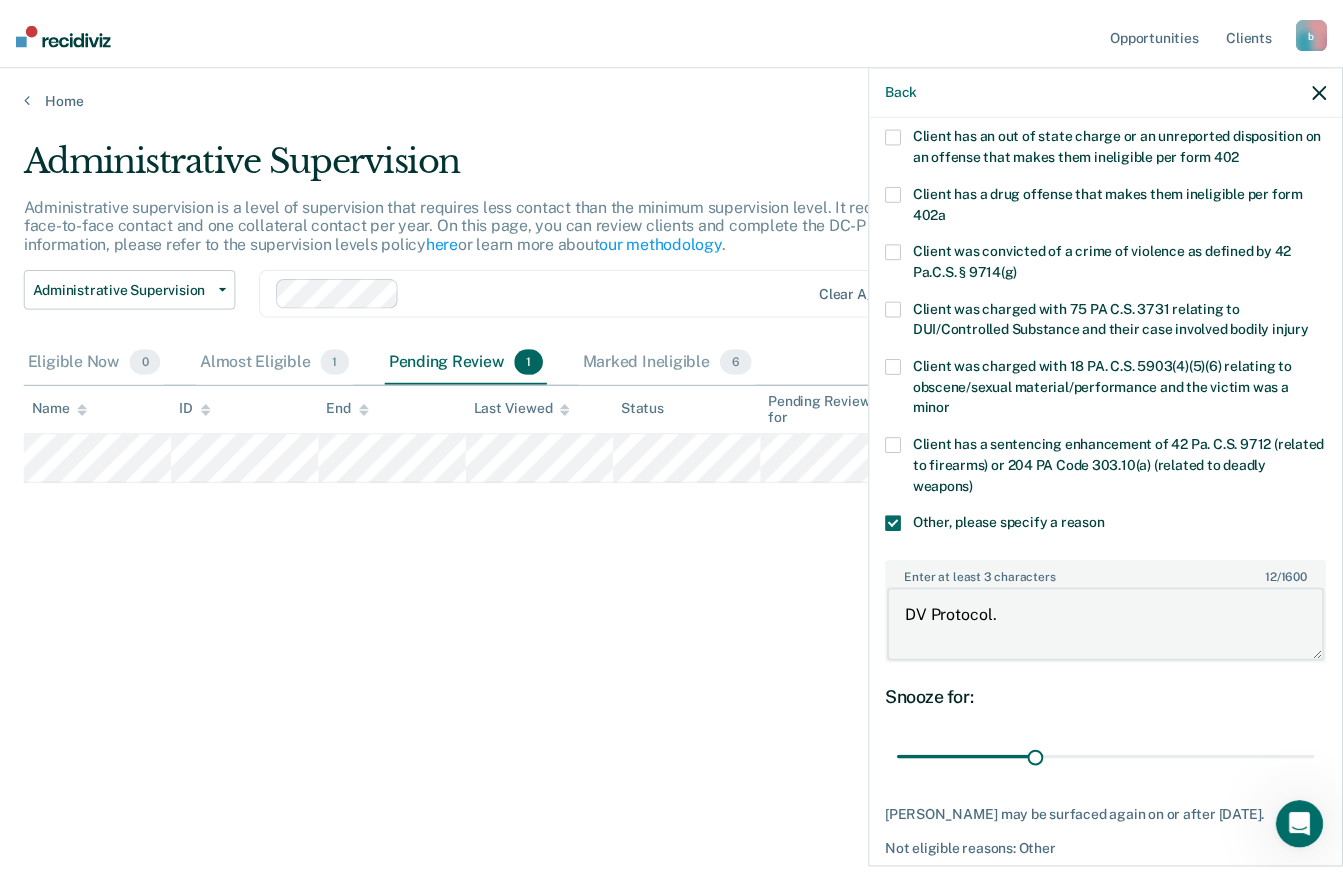 scroll, scrollTop: 432, scrollLeft: 0, axis: vertical 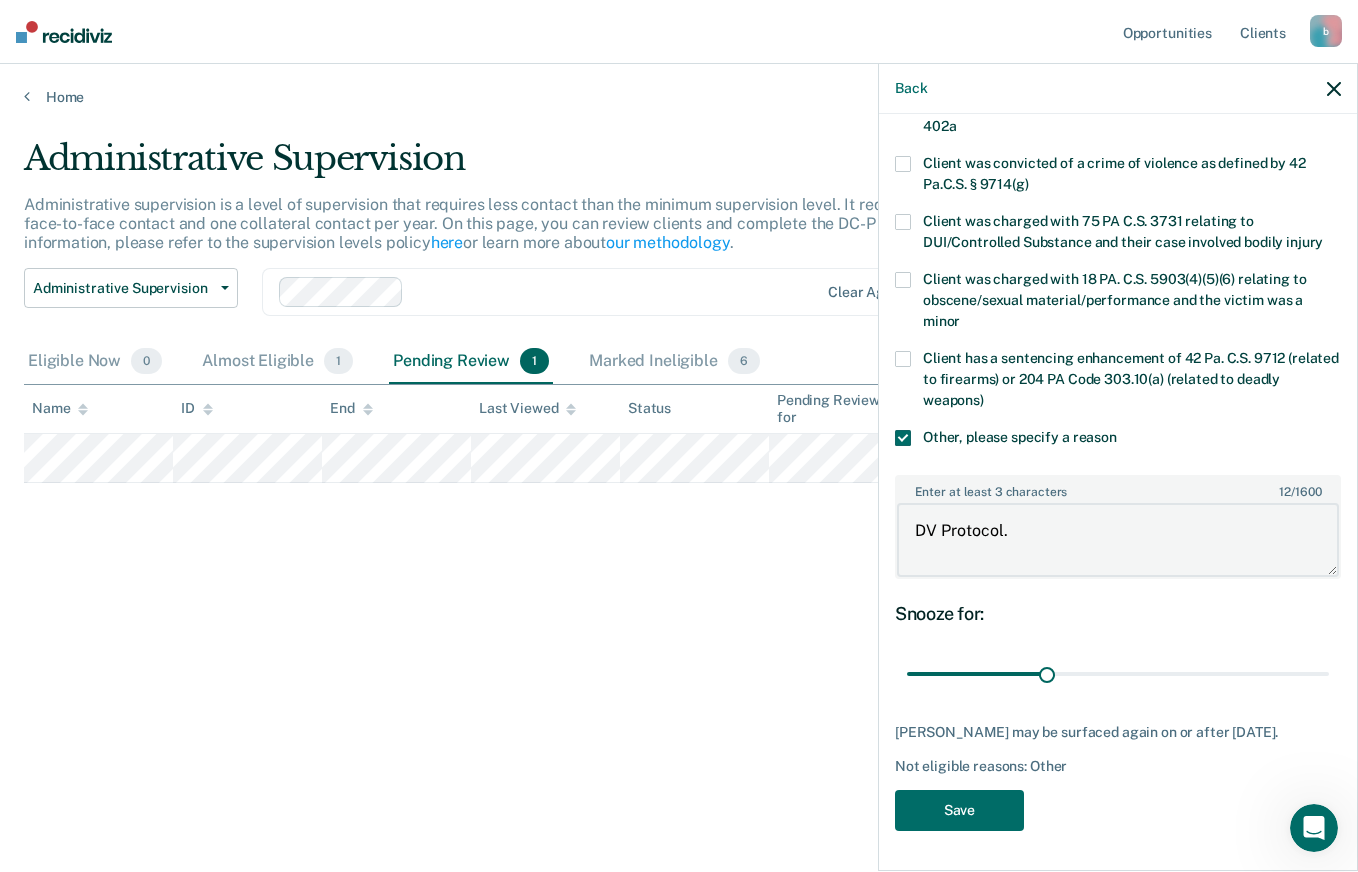 type on "DV Protocol." 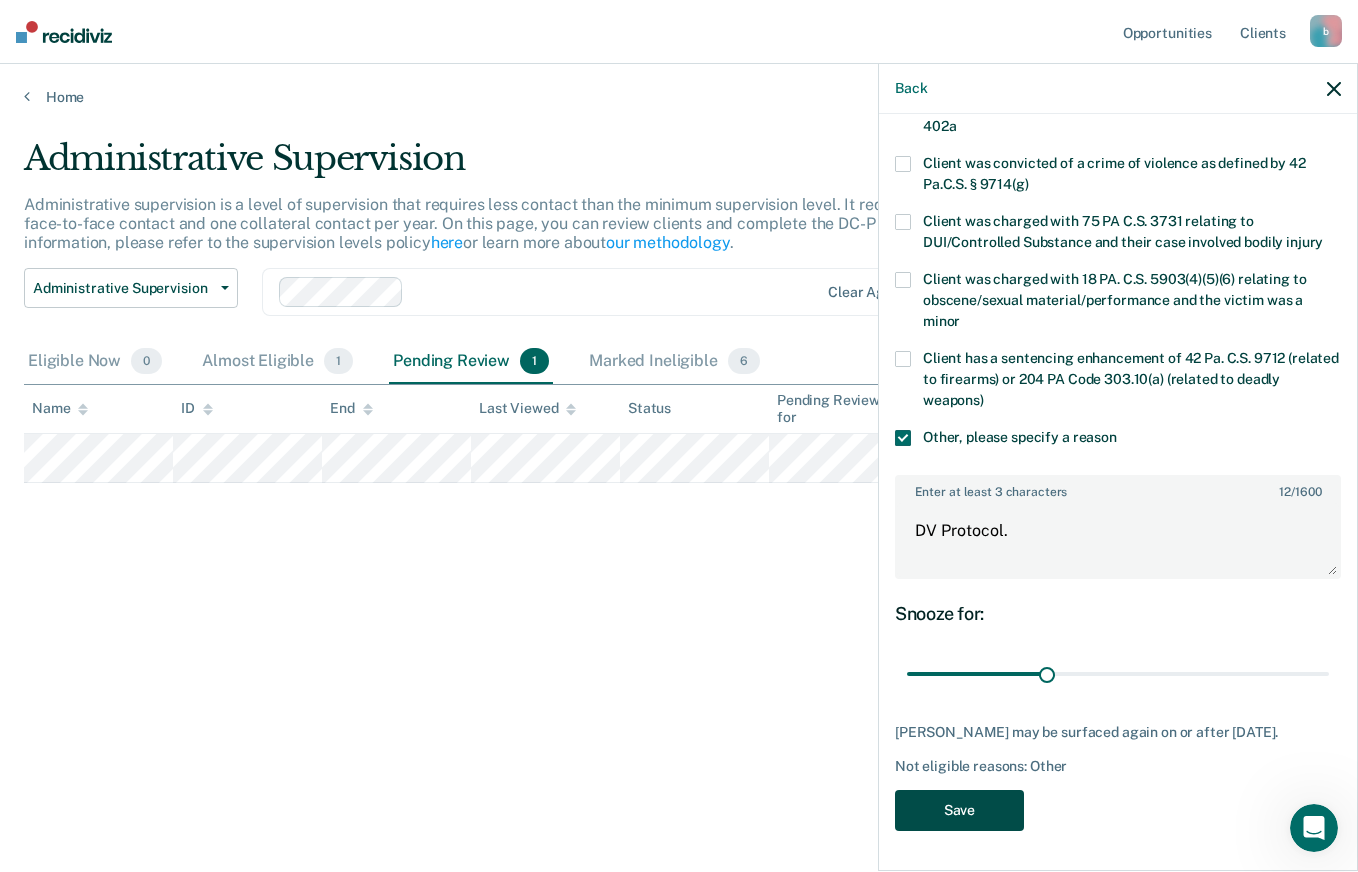 click on "Save" at bounding box center (959, 810) 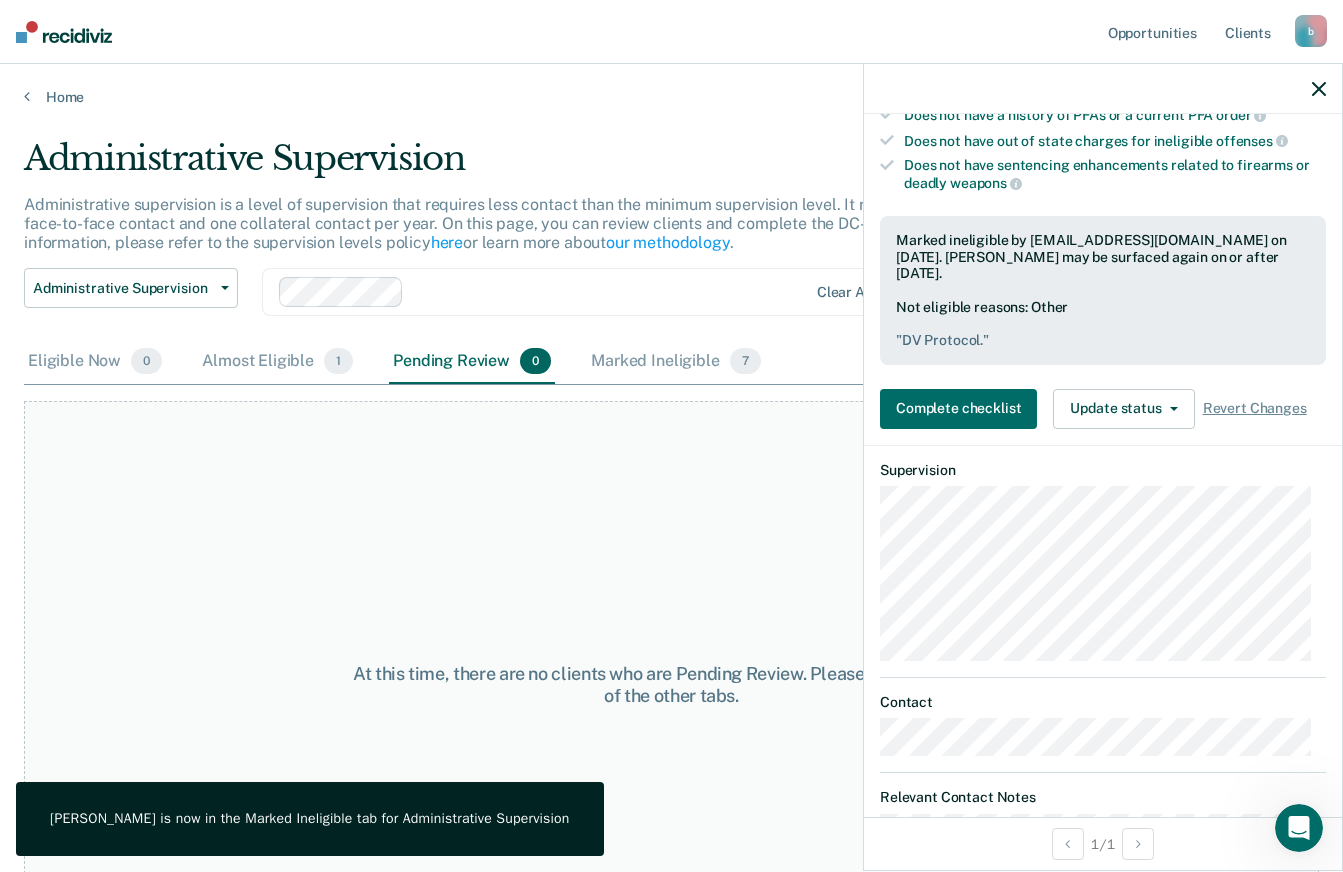 scroll, scrollTop: 0, scrollLeft: 0, axis: both 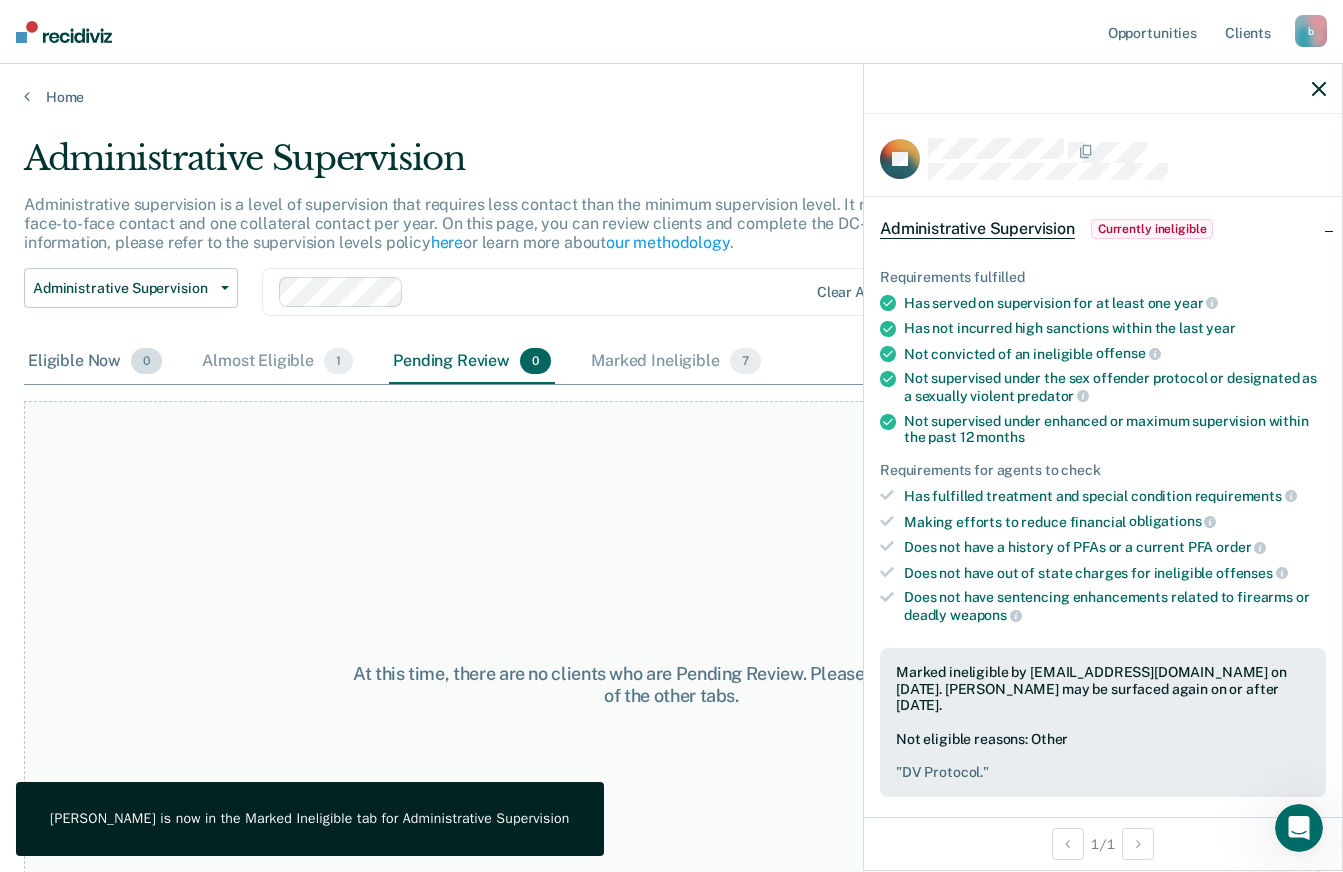 click on "Eligible Now 0" at bounding box center [95, 362] 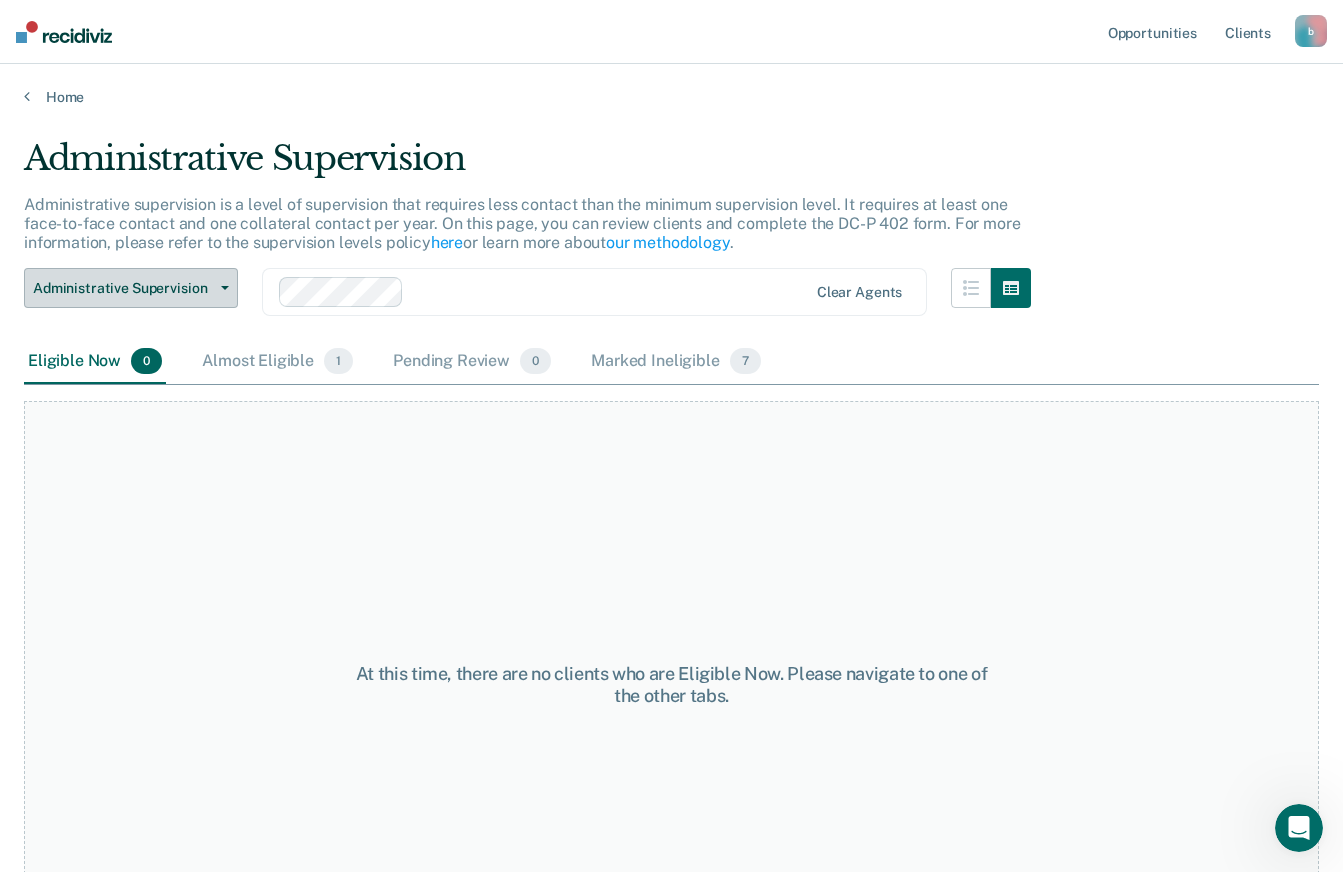 click on "Administrative Supervision" at bounding box center [131, 288] 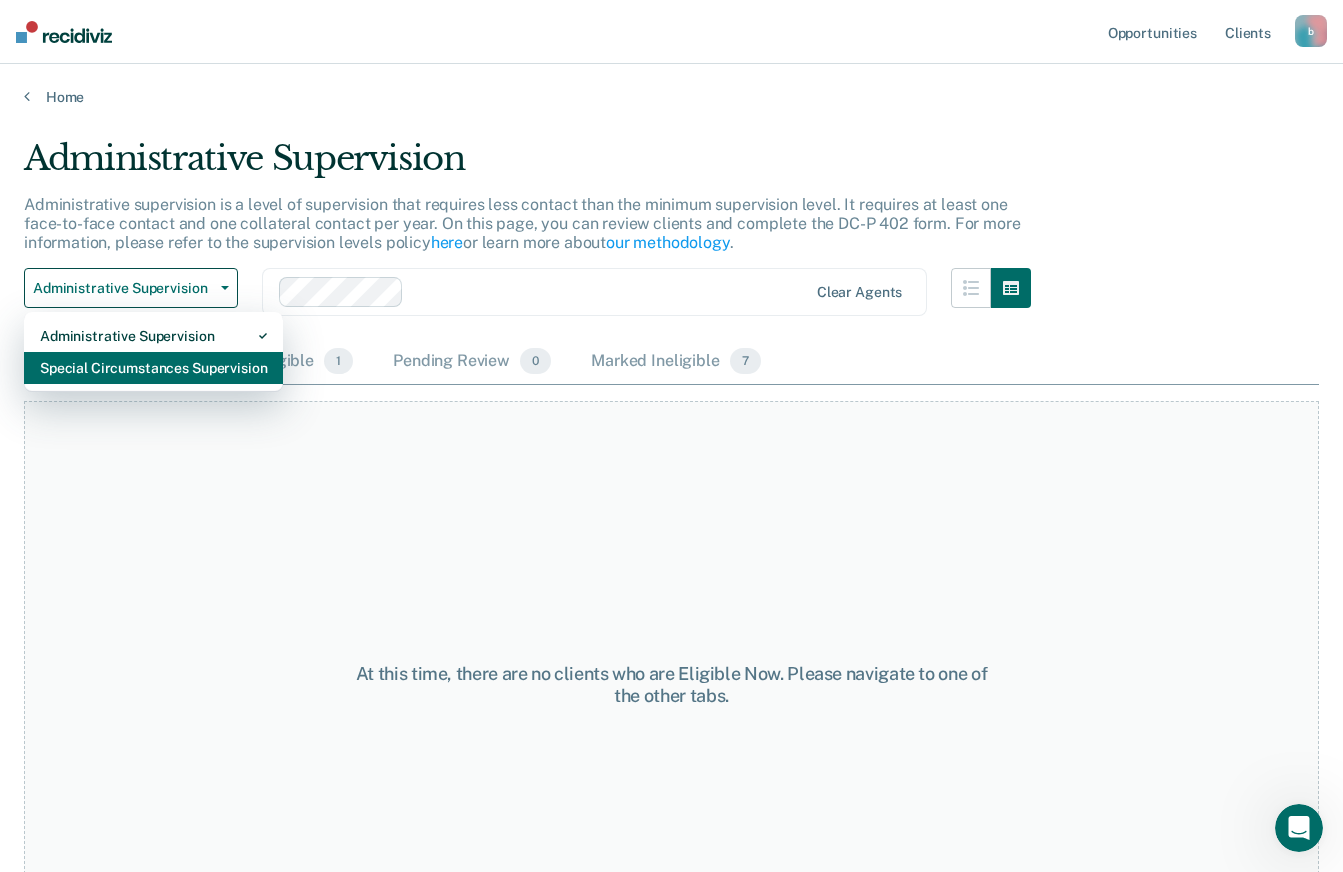 click on "Special Circumstances Supervision" at bounding box center [153, 368] 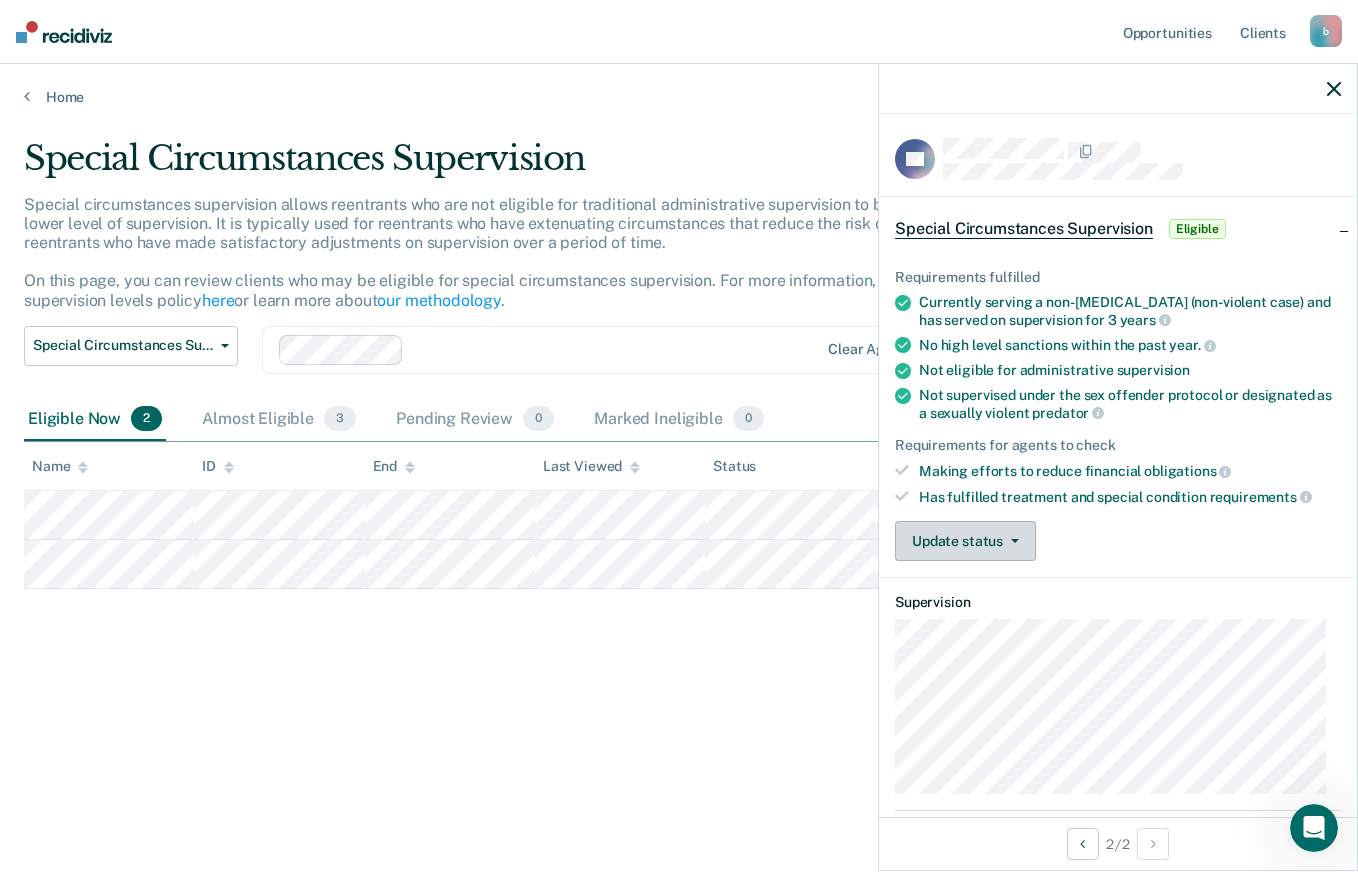 click on "Update status" at bounding box center [965, 541] 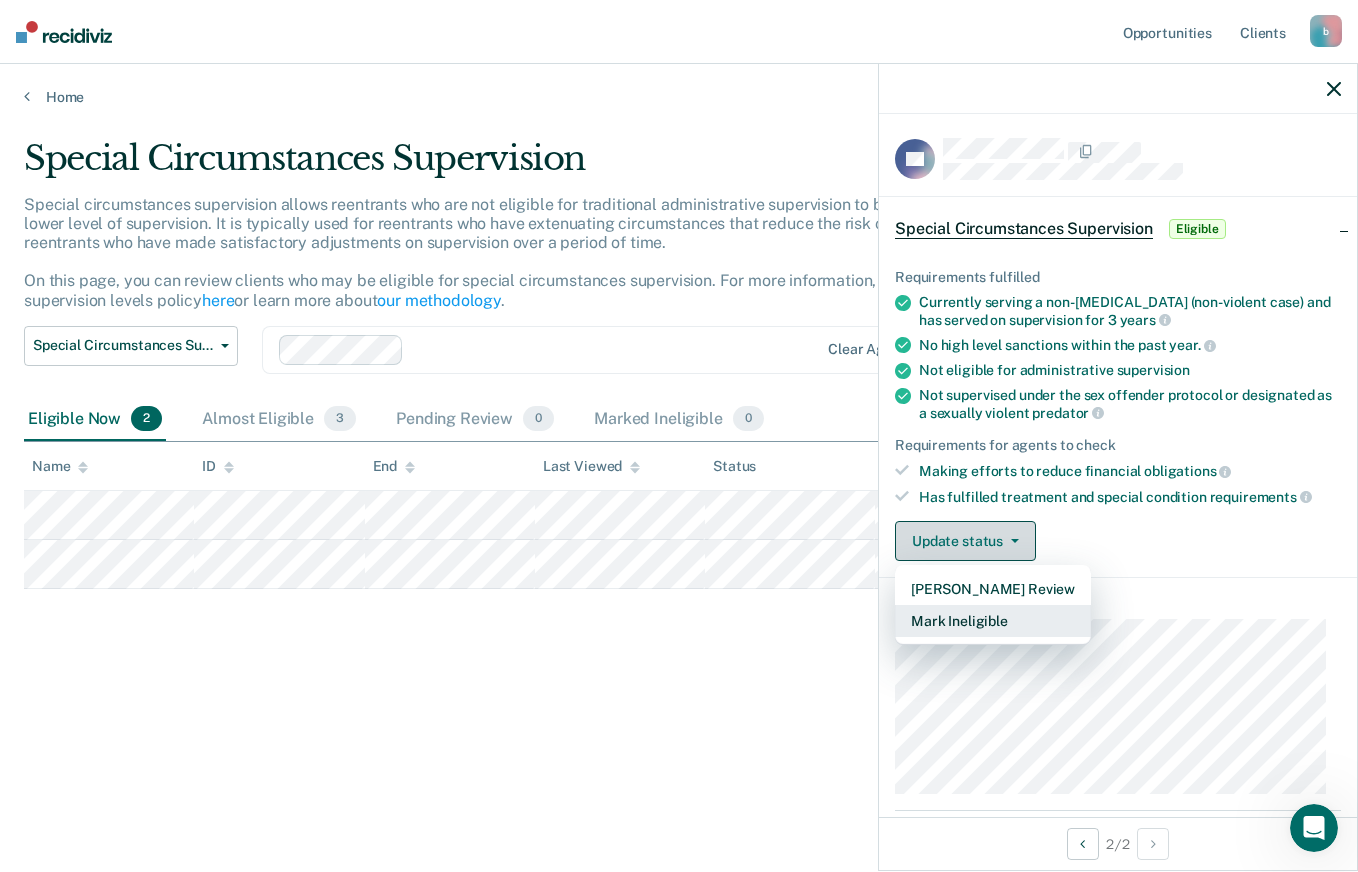 click on "Mark Ineligible" at bounding box center (993, 621) 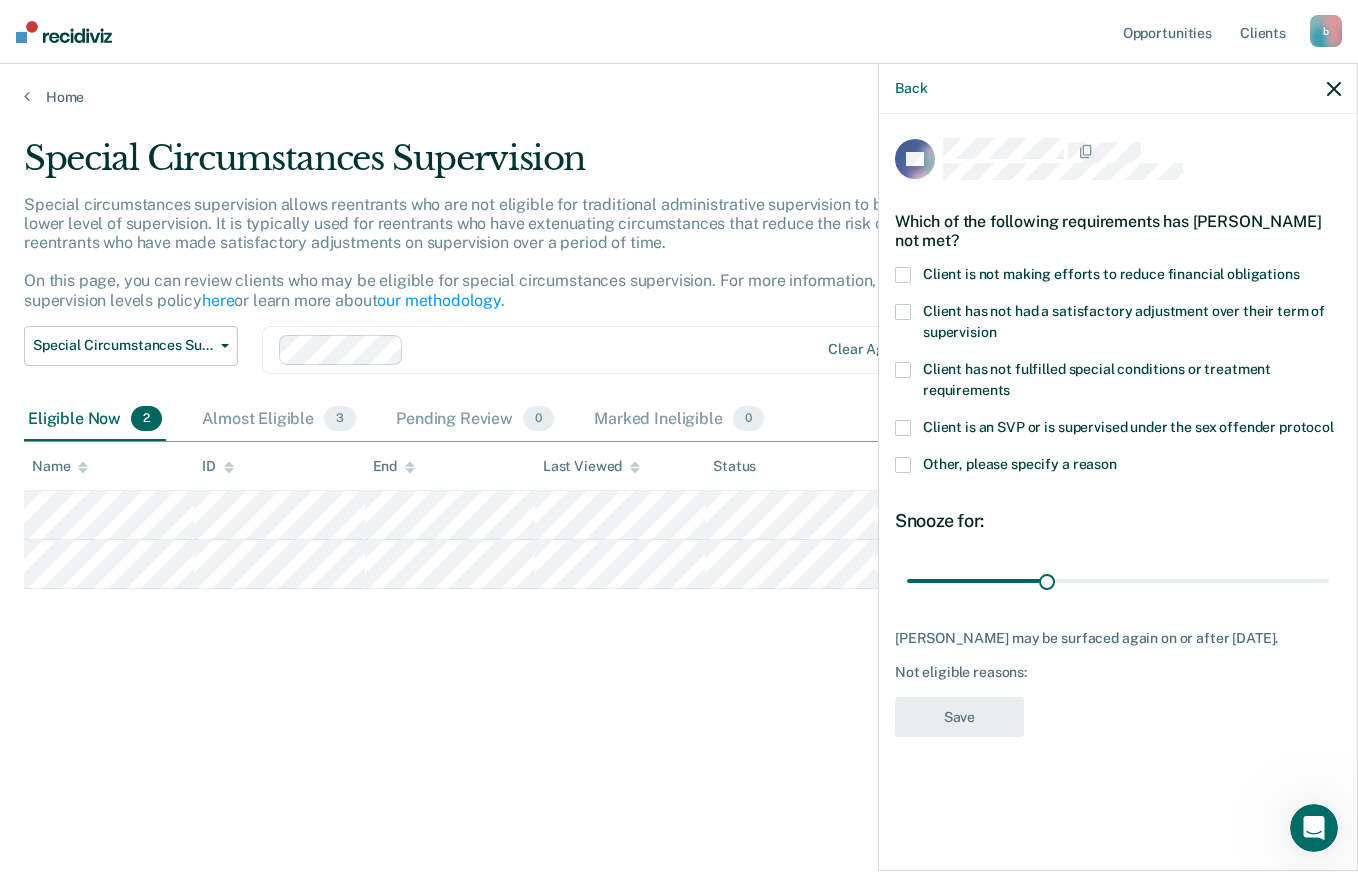 click on "Other, please specify a reason" at bounding box center [1118, 467] 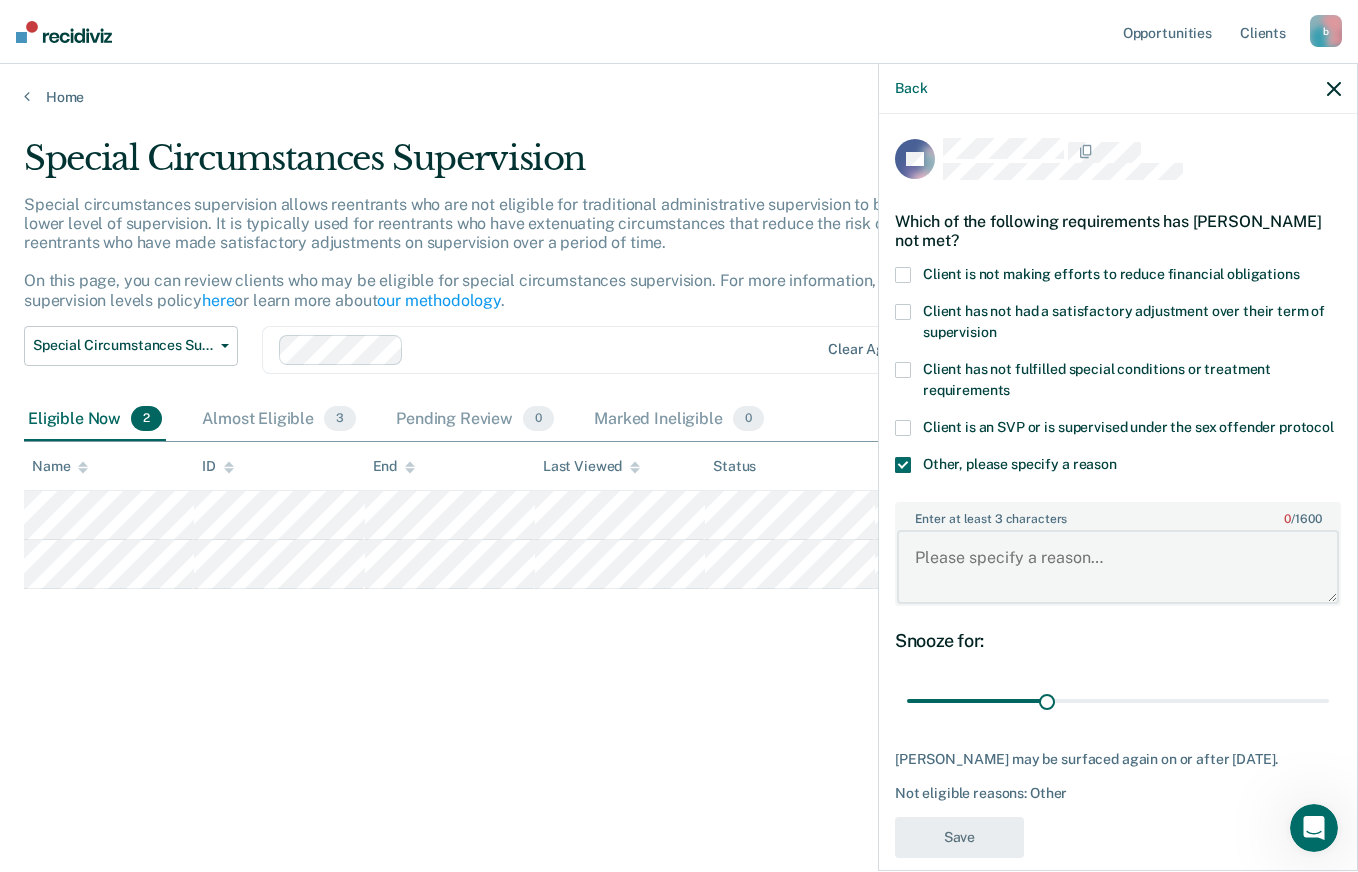 click on "Enter at least 3 characters 0  /  1600" at bounding box center (1118, 567) 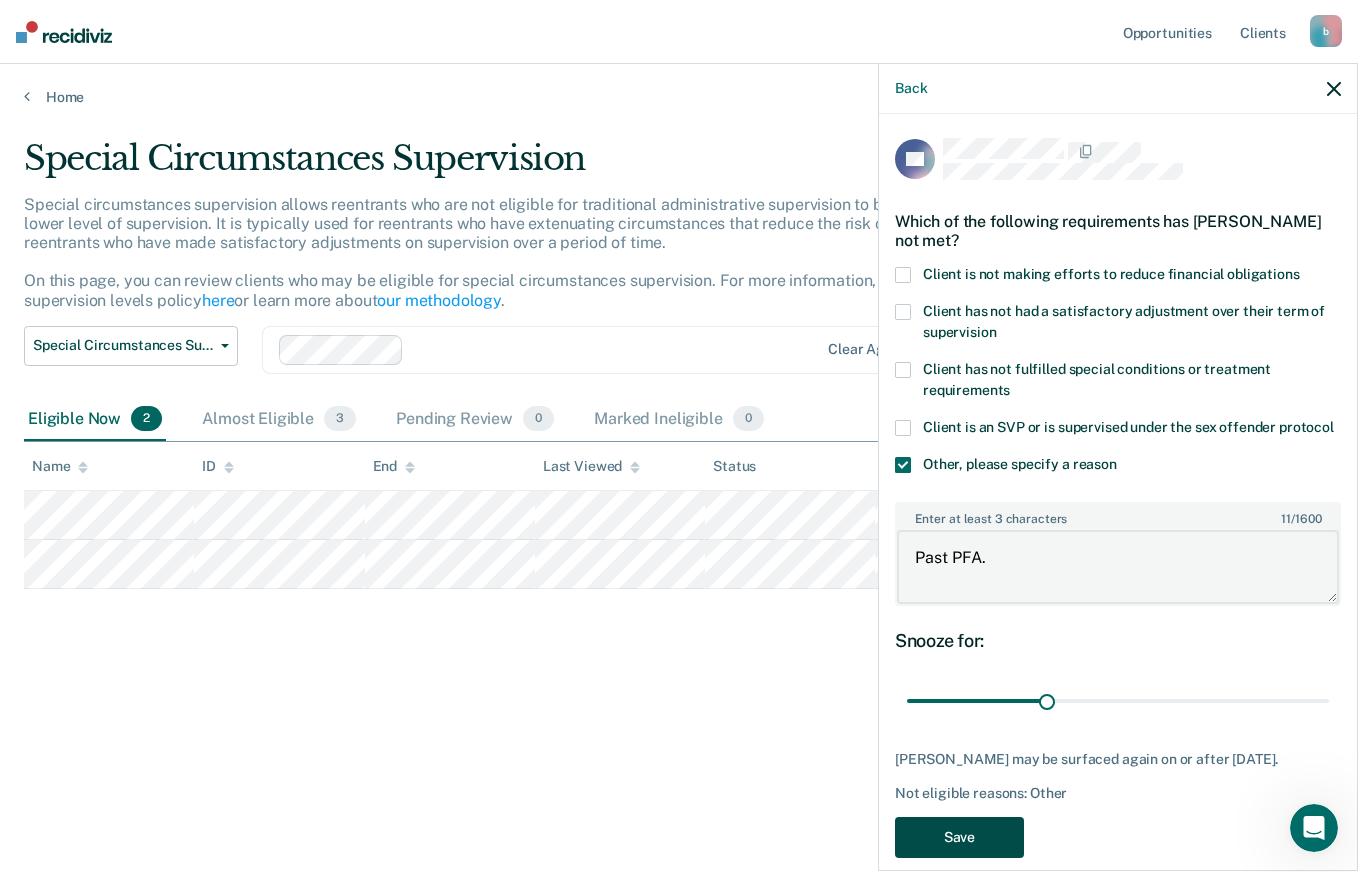 type on "Past PFA." 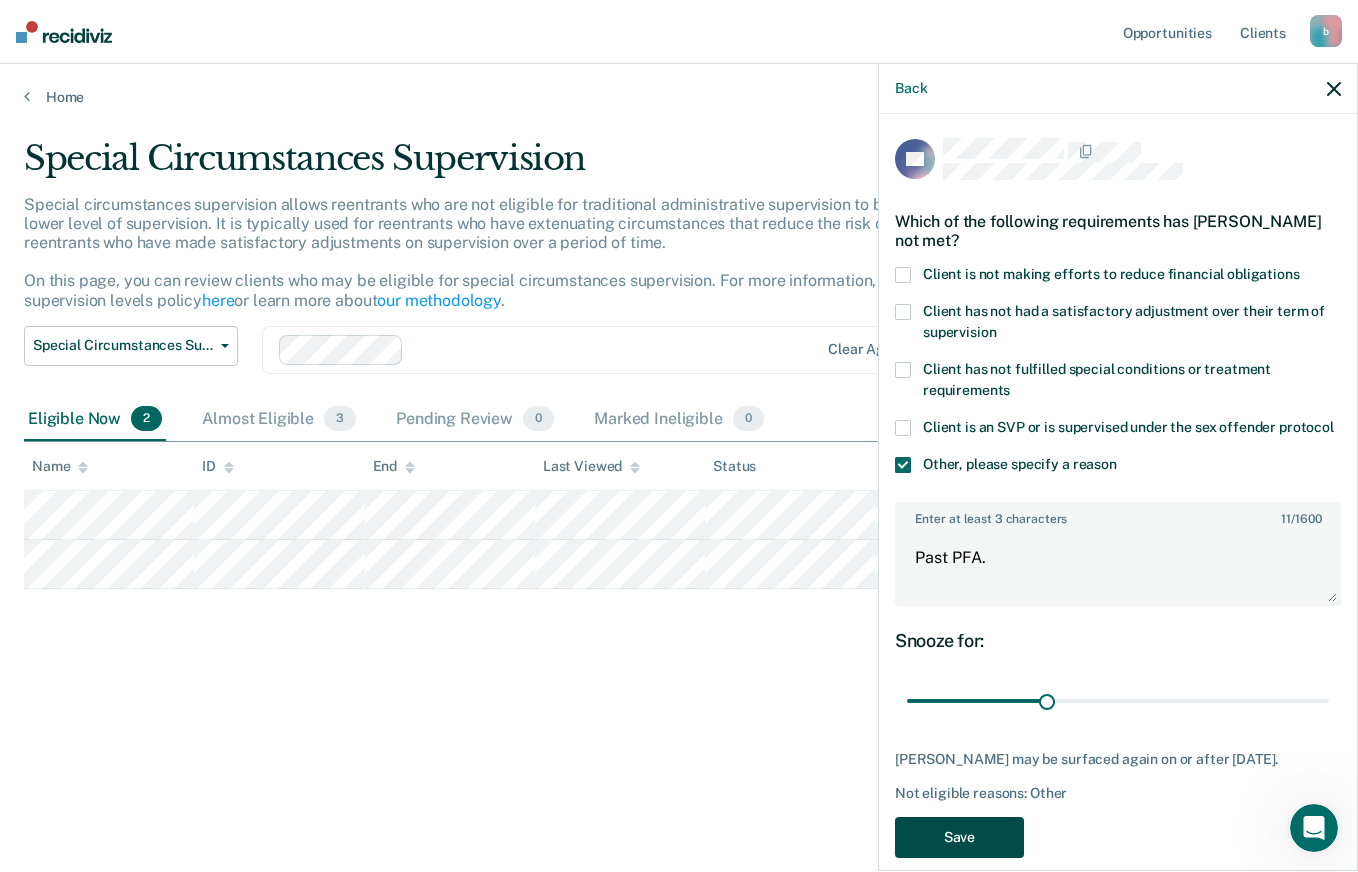 click on "Save" at bounding box center [959, 837] 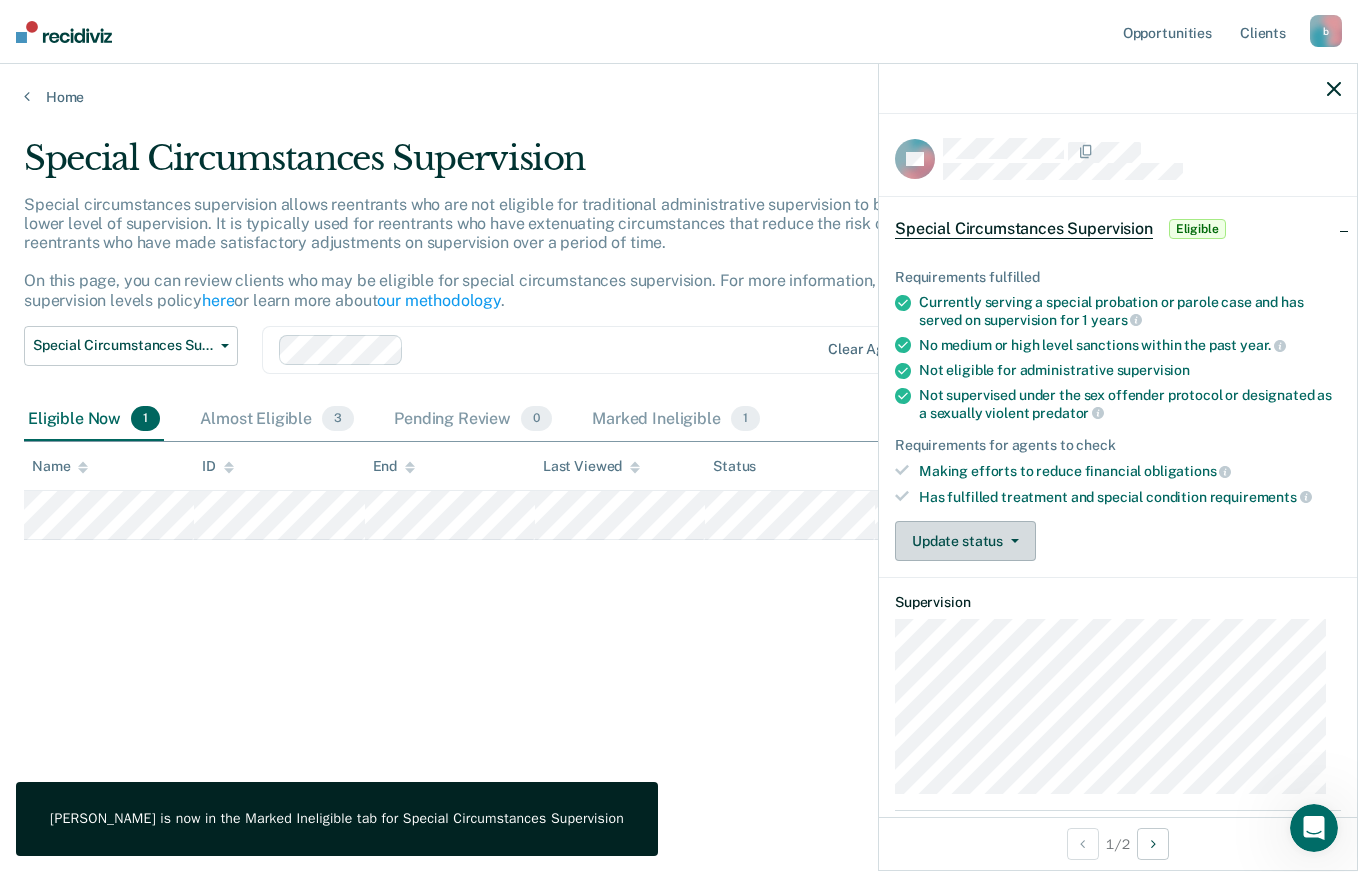 click 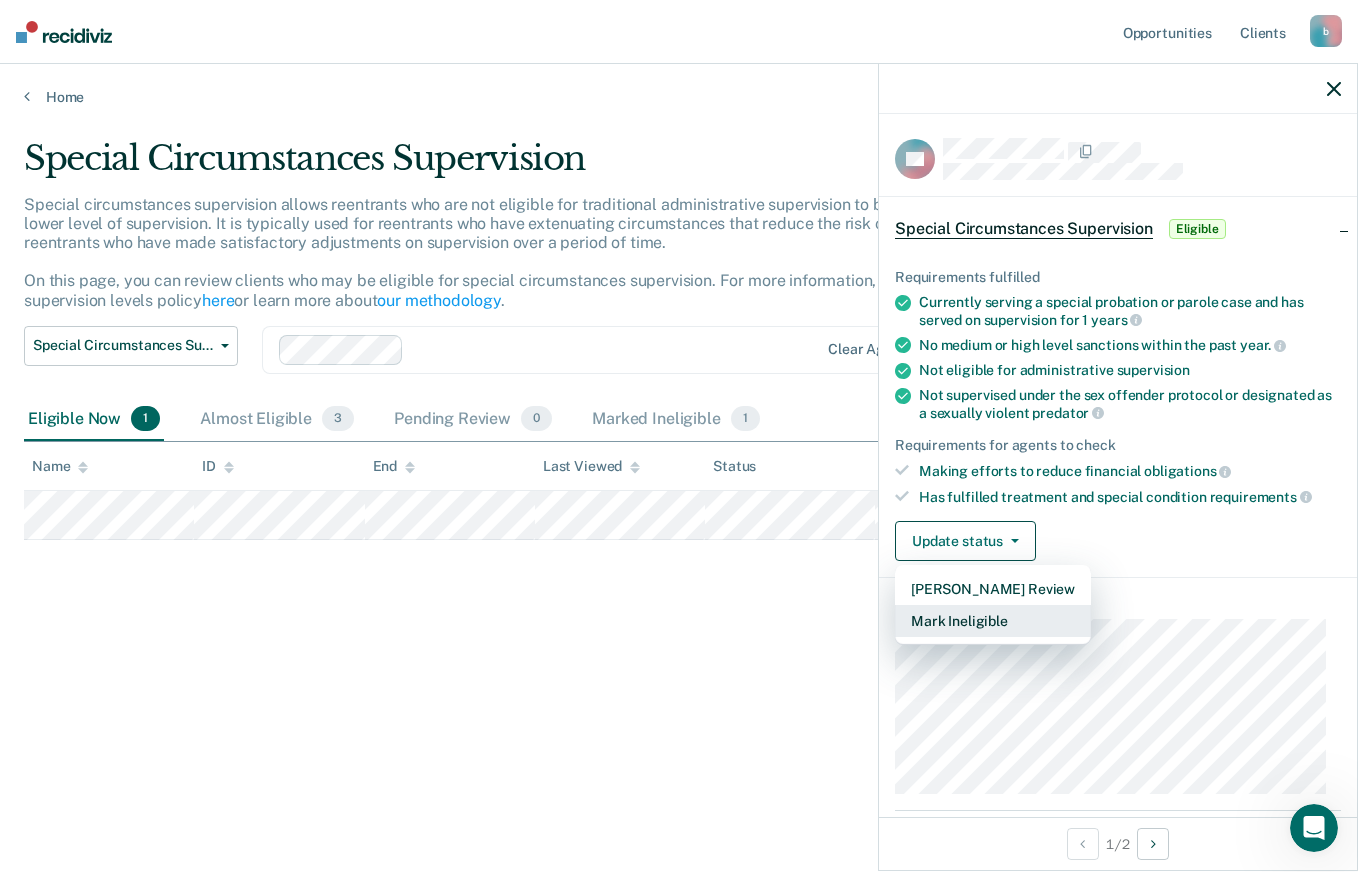 click on "Mark Ineligible" at bounding box center (993, 621) 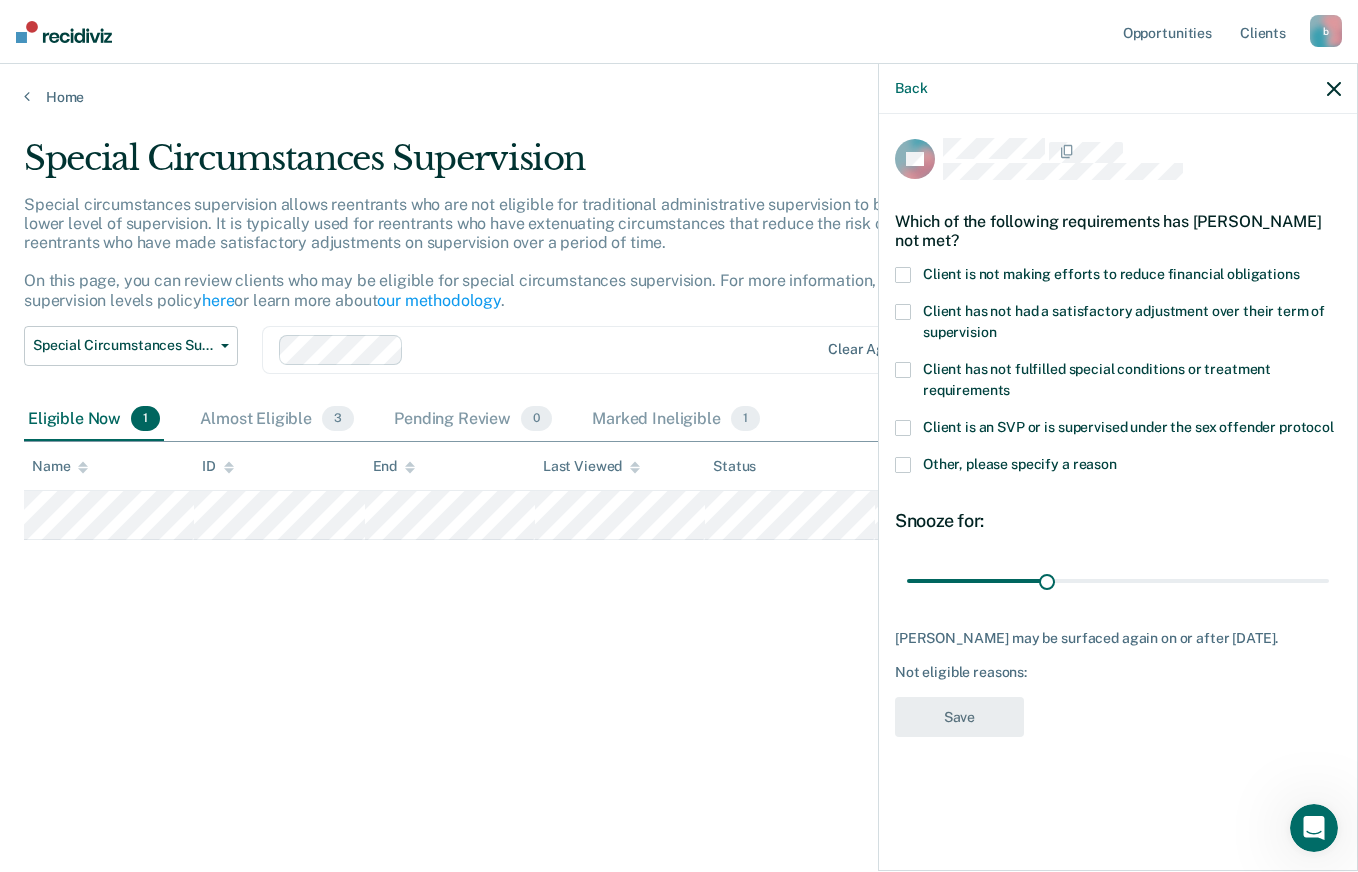 click at bounding box center [903, 465] 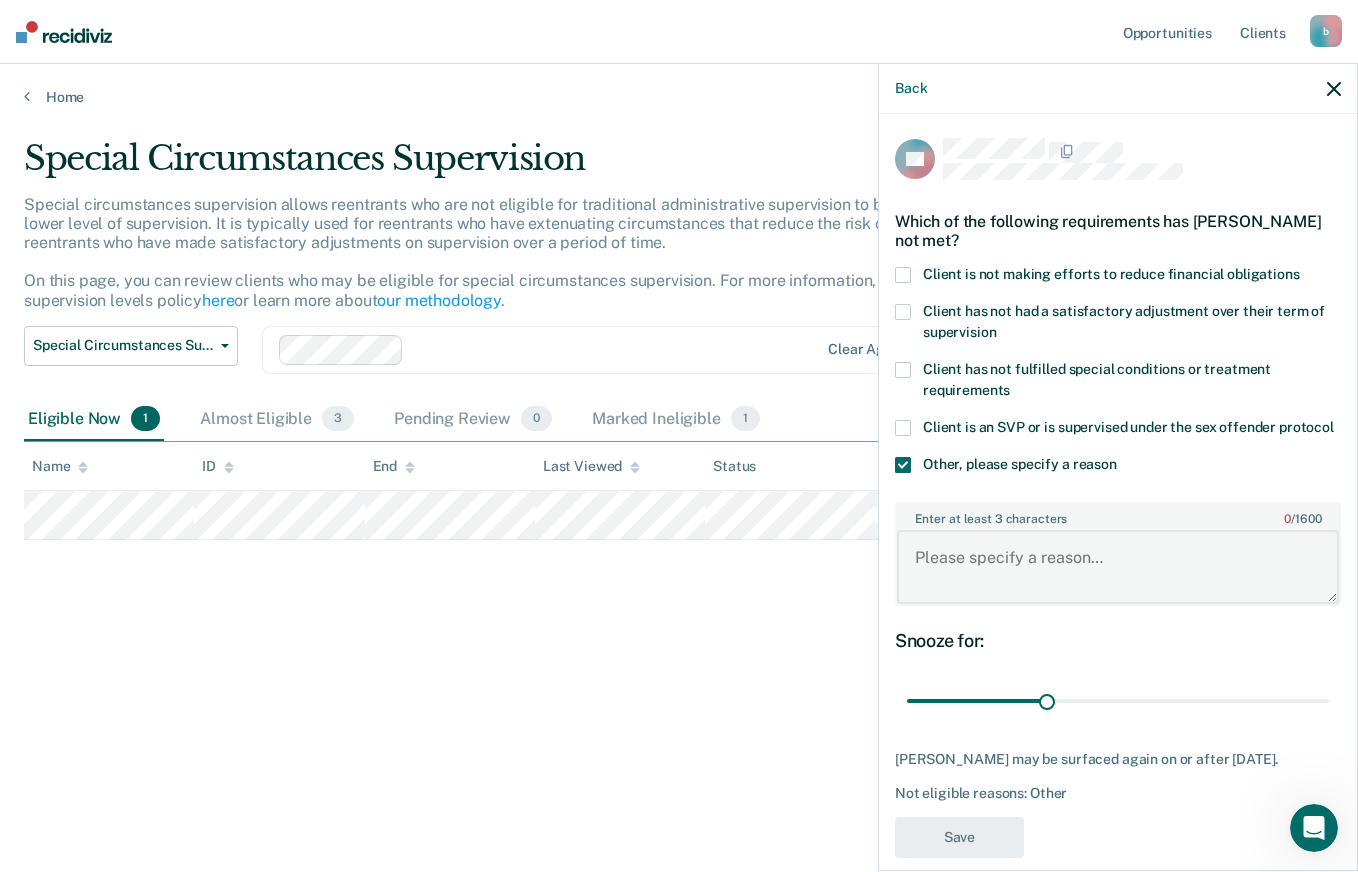 click on "Enter at least 3 characters 0  /  1600" at bounding box center [1118, 567] 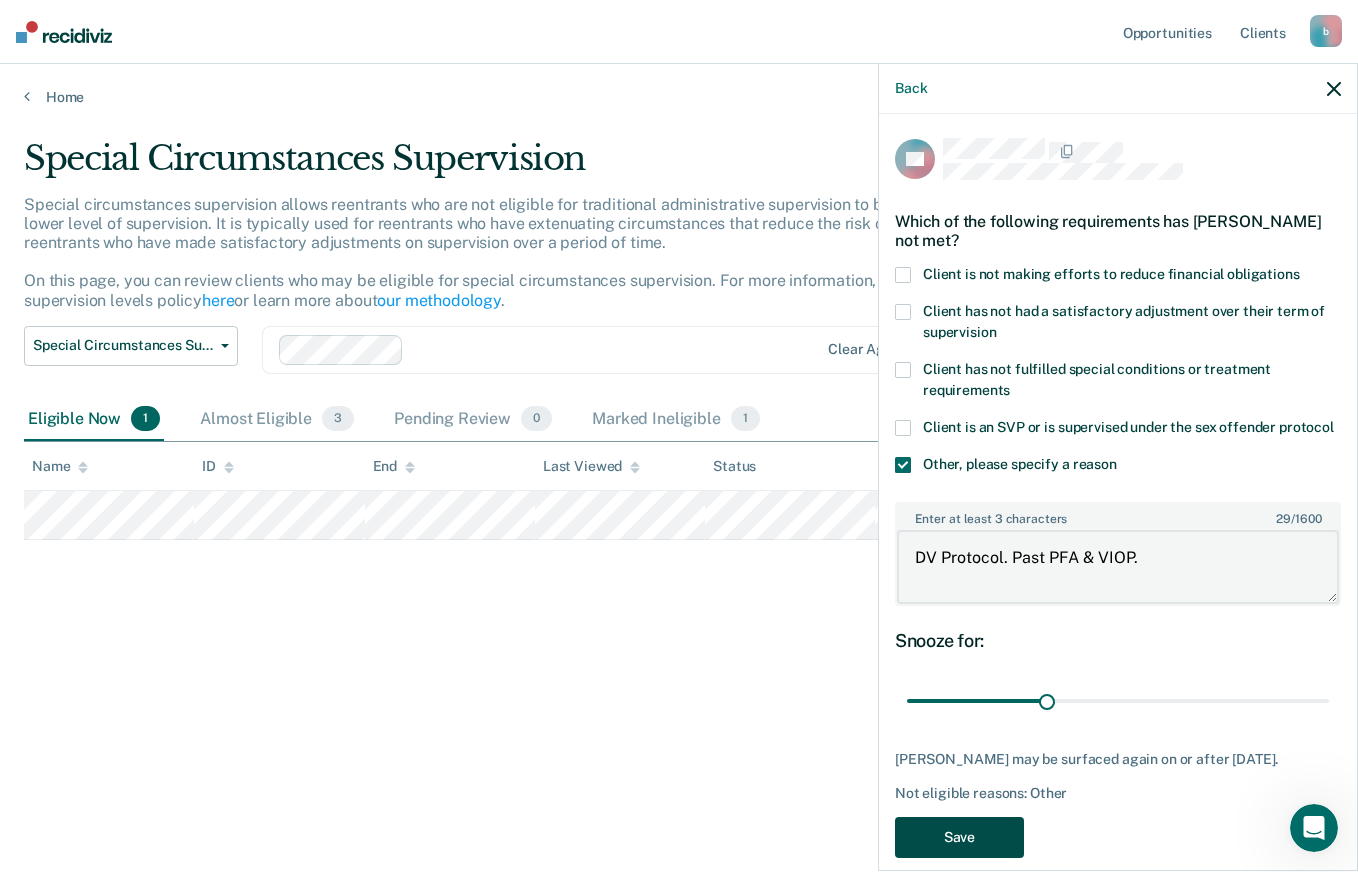 type on "DV Protocol. Past PFA & VIOP." 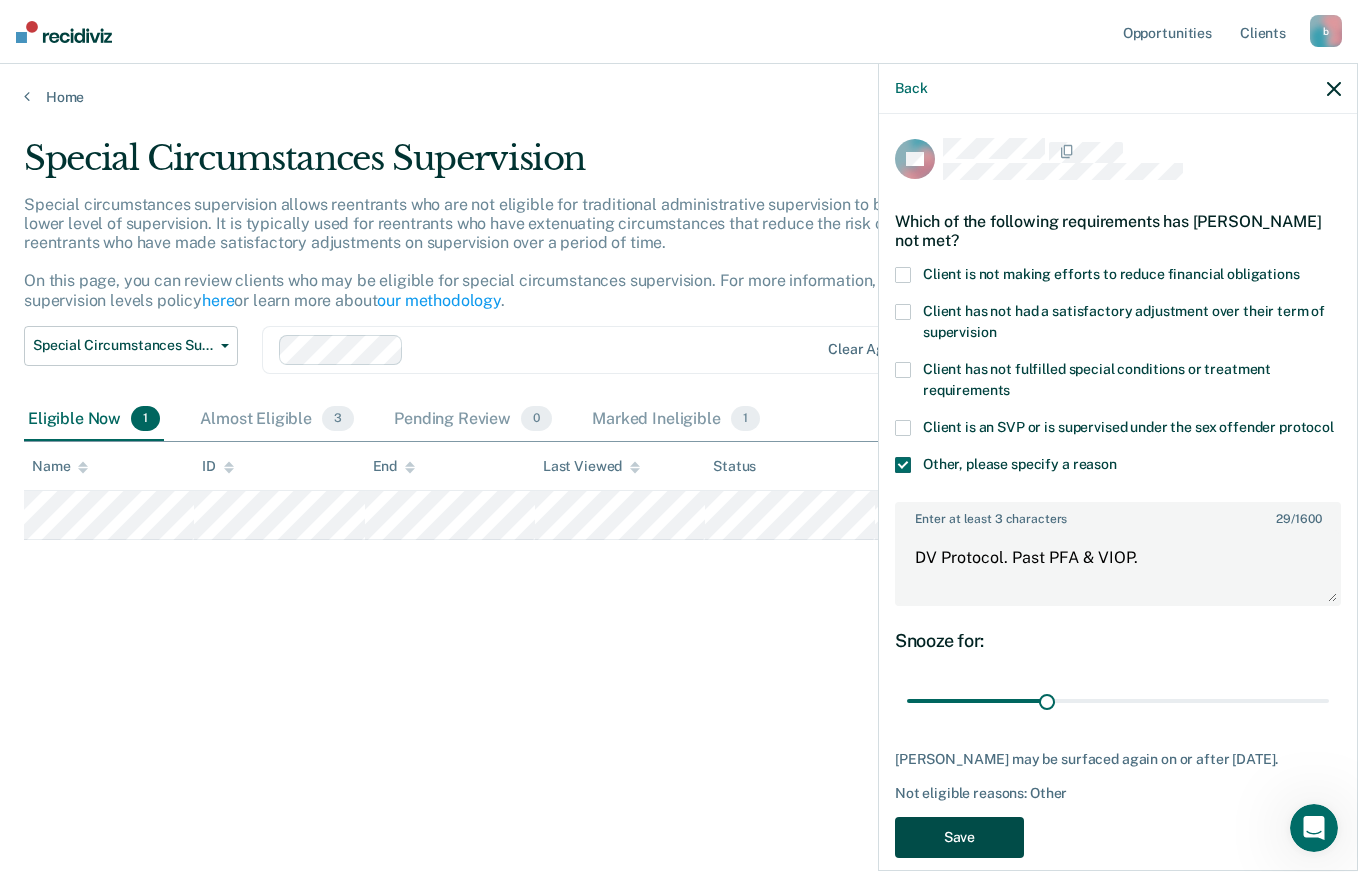 click on "Save" at bounding box center (959, 837) 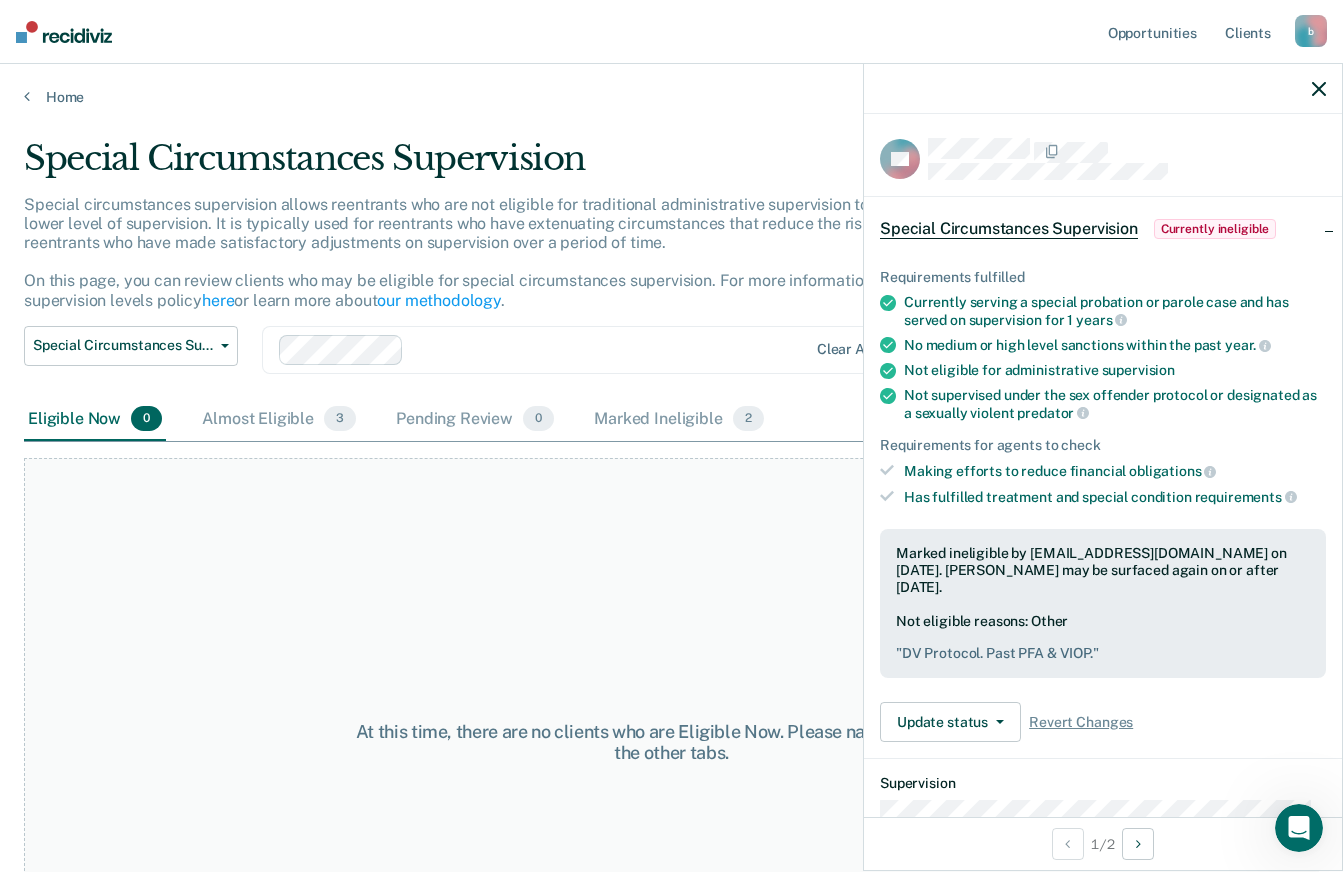 click 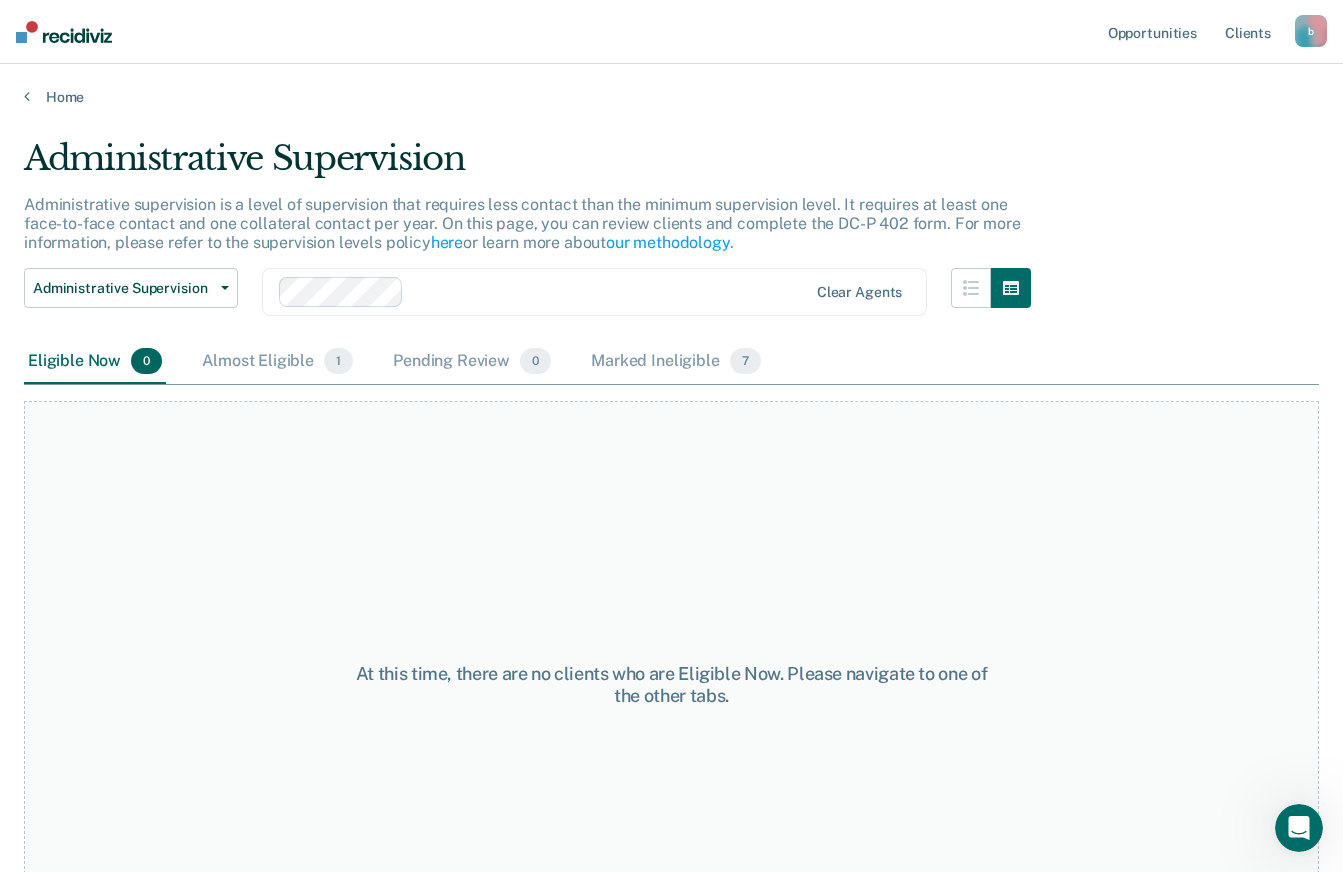 click on "Eligible Now 0" at bounding box center (95, 362) 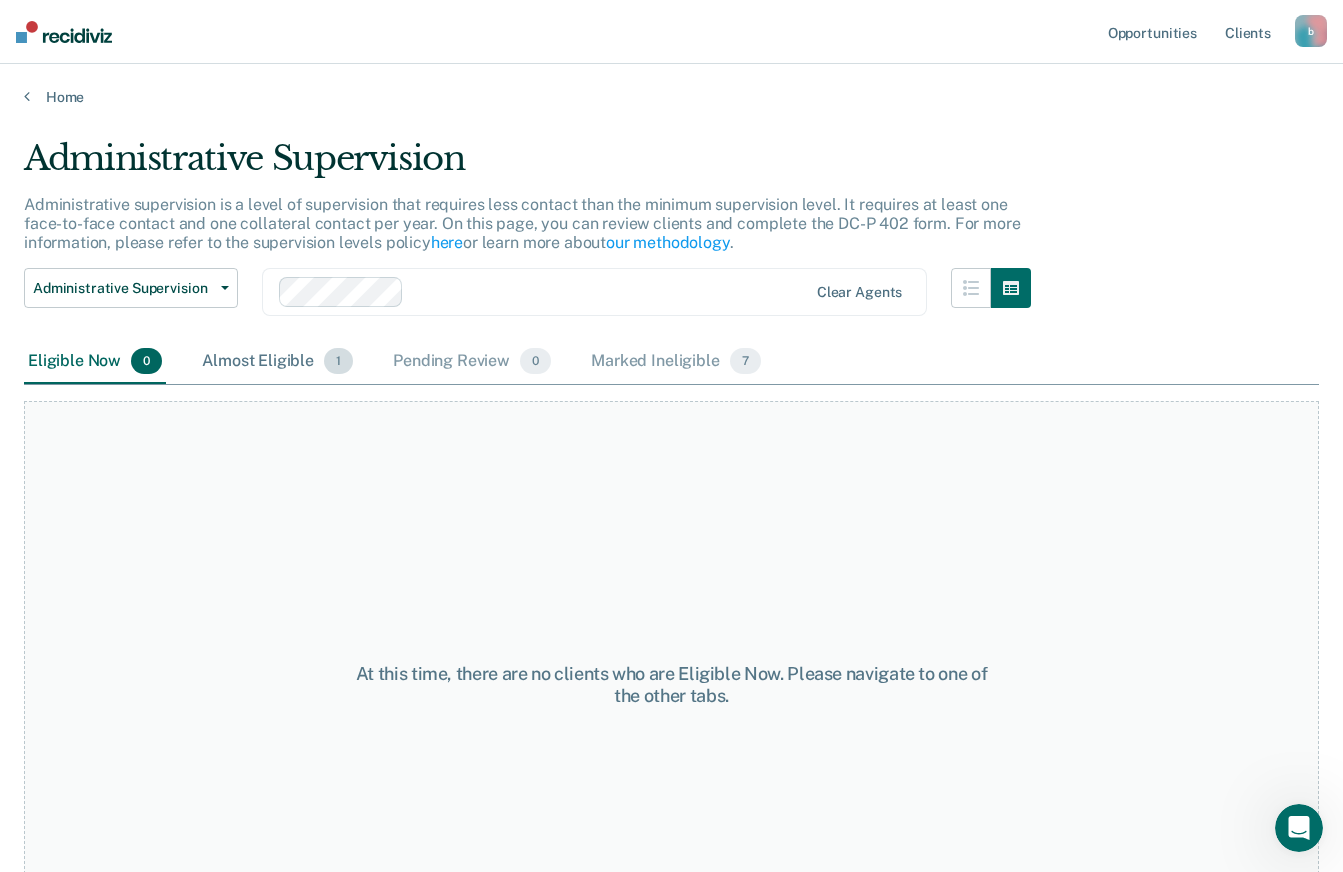 click on "Almost Eligible 1" at bounding box center [277, 362] 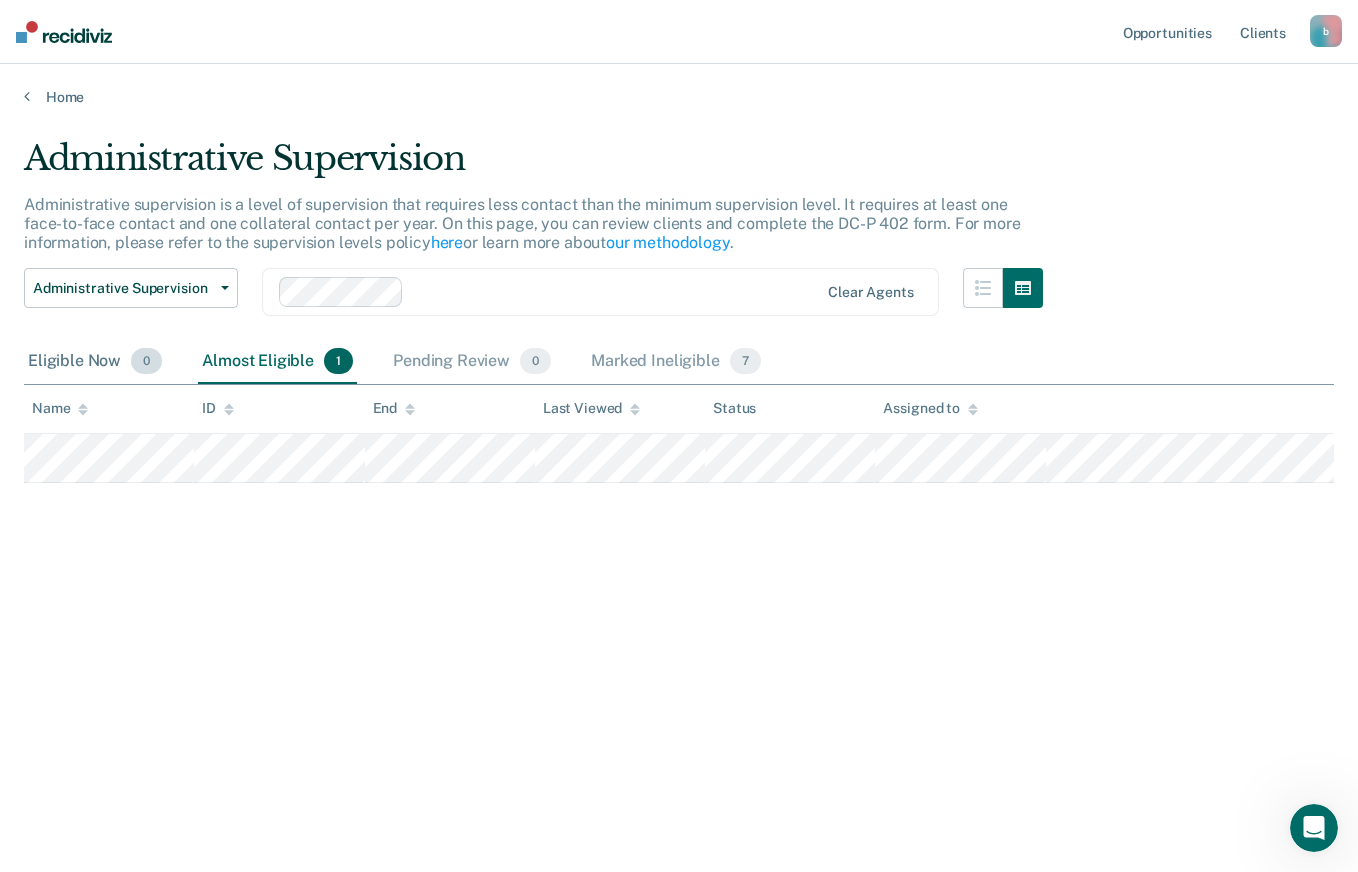click on "Eligible Now 0" at bounding box center (95, 362) 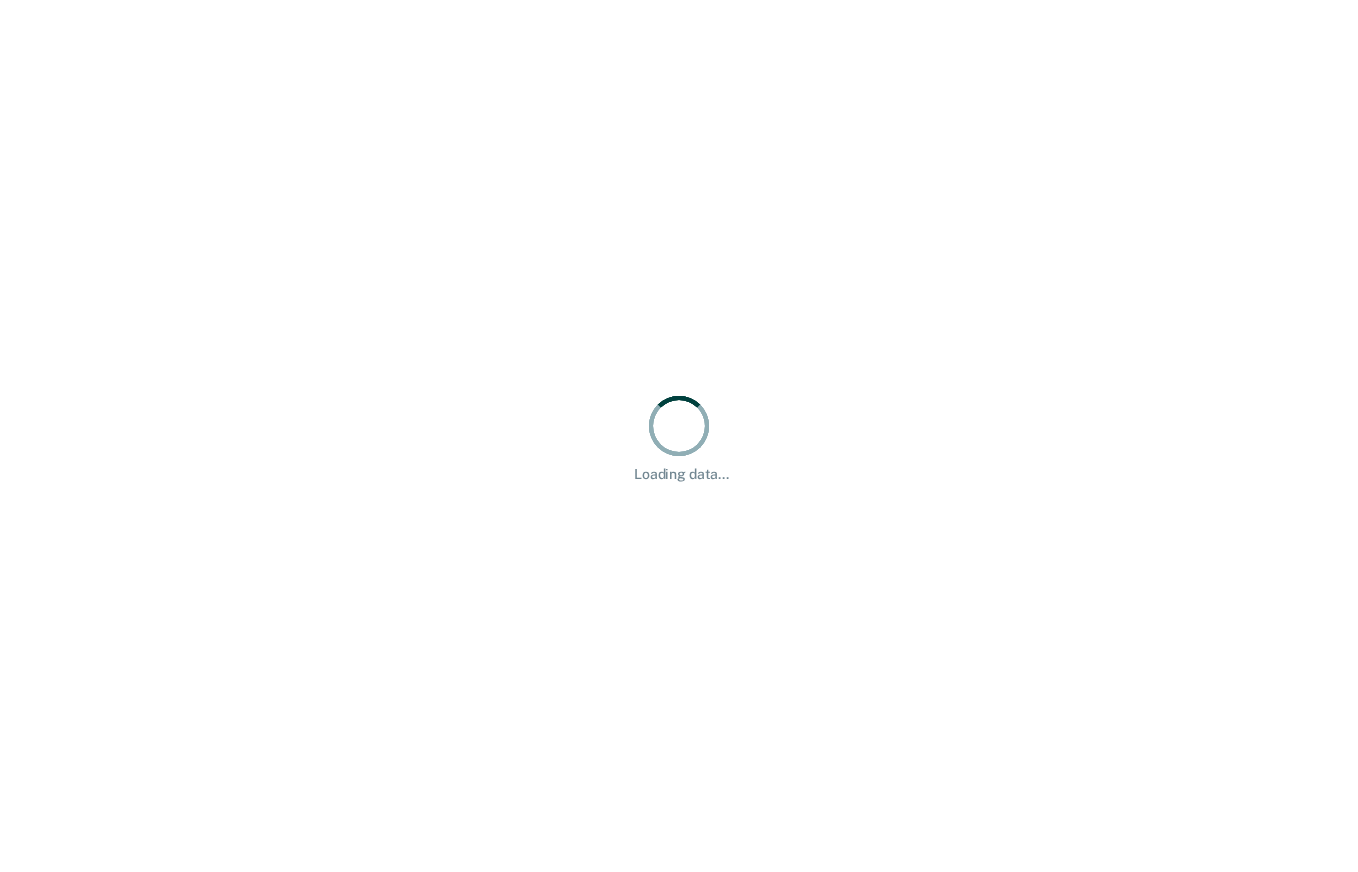 scroll, scrollTop: 0, scrollLeft: 0, axis: both 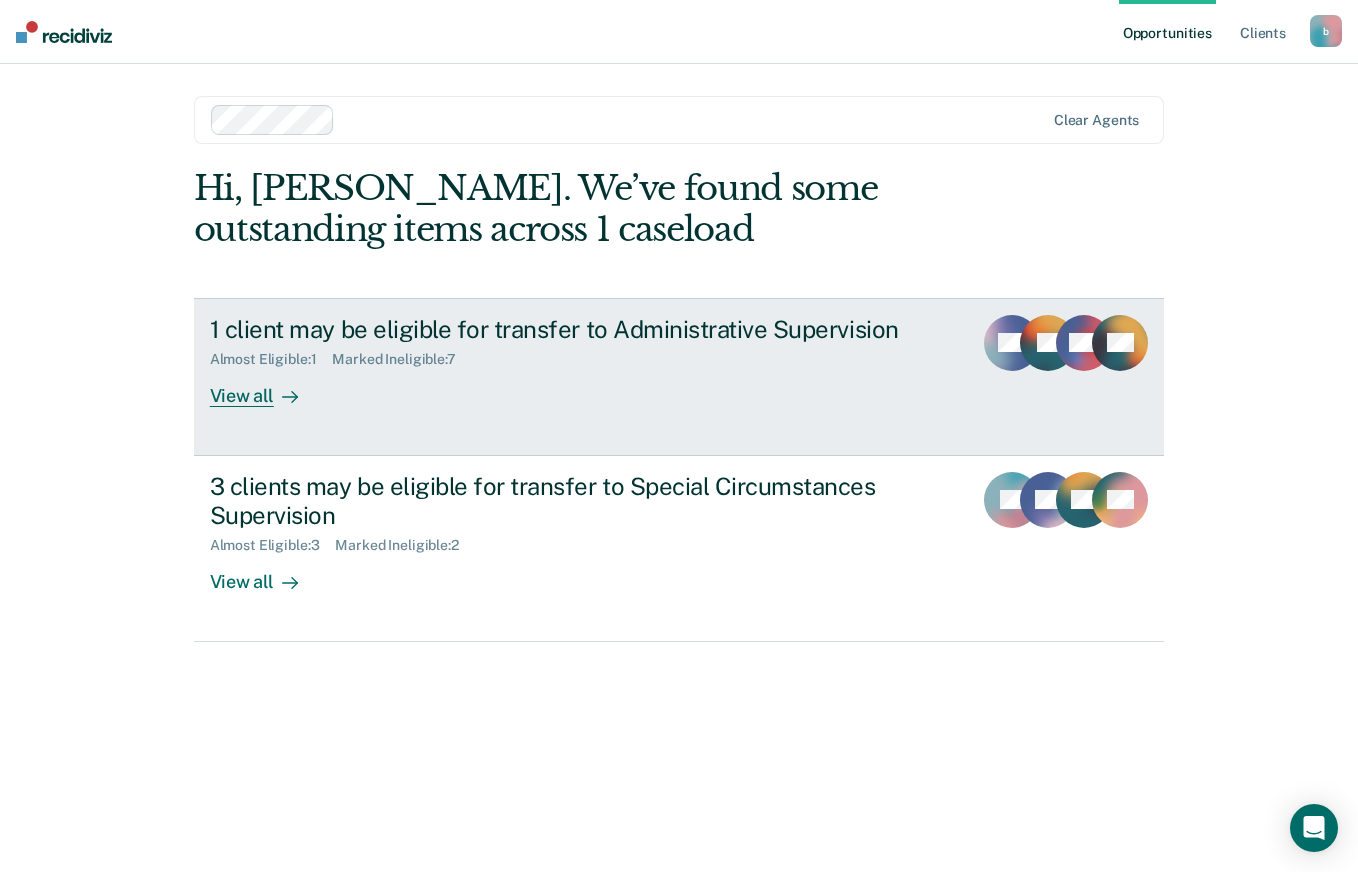 click on "1 client may be eligible for transfer to Administrative Supervision" at bounding box center [561, 329] 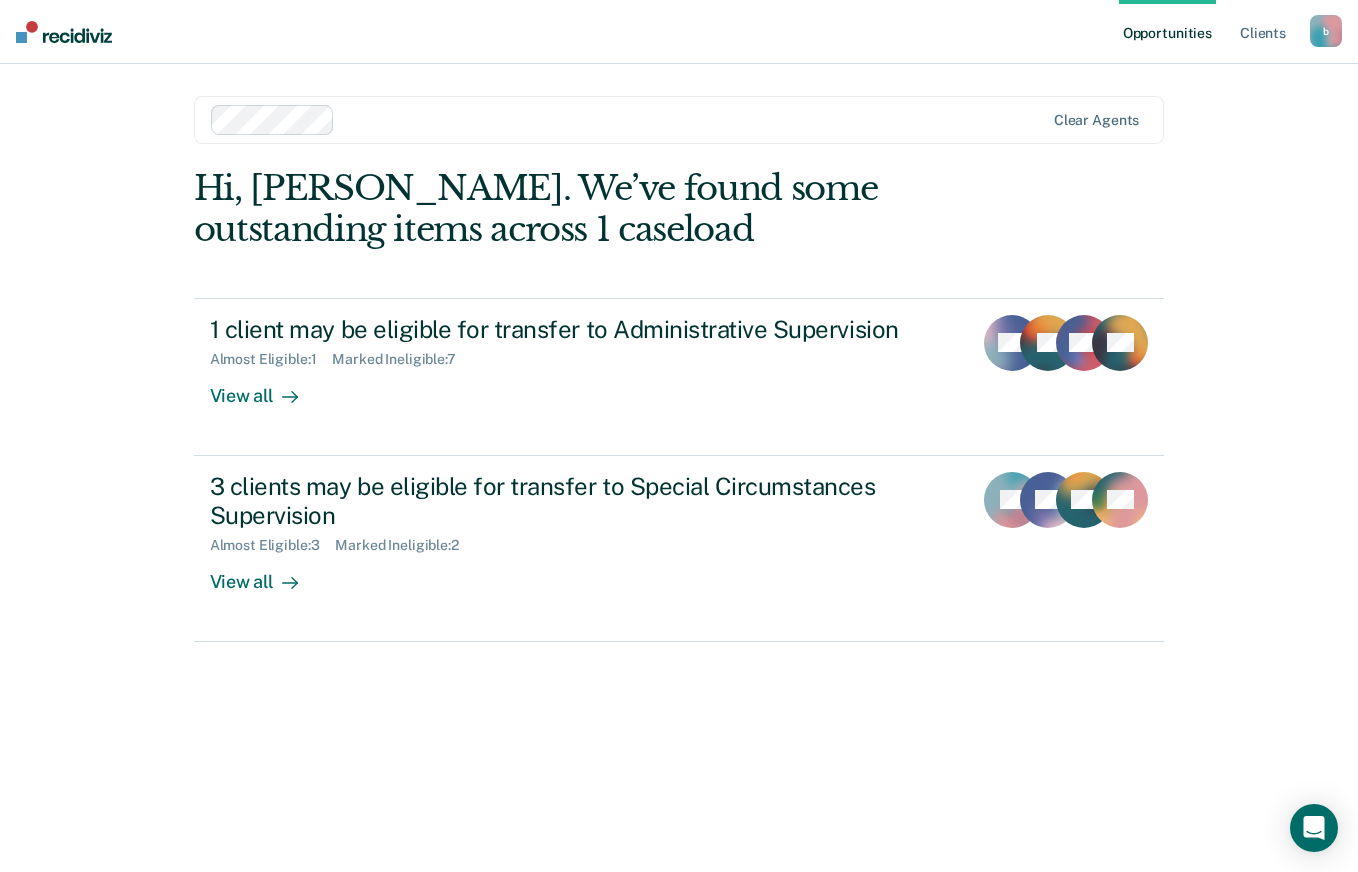 click on "Opportunities Client s bryberry@pa.gov b Profile How it works Log Out" at bounding box center [679, 32] 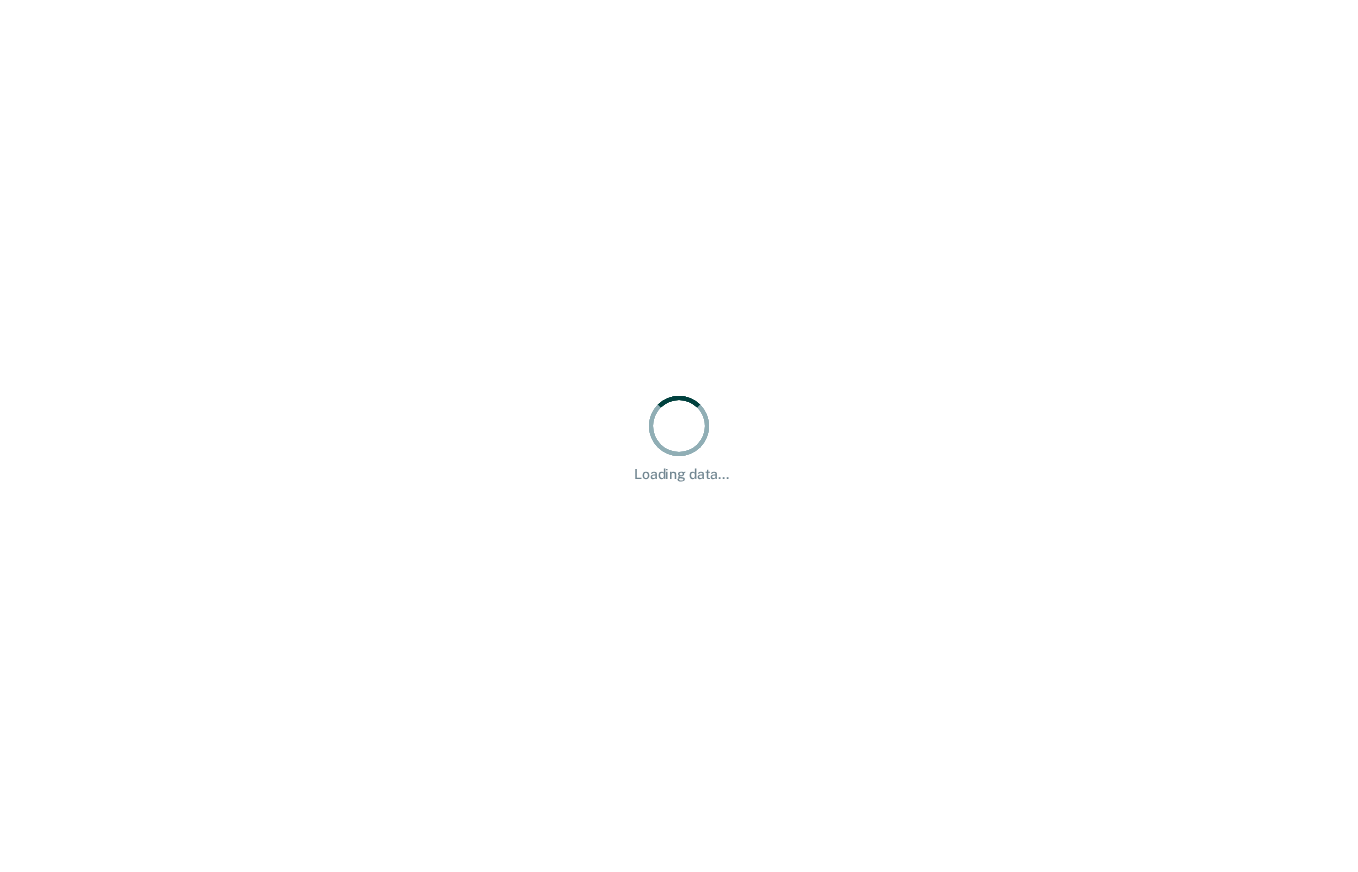 scroll, scrollTop: 0, scrollLeft: 0, axis: both 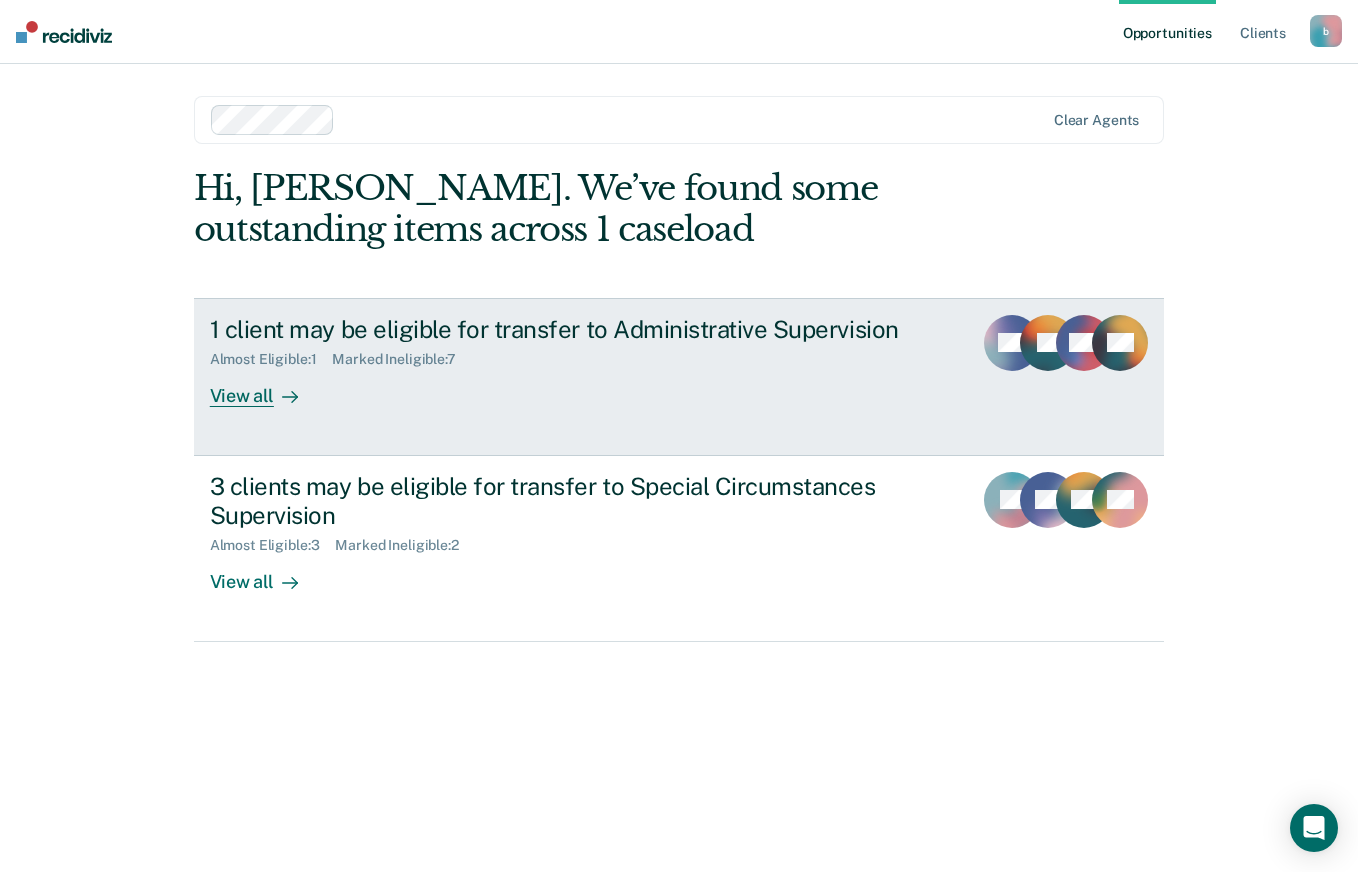 click on "1 client may be eligible for transfer to Administrative Supervision" at bounding box center [561, 329] 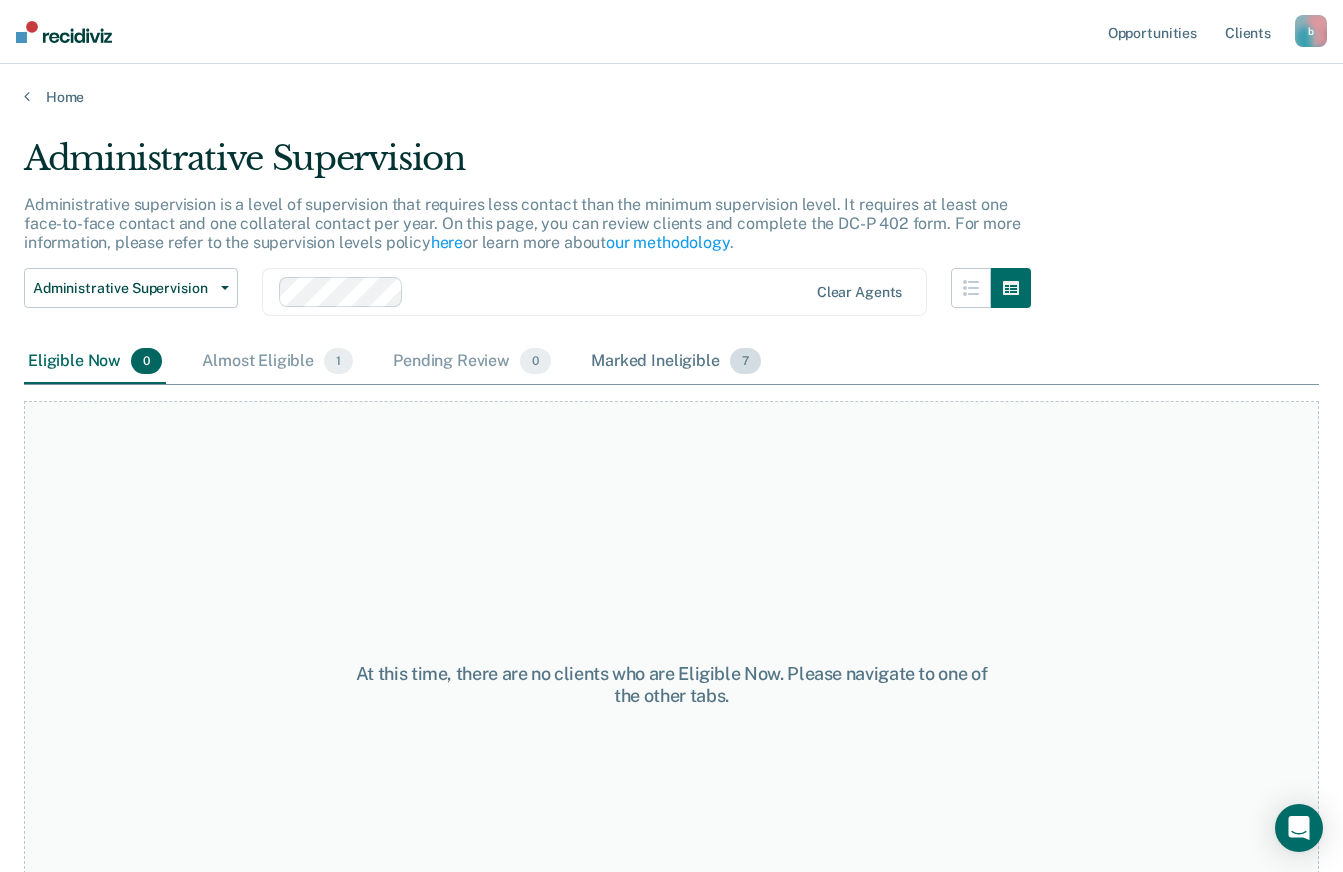 click on "Marked Ineligible 7" at bounding box center [676, 362] 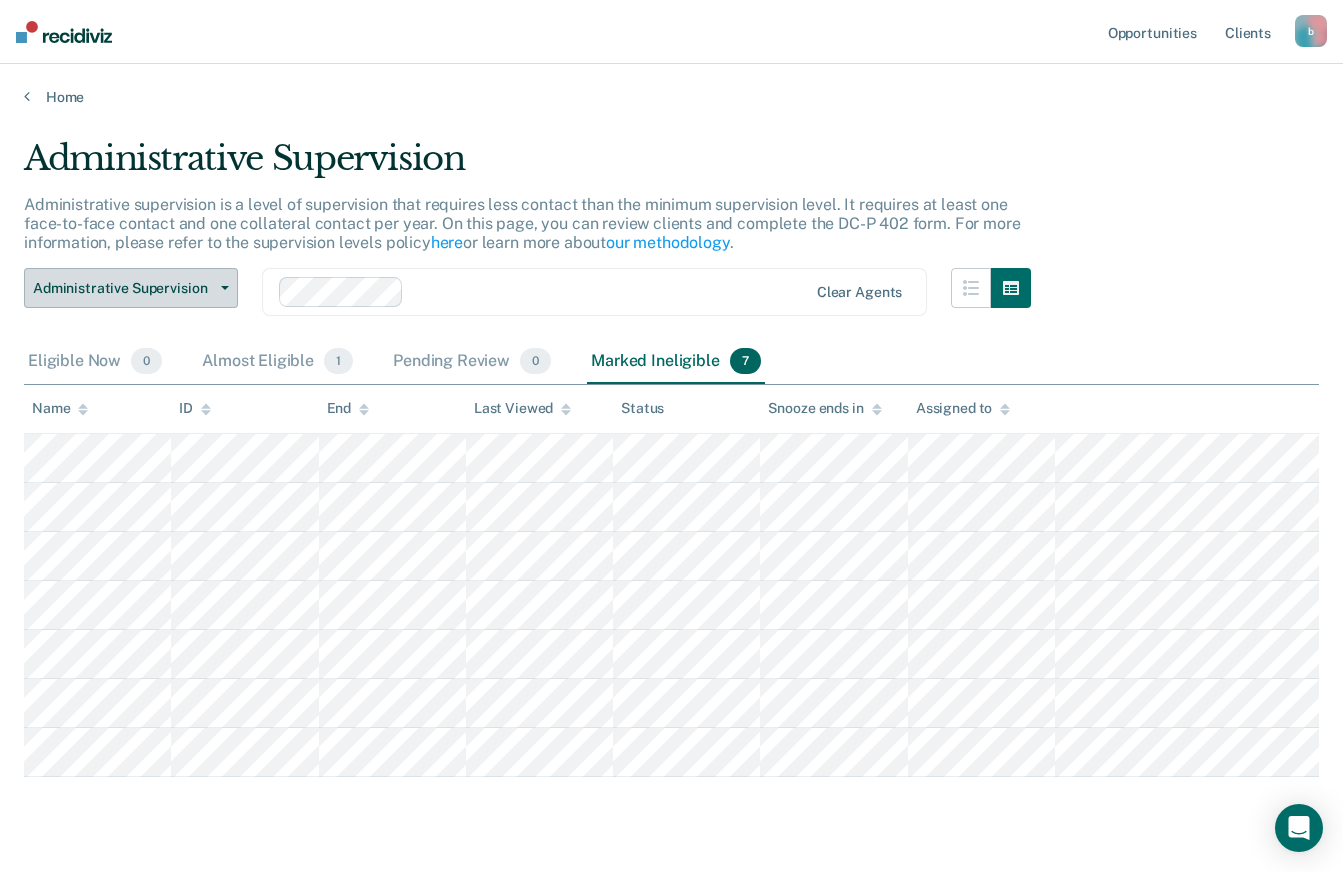 click on "Administrative Supervision" at bounding box center (123, 288) 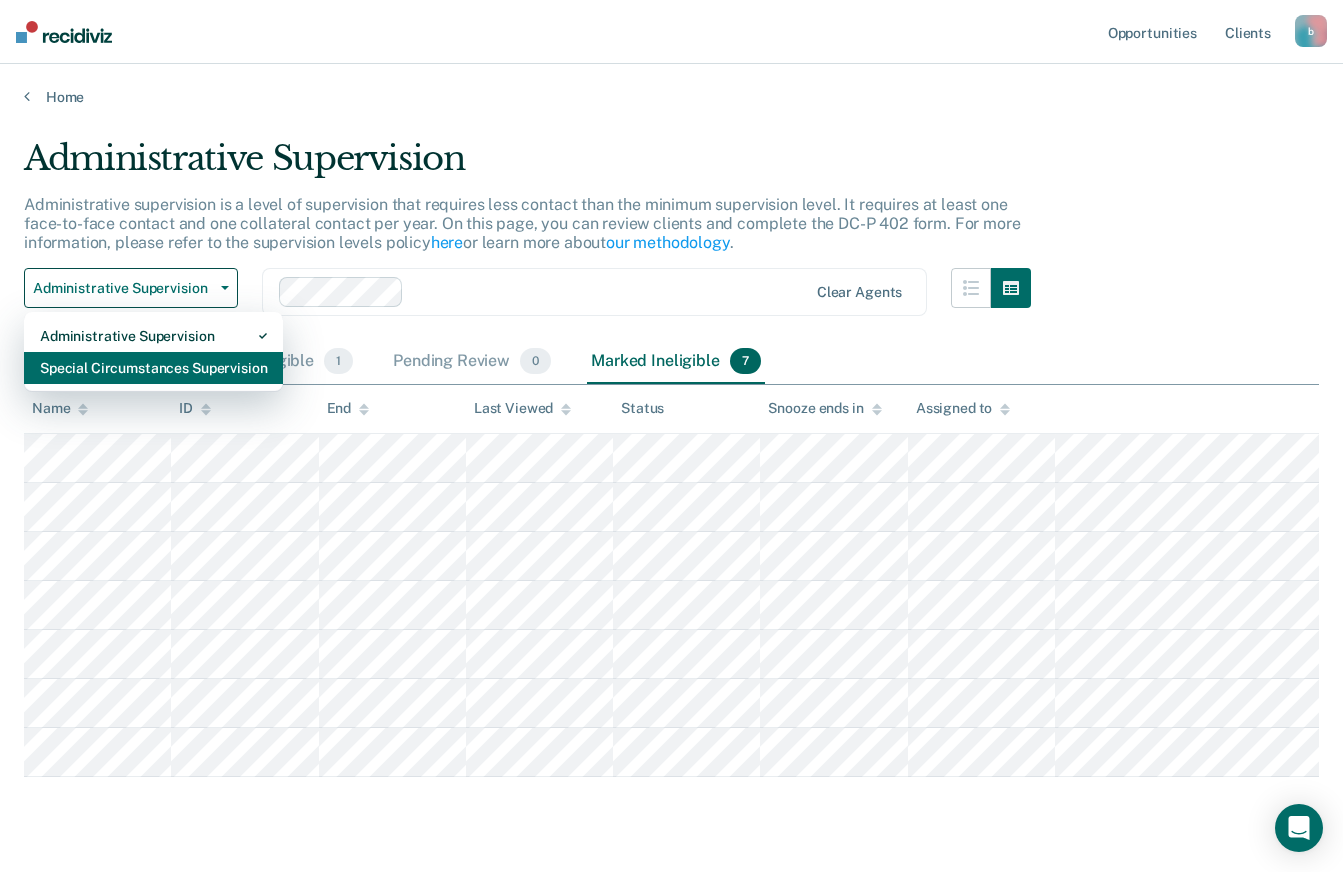 click on "Special Circumstances Supervision" at bounding box center [153, 368] 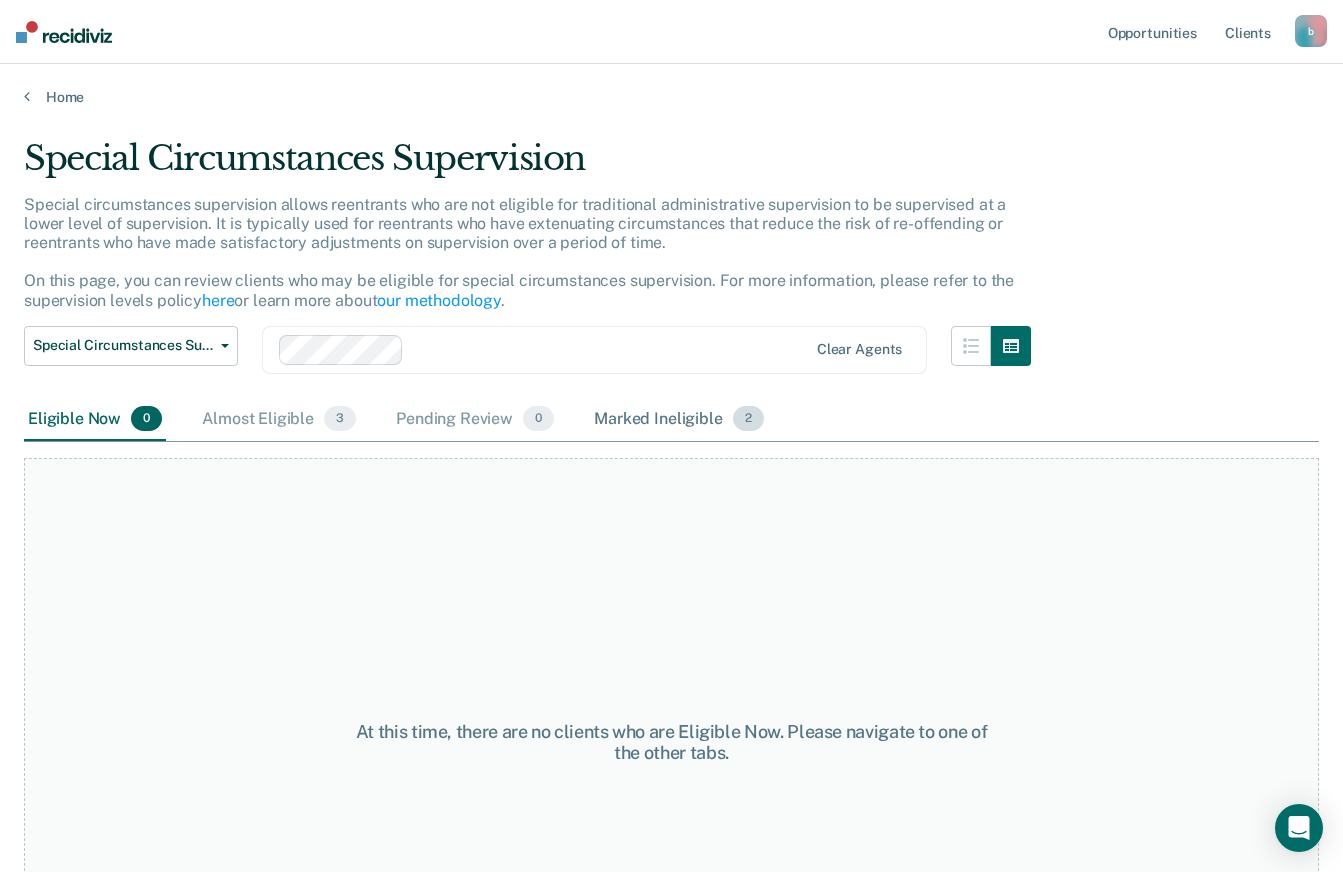 click on "Marked Ineligible 2" at bounding box center [679, 420] 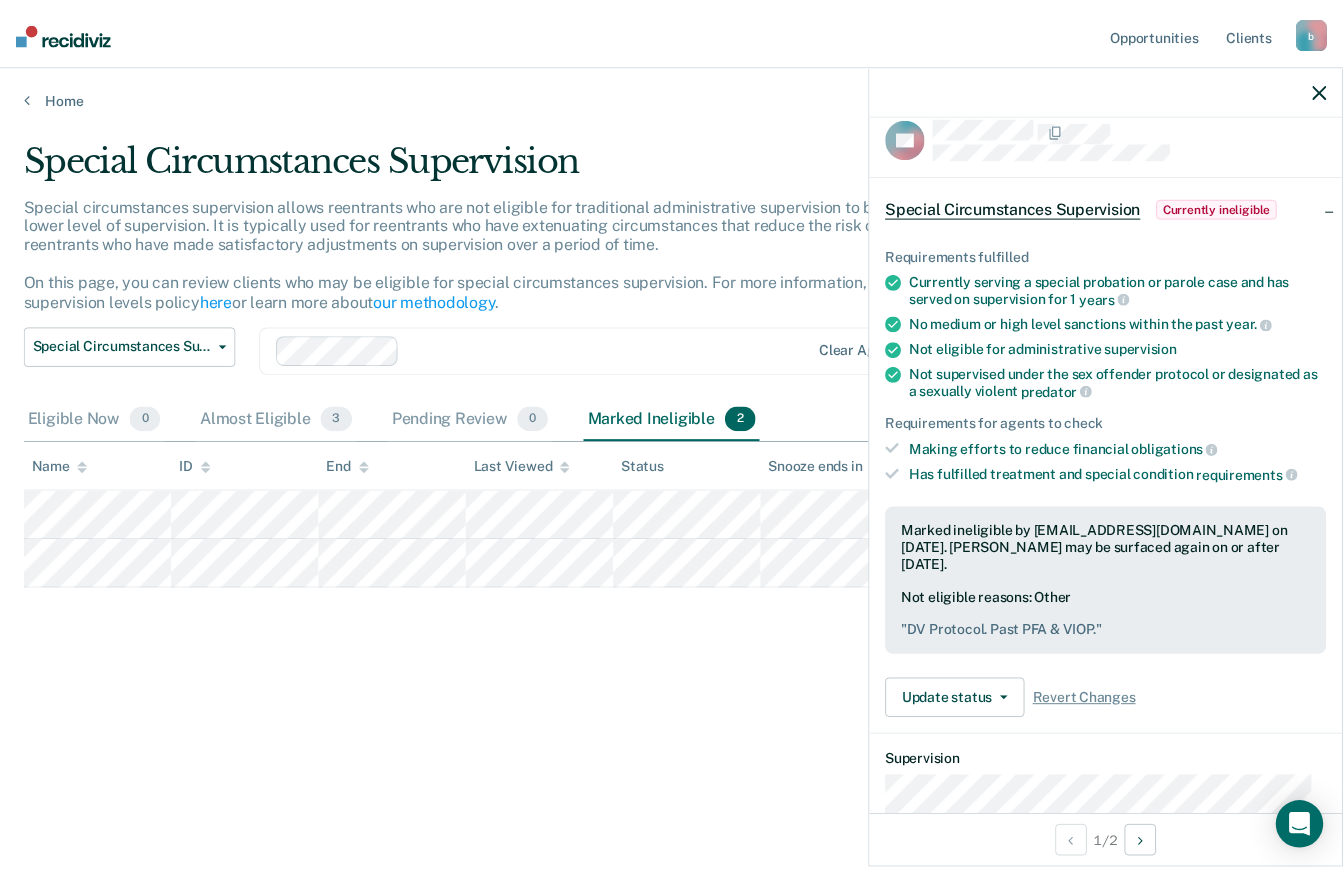 scroll, scrollTop: 0, scrollLeft: 0, axis: both 